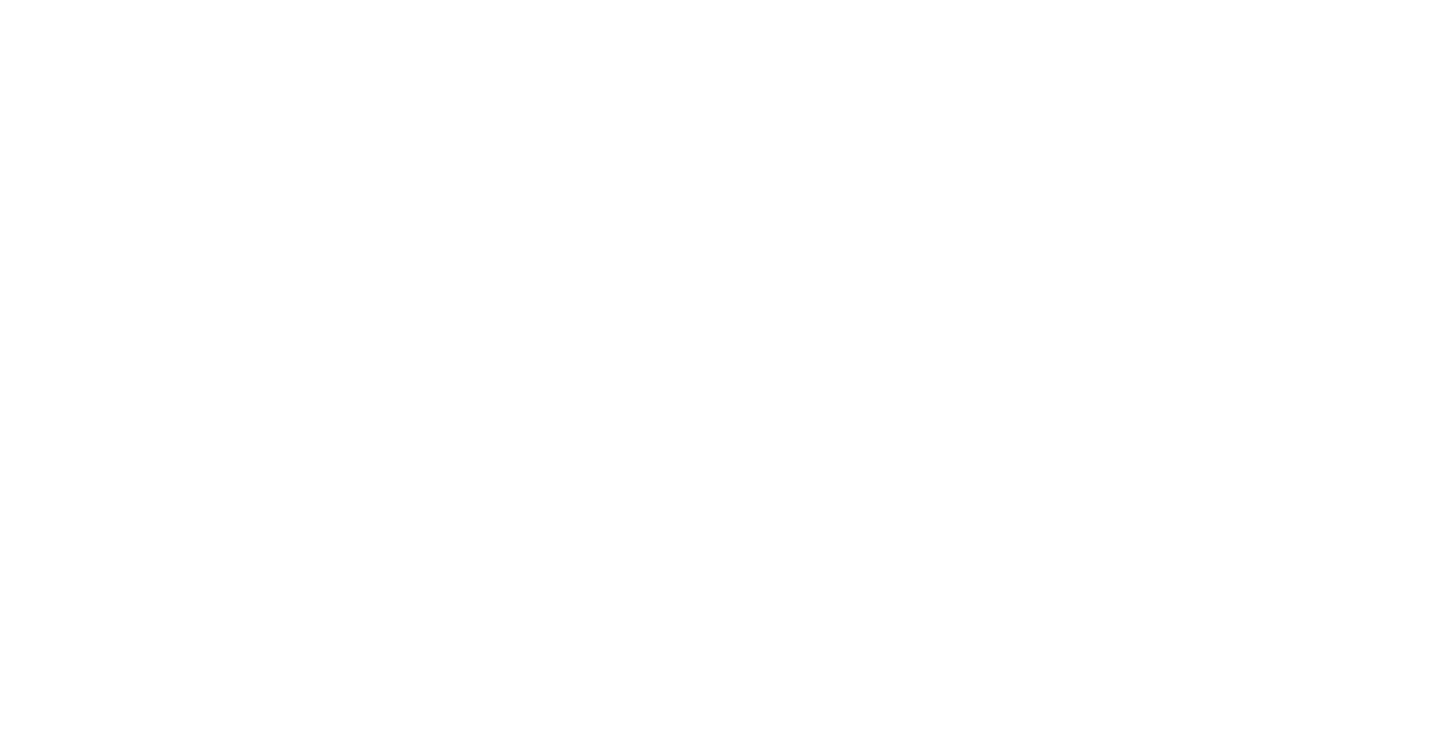 scroll, scrollTop: 0, scrollLeft: 0, axis: both 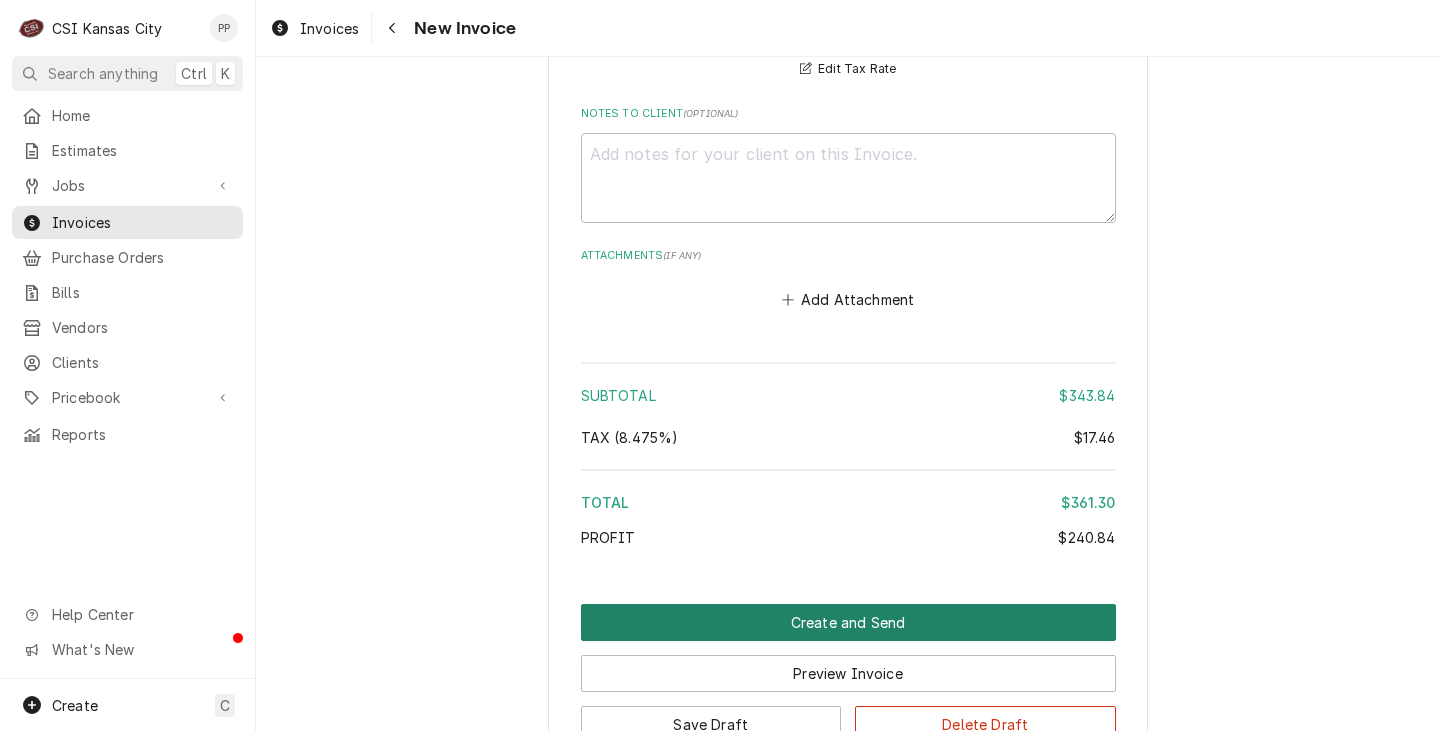 click on "Create and Send" at bounding box center [848, 622] 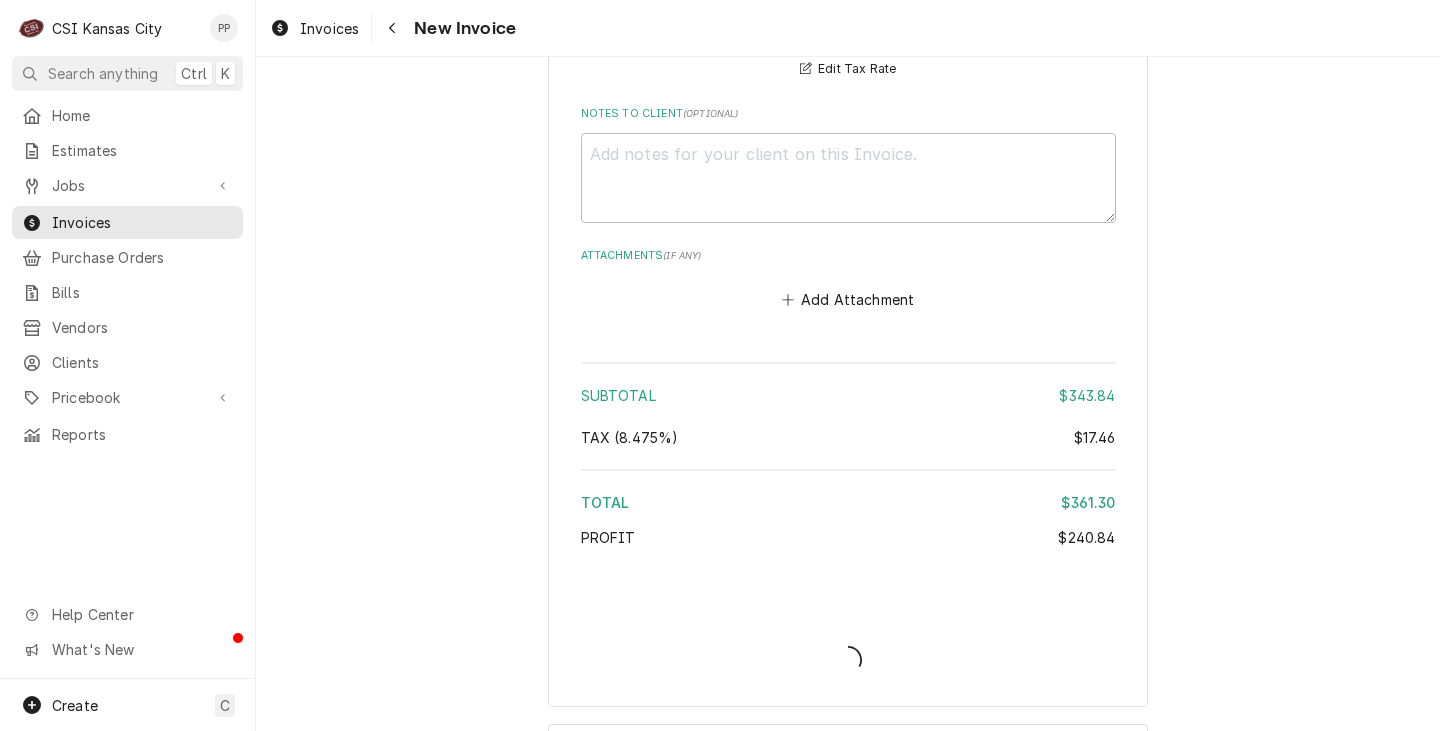 type on "x" 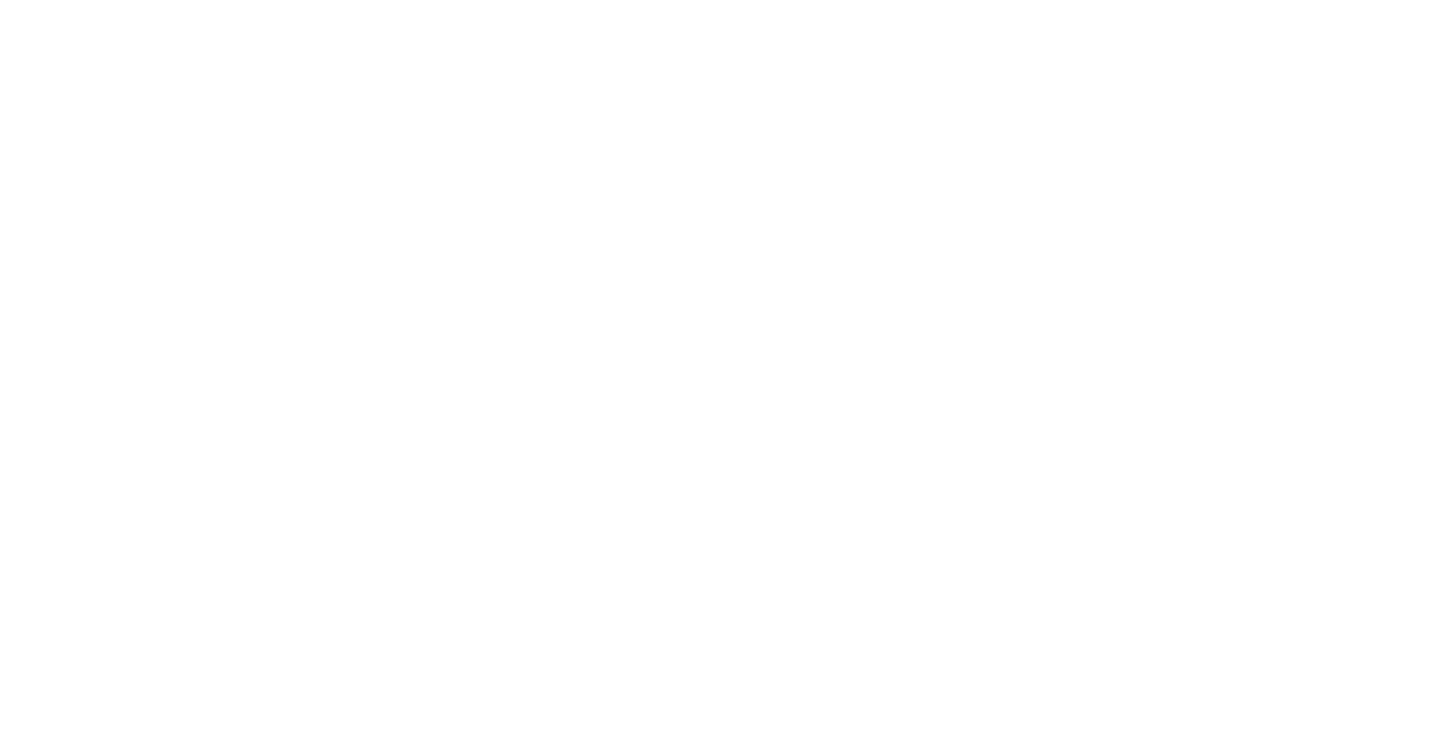 scroll, scrollTop: 0, scrollLeft: 0, axis: both 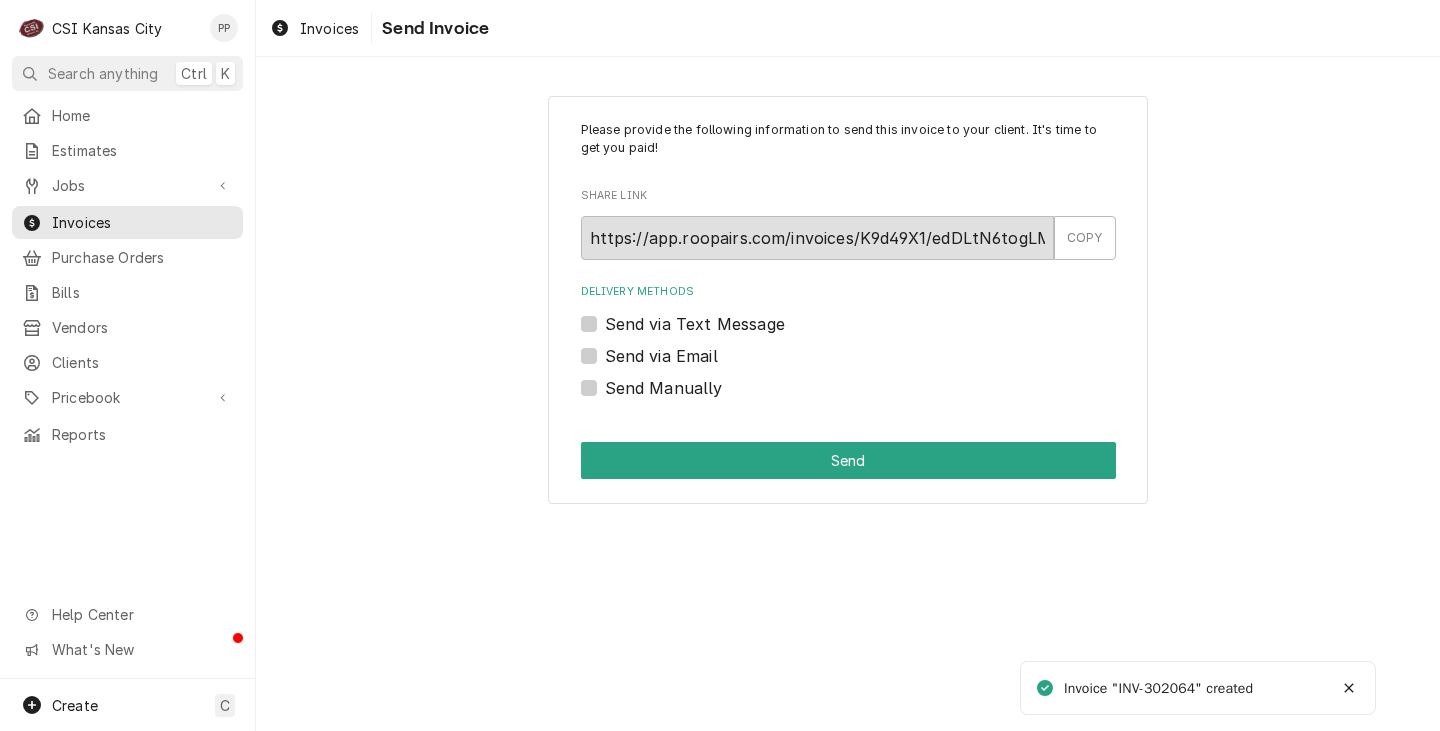 click on "Send via Email" at bounding box center [661, 356] 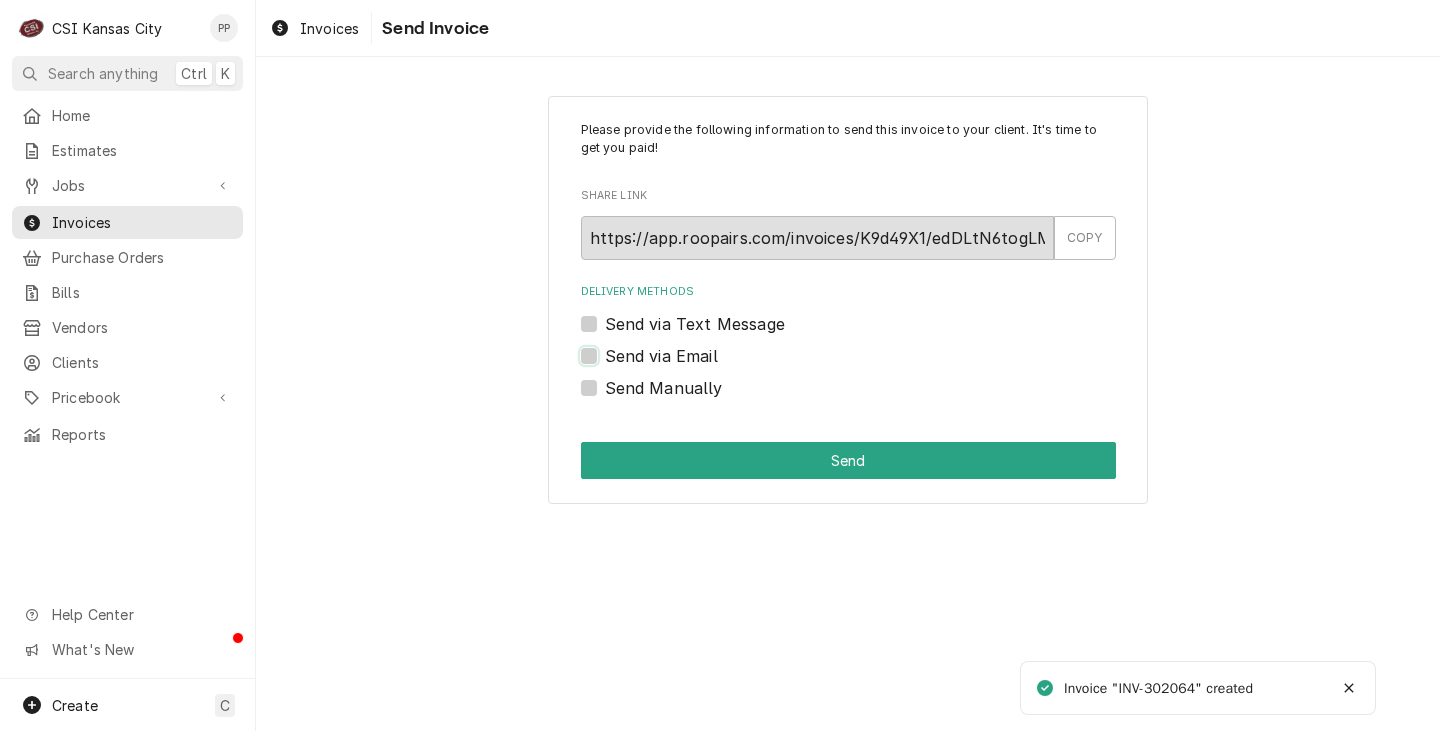 click on "Send via Email" at bounding box center (872, 366) 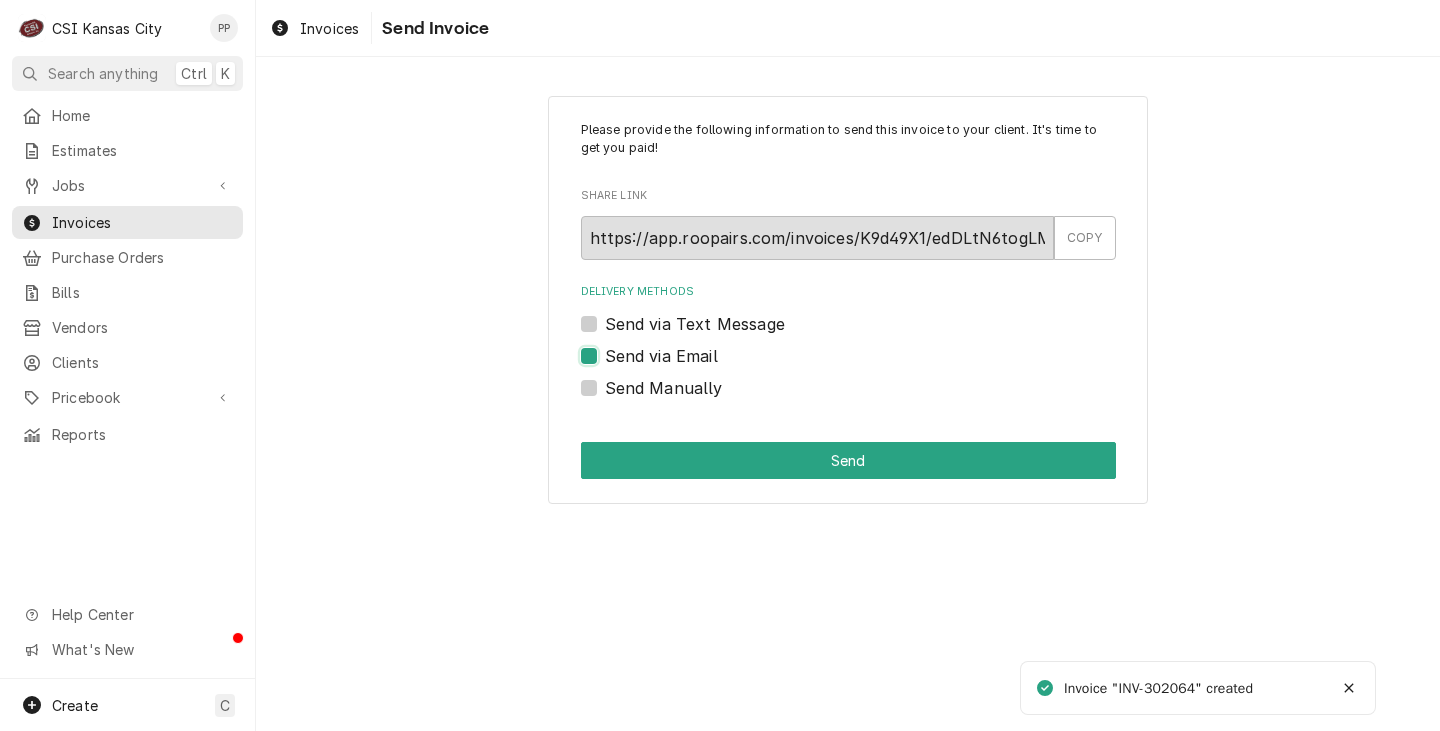 checkbox on "true" 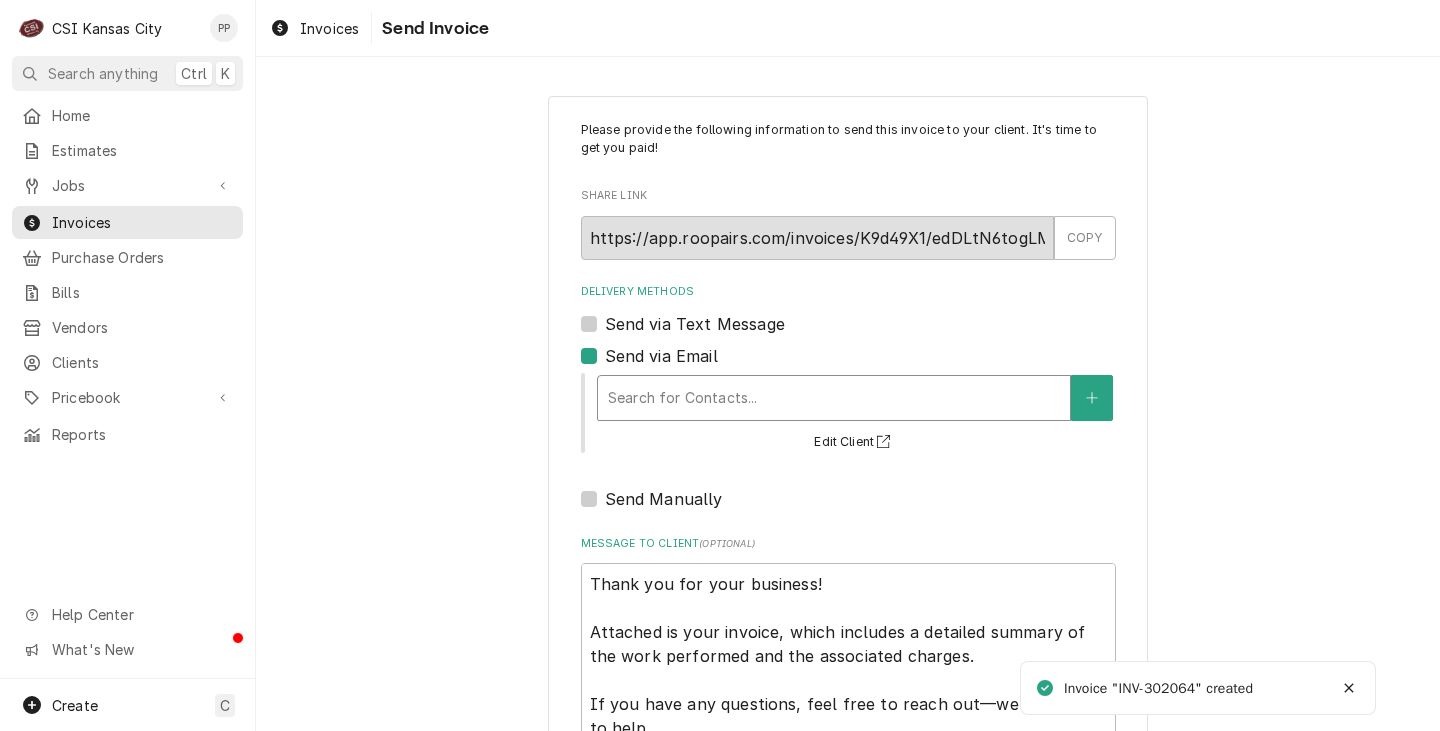 drag, startPoint x: 640, startPoint y: 388, endPoint x: 681, endPoint y: 407, distance: 45.188496 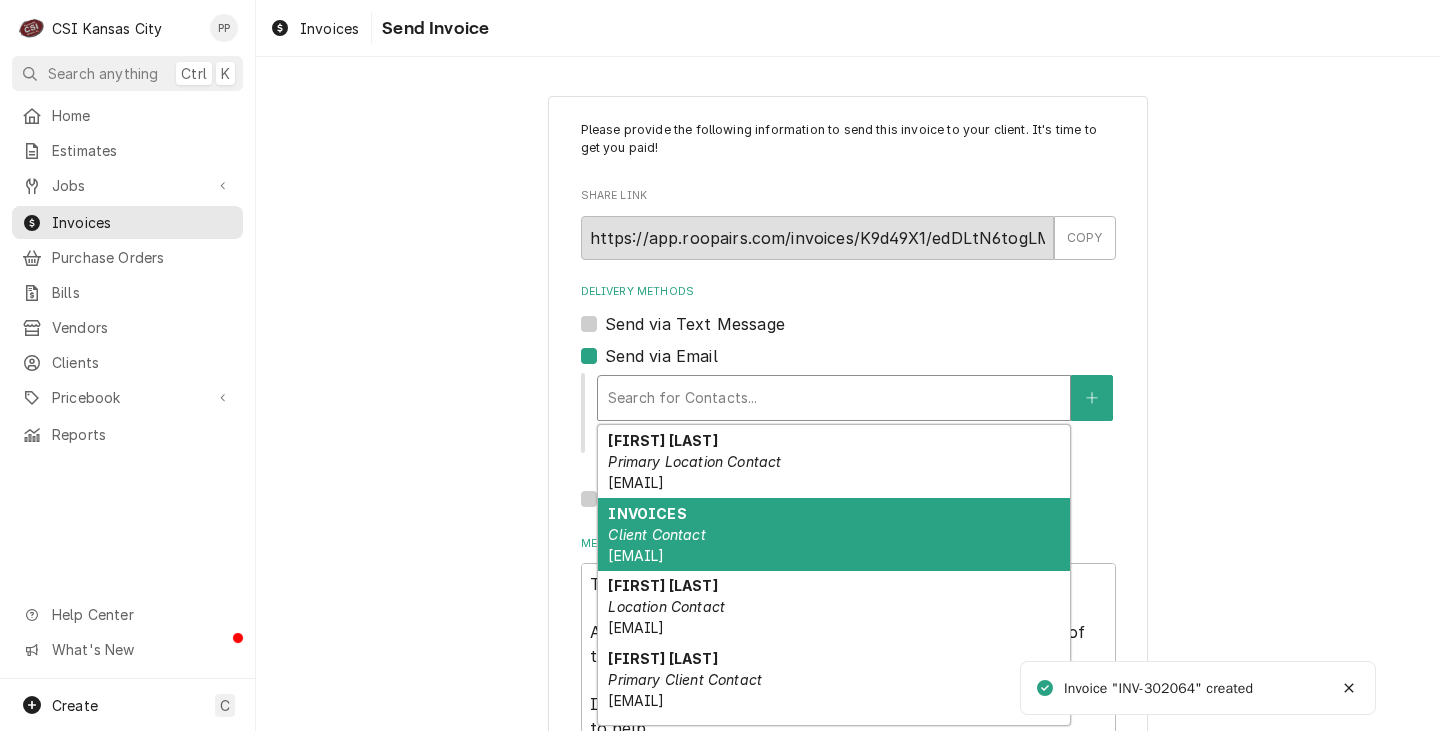 click on "INVOICES Client Contact ap@kmoburger.com" at bounding box center [834, 534] 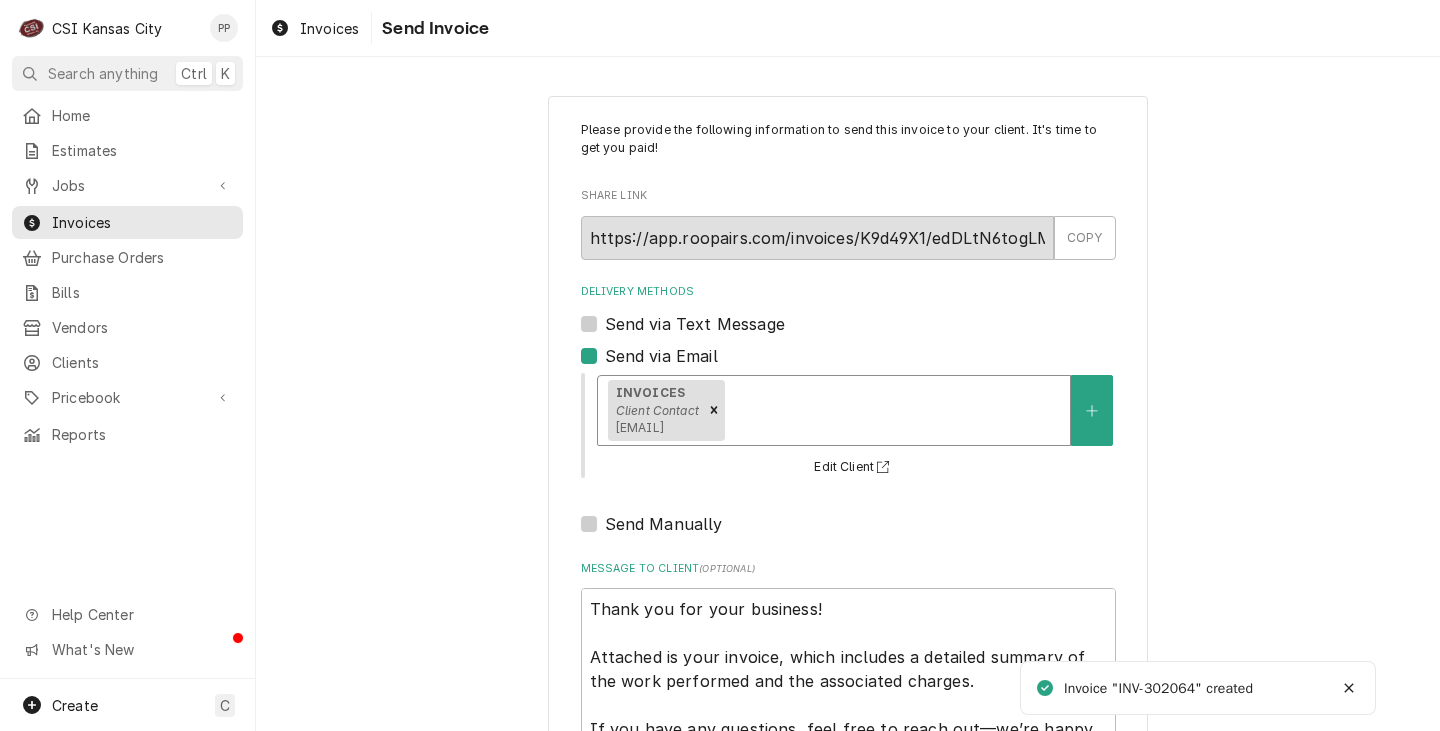 click on "Please provide the following information to send this invoice to your client. It's time to get you paid! Share Link https://app.roopairs.com/invoices/K9d49X1/edDLtN6togLMzU9XNHe0Ur9TEhiVwhEwDXPrKn4AlhA/ COPY Delivery Methods Send via Text Message Send via Email option [object Object], selected. INVOICES Client Contact ap@kmoburger.com Edit Client    Send Manually Message to Client  ( optional ) Thank you for your business!
Attached is your invoice, which includes a detailed summary of the work performed and the associated charges.
If you have any questions, feel free to reach out—we’re happy to help.
We’d also love to hear about your experience with us. Please take a moment to complete our short customer satisfaction survey. Your feedback helps us continue to improve and serve you better.
https://www.surveymonkey.com/r/YQDNZTX
Thank you again for choosing us!" at bounding box center [848, 543] 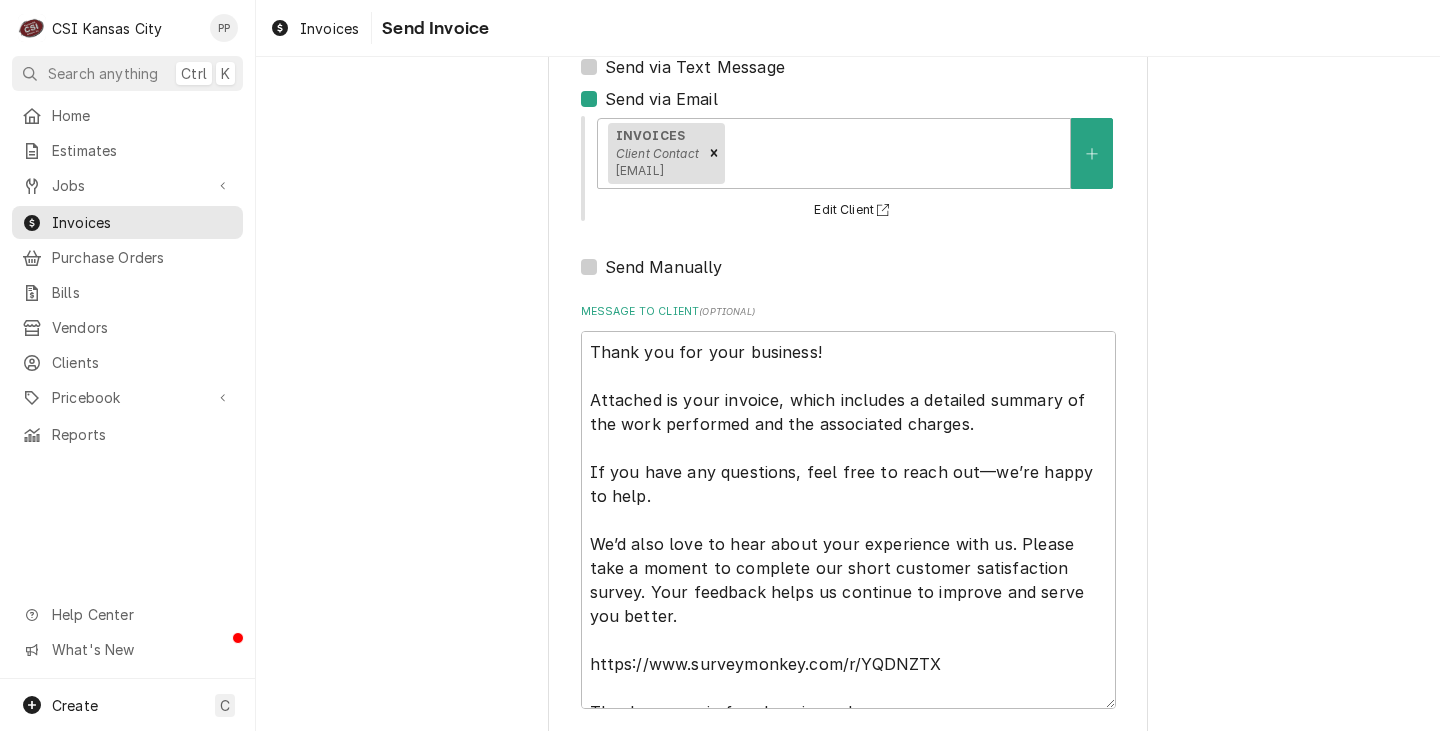 scroll, scrollTop: 357, scrollLeft: 0, axis: vertical 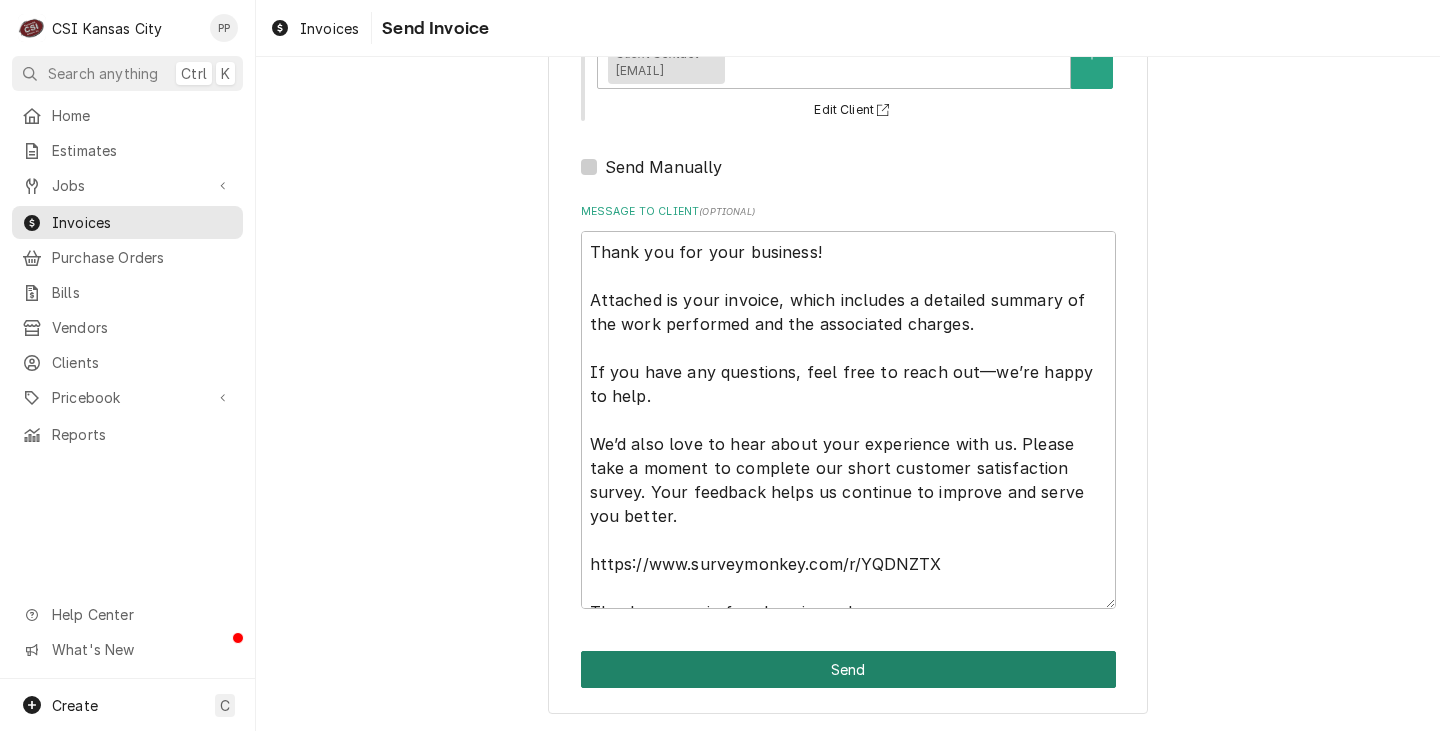 click on "Send" at bounding box center [848, 669] 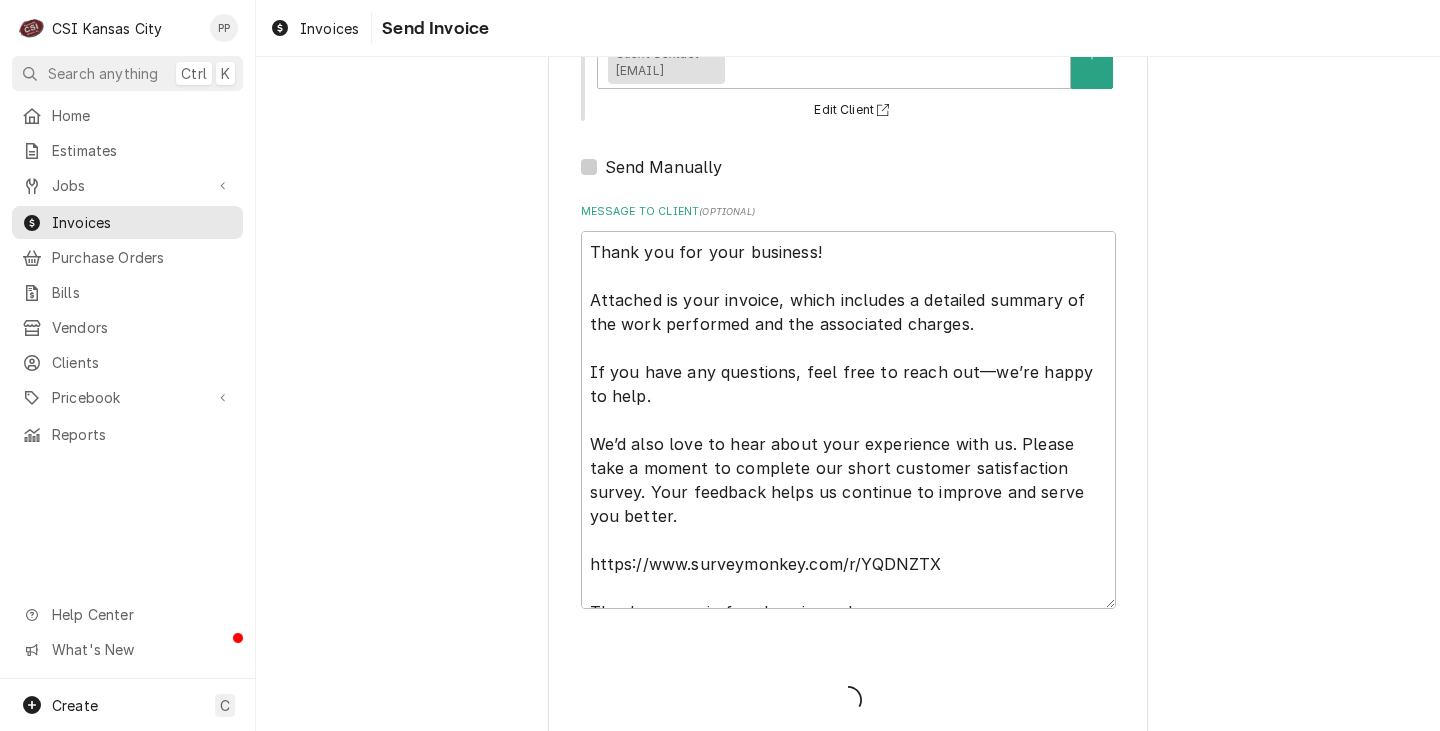 type on "x" 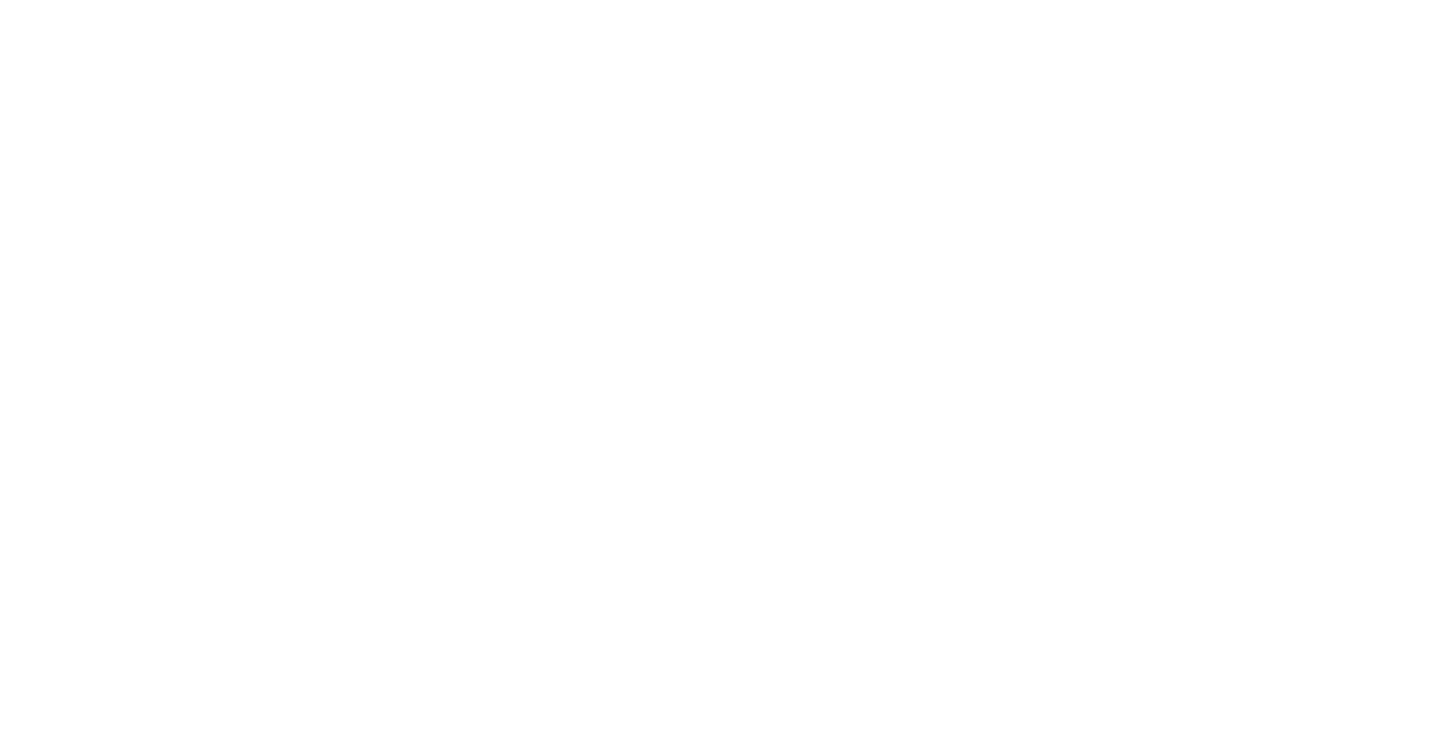 scroll, scrollTop: 0, scrollLeft: 0, axis: both 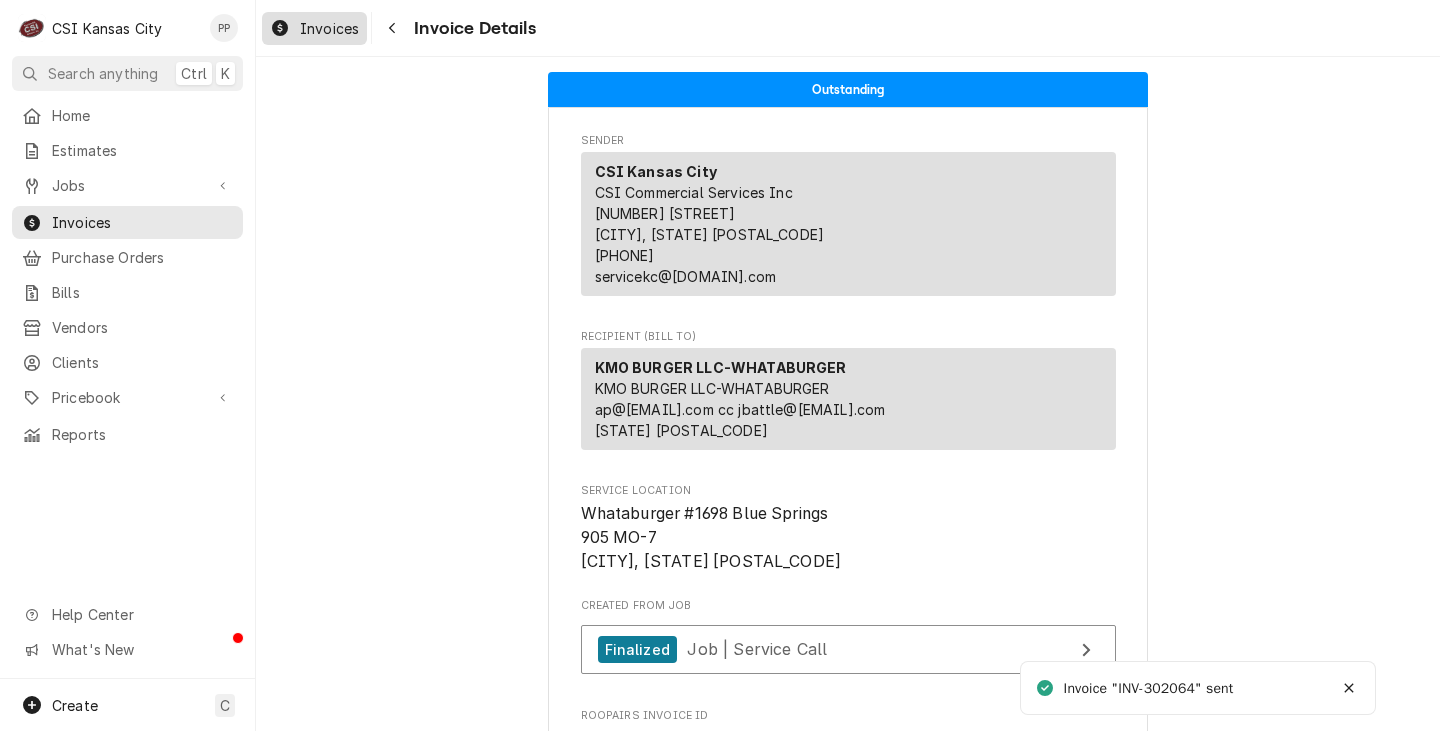 drag, startPoint x: 328, startPoint y: 8, endPoint x: 343, endPoint y: 15, distance: 16.552946 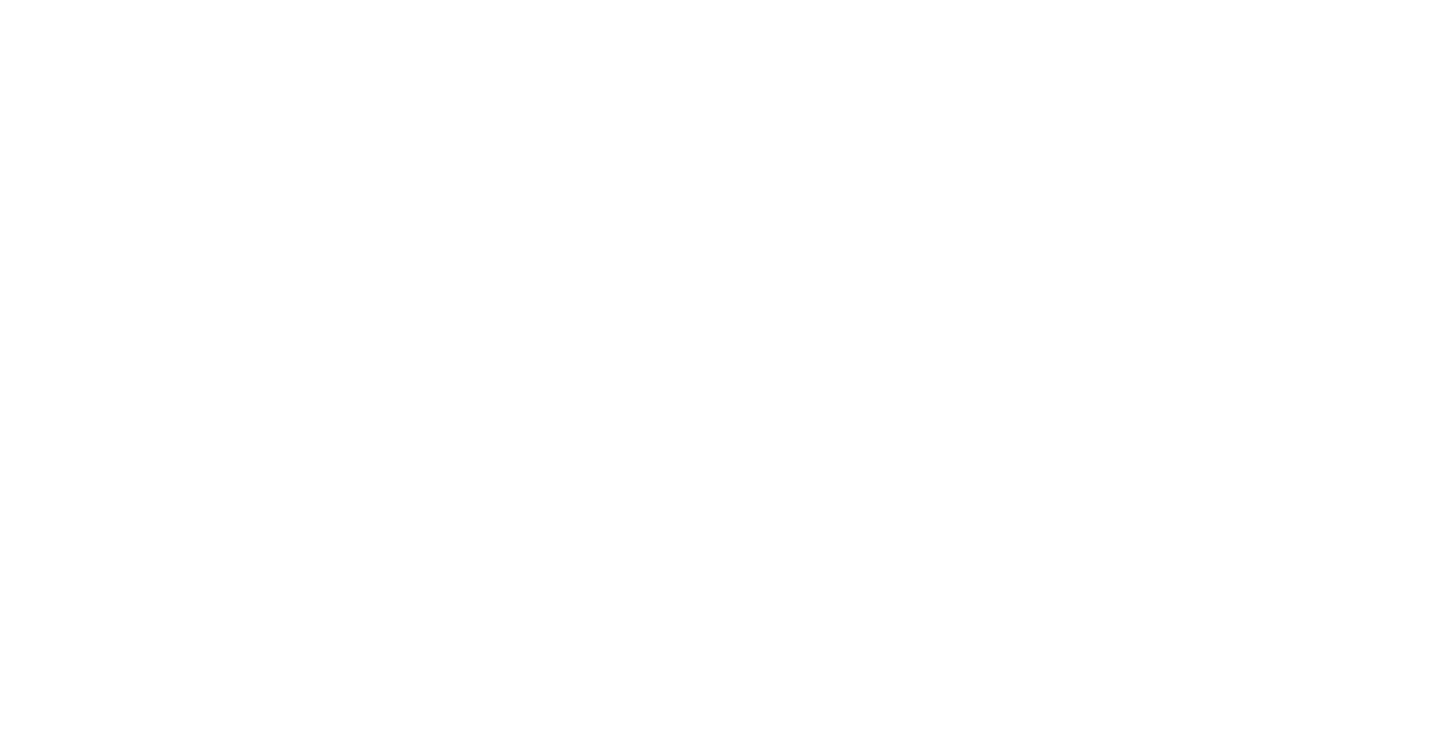 scroll, scrollTop: 0, scrollLeft: 0, axis: both 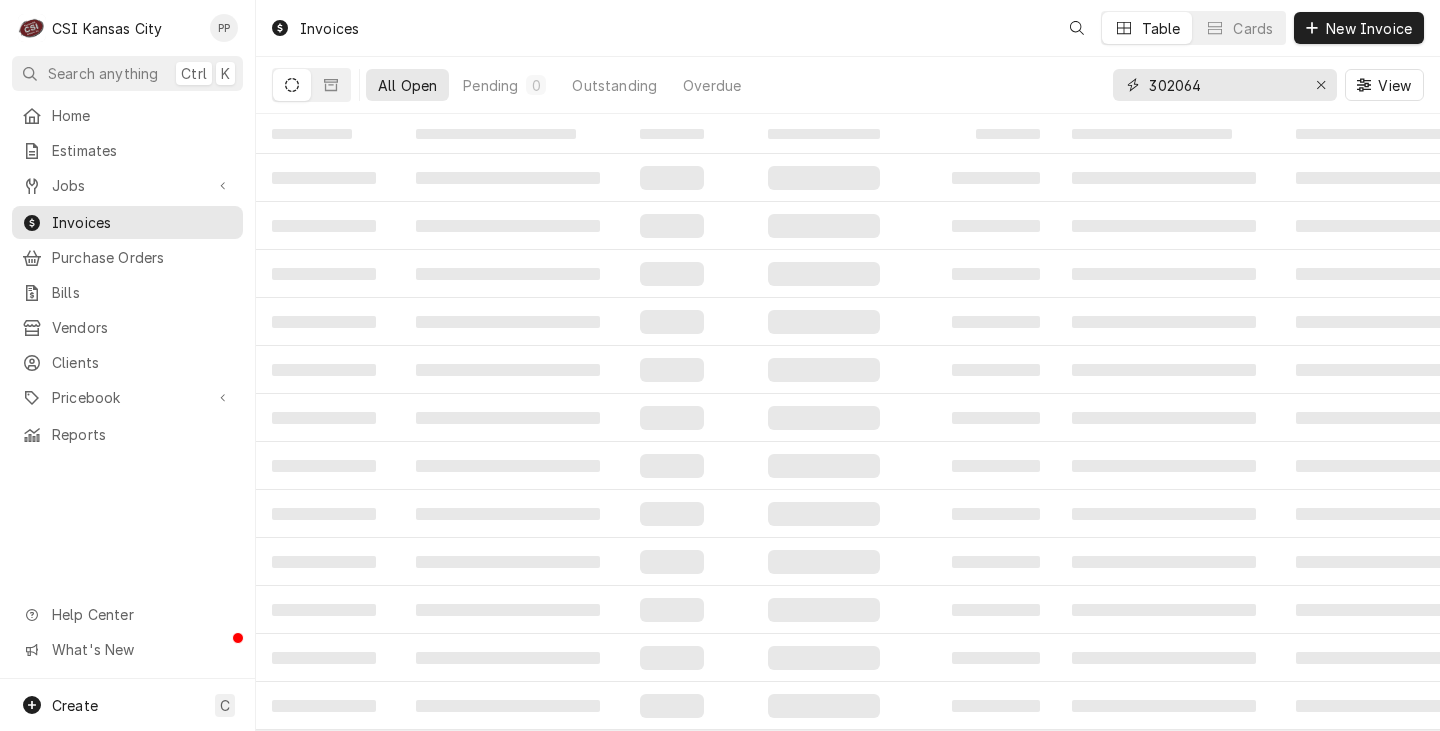 click on "302064" at bounding box center [1224, 85] 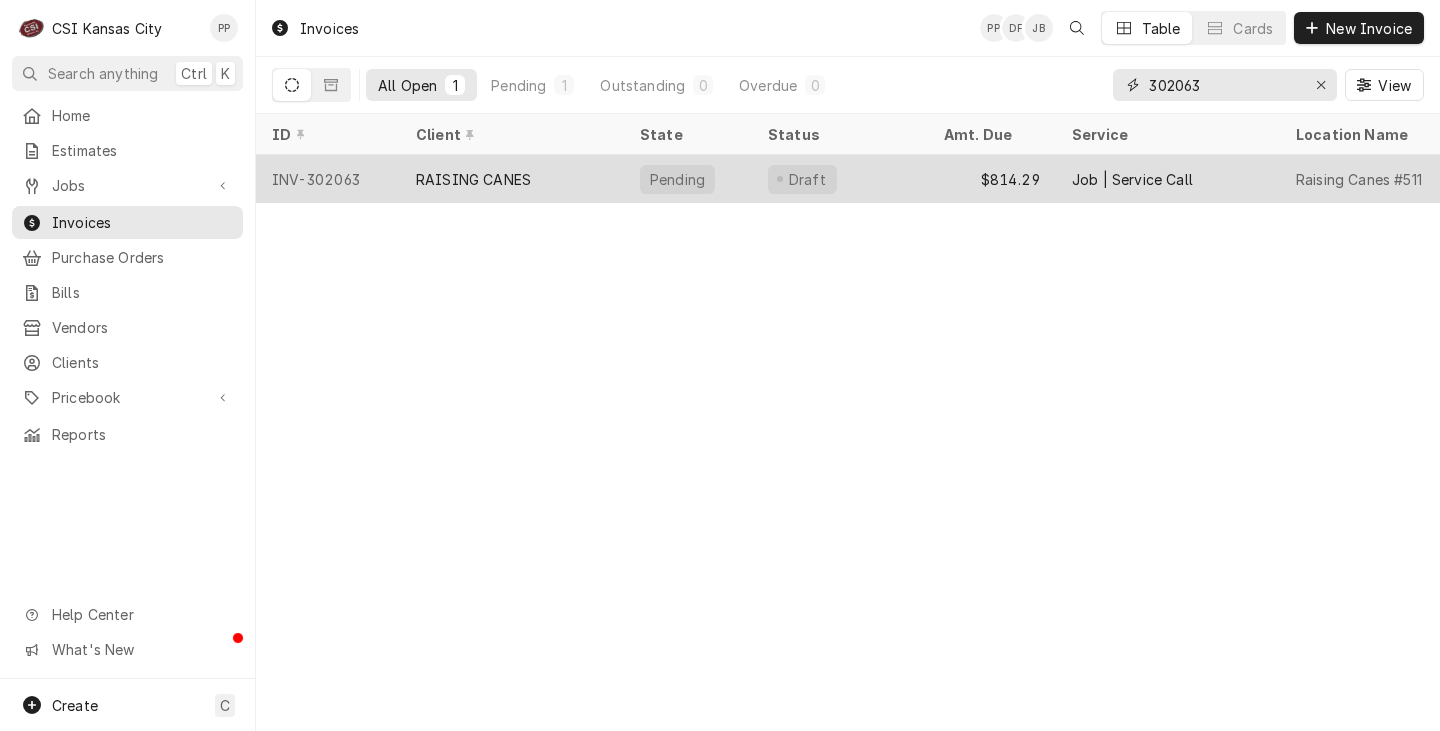 type on "302063" 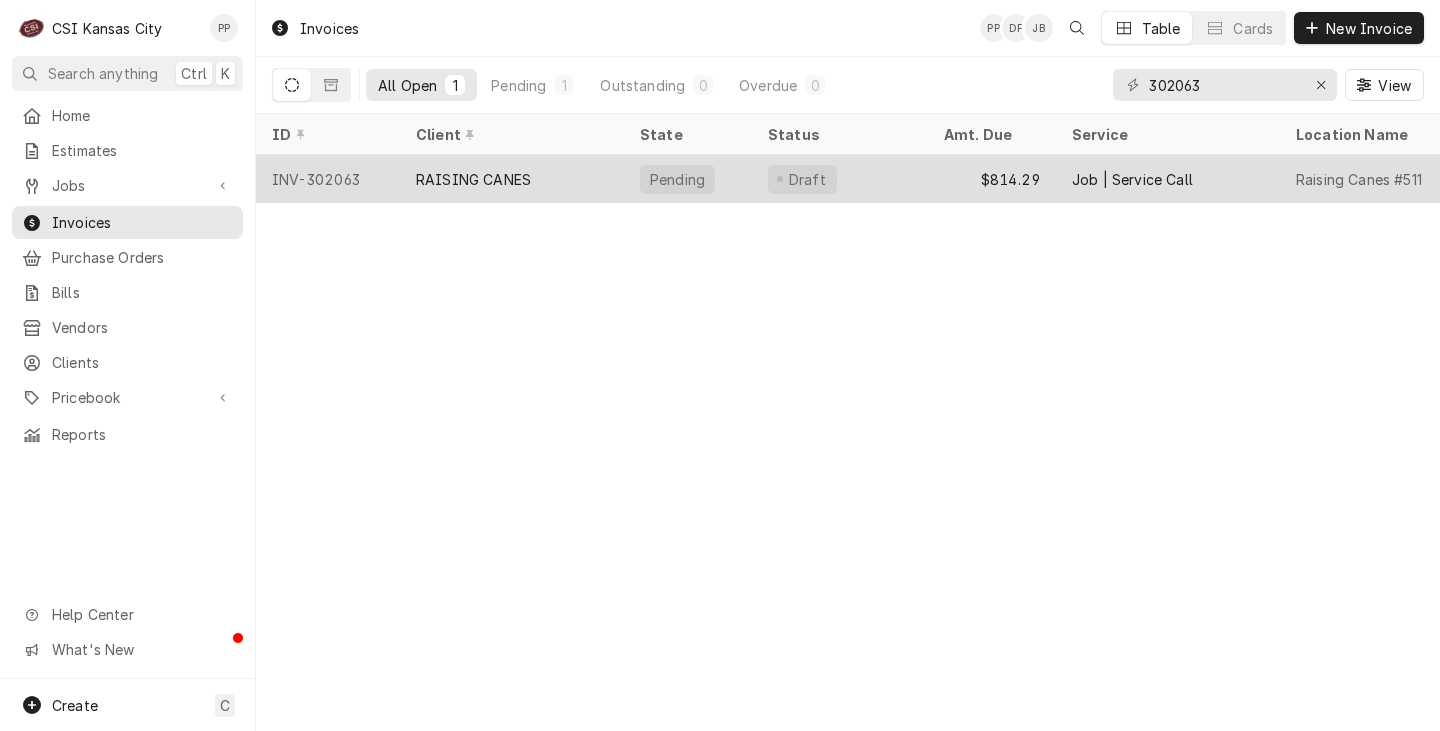 click on "RAISING CANES" at bounding box center [512, 179] 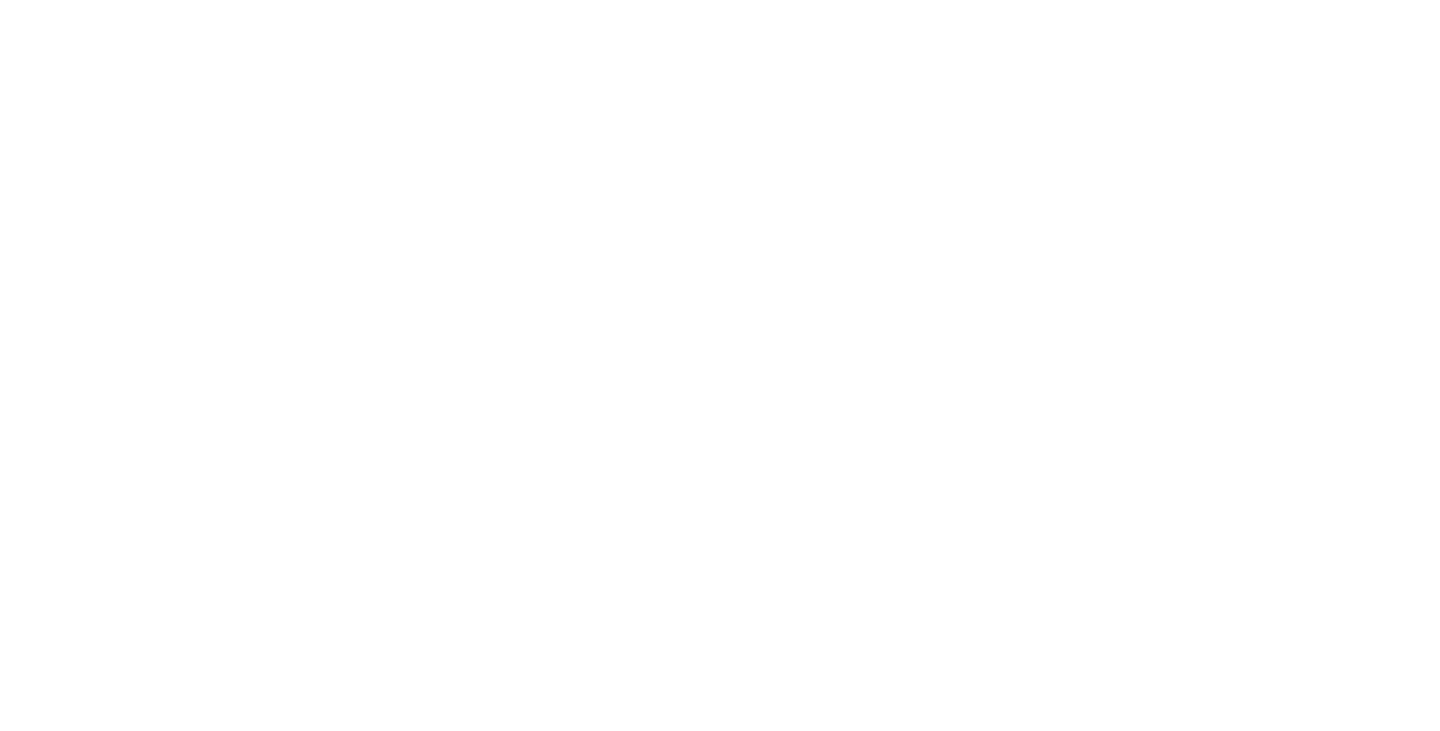 scroll, scrollTop: 0, scrollLeft: 0, axis: both 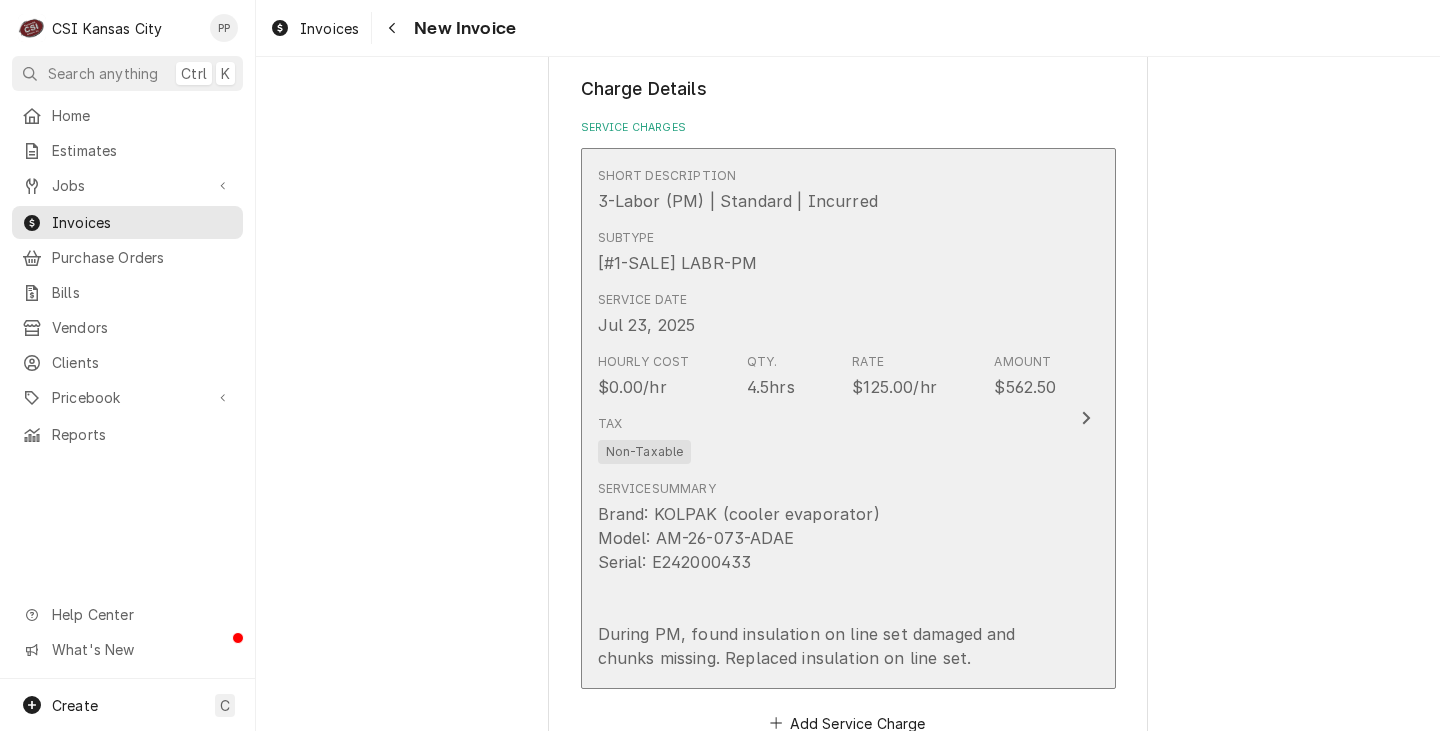 click on "Tax Non-Taxable" at bounding box center [827, 439] 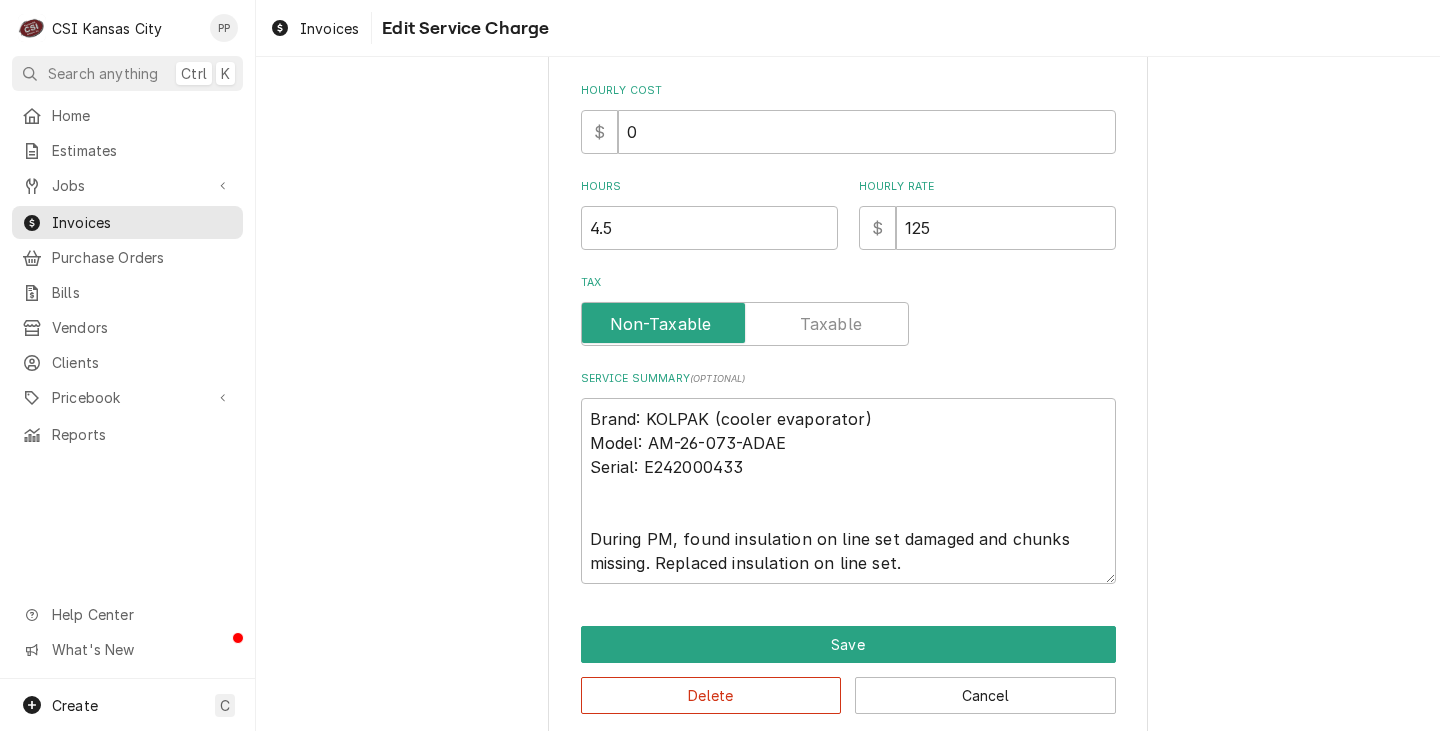 scroll, scrollTop: 588, scrollLeft: 0, axis: vertical 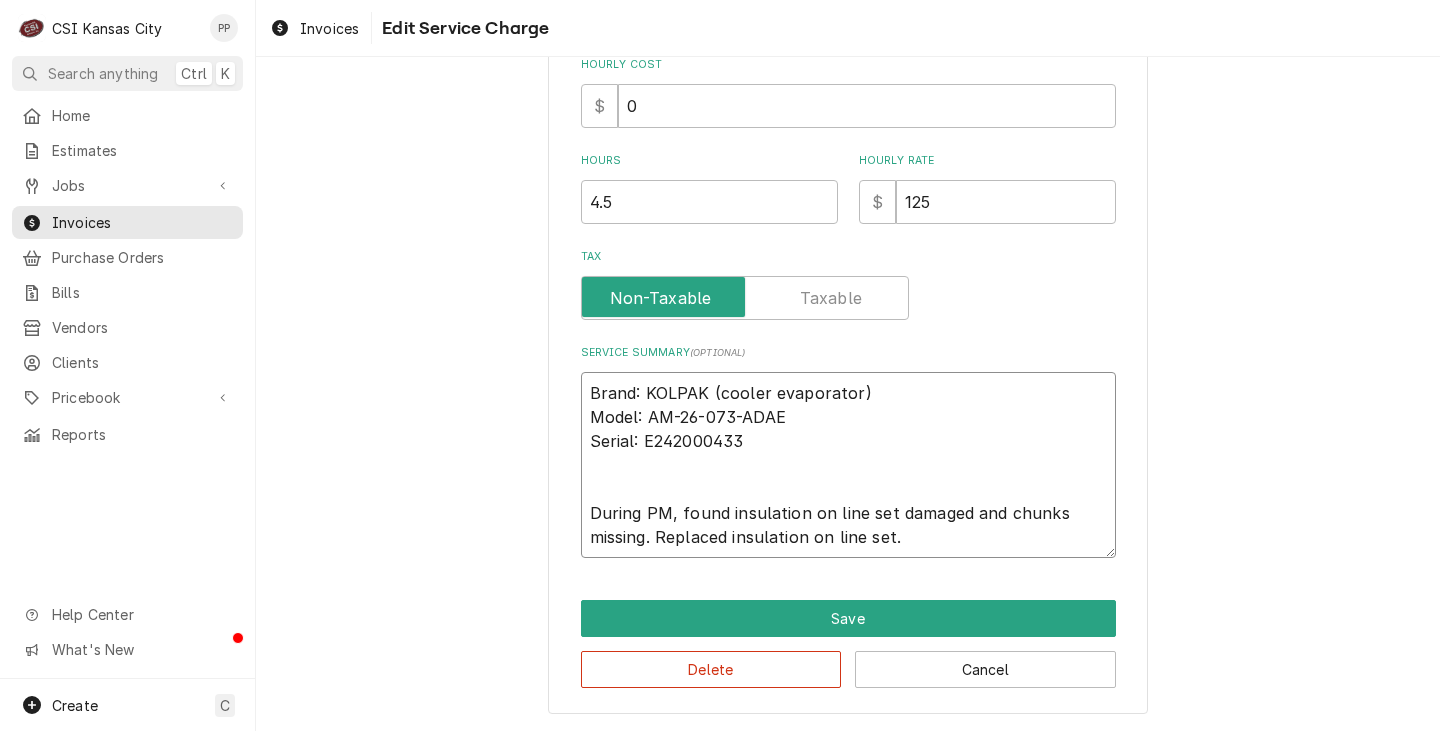drag, startPoint x: 1002, startPoint y: 547, endPoint x: 481, endPoint y: 382, distance: 546.5034 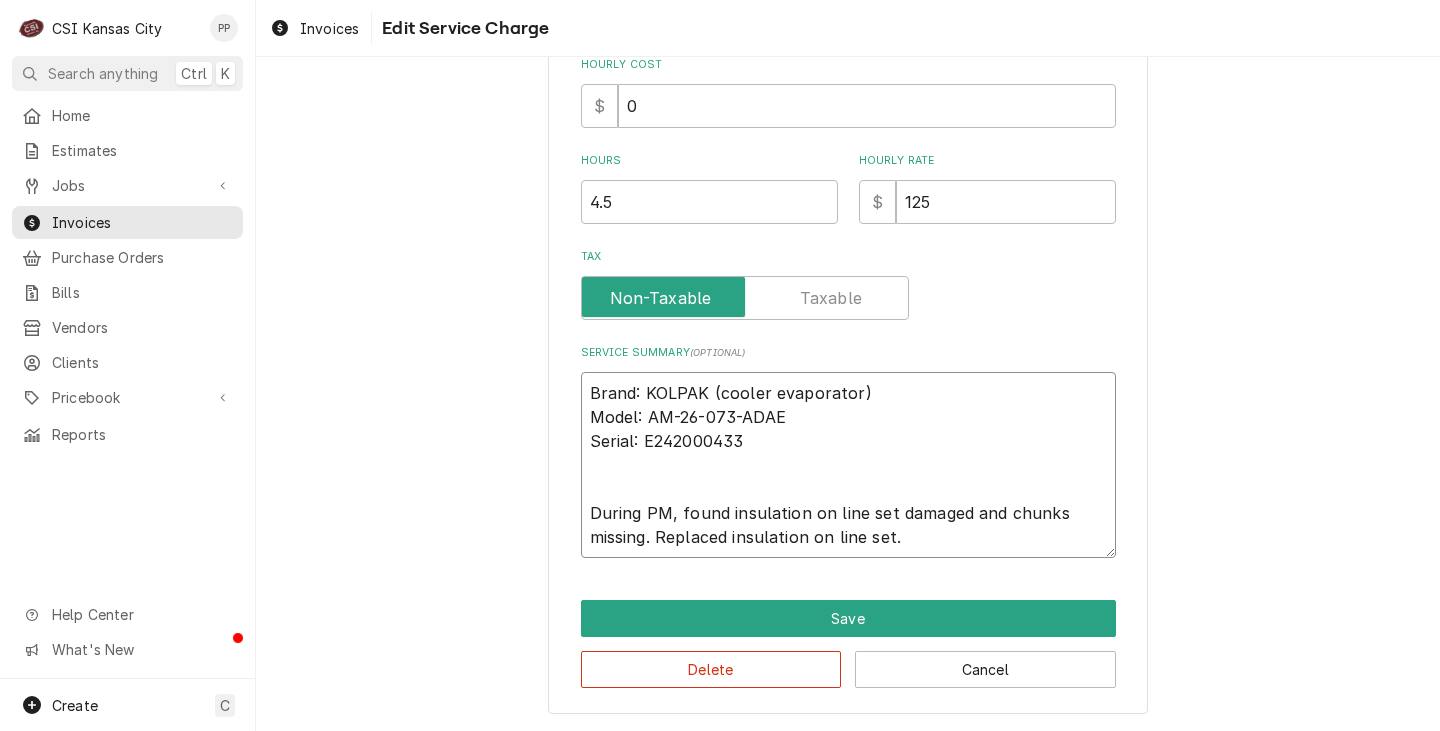 type on "x" 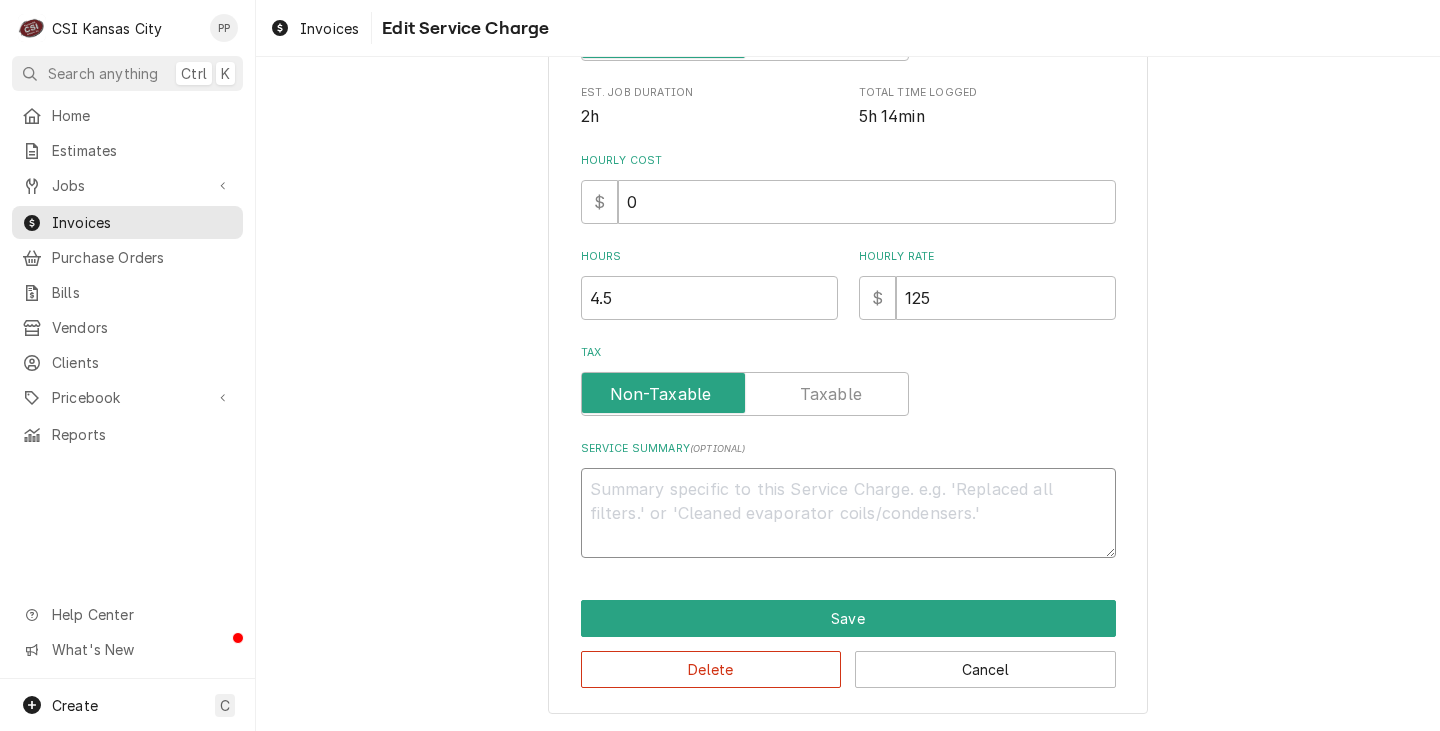 scroll, scrollTop: 0, scrollLeft: 0, axis: both 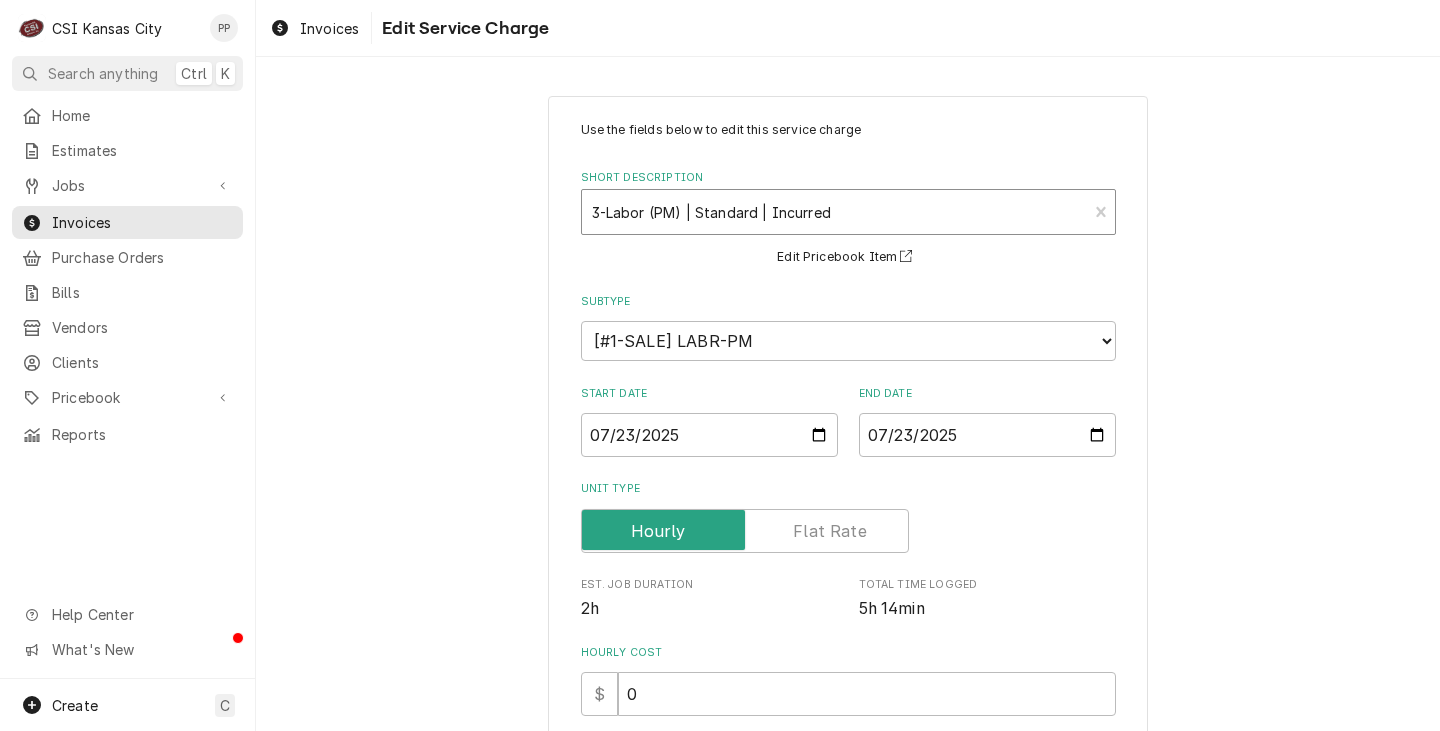 type 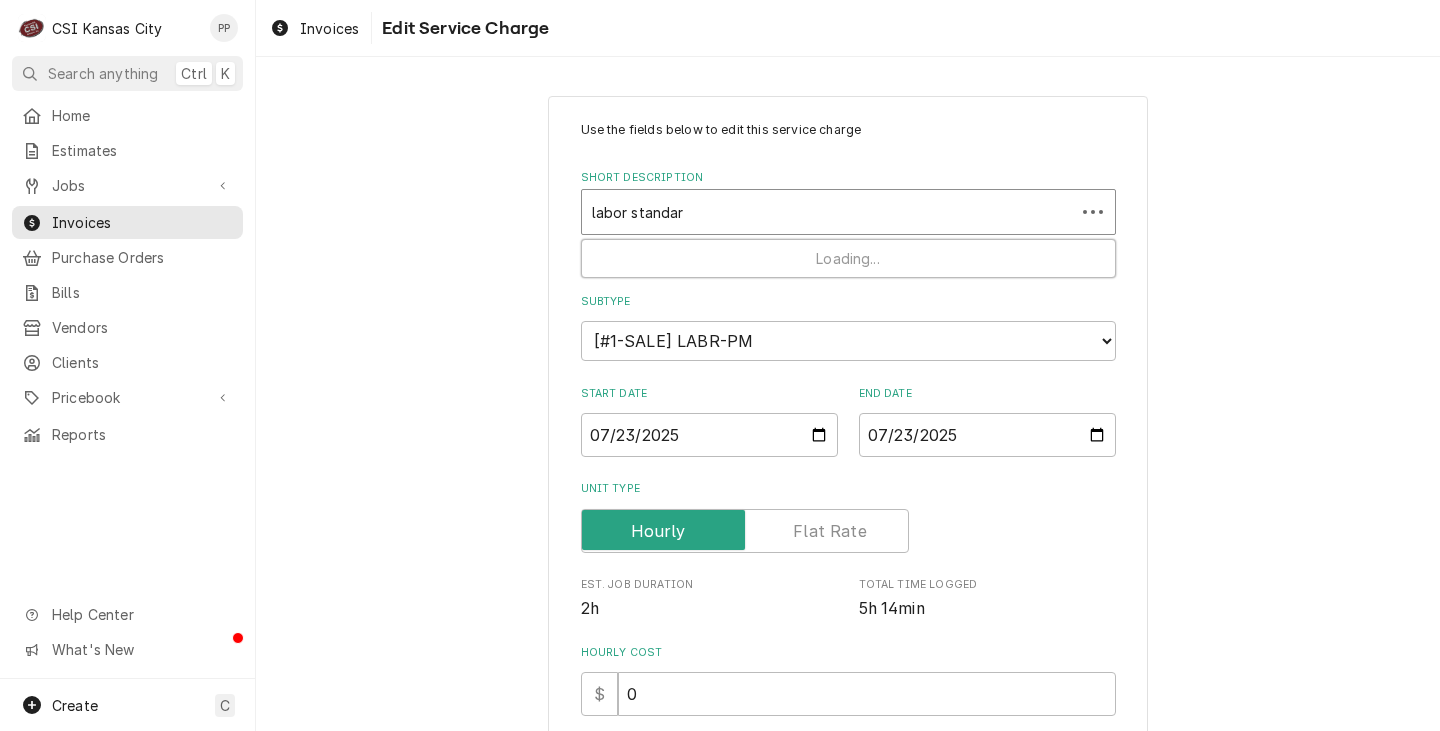 type on "labor standard" 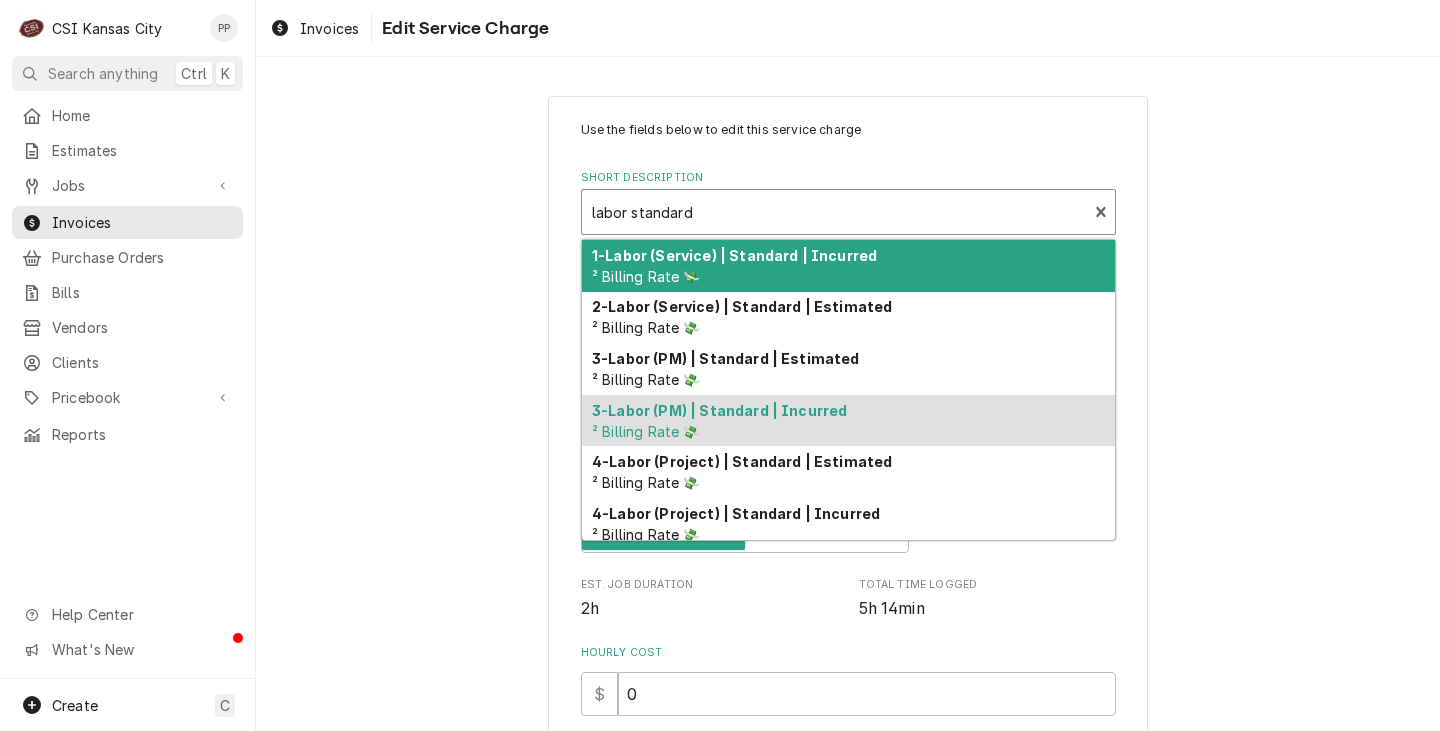 click on "1-Labor (Service) | Standard | Incurred ² Billing Rate 💸" at bounding box center [848, 266] 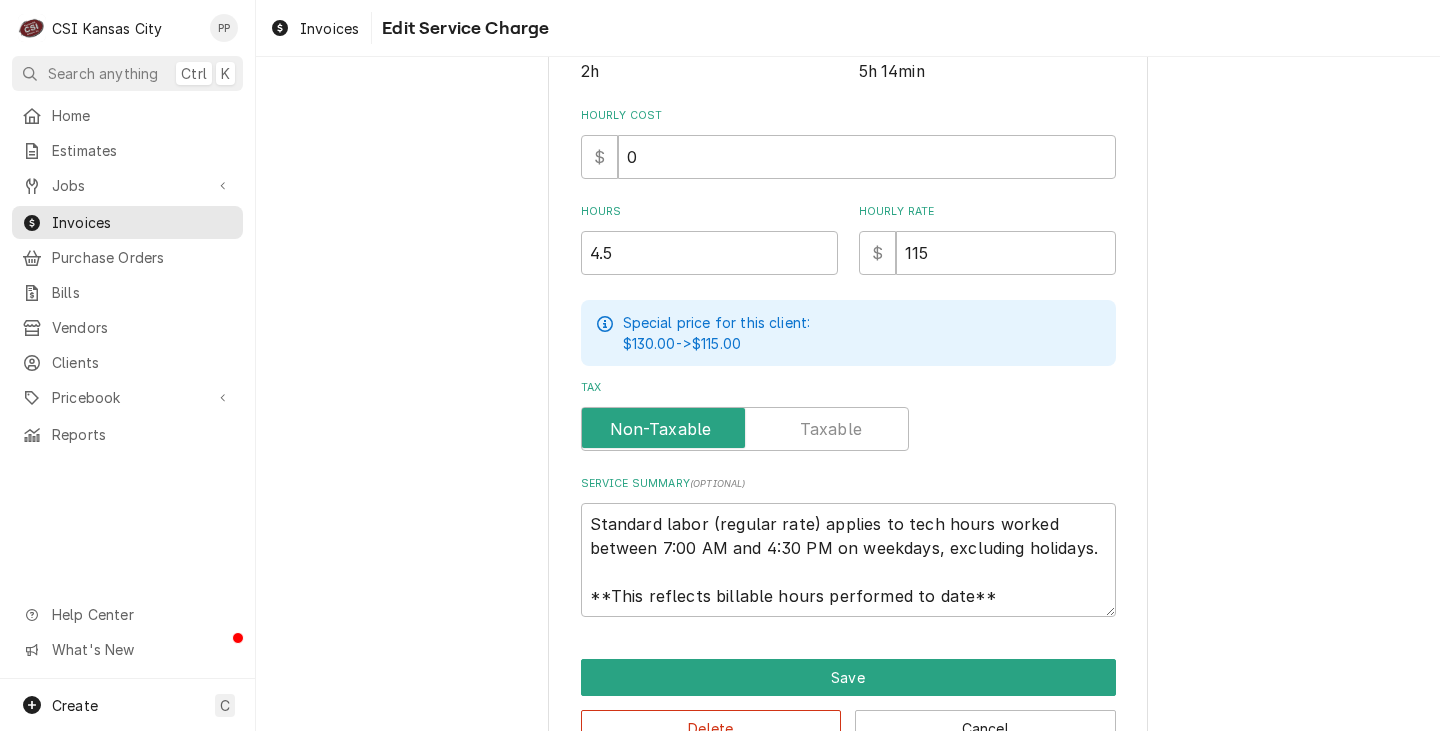 scroll, scrollTop: 594, scrollLeft: 0, axis: vertical 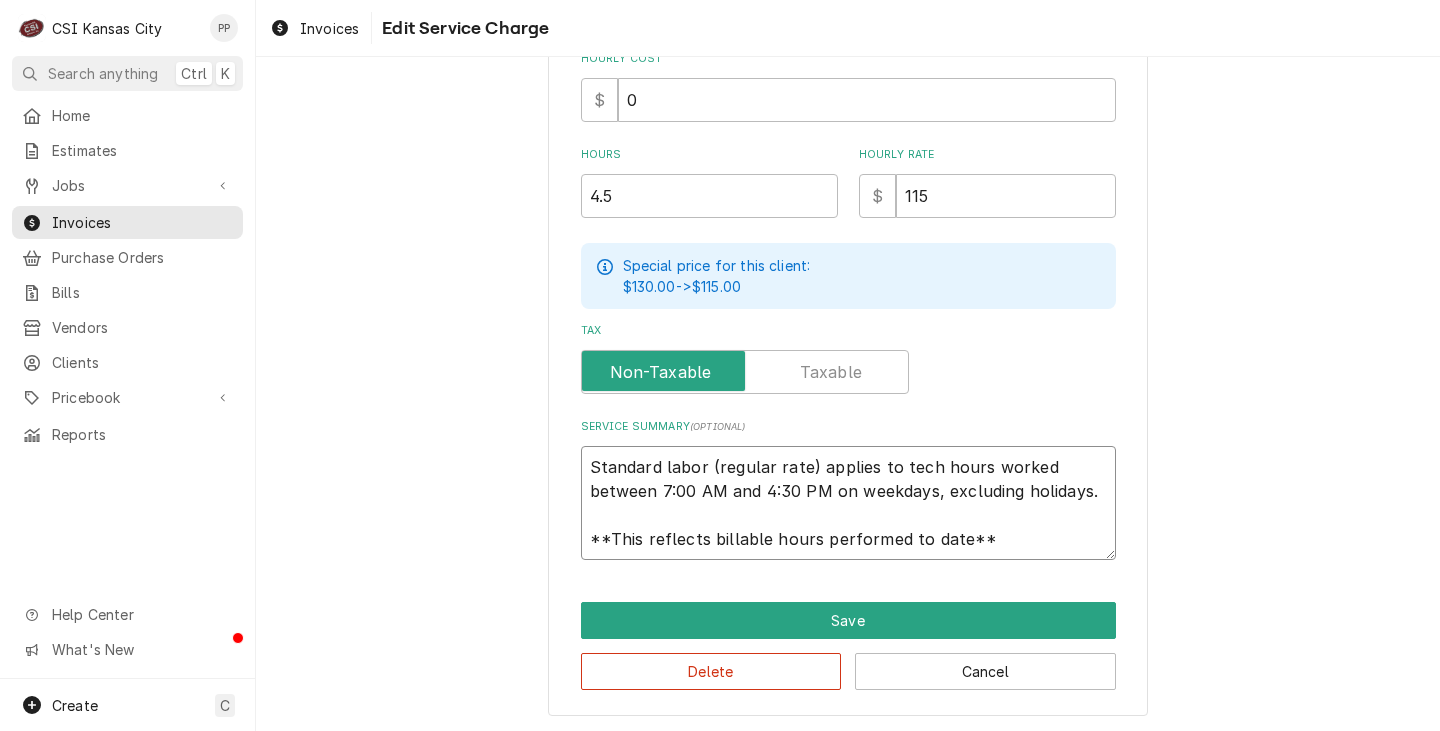 drag, startPoint x: 989, startPoint y: 547, endPoint x: 363, endPoint y: 465, distance: 631.3478 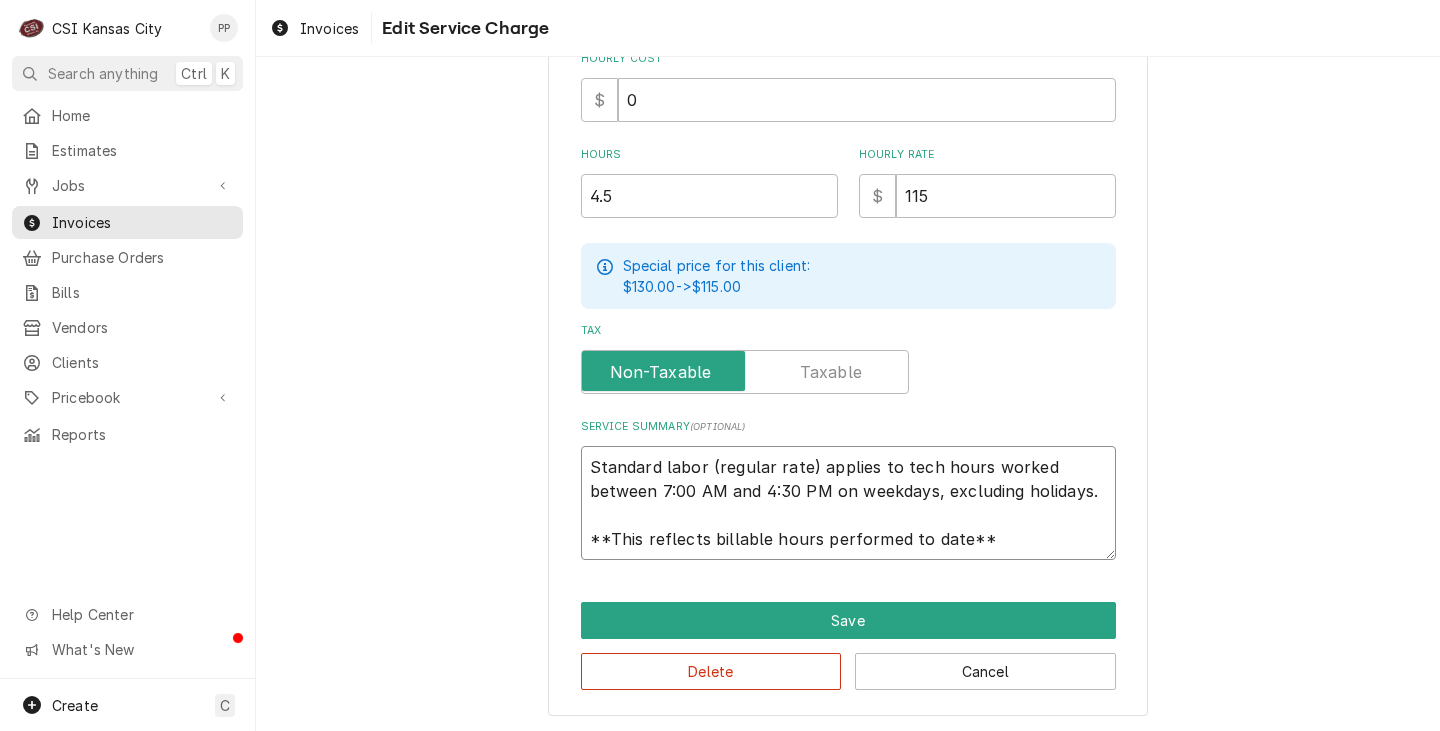 type on "x" 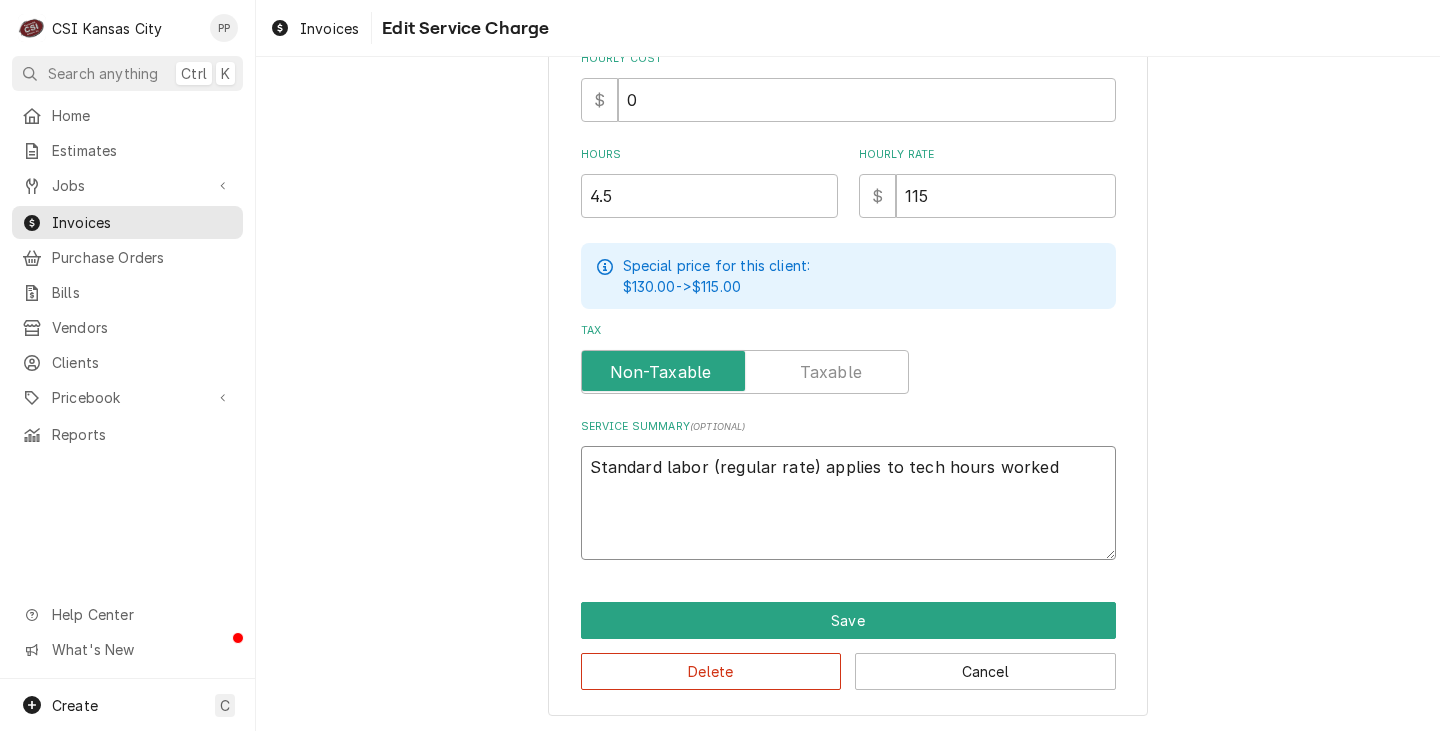 scroll, scrollTop: 0, scrollLeft: 0, axis: both 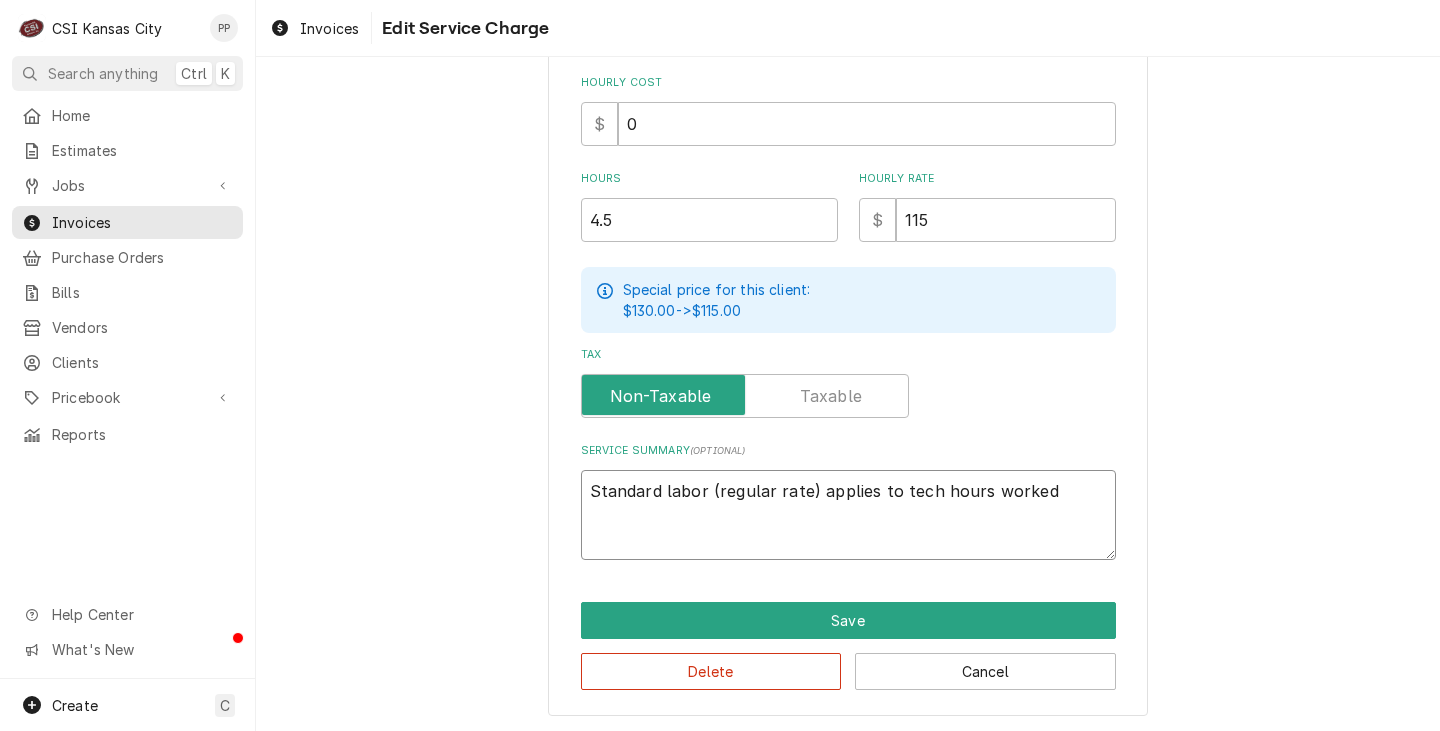 type on "x" 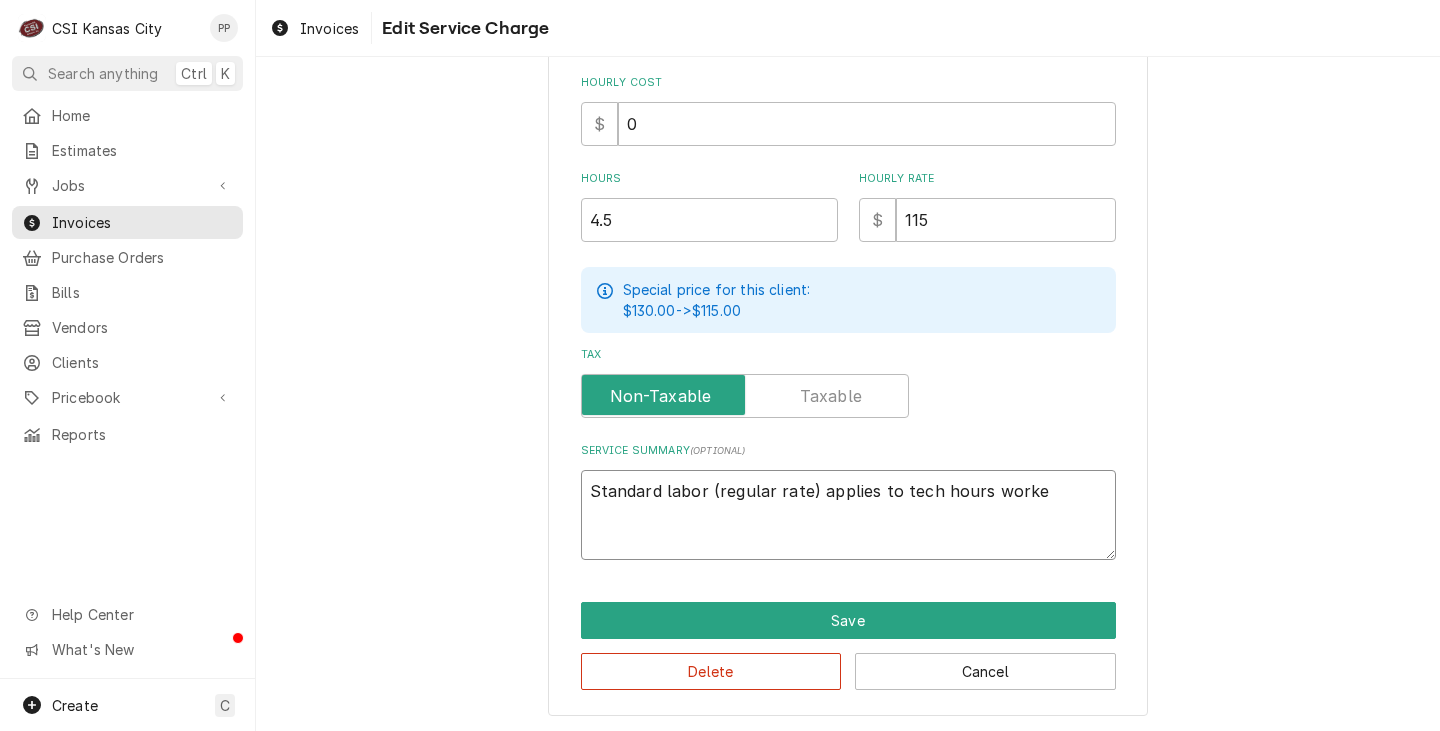 type on "x" 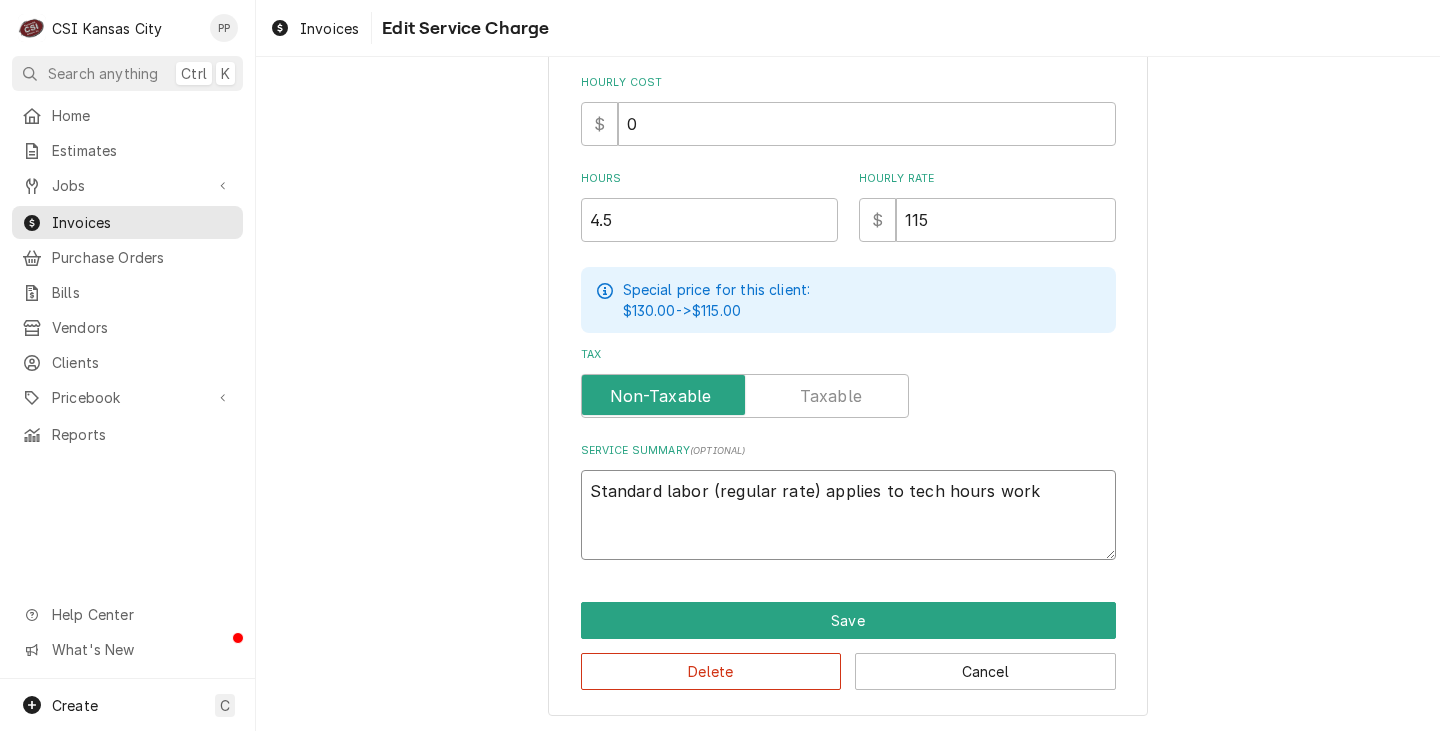 type on "x" 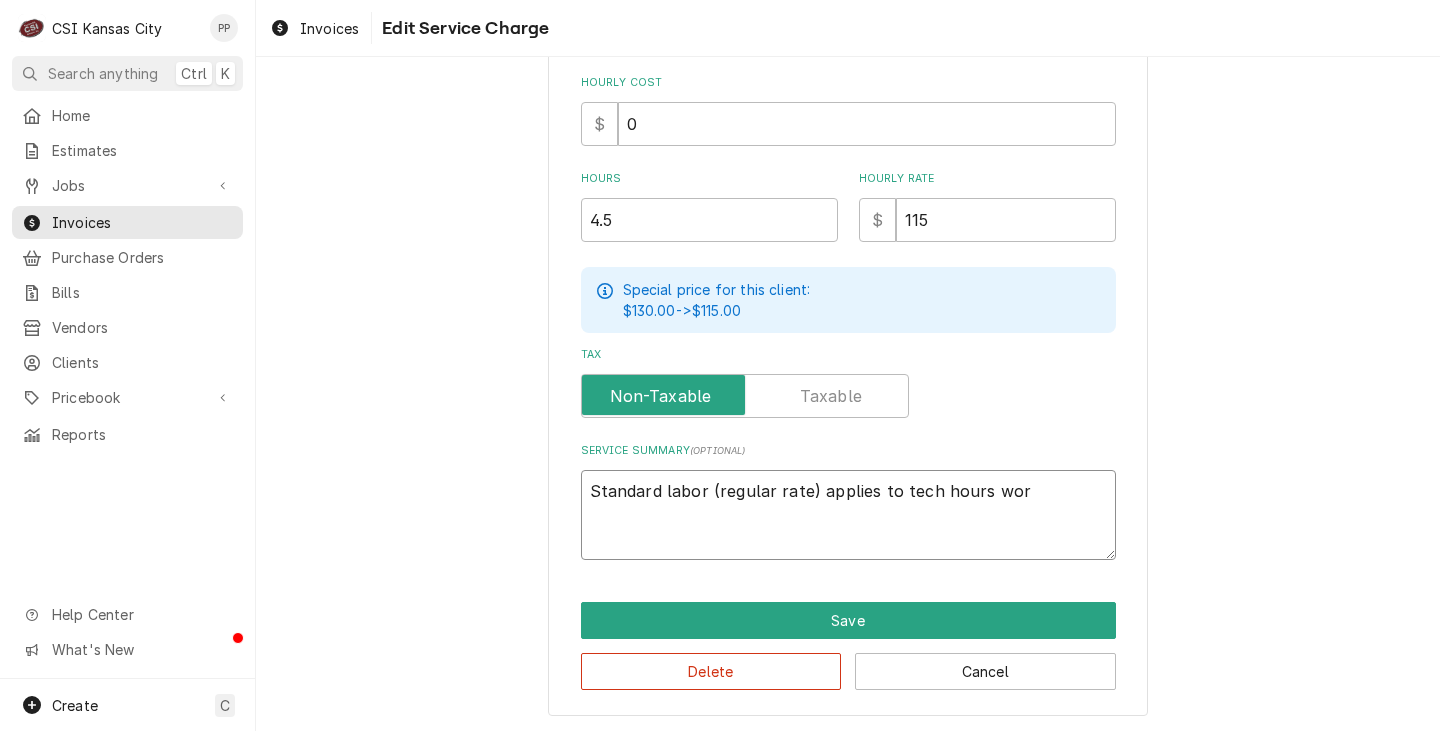 type on "x" 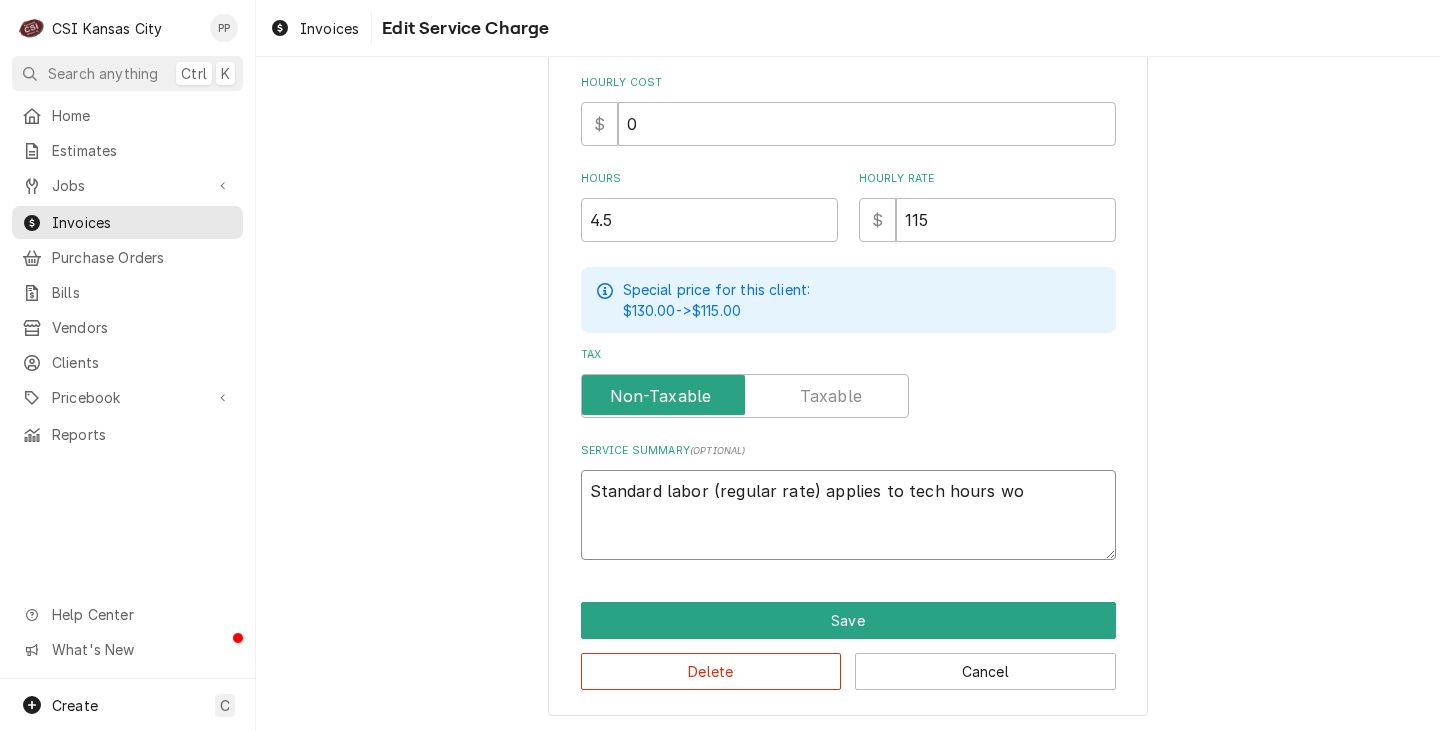 type on "x" 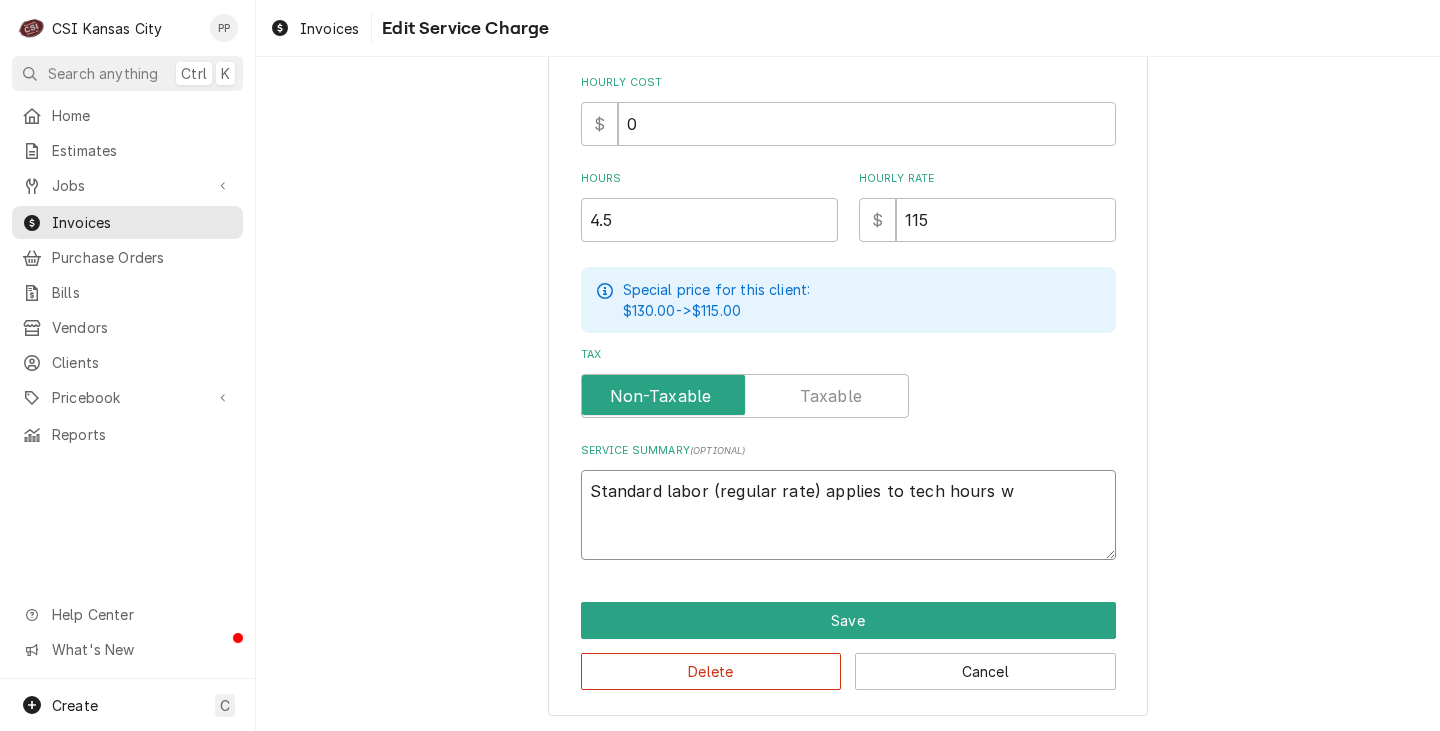 type on "x" 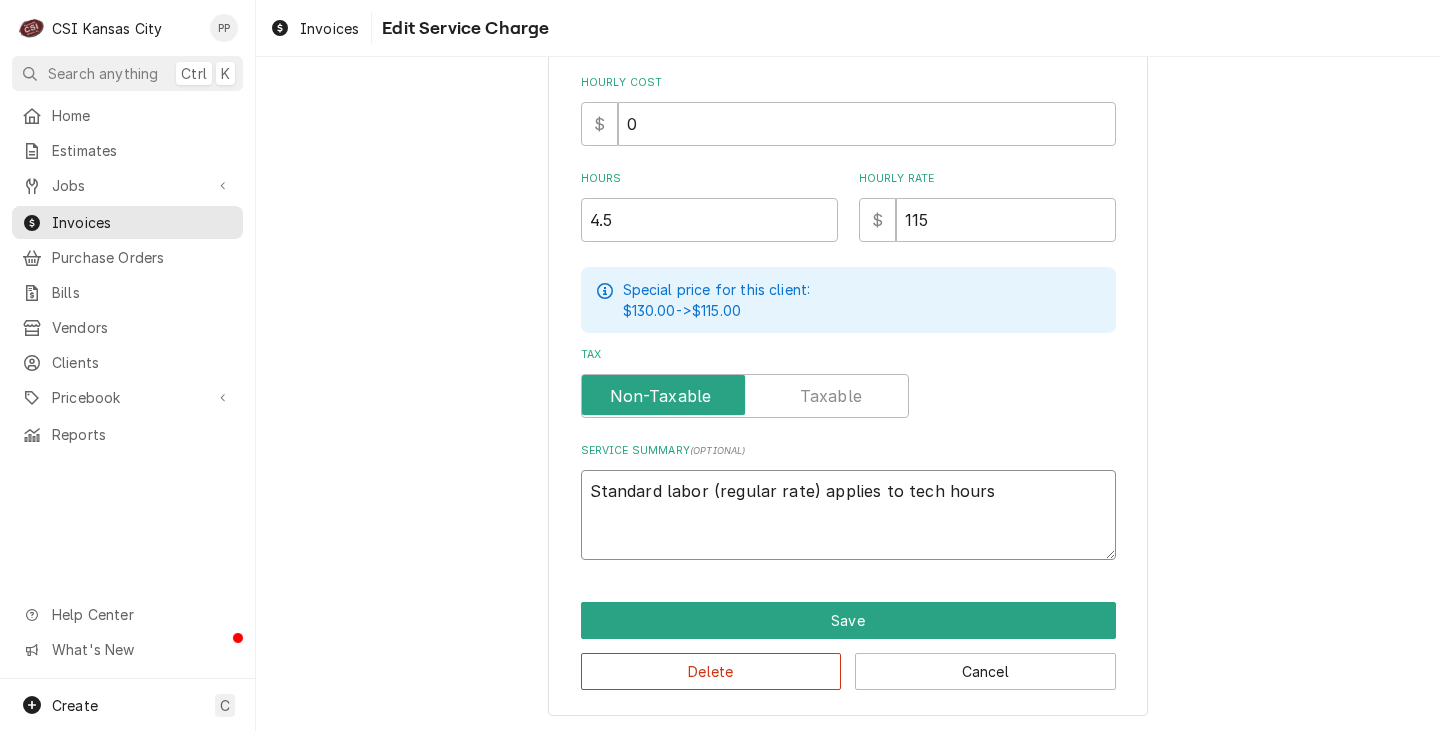 type on "x" 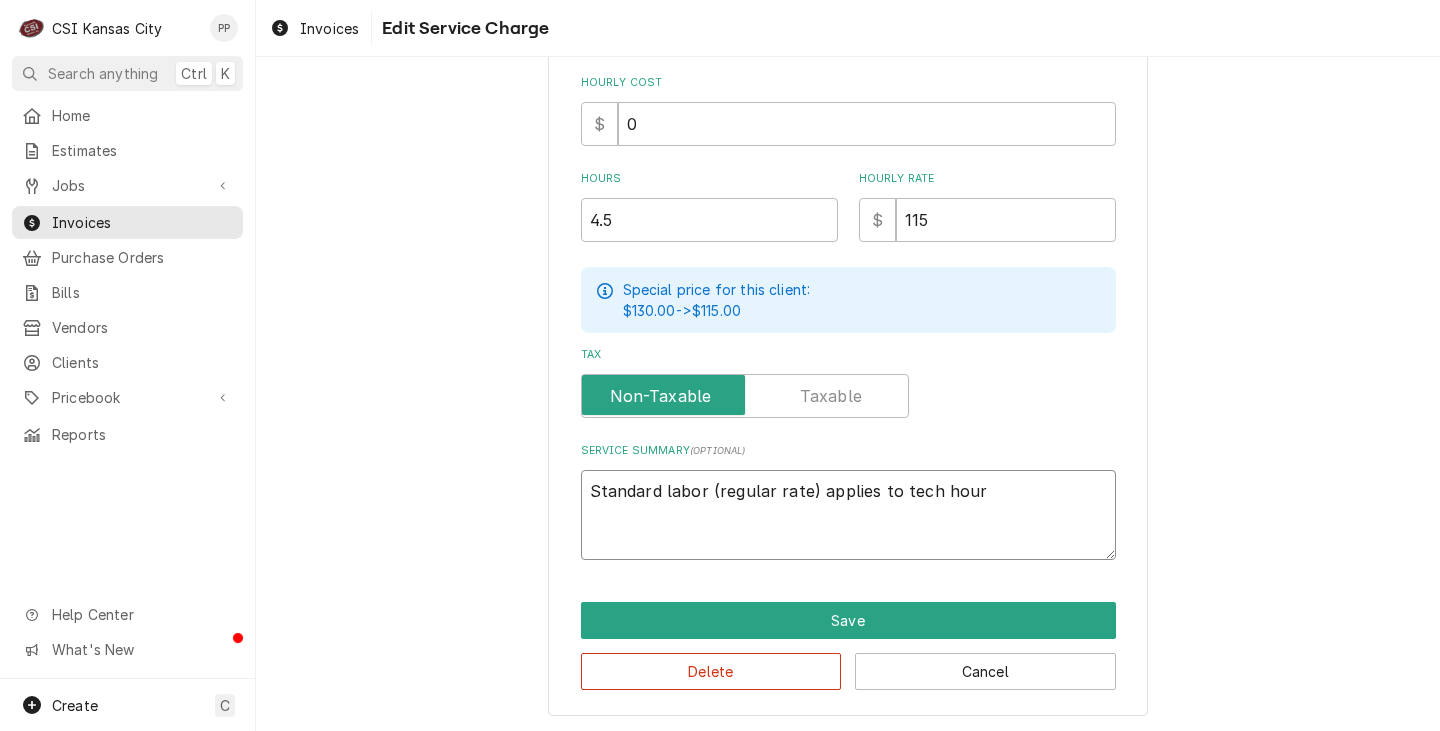 type on "x" 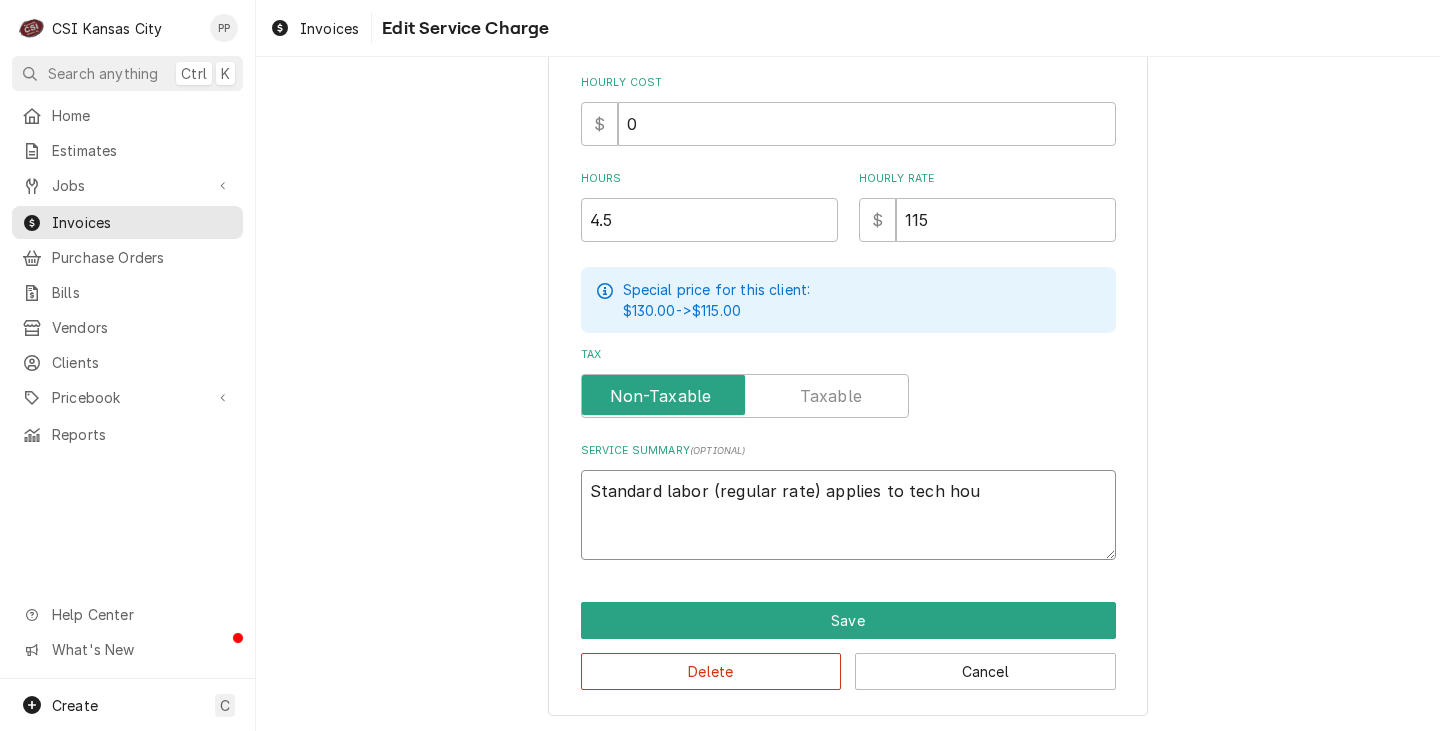type on "x" 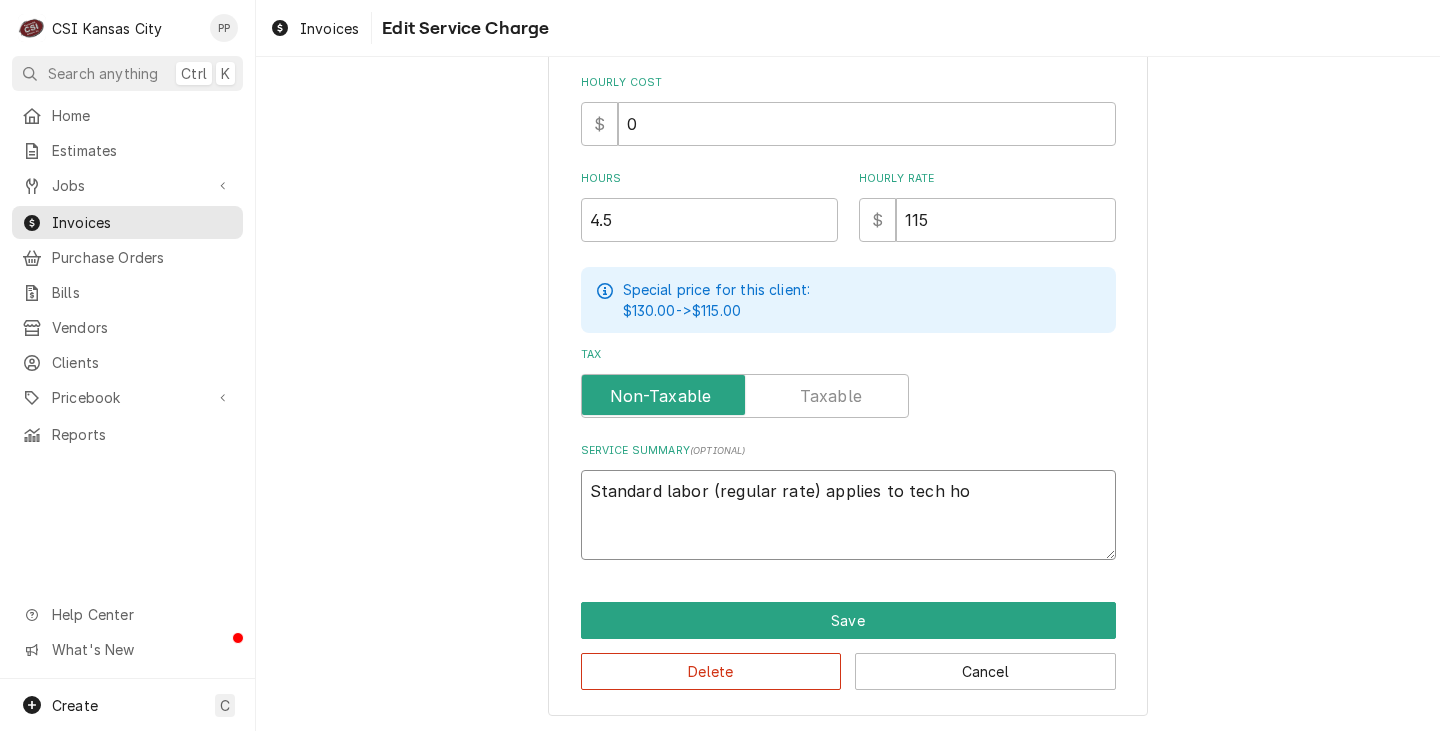type on "x" 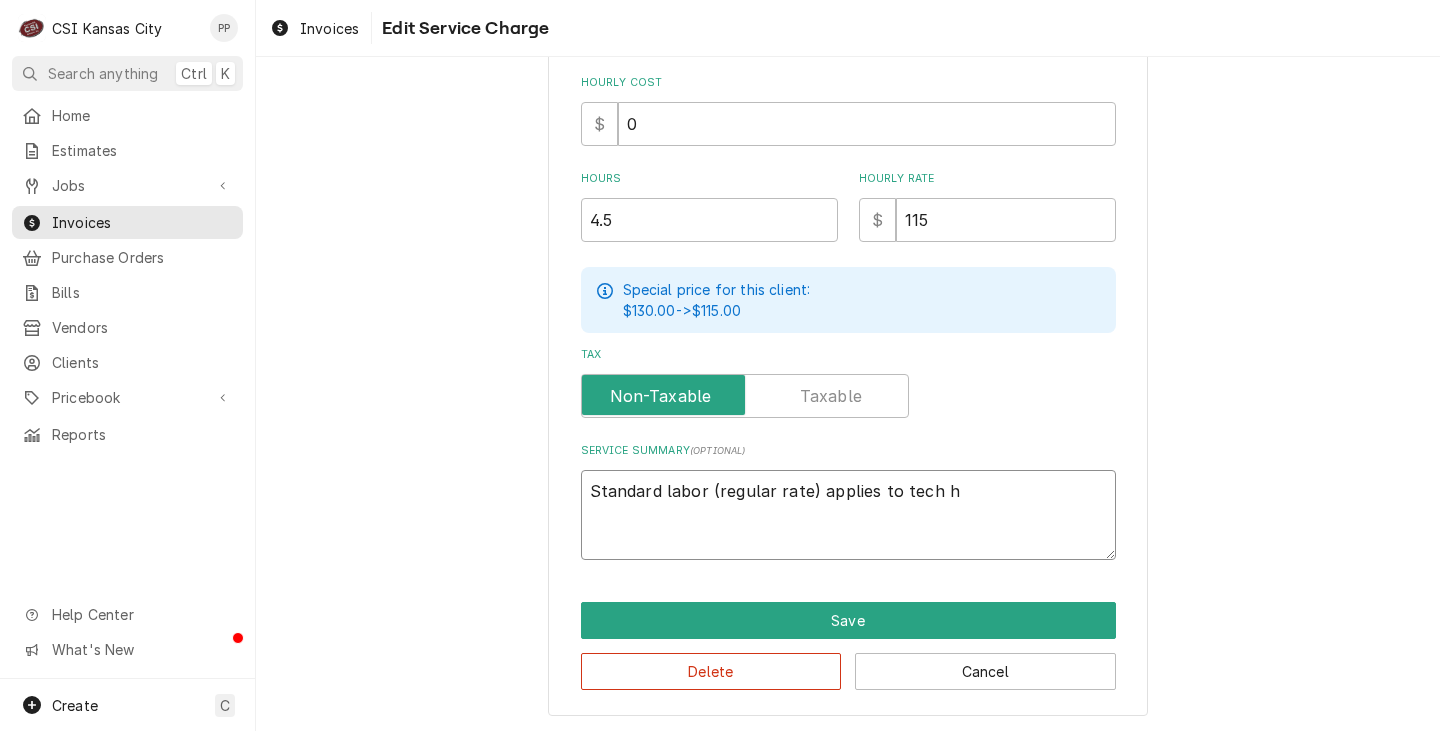 type on "x" 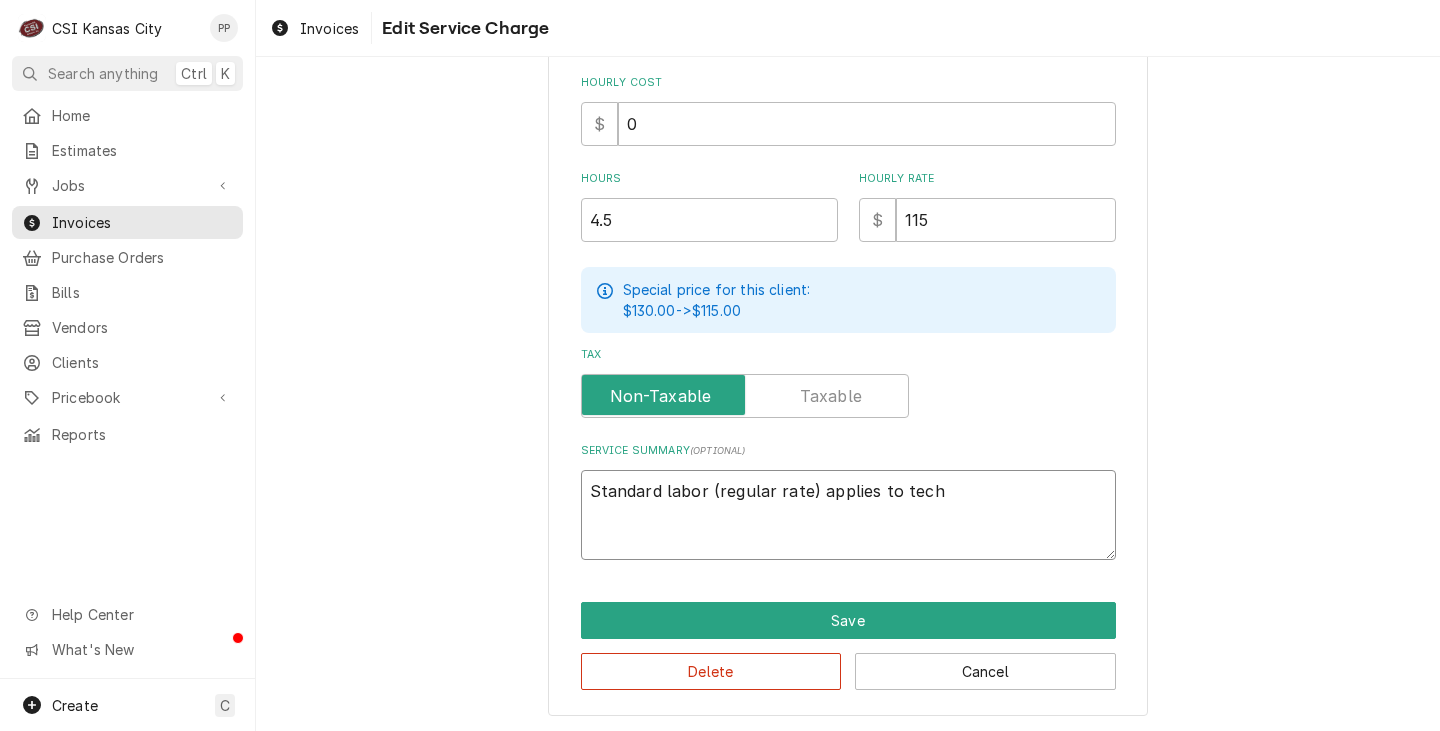 type on "x" 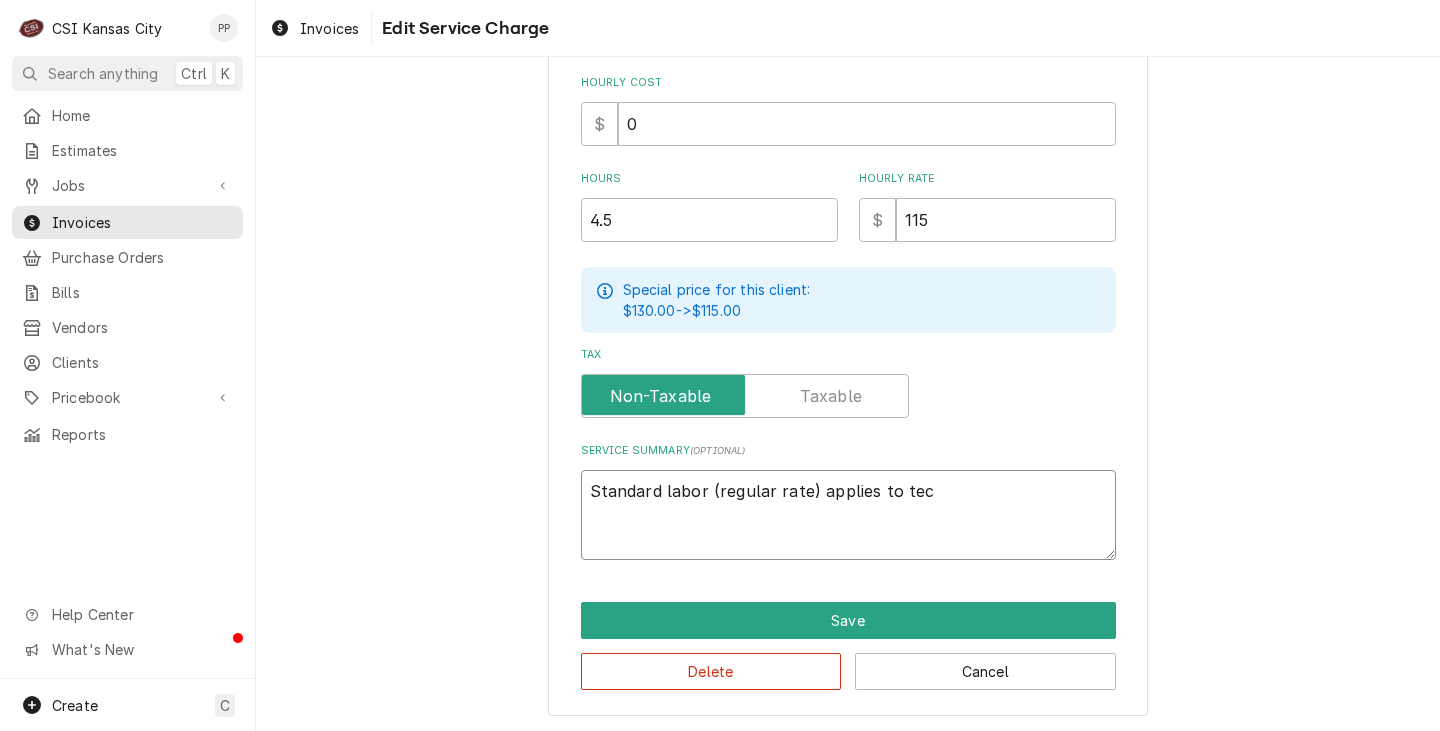type on "x" 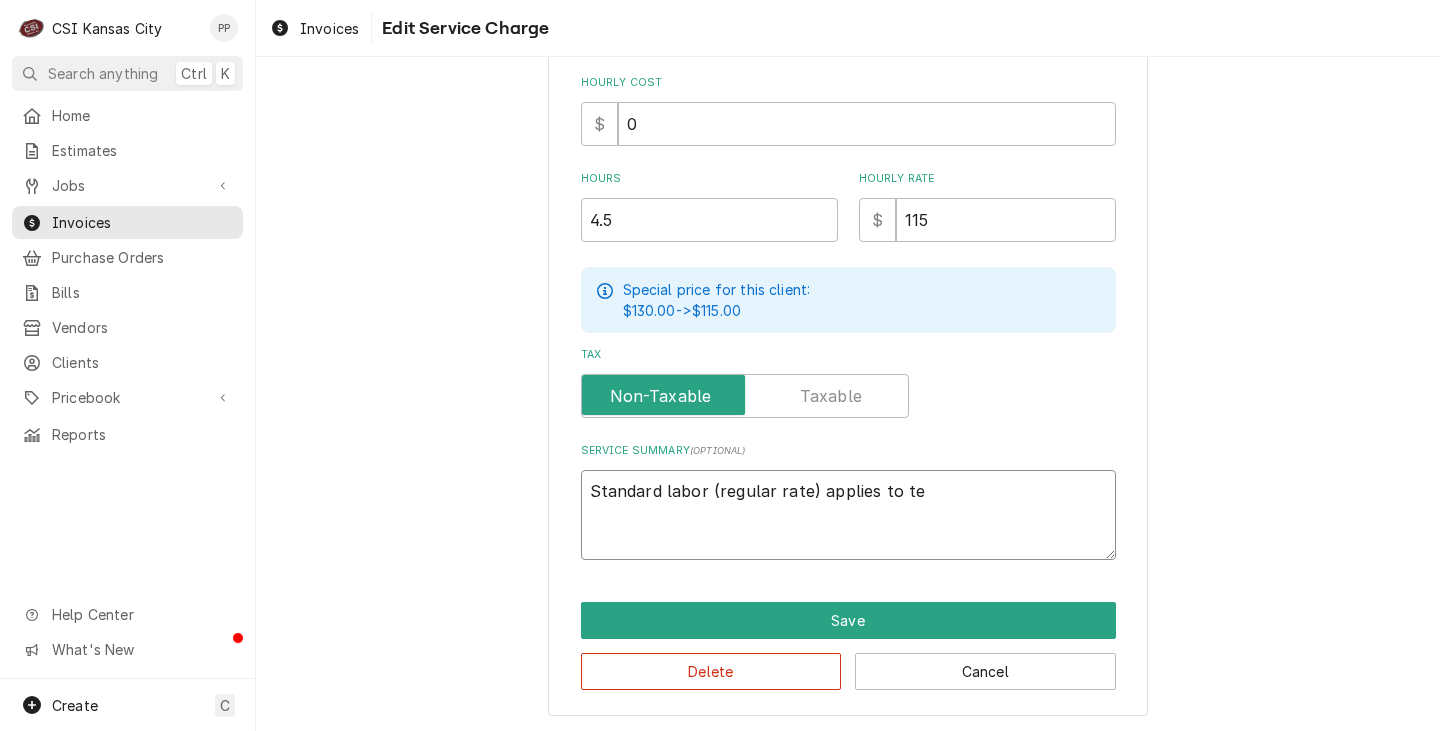 type on "x" 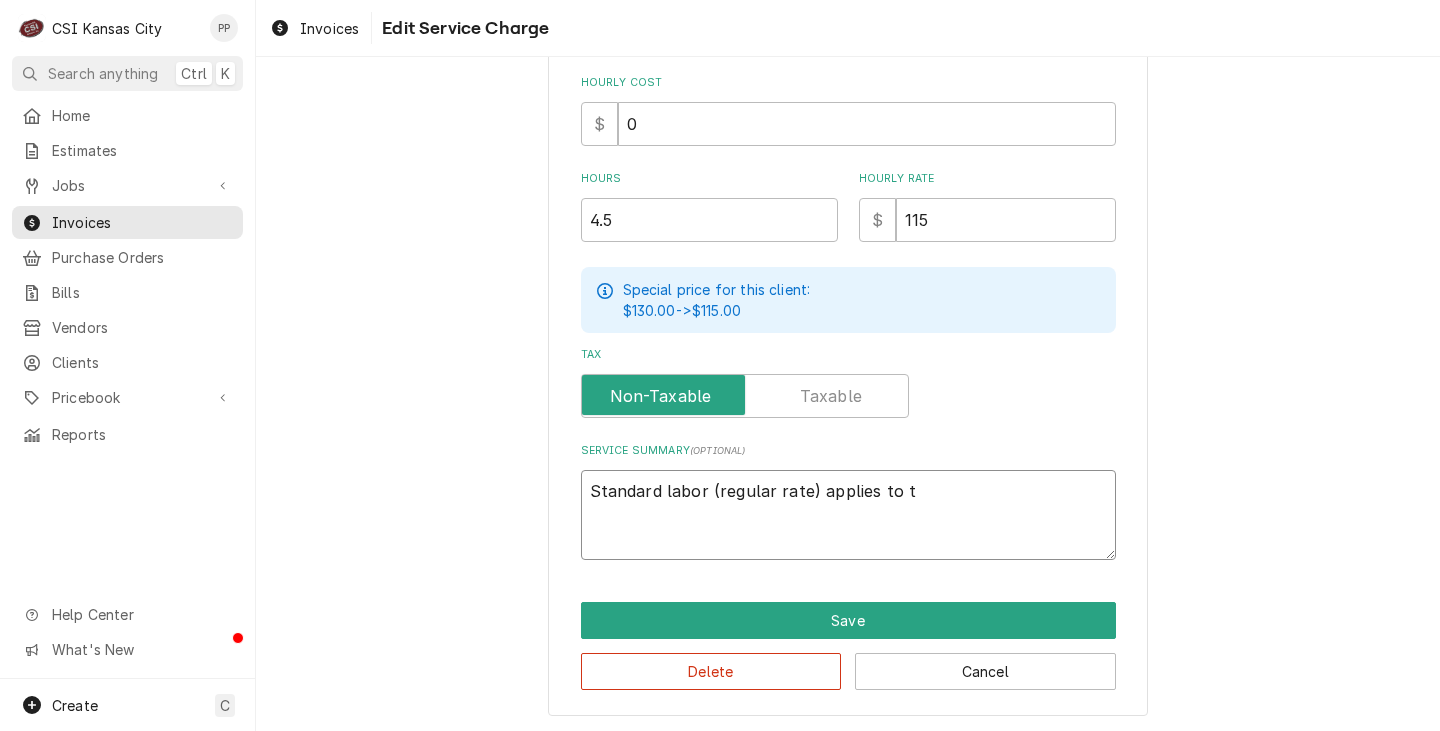 type on "x" 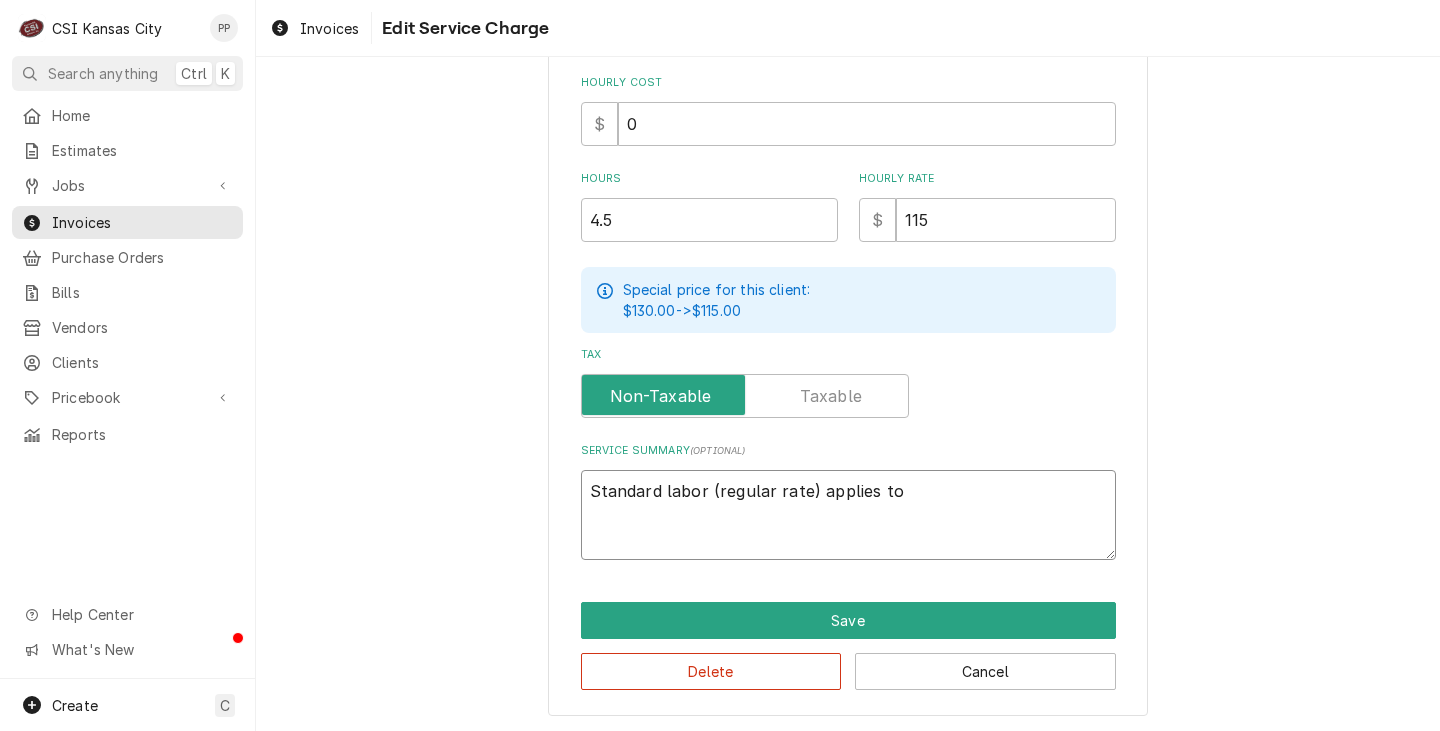 type on "x" 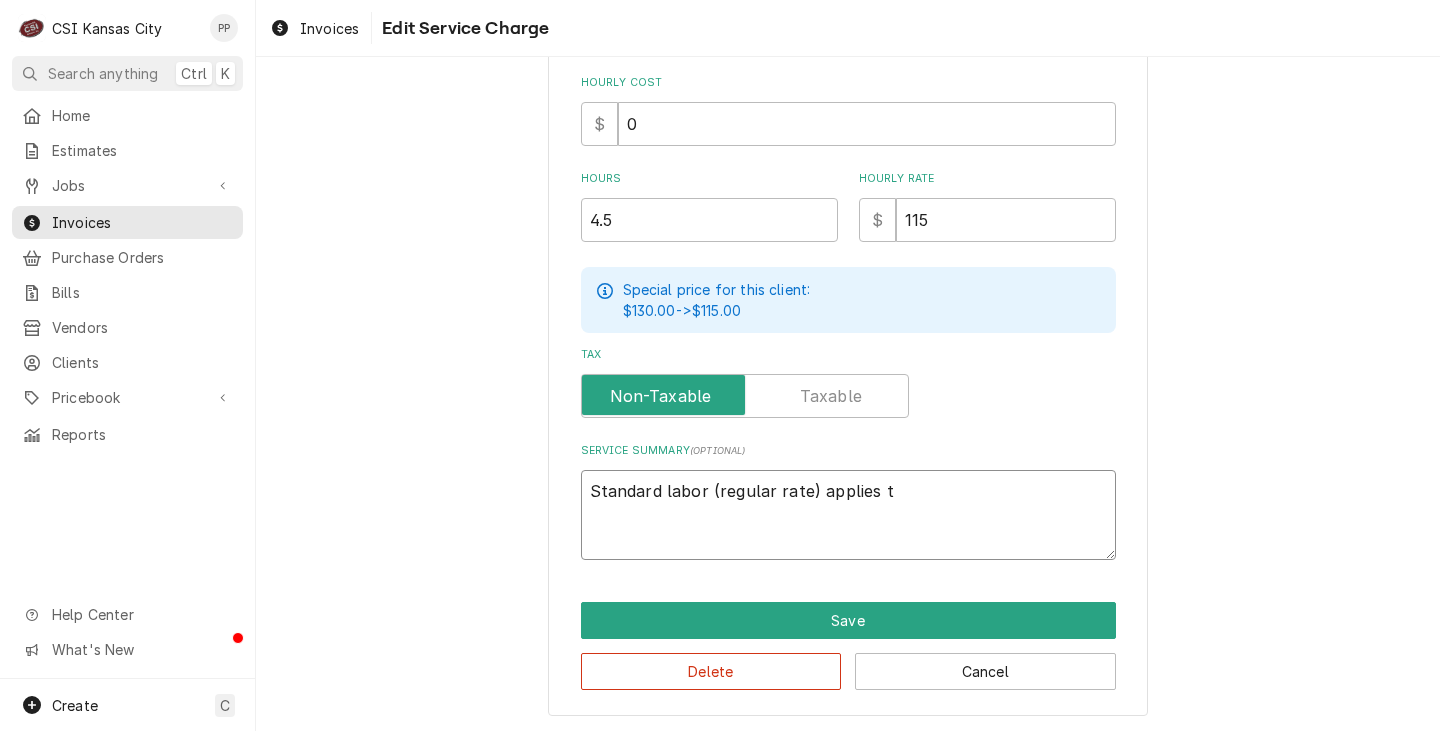 type on "x" 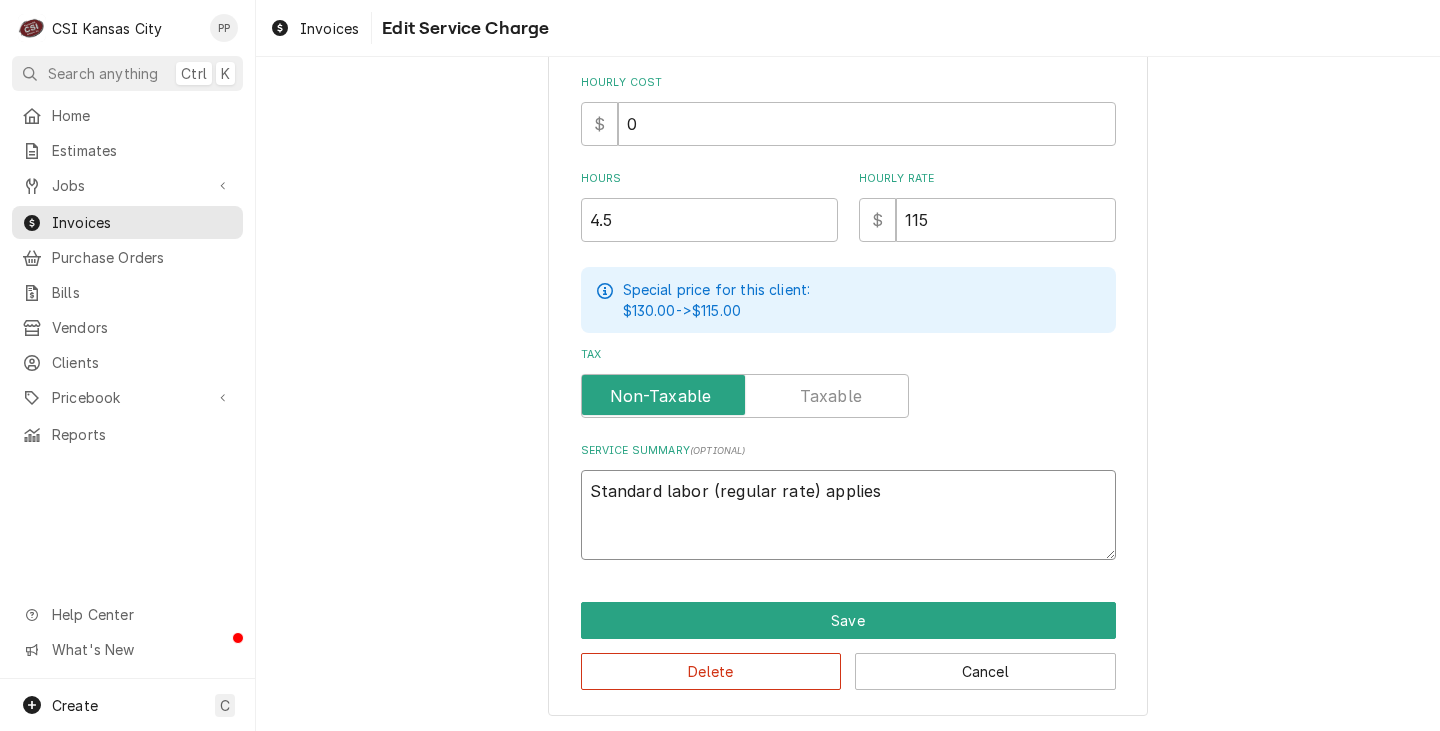 type on "x" 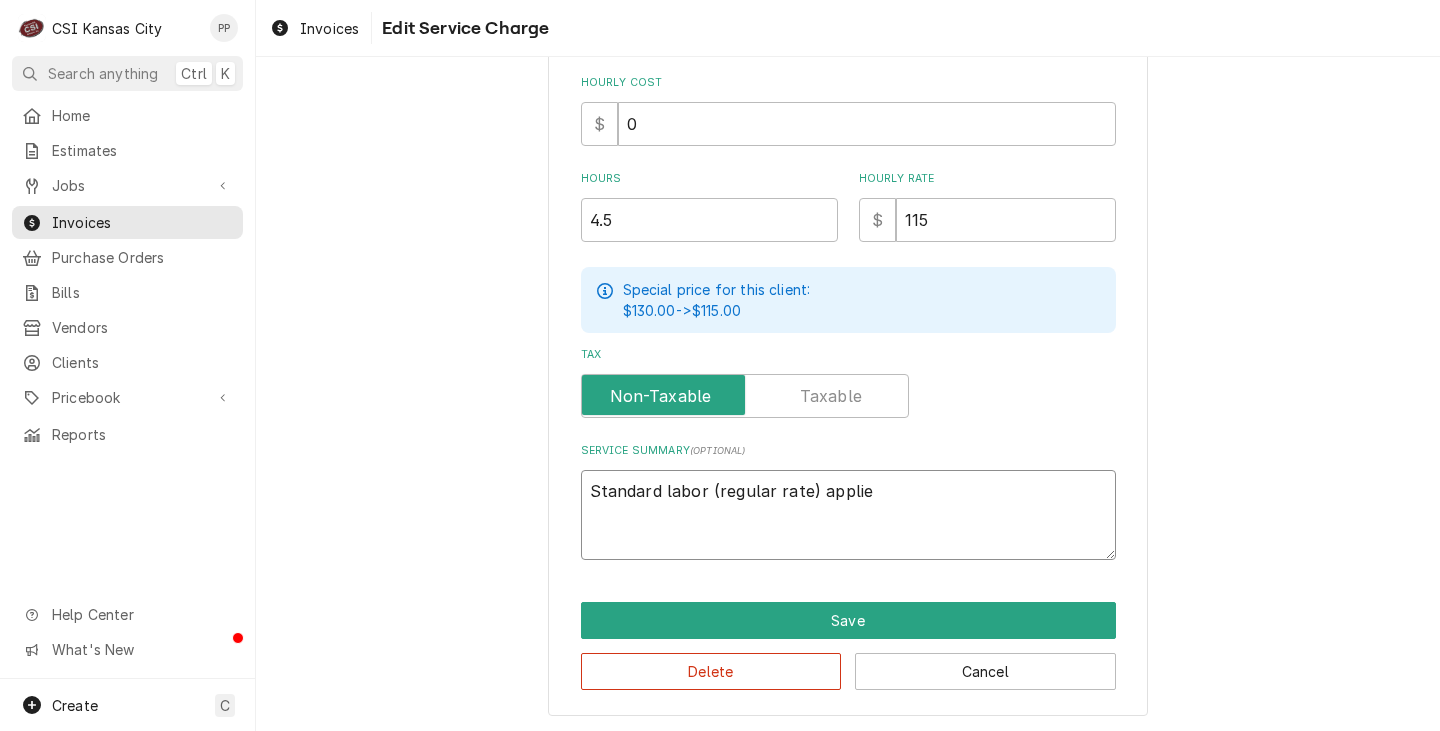 type on "x" 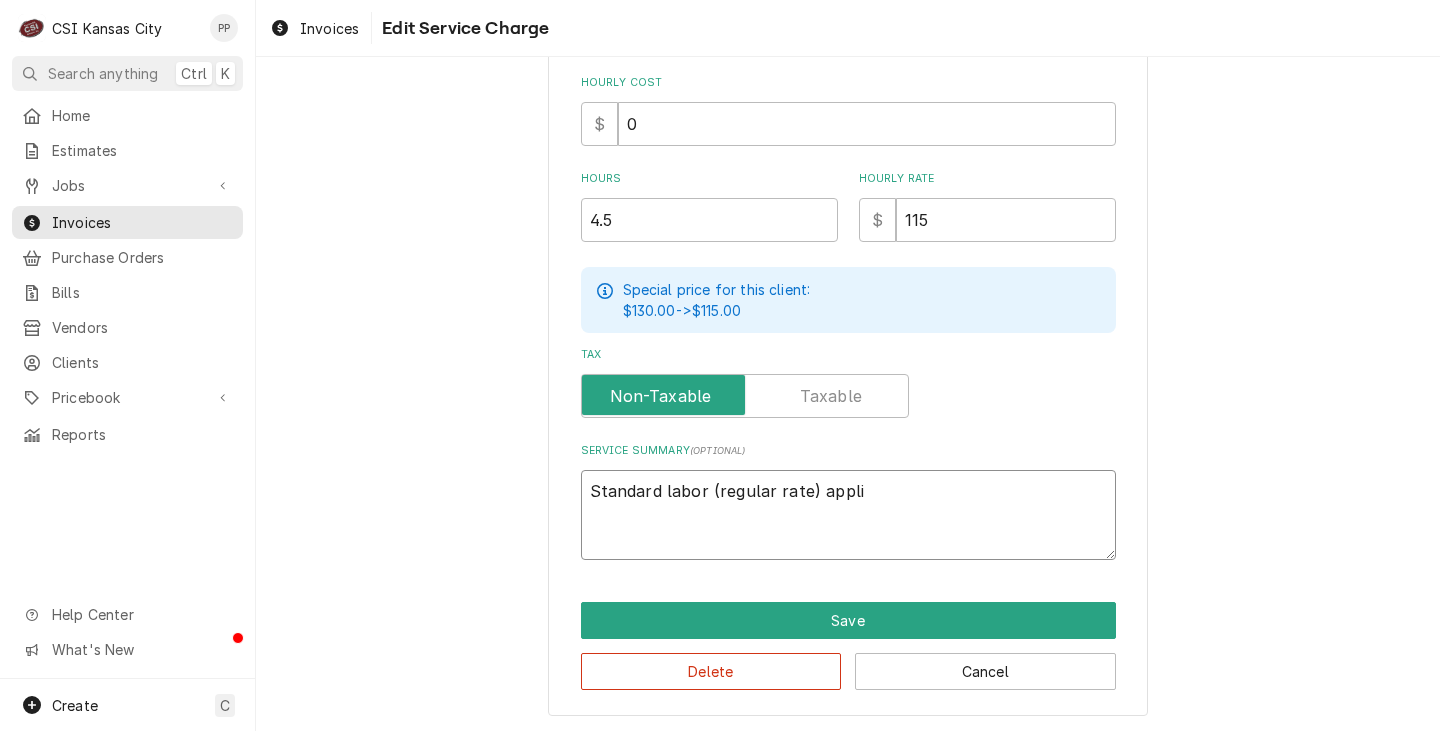 type on "x" 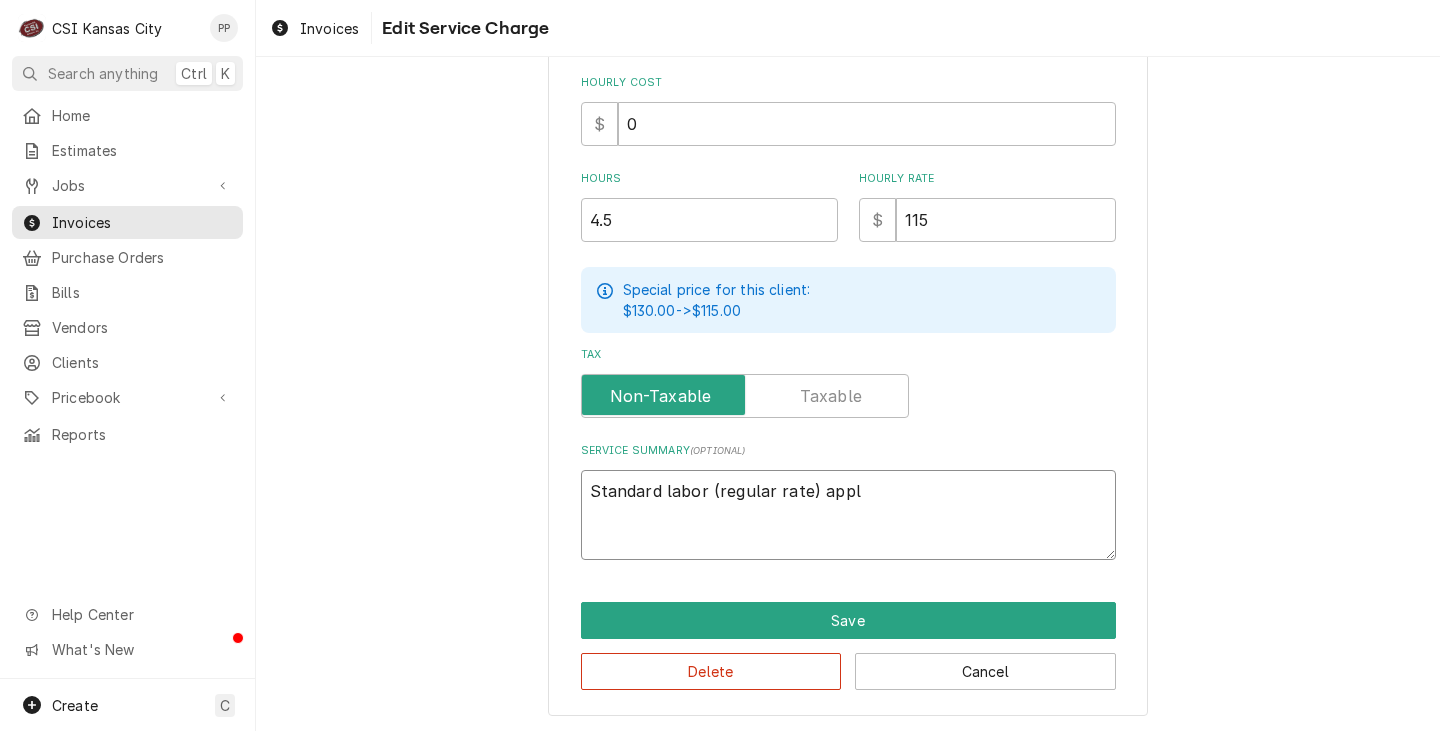 type on "x" 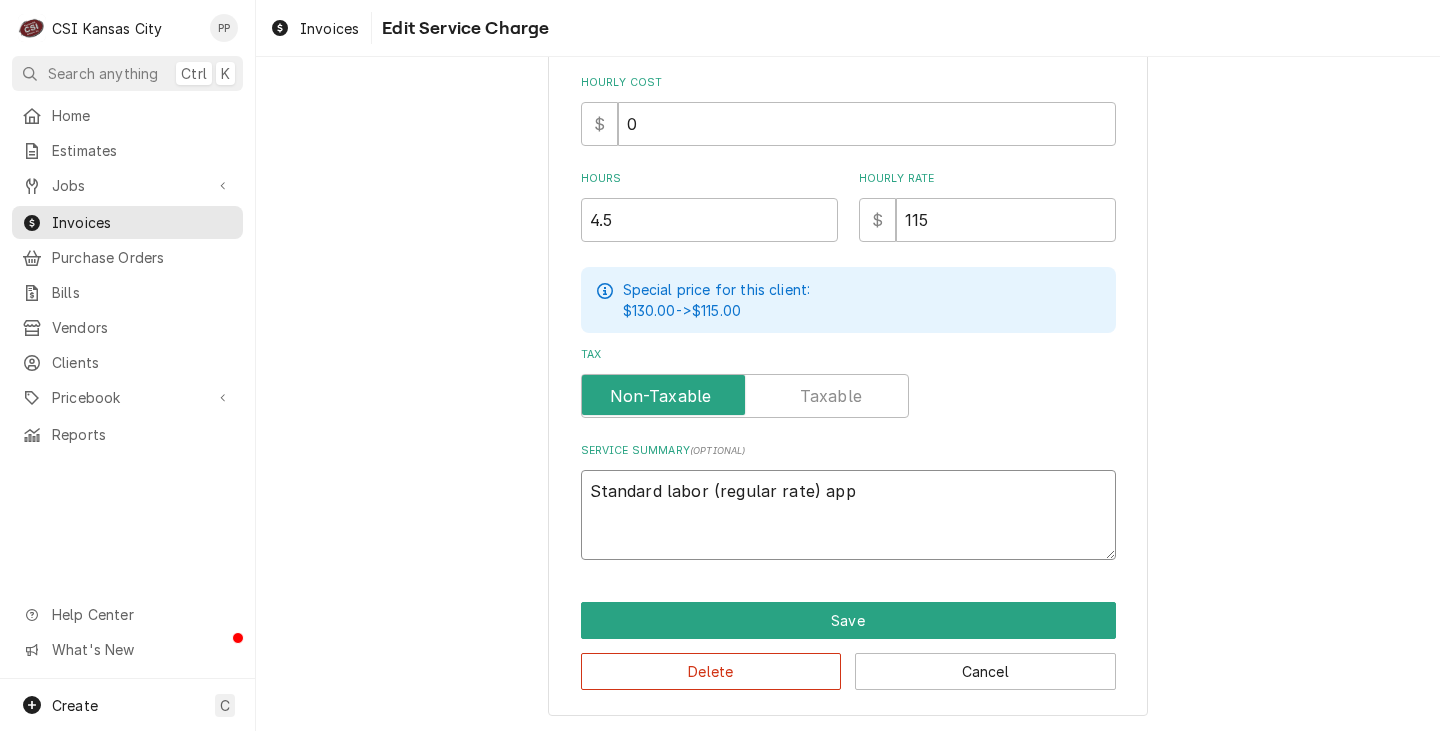type on "x" 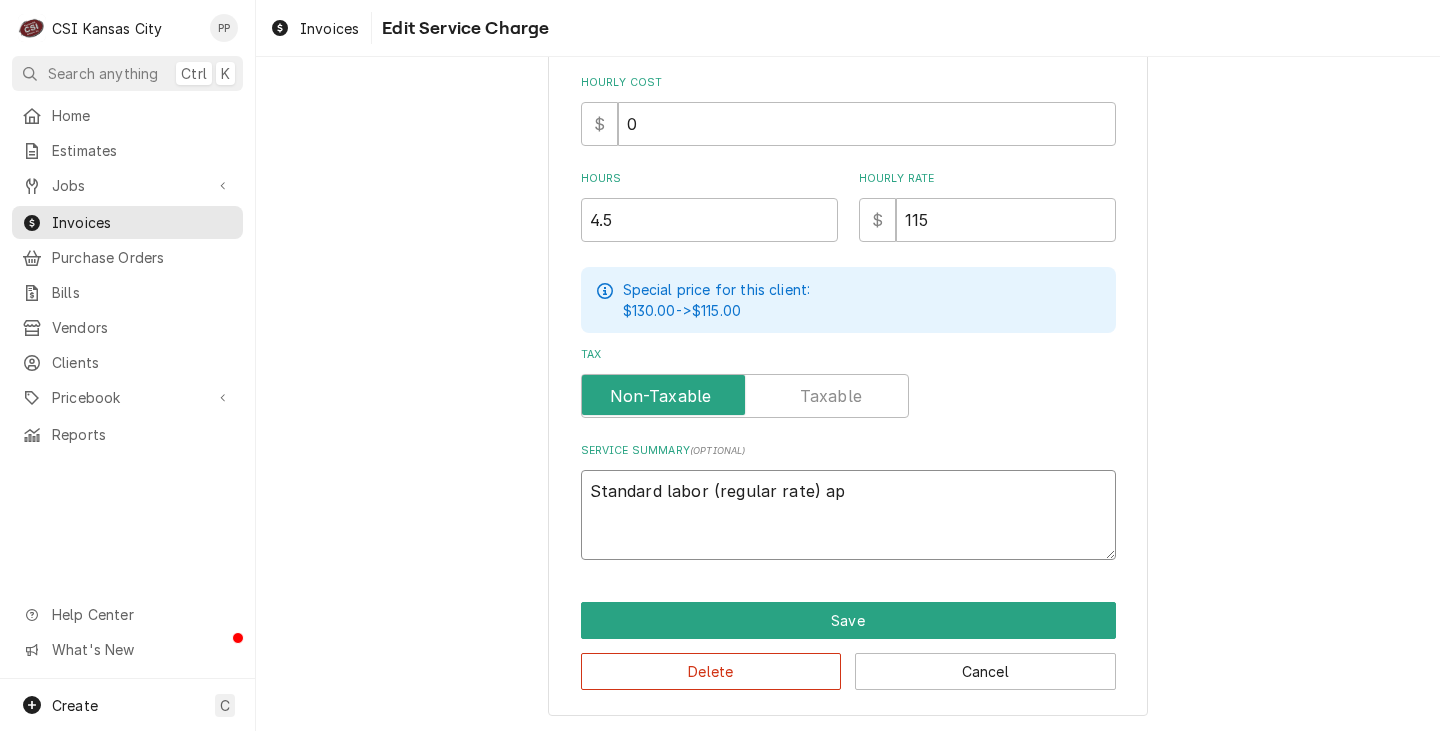 type on "x" 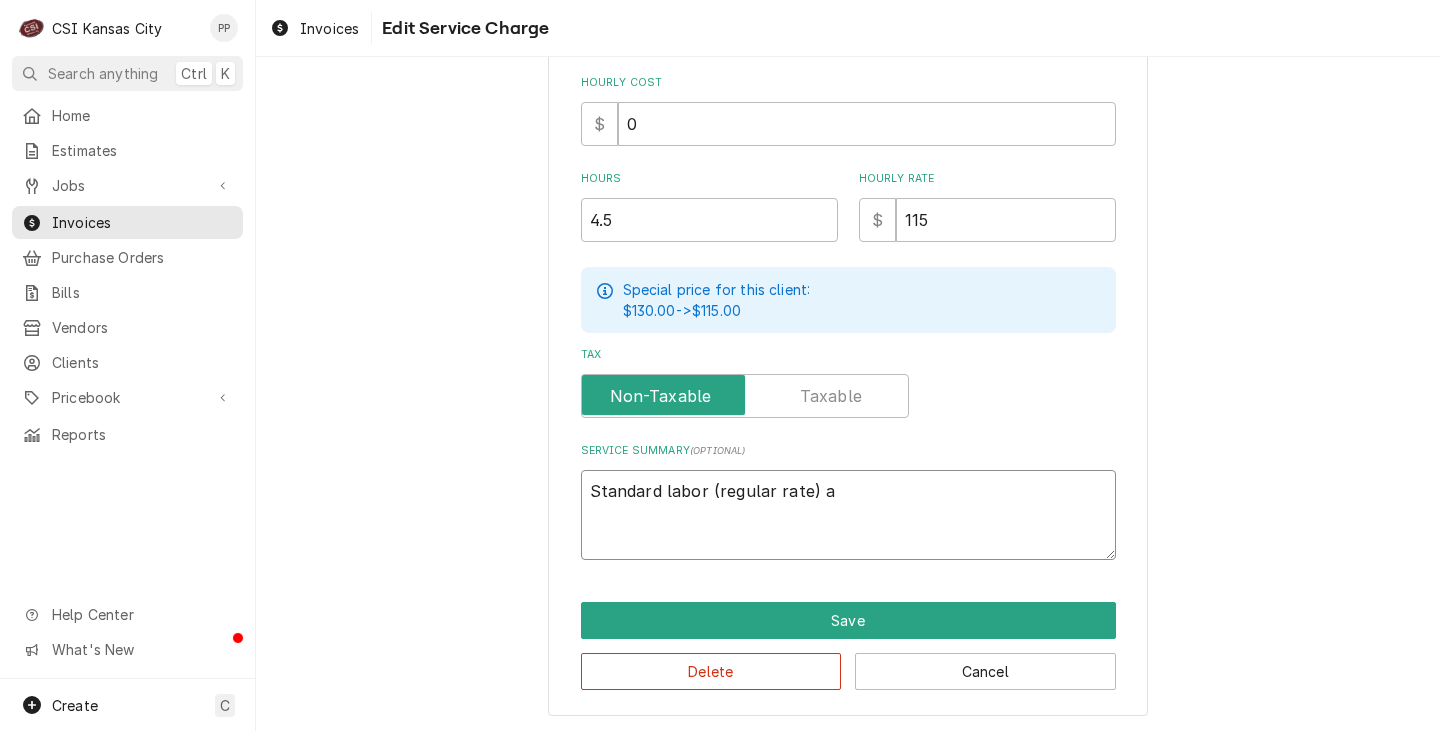 type on "x" 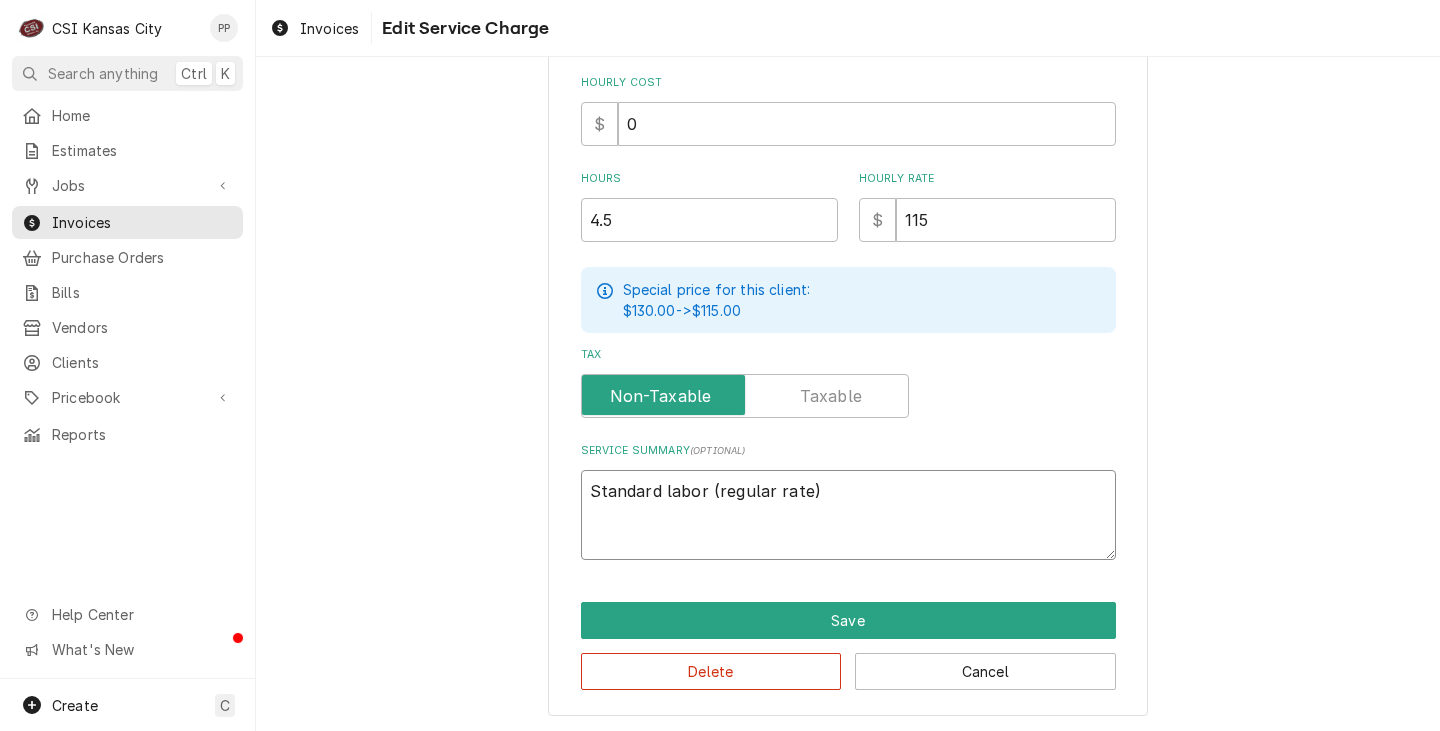type on "x" 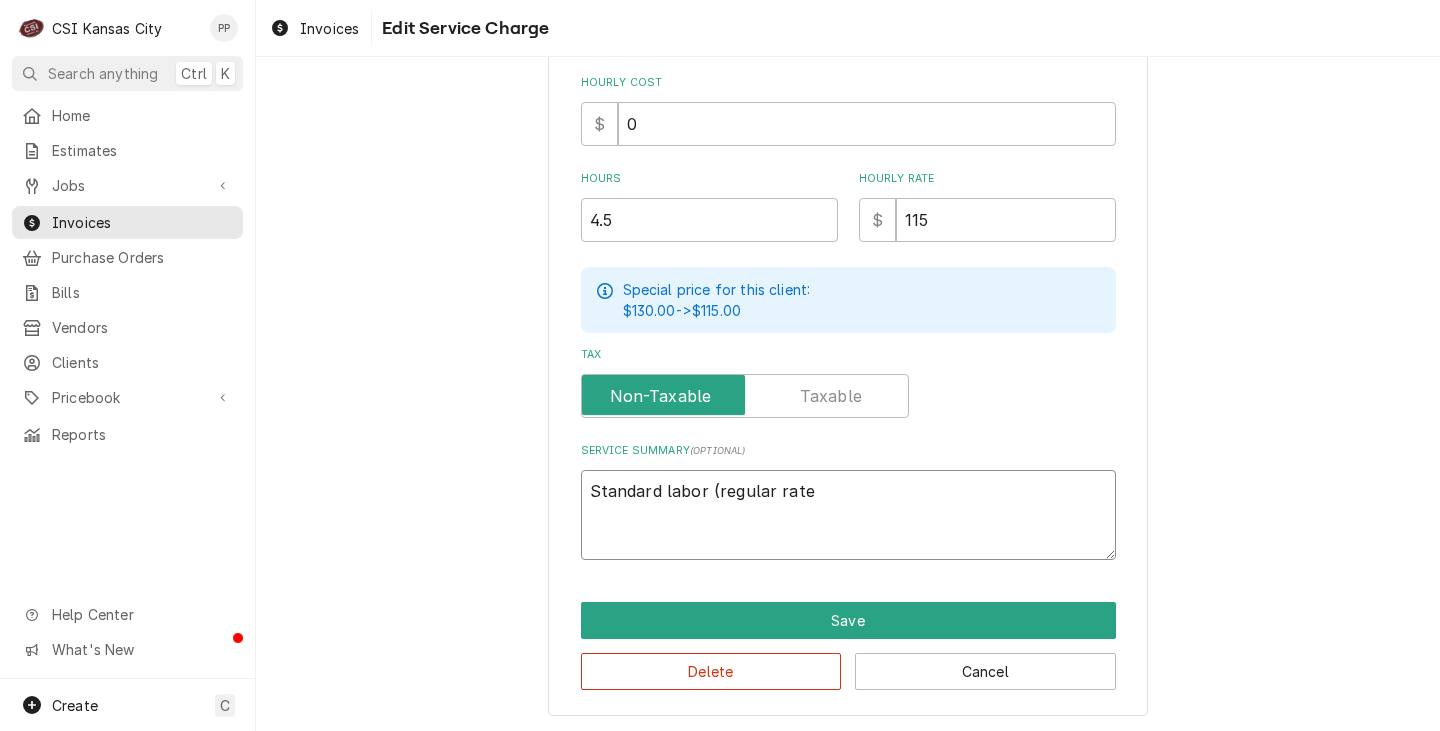 type on "x" 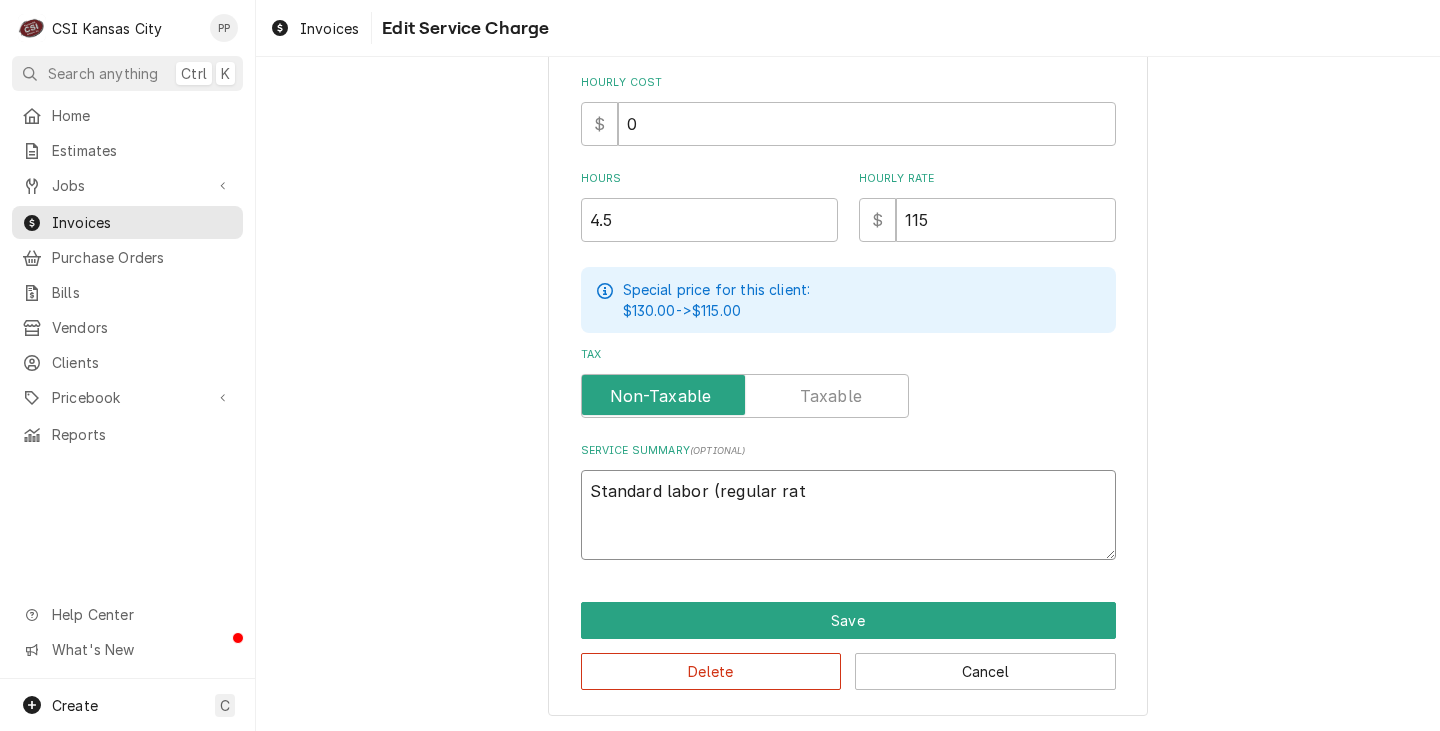 type on "x" 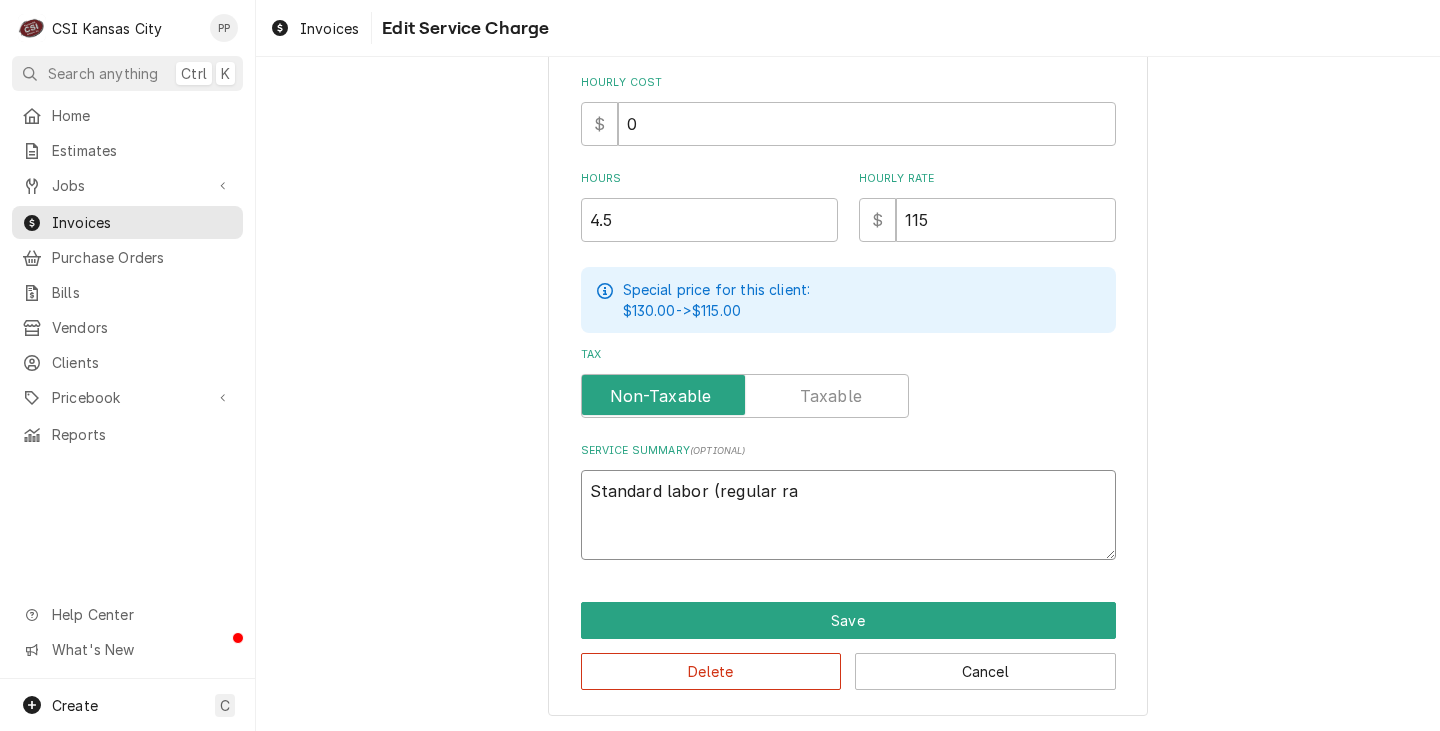 type on "x" 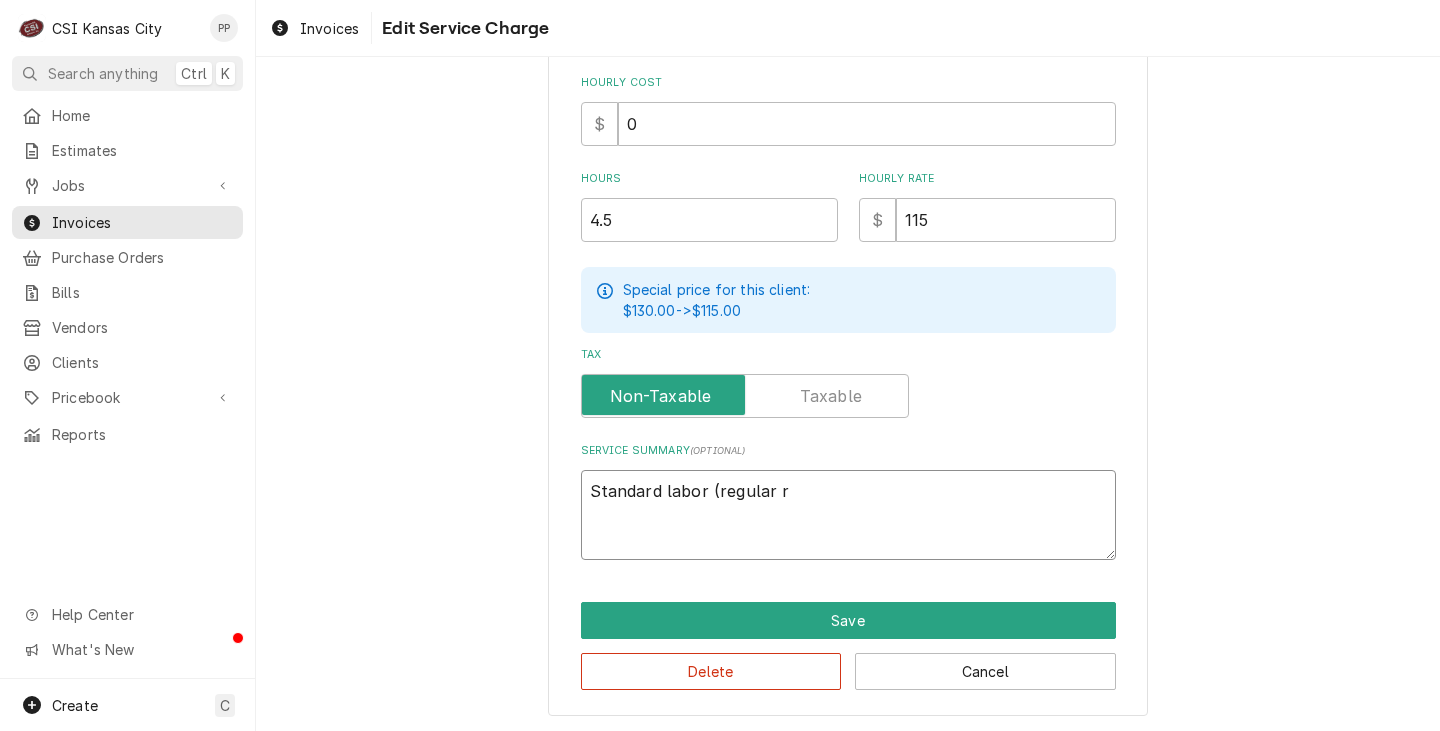 type on "x" 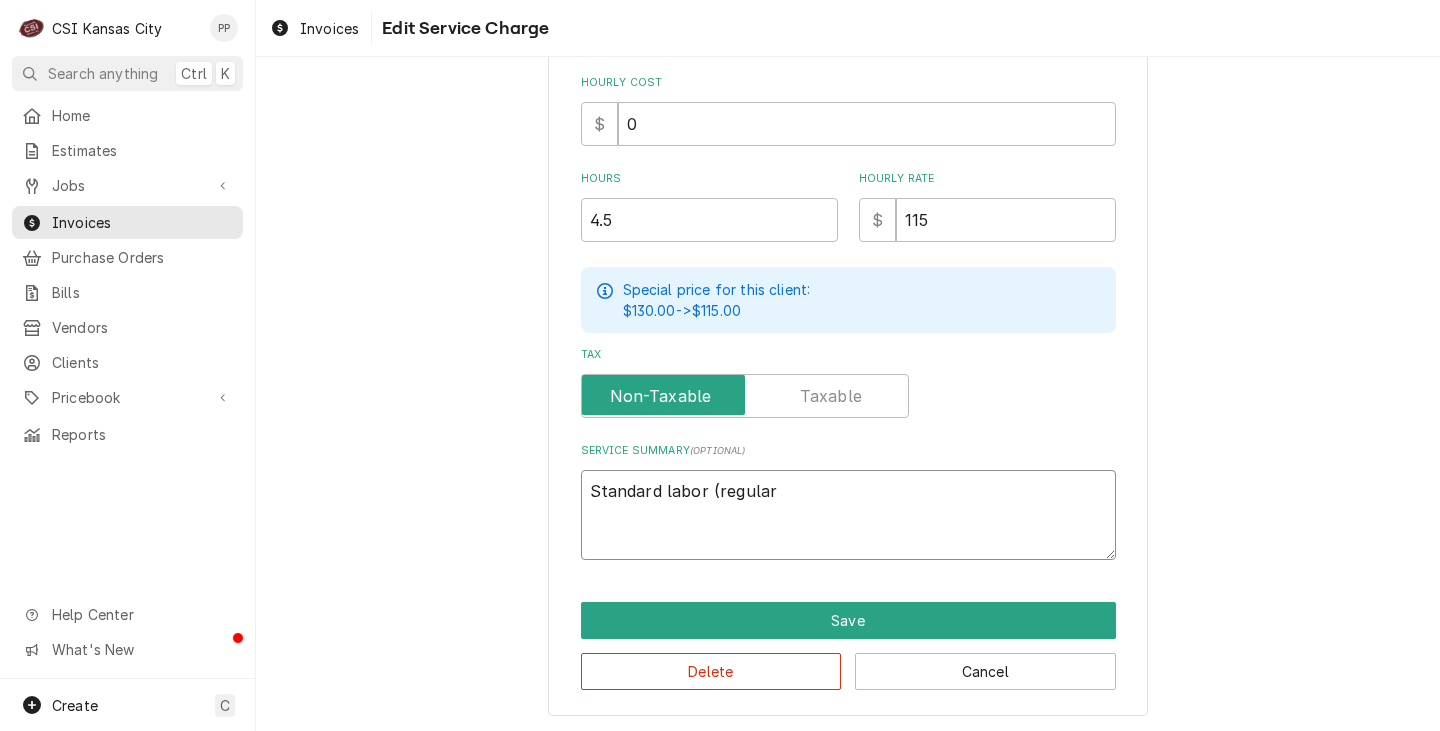 type on "x" 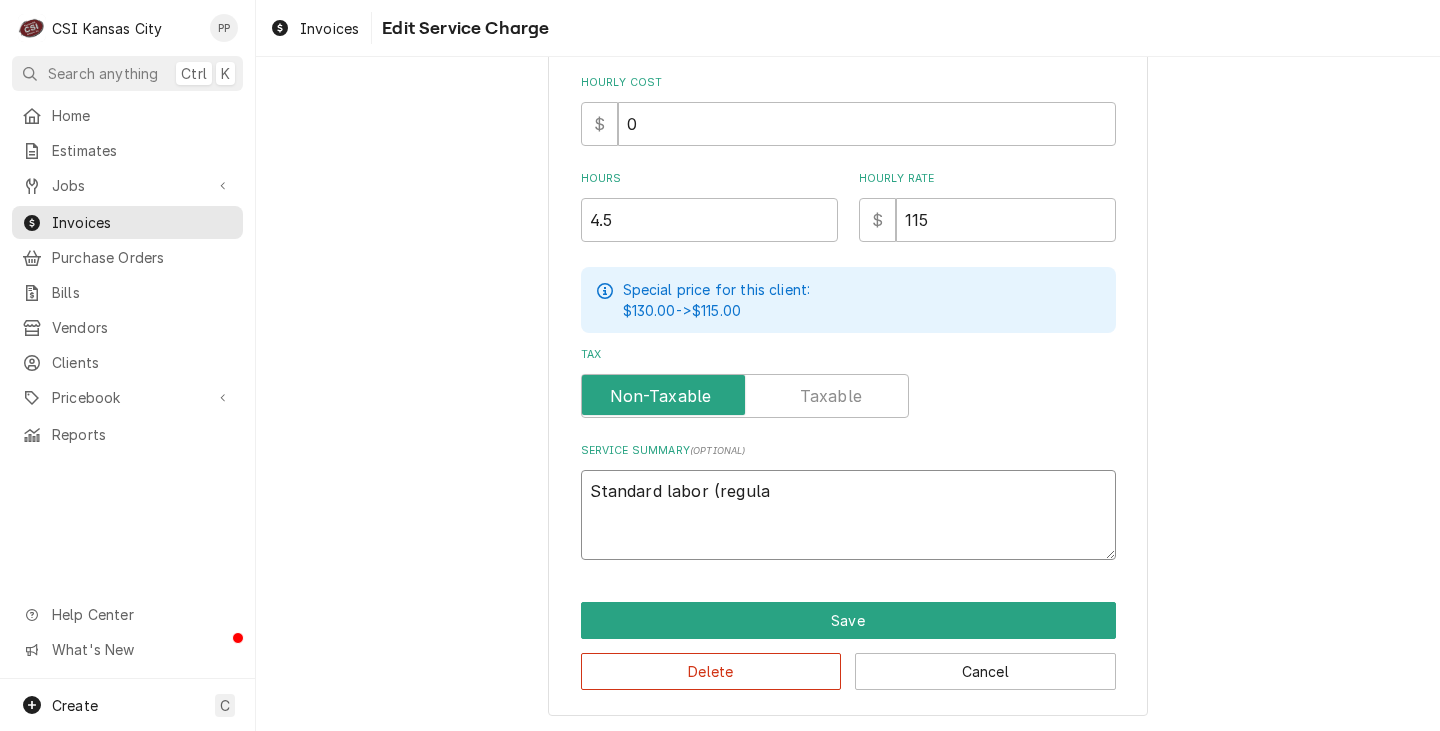 type on "x" 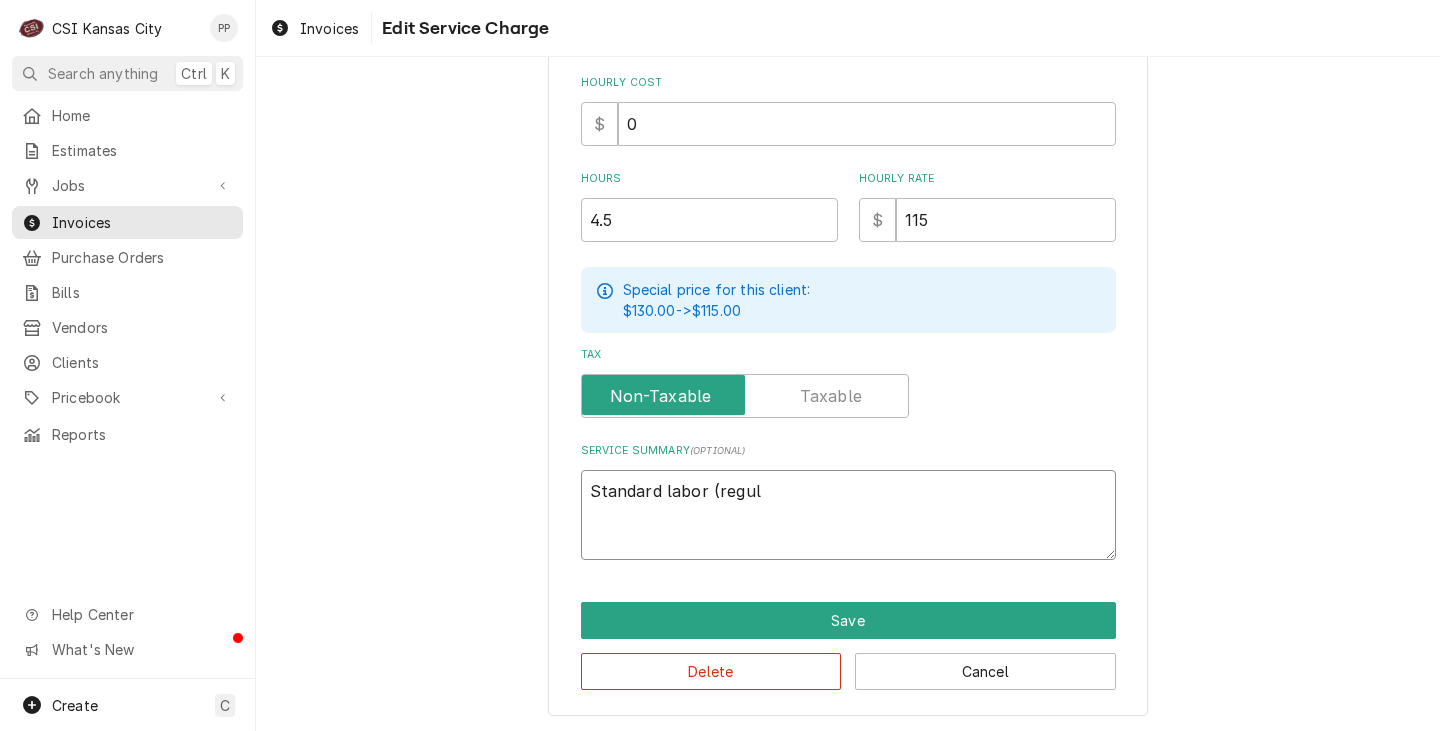 type on "x" 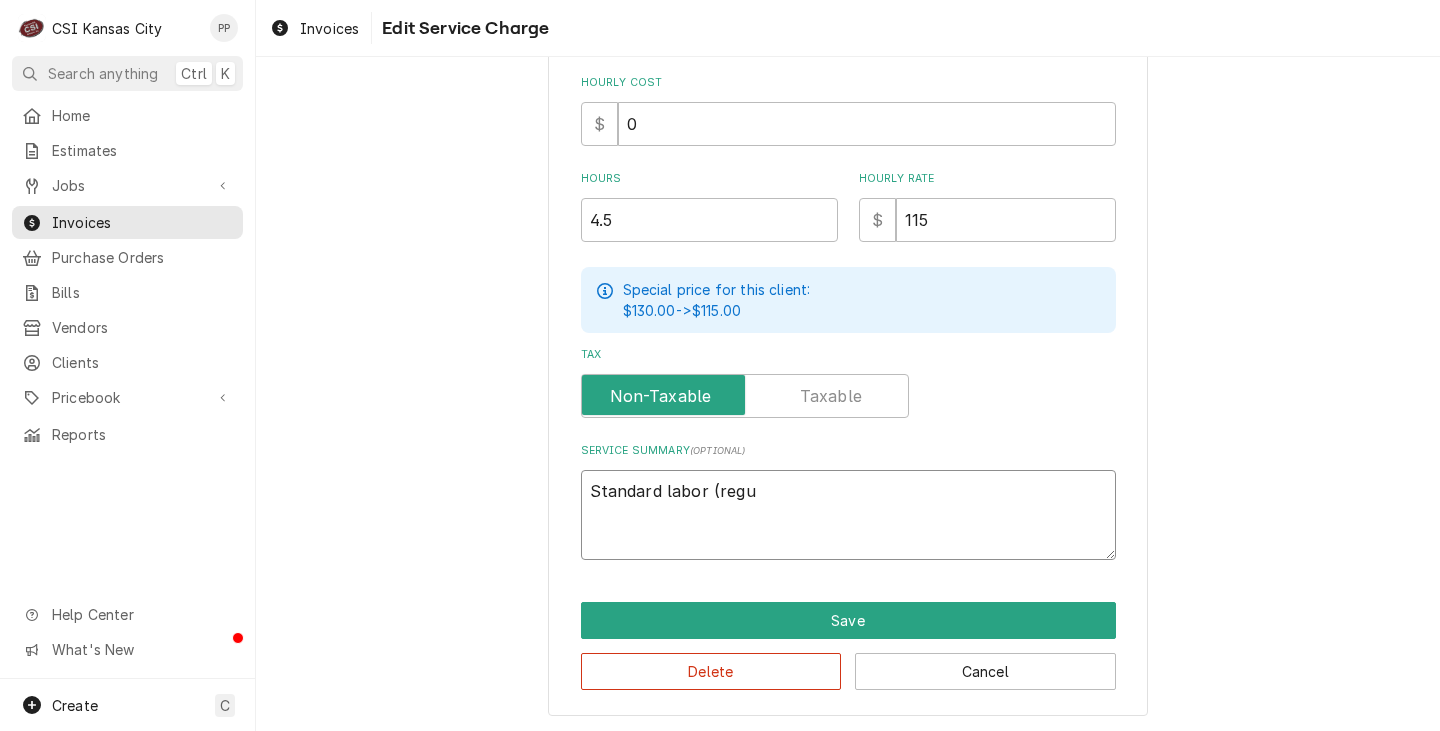 type on "x" 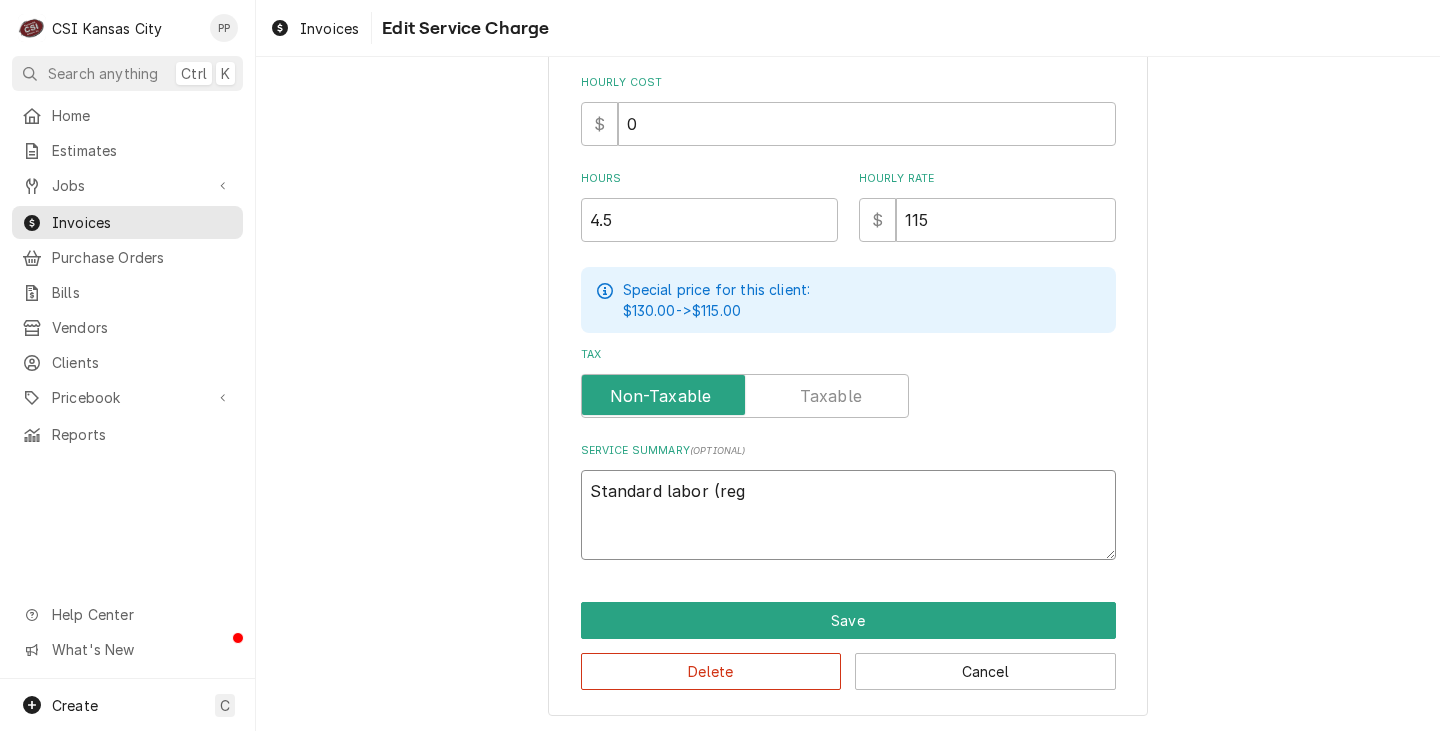 type on "x" 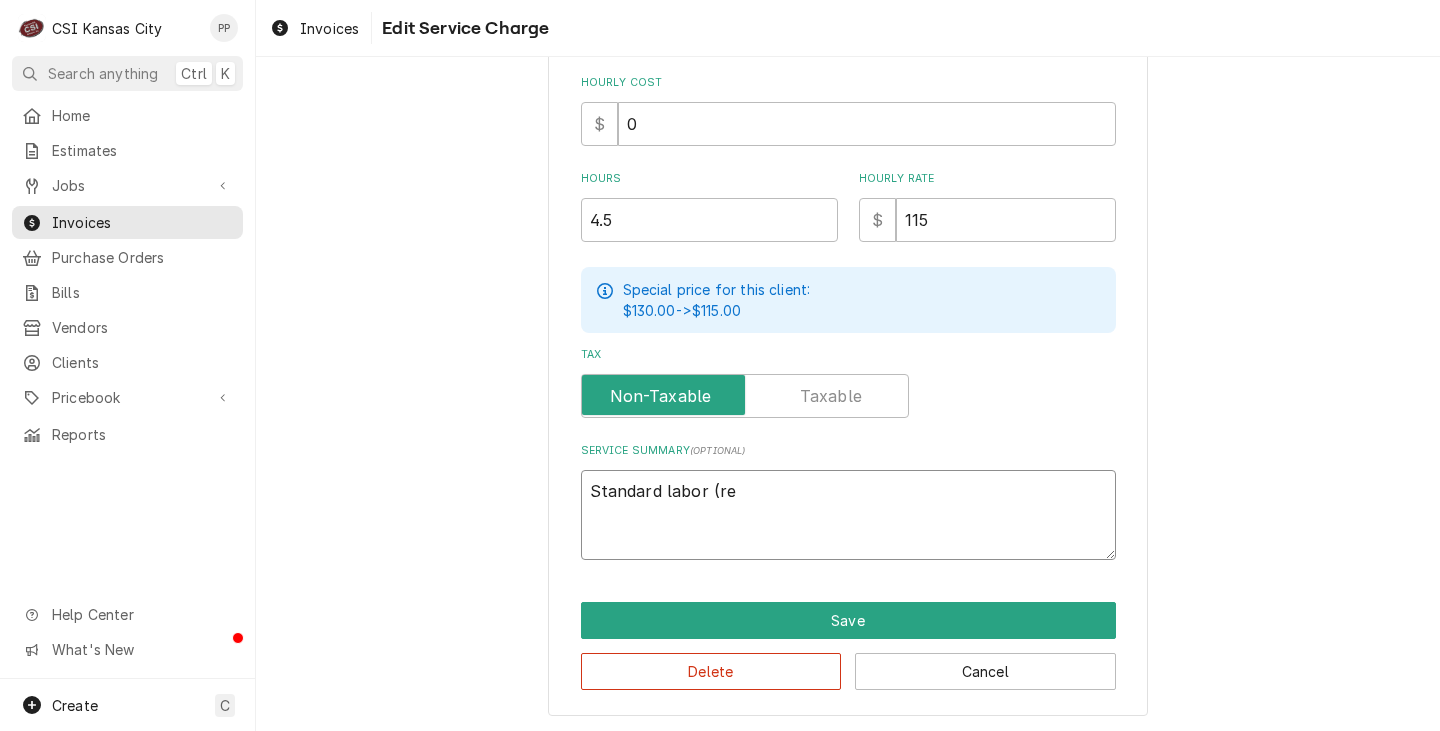 type on "x" 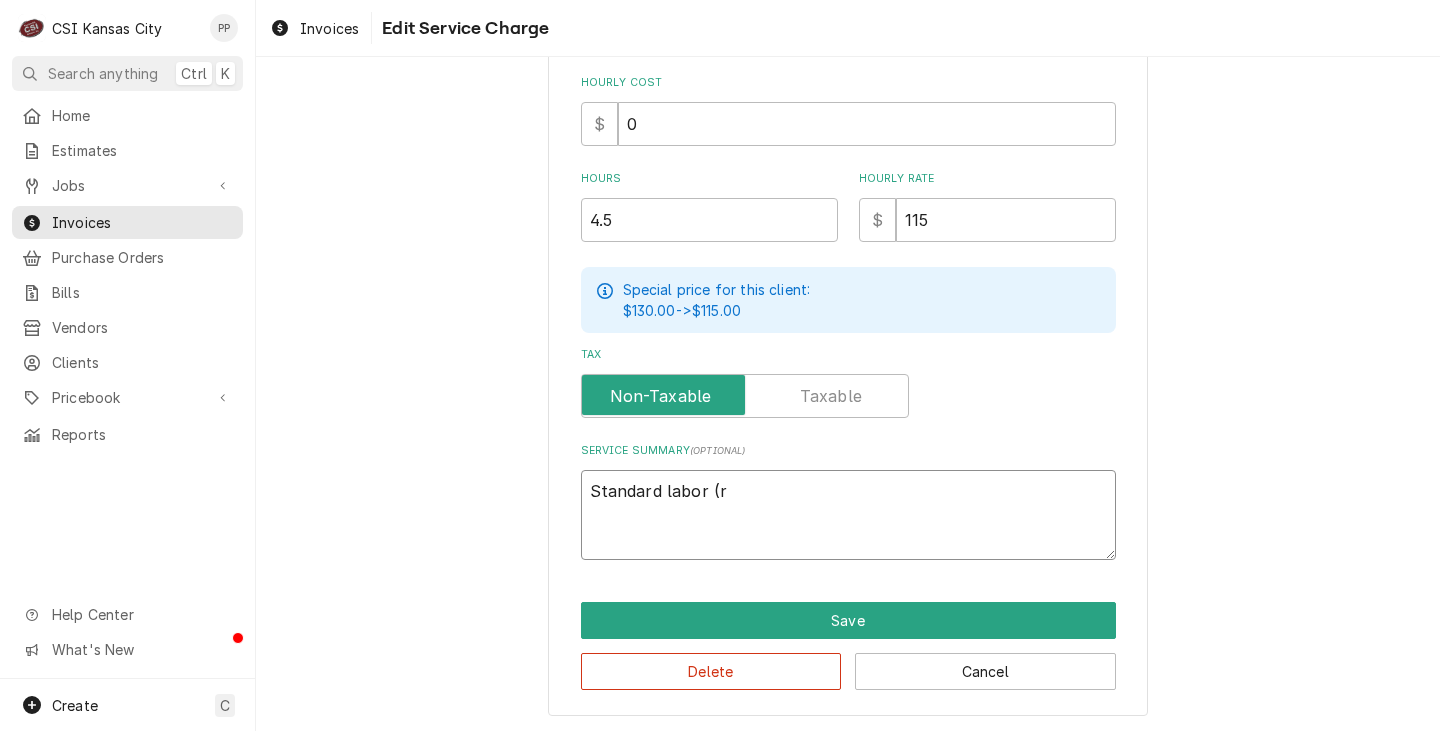 type on "x" 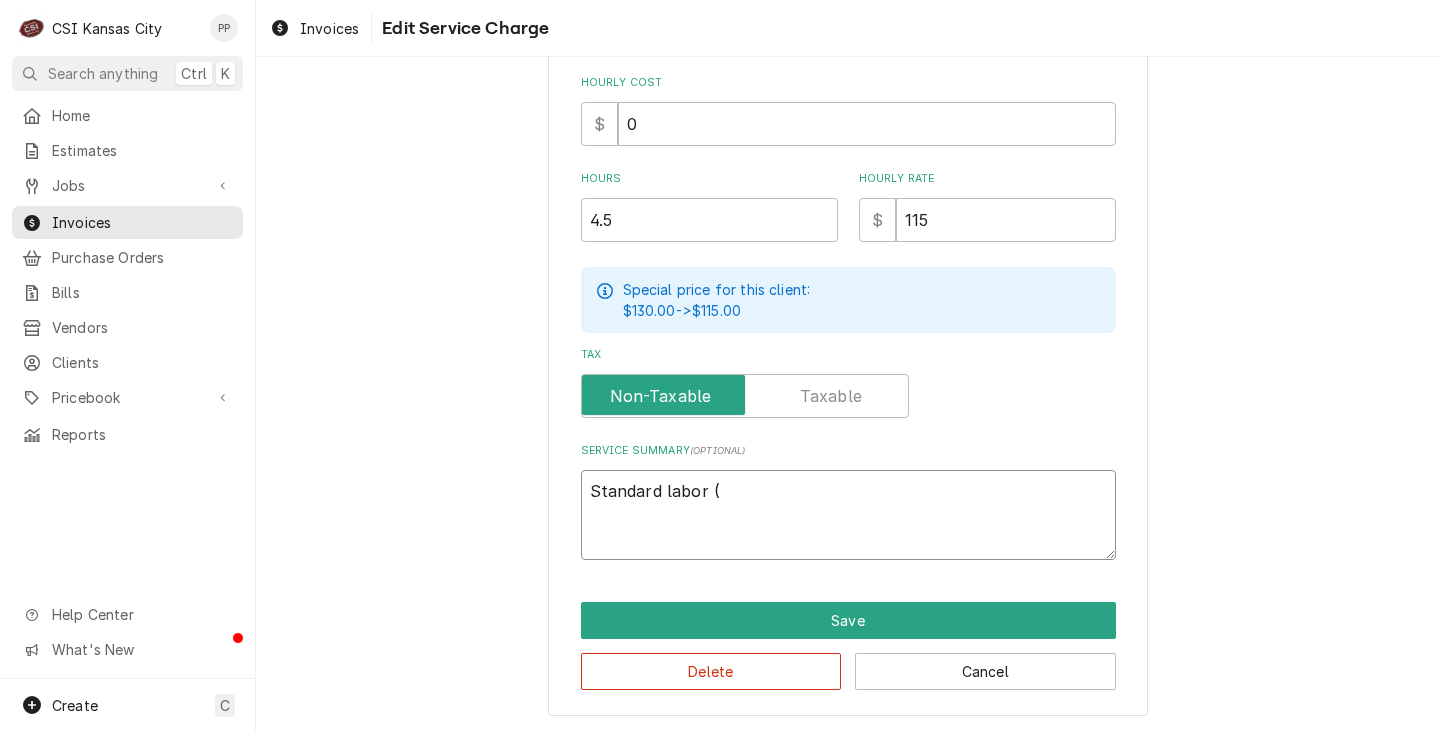 type on "x" 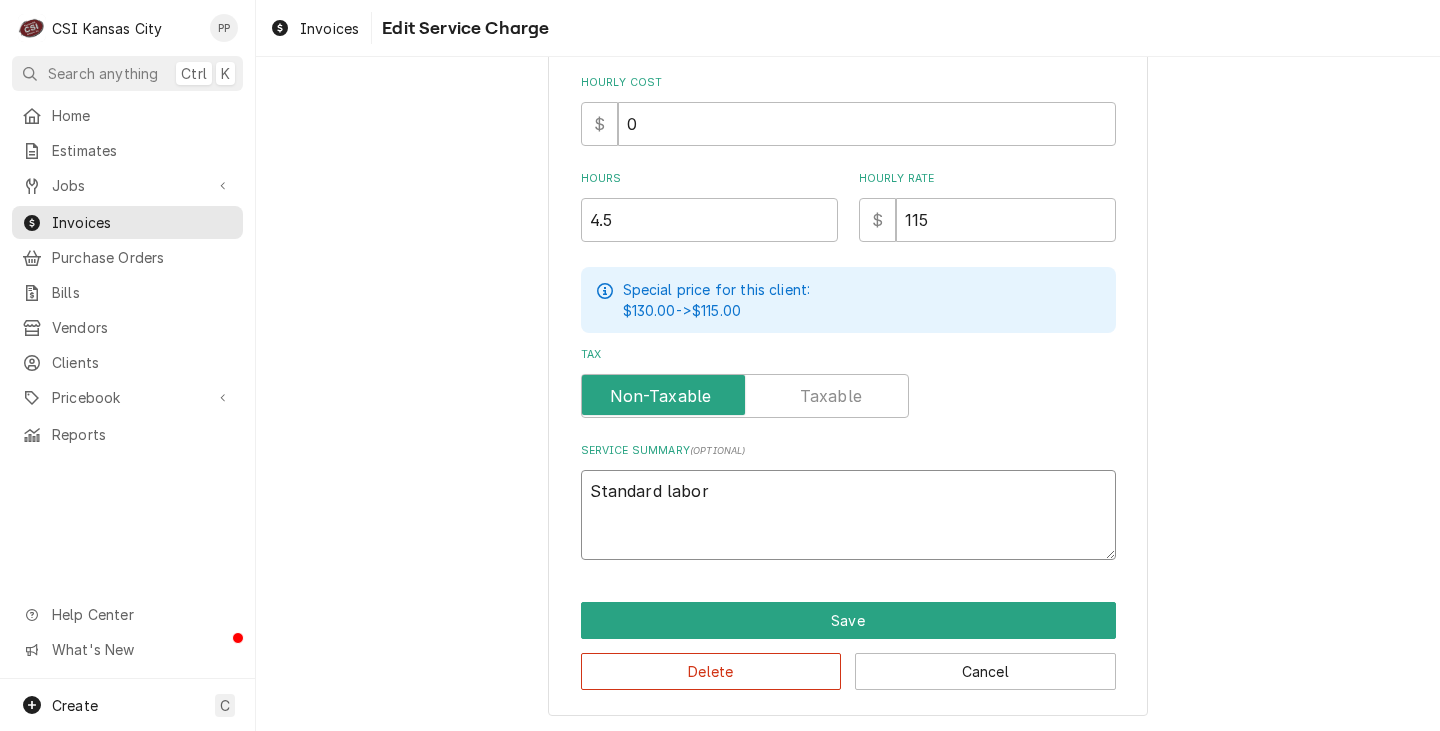 type on "x" 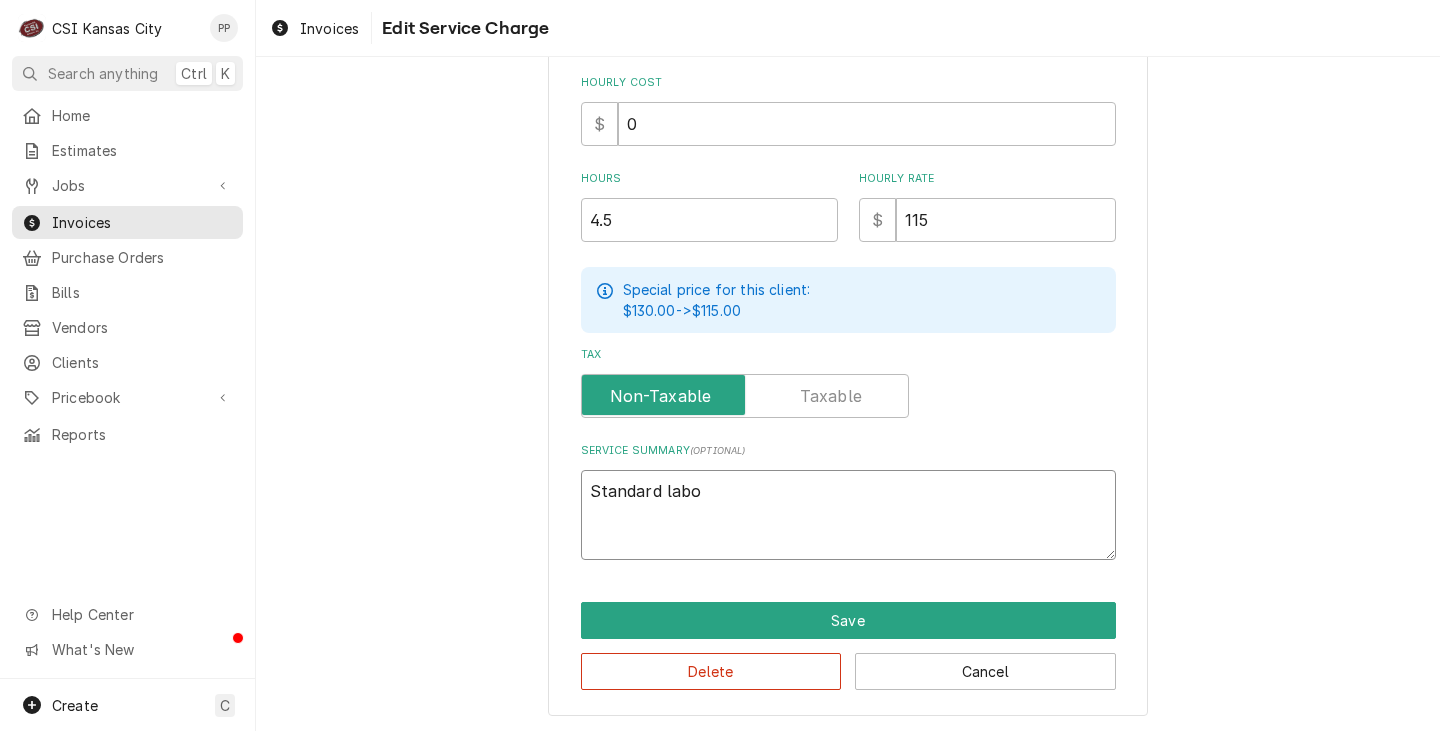 type on "x" 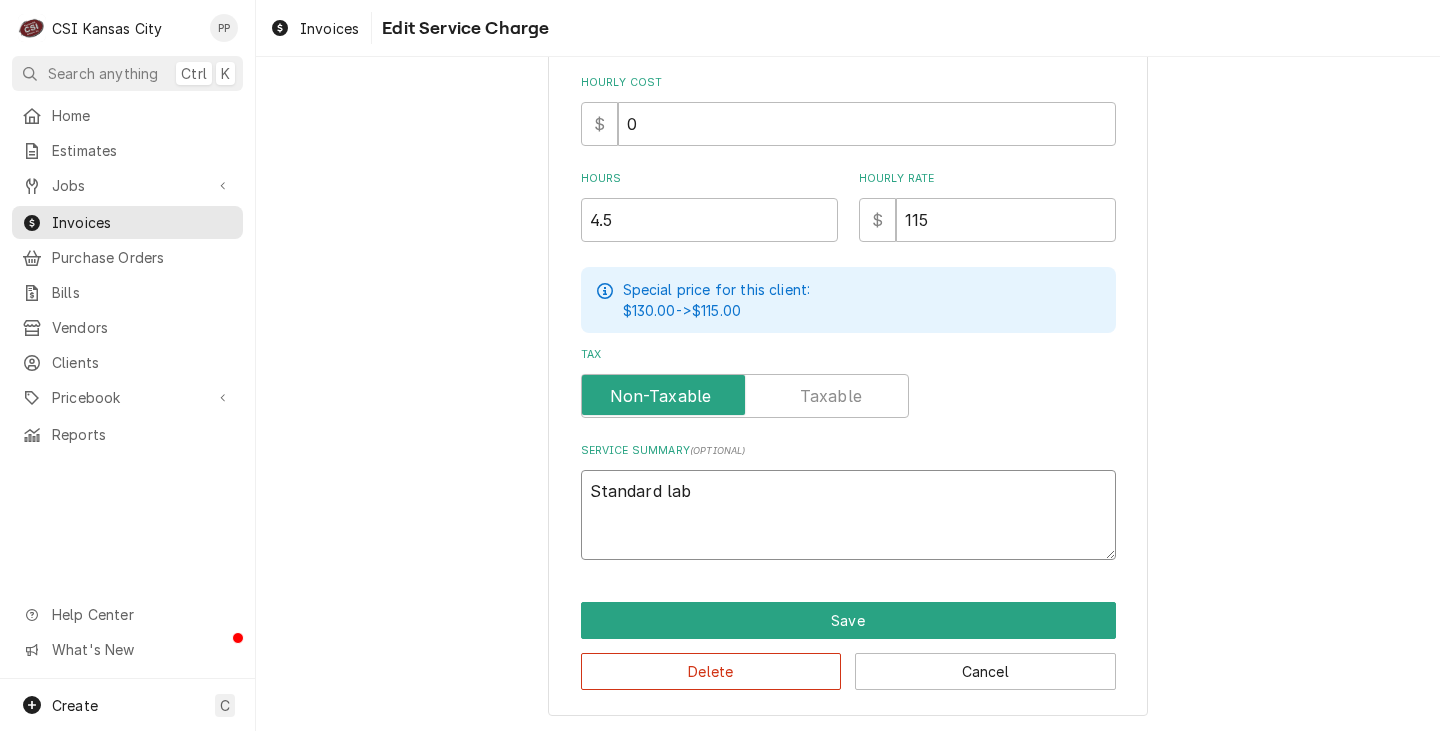 type on "x" 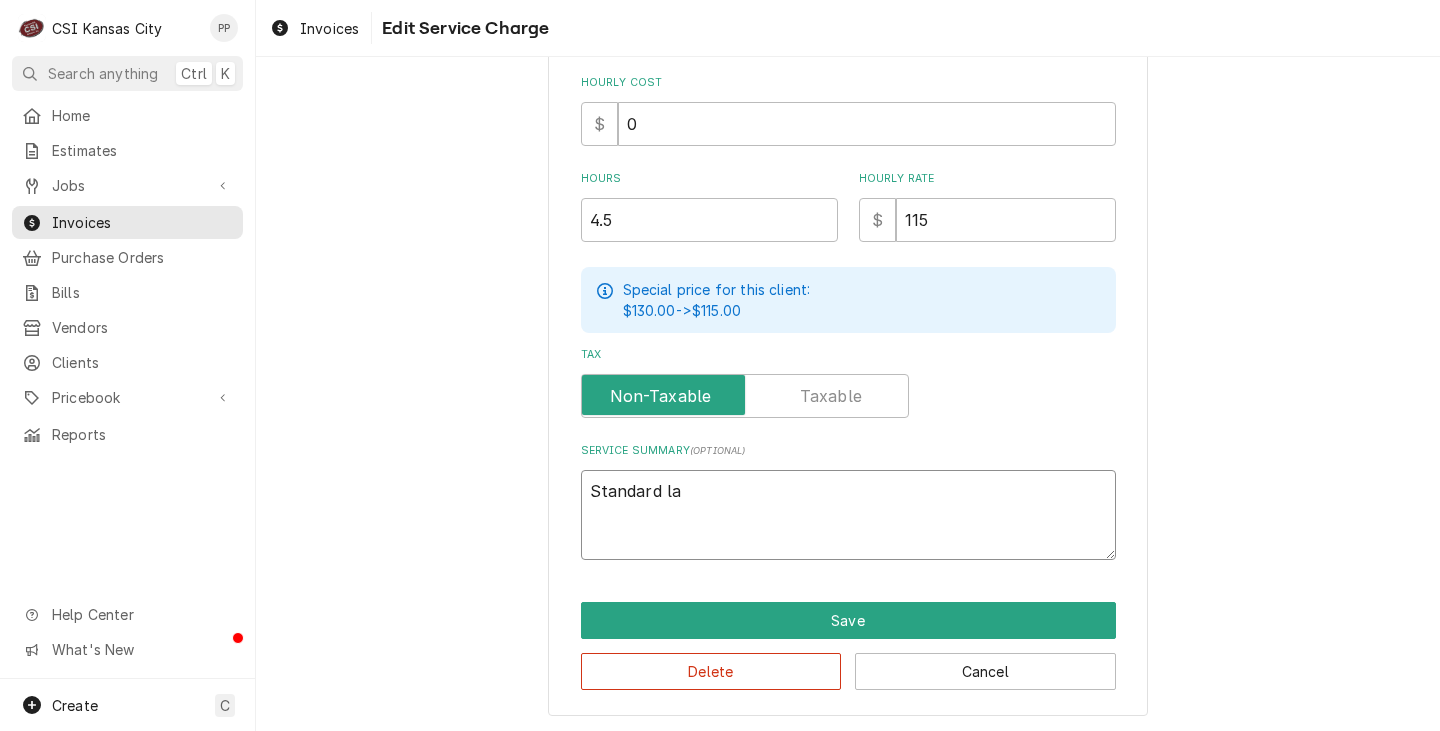 type on "x" 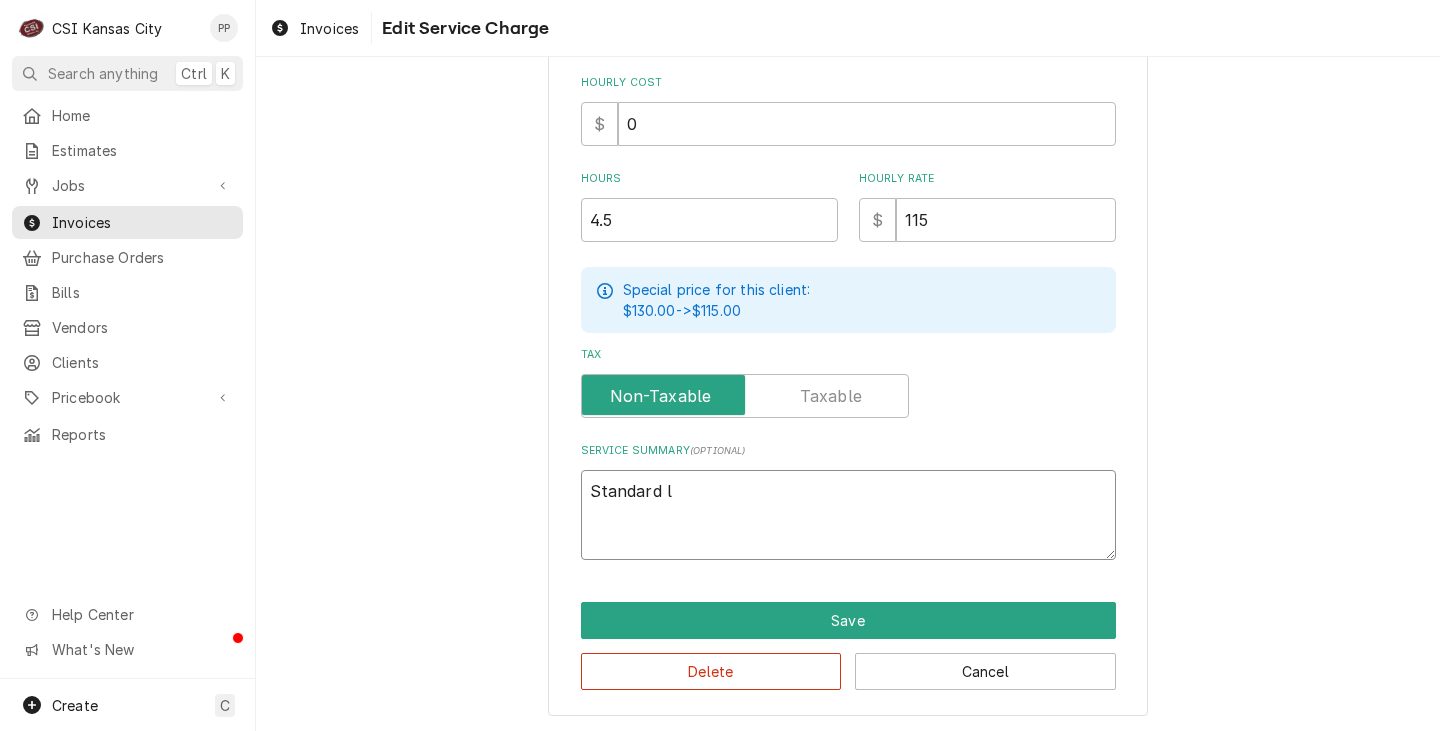 type on "x" 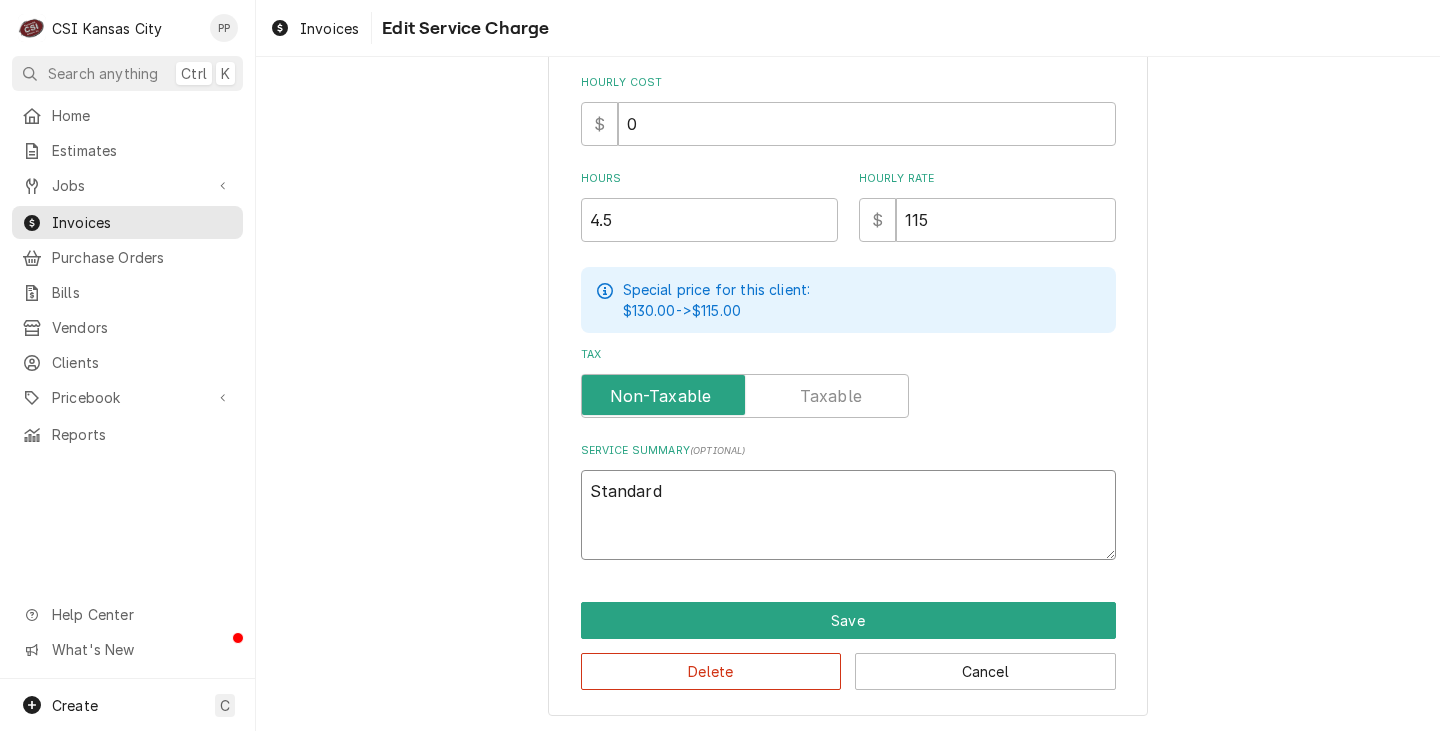 type on "x" 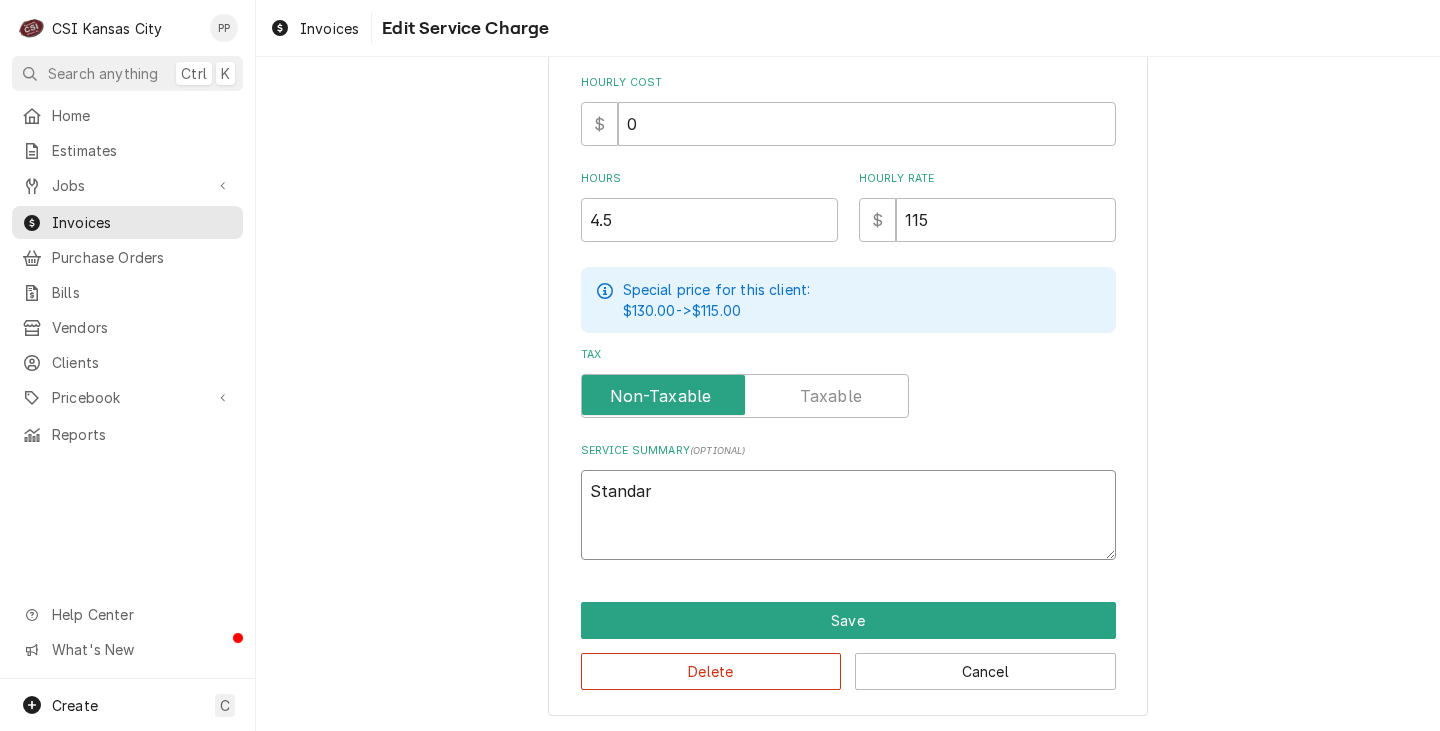 type on "x" 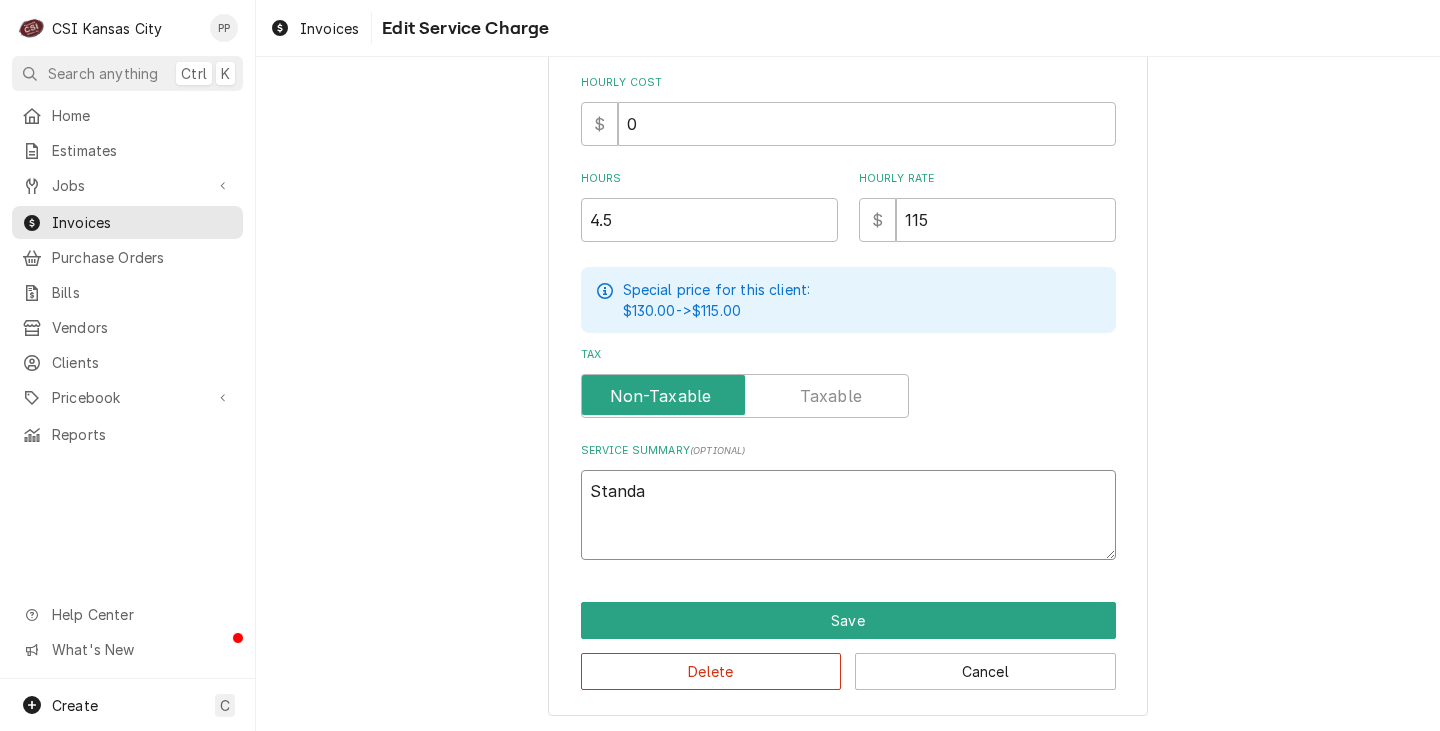 type on "x" 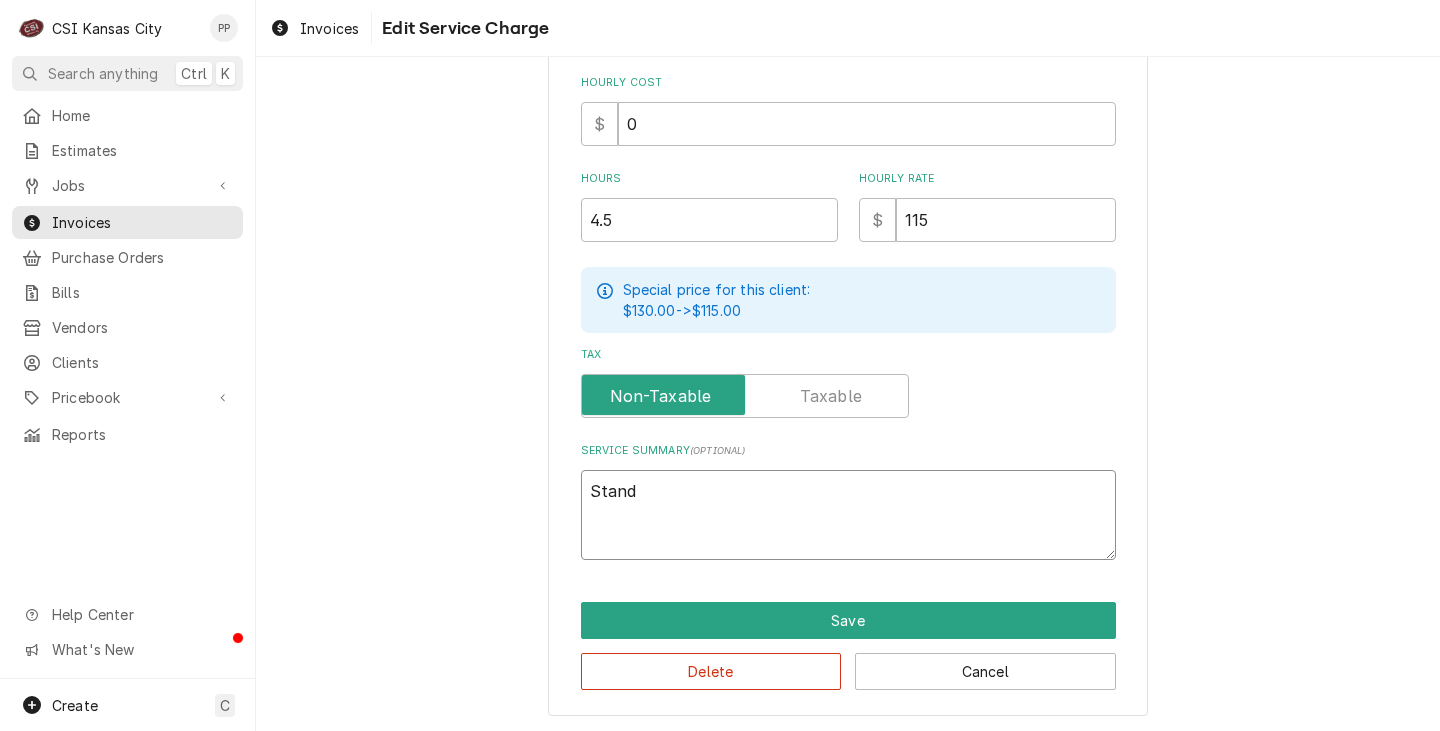 type on "x" 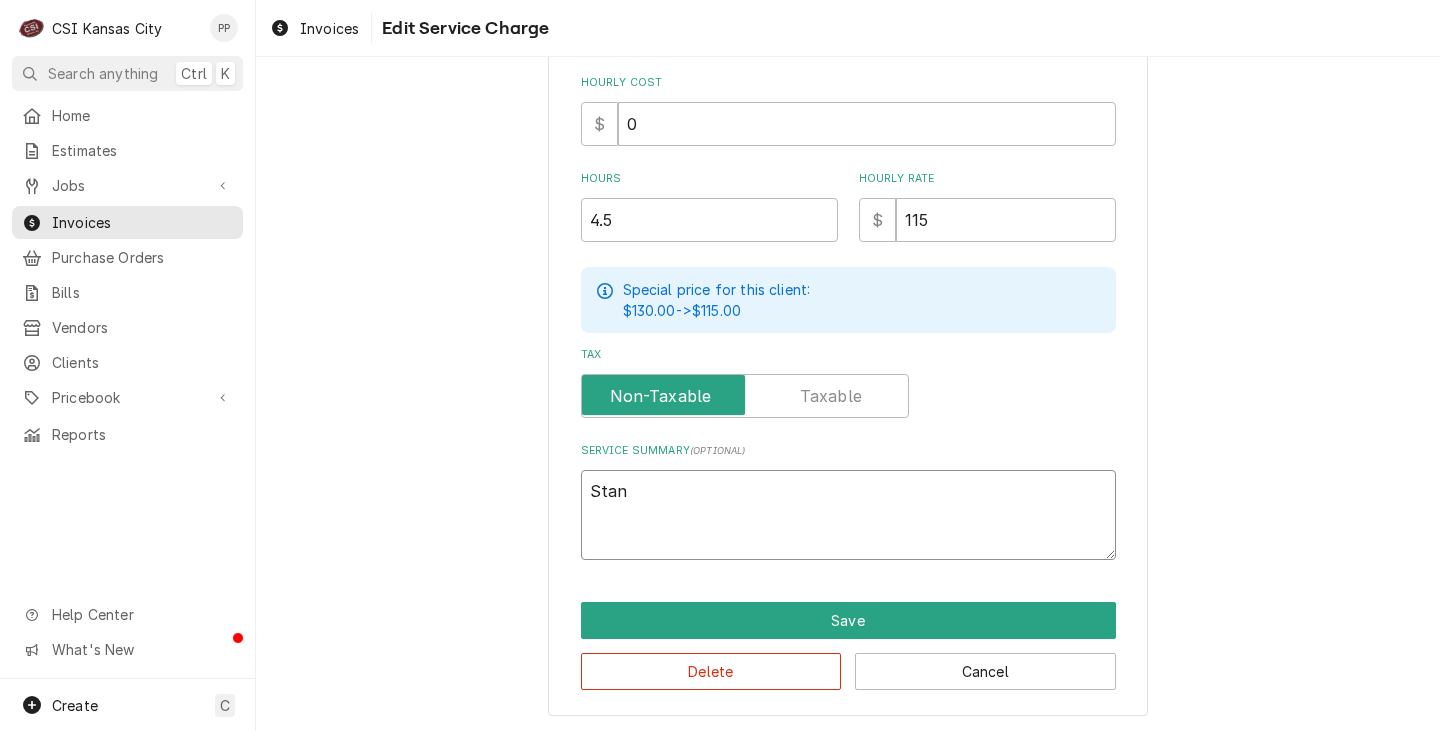 type on "x" 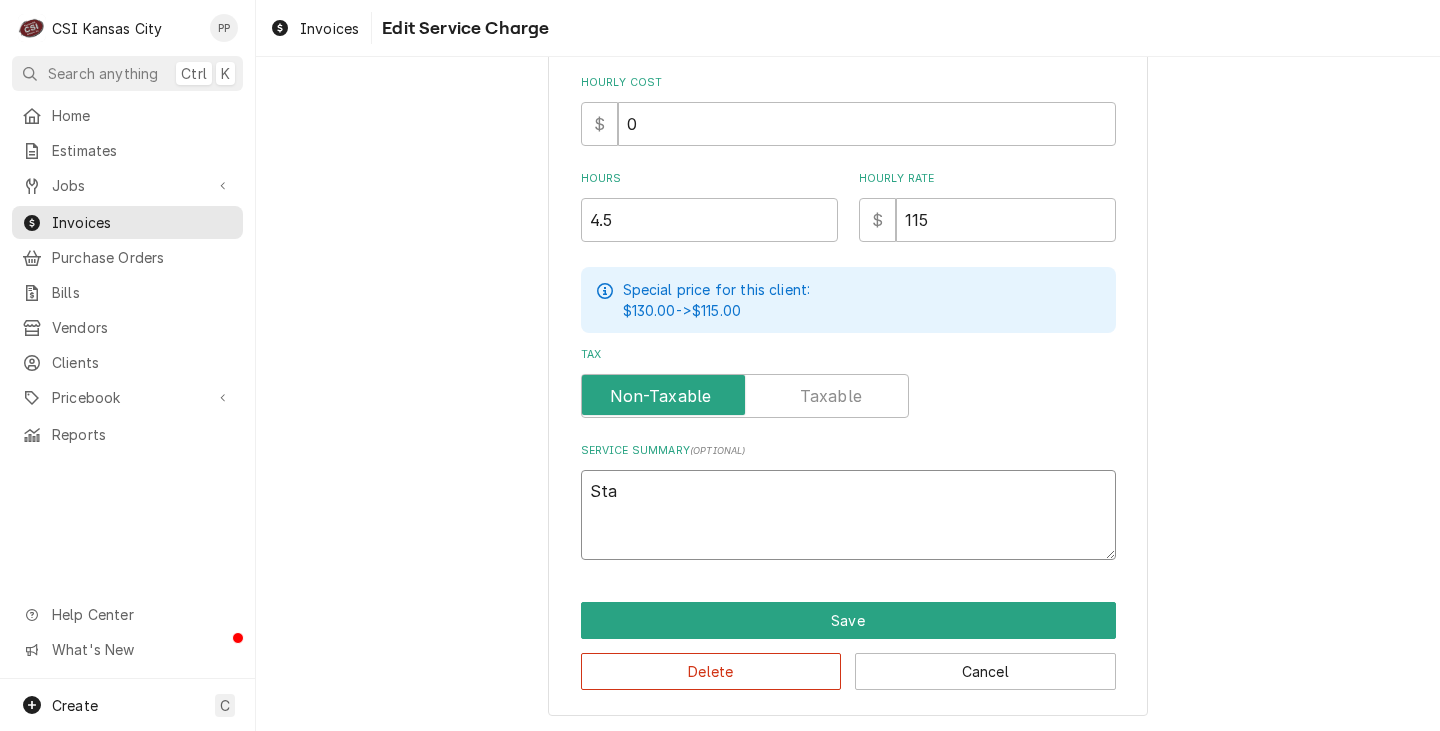 type on "x" 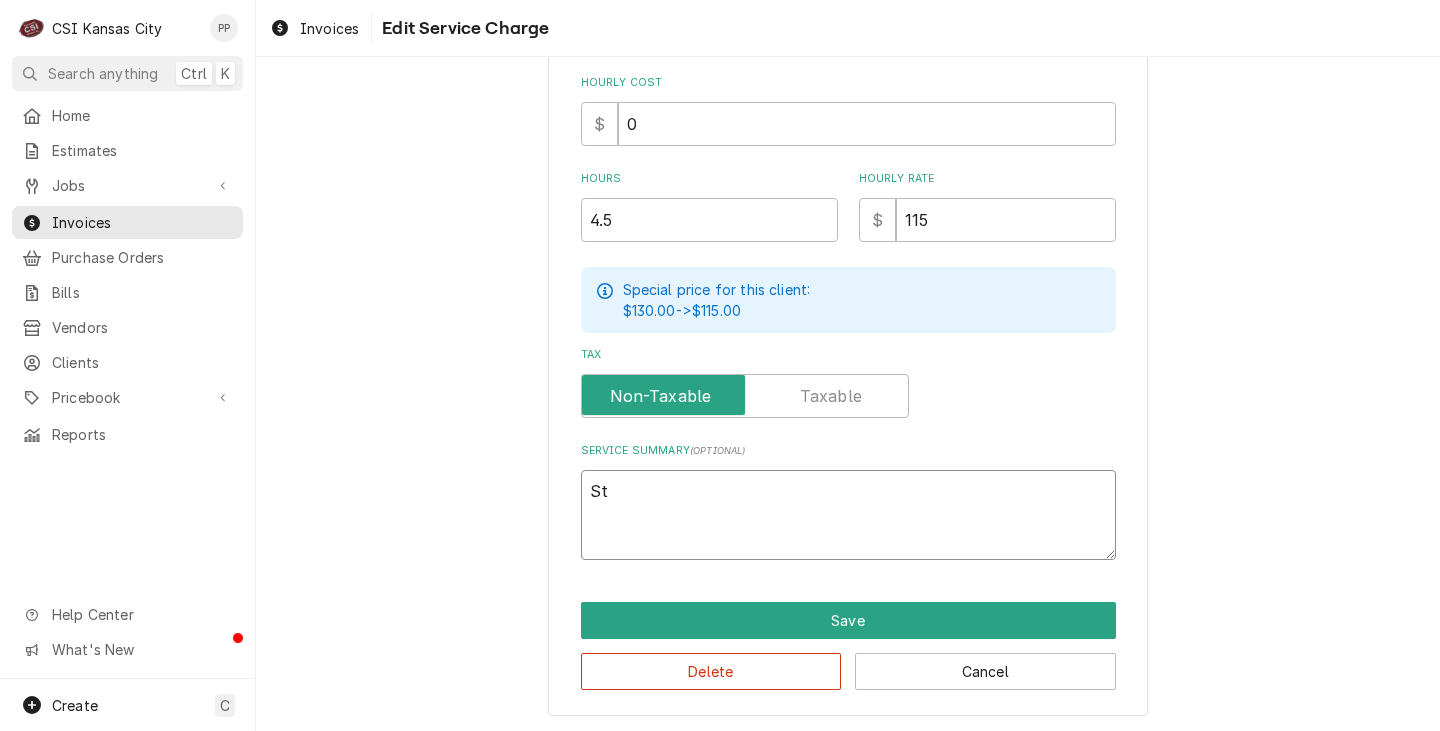 type on "x" 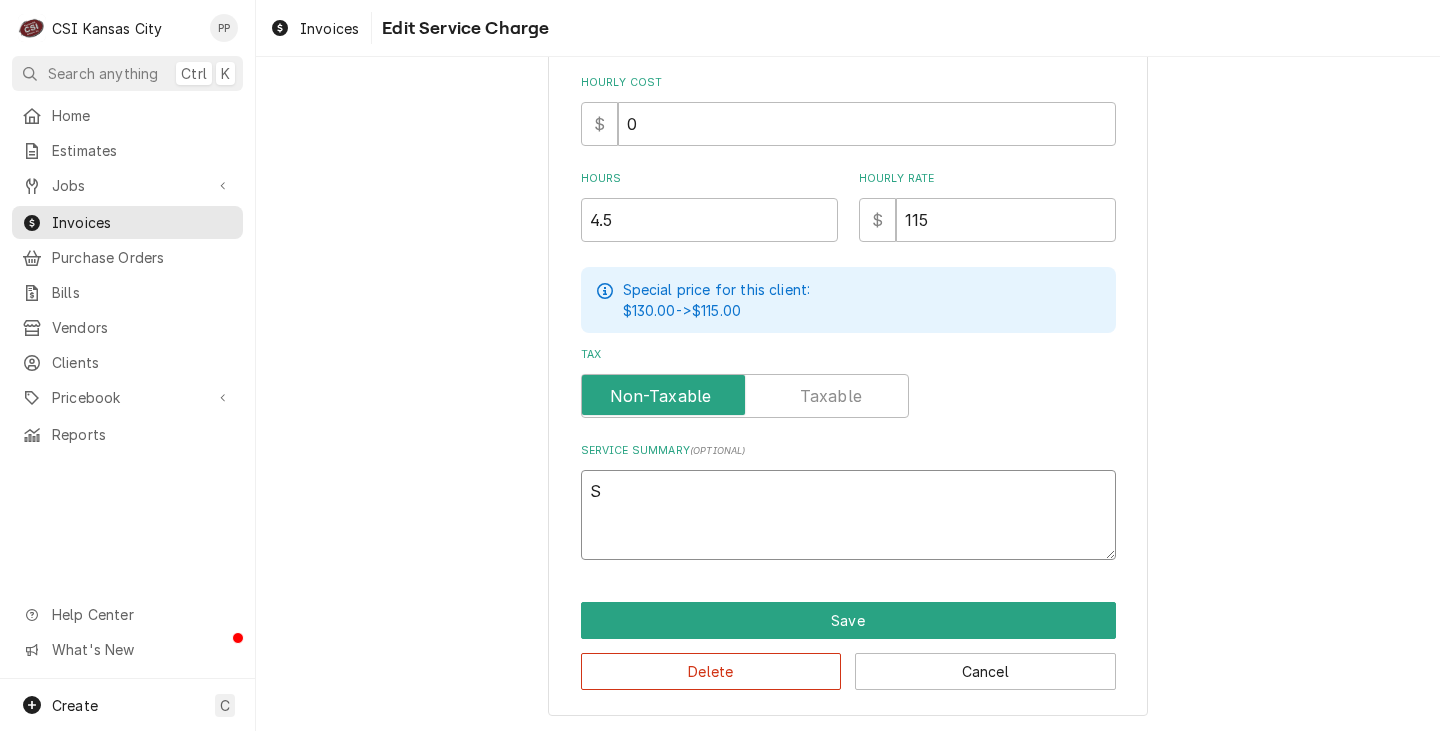 type on "x" 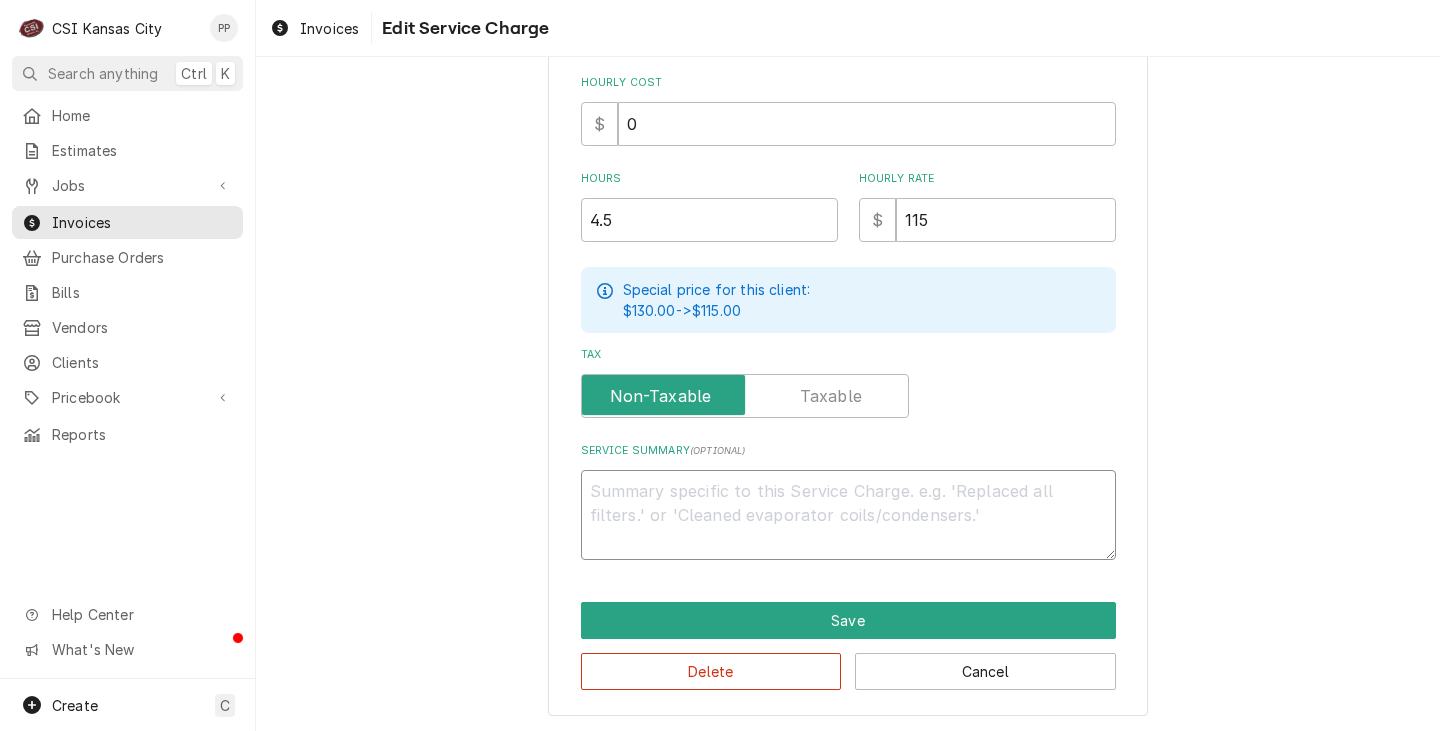 paste on "Brand: KOLPAK (cooler evaporator)
Model: AM-26-073-ADAE
Serial: E242000433
During PM, found insulation on line set damaged and chunks missing. Replaced insulation on line set." 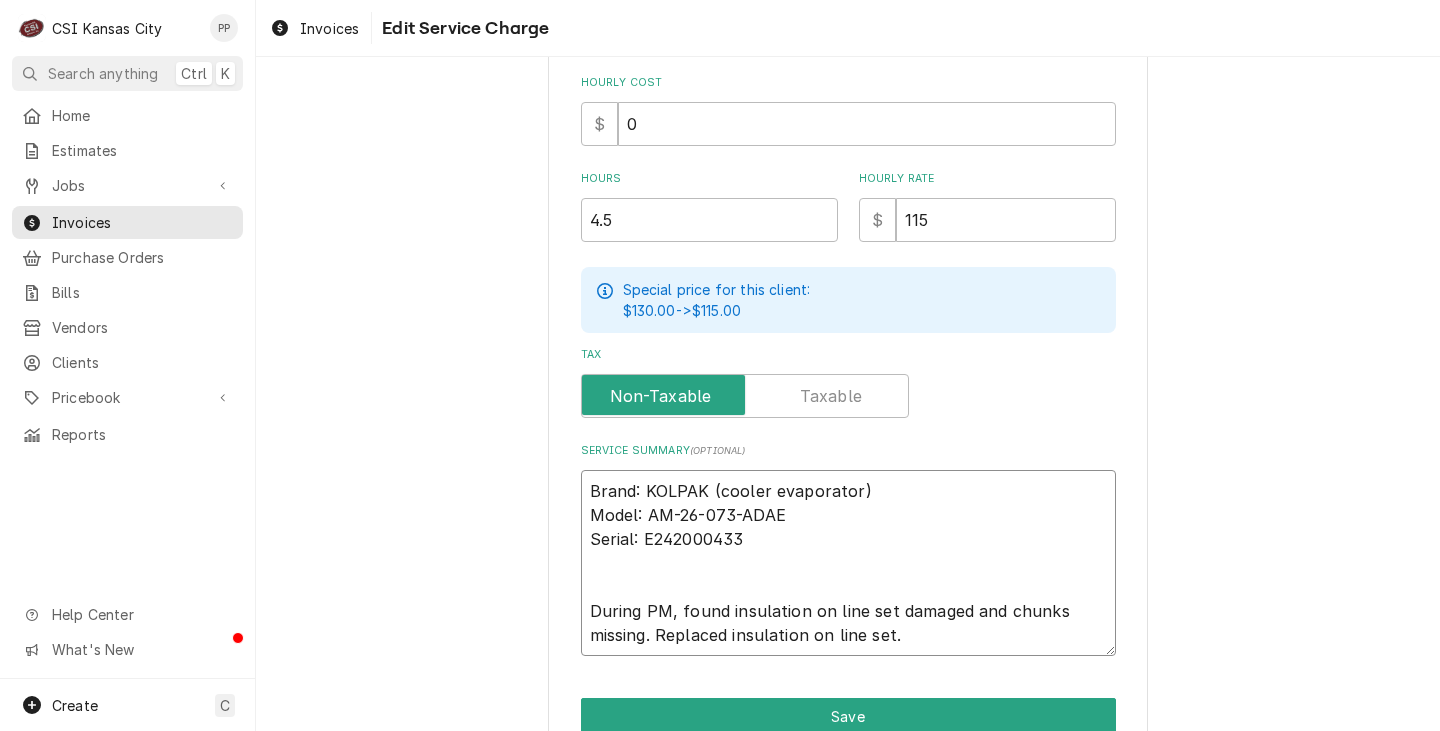 scroll, scrollTop: 594, scrollLeft: 0, axis: vertical 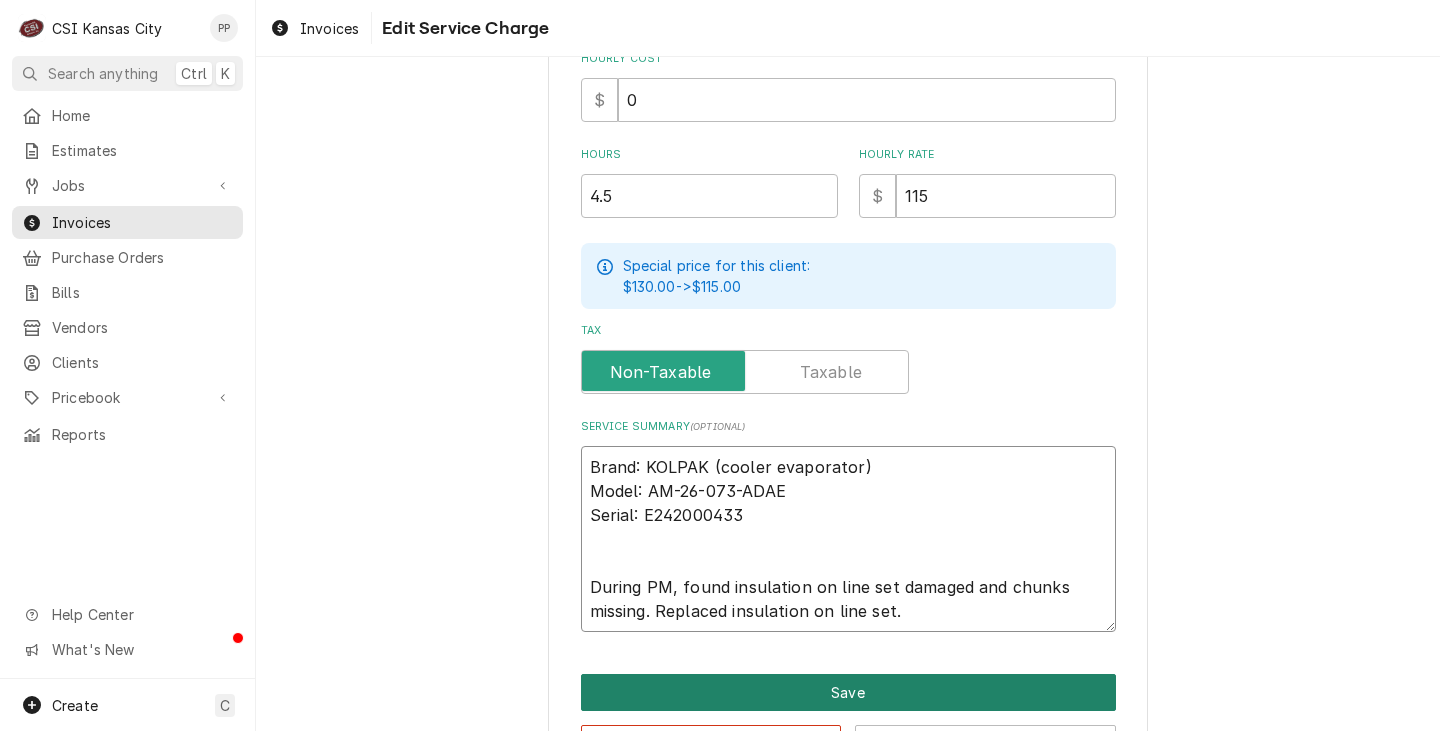 type on "Brand: KOLPAK (cooler evaporator)
Model: AM-26-073-ADAE
Serial: E242000433
During PM, found insulation on line set damaged and chunks missing. Replaced insulation on line set." 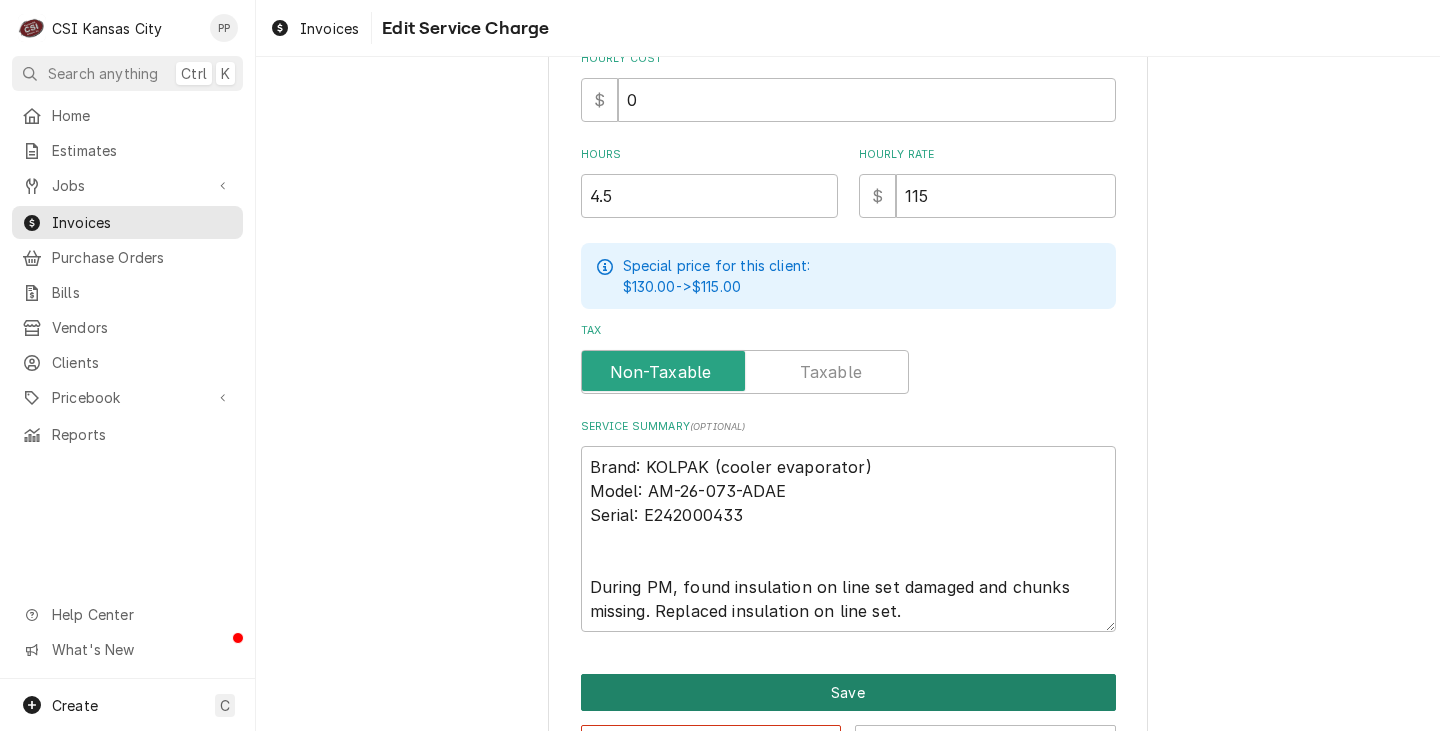 click on "Save" at bounding box center (848, 692) 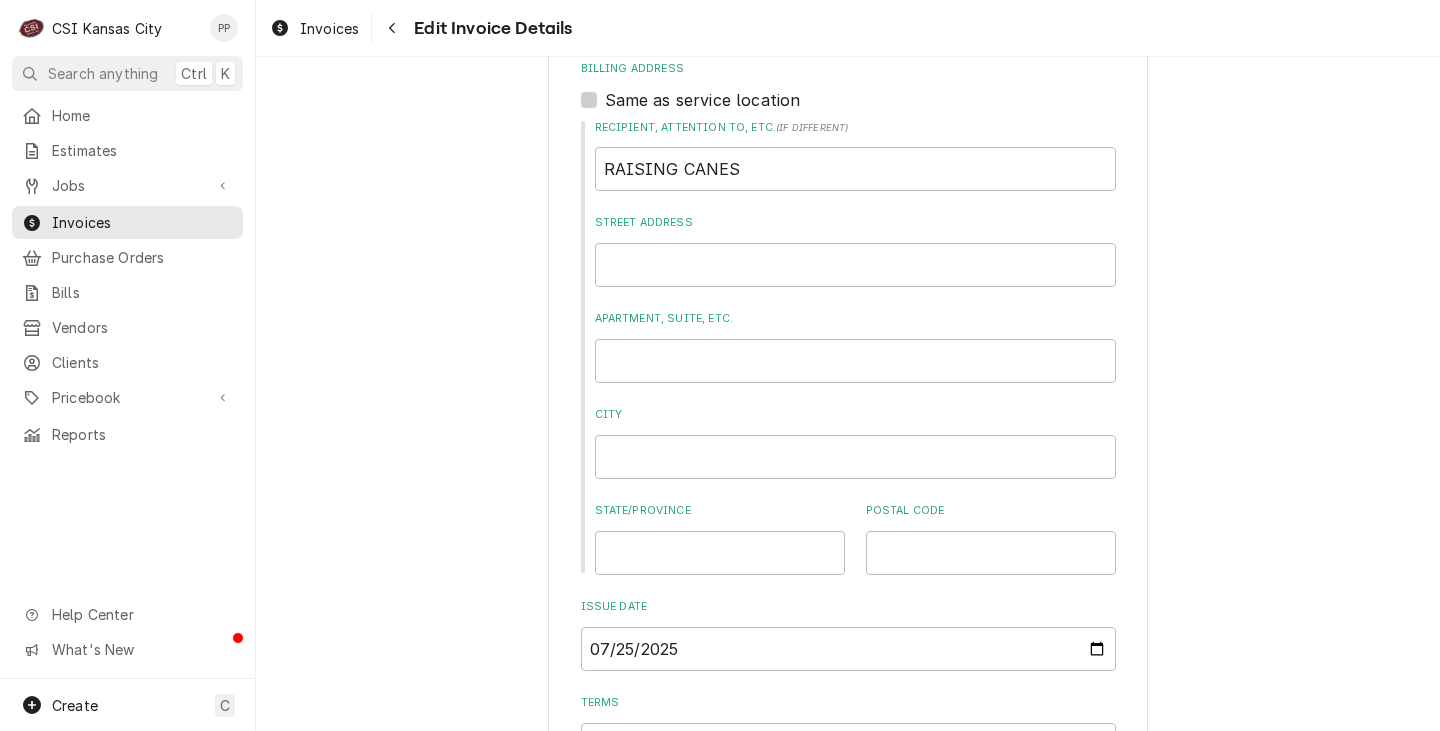 scroll, scrollTop: 976, scrollLeft: 0, axis: vertical 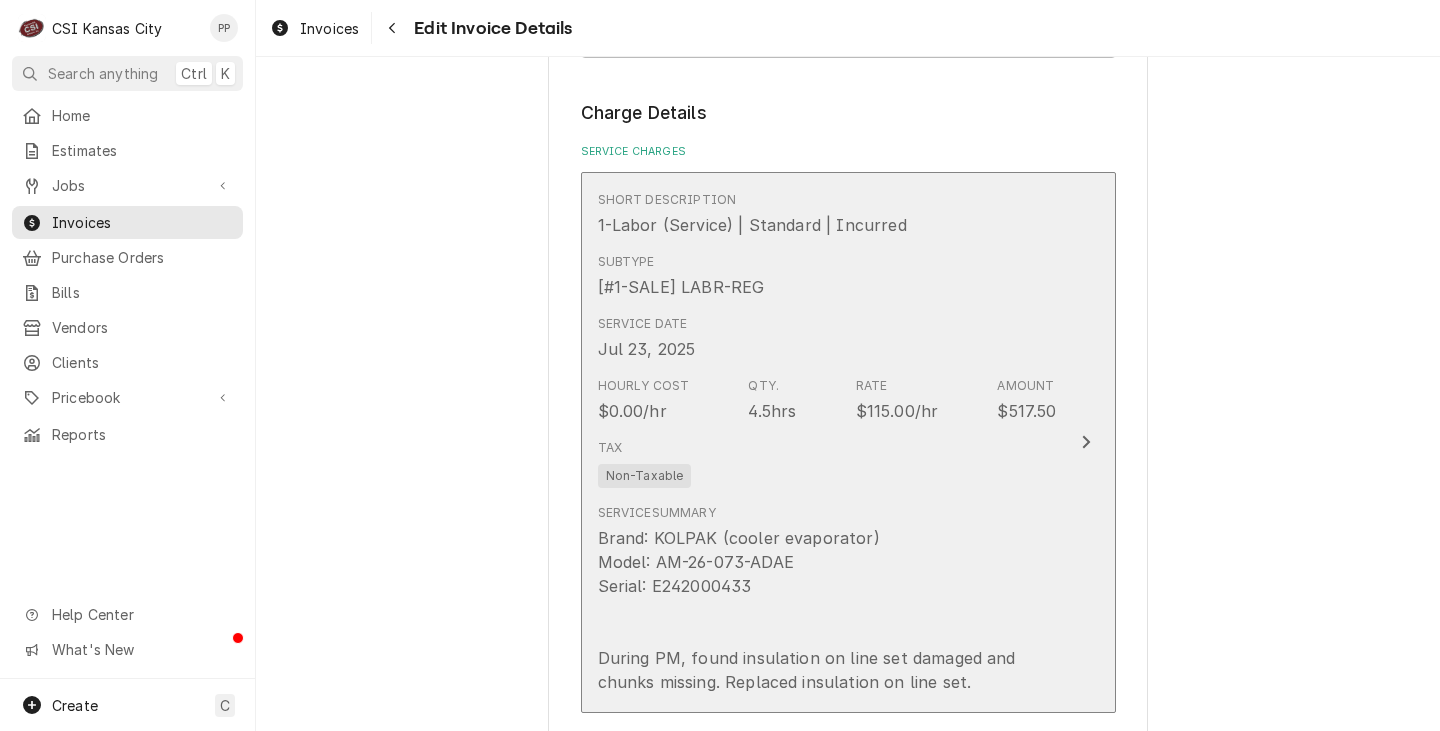 click on "Brand: KOLPAK (cooler evaporator)
Model: AM-26-073-ADAE
Serial: E242000433
During PM, found insulation on line set damaged and chunks missing. Replaced insulation on line set." at bounding box center [827, 610] 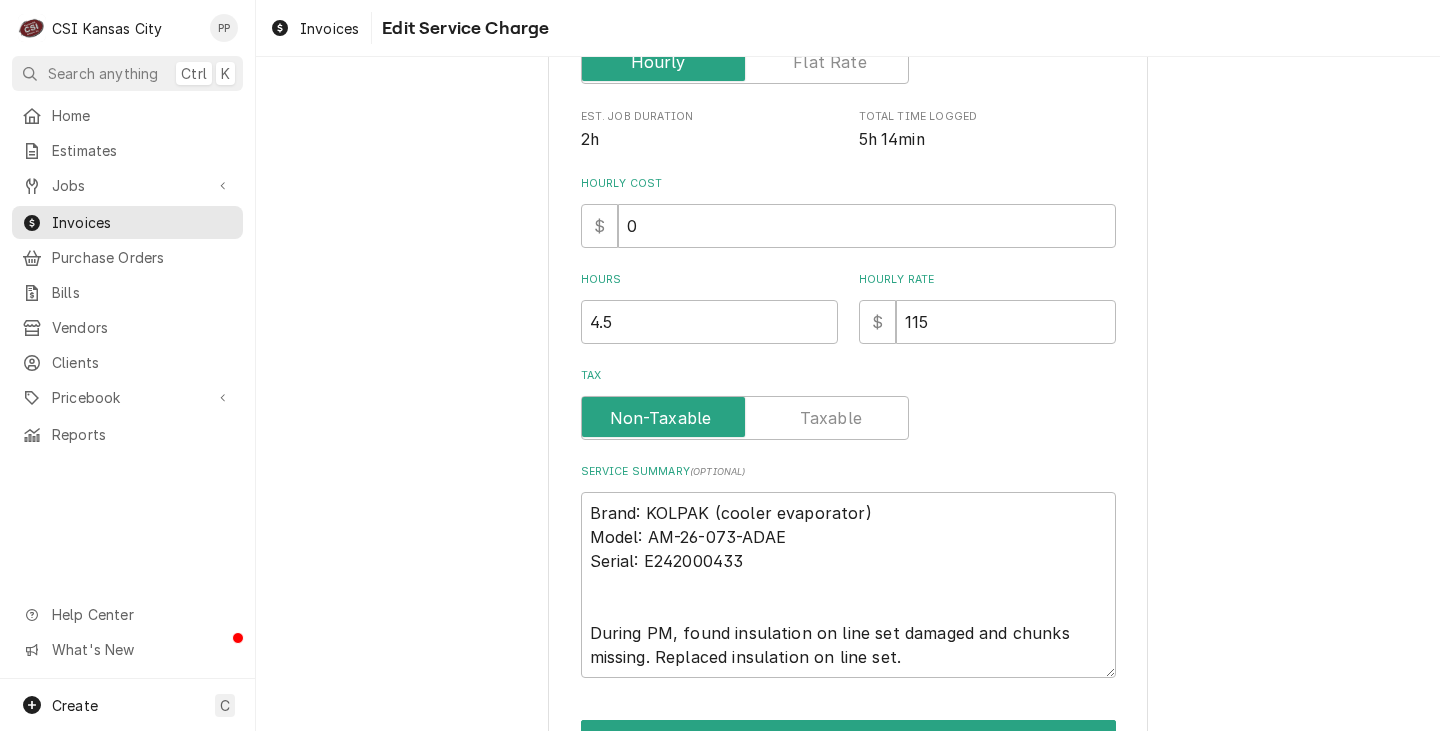 type on "x" 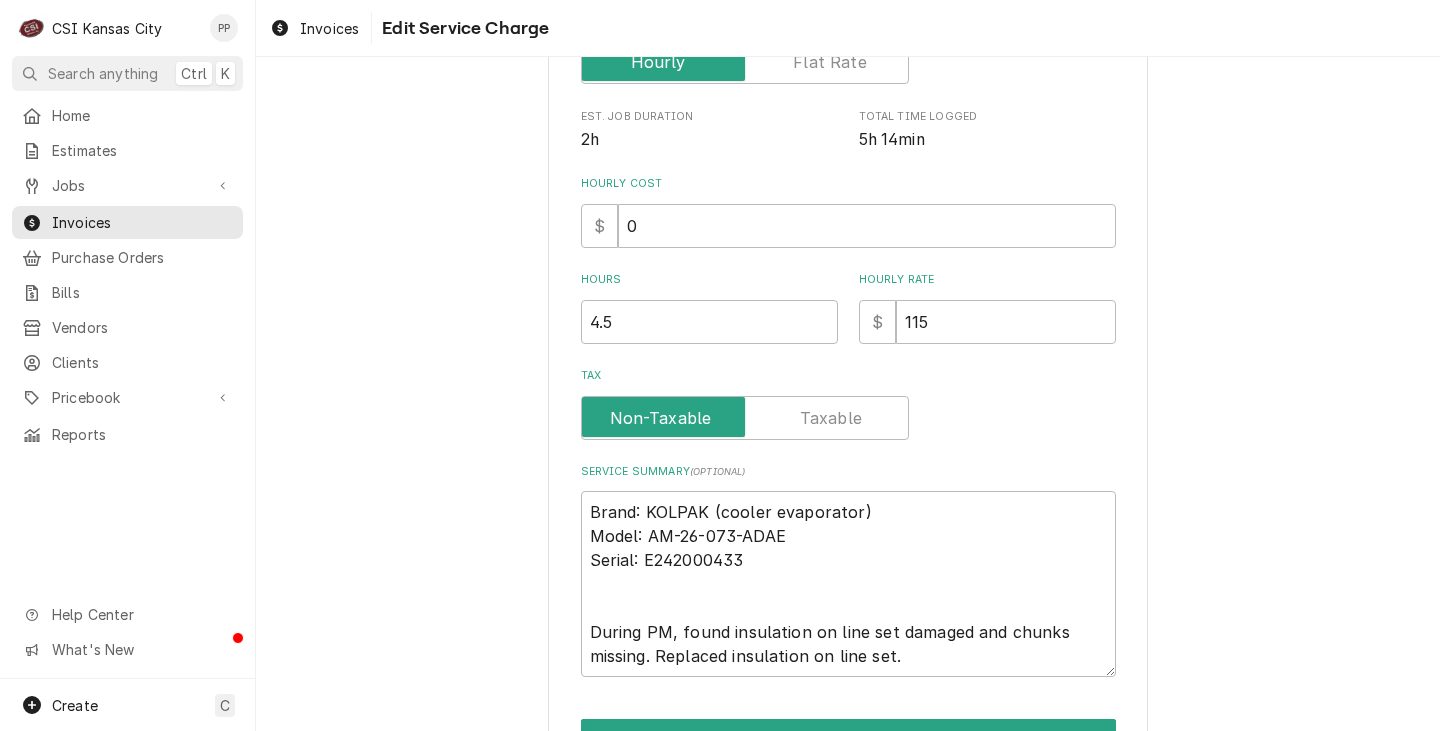 click at bounding box center [745, 418] 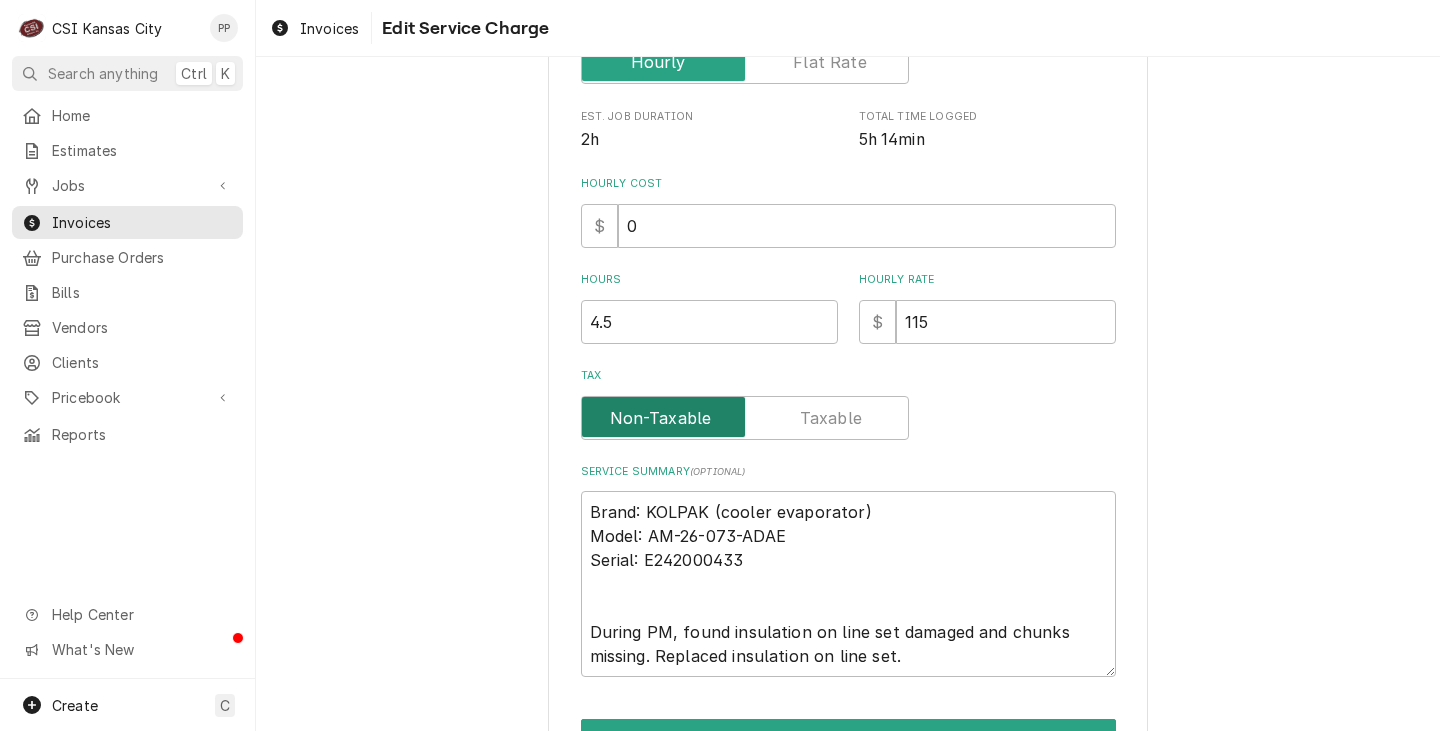 click at bounding box center (745, 418) 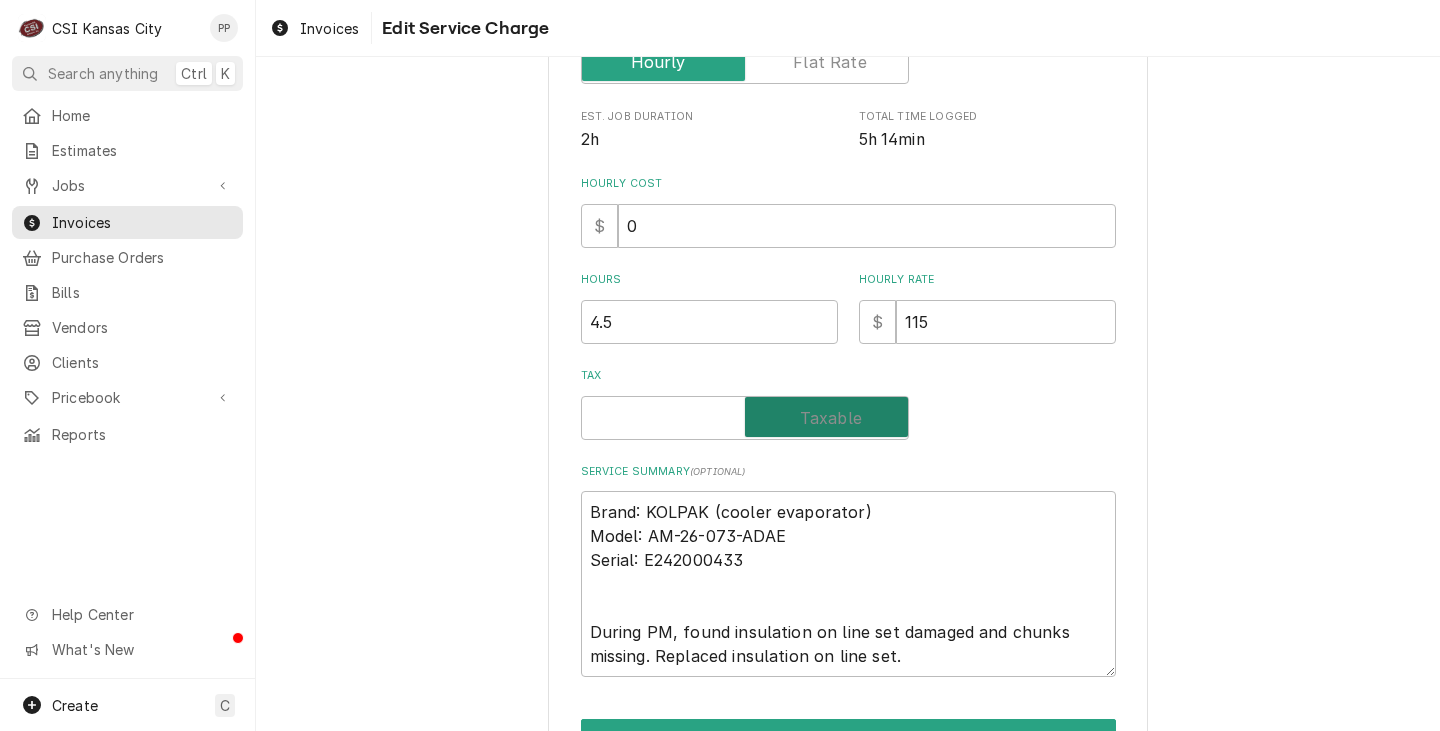 checkbox on "true" 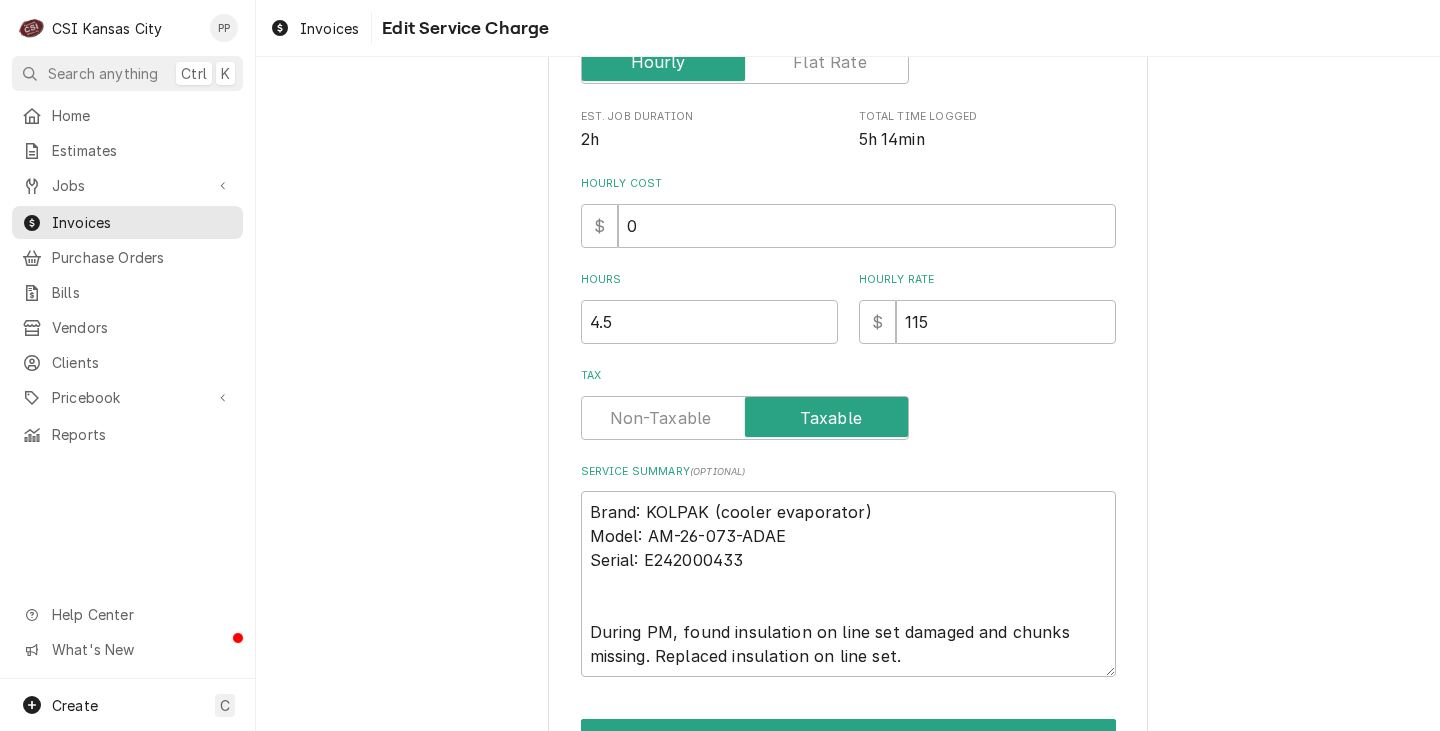 click on "Use the fields below to edit this service charge Short Description Subtype Choose a subtype... [#1-SALE] LABR-BEV [#1-SALE] LABR-BEV-PM [#1-SALE] LABR-DBL [#1-SALE] LABR-OT [#1-SALE] LABR-PM [#1-SALE] LABR-PROJ [#1-SALE] LABR-REG [#1-SALE] LEASING-1 [#NON-POSTING#] Start Date 2025-07-23 End Date 2025-07-23 Unit Type Est. Job Duration 2h Total Time Logged 5h 14min Hourly Cost $ 0 Hours 4.5 Hourly Rate $ 115 Tax Service Summary  ( optional ) Brand: KOLPAK (cooler evaporator)
Model: AM-26-073-ADAE
Serial: E242000433
During PM, found insulation on line set damaged and chunks missing. Replaced insulation on line set." at bounding box center [848, 183] 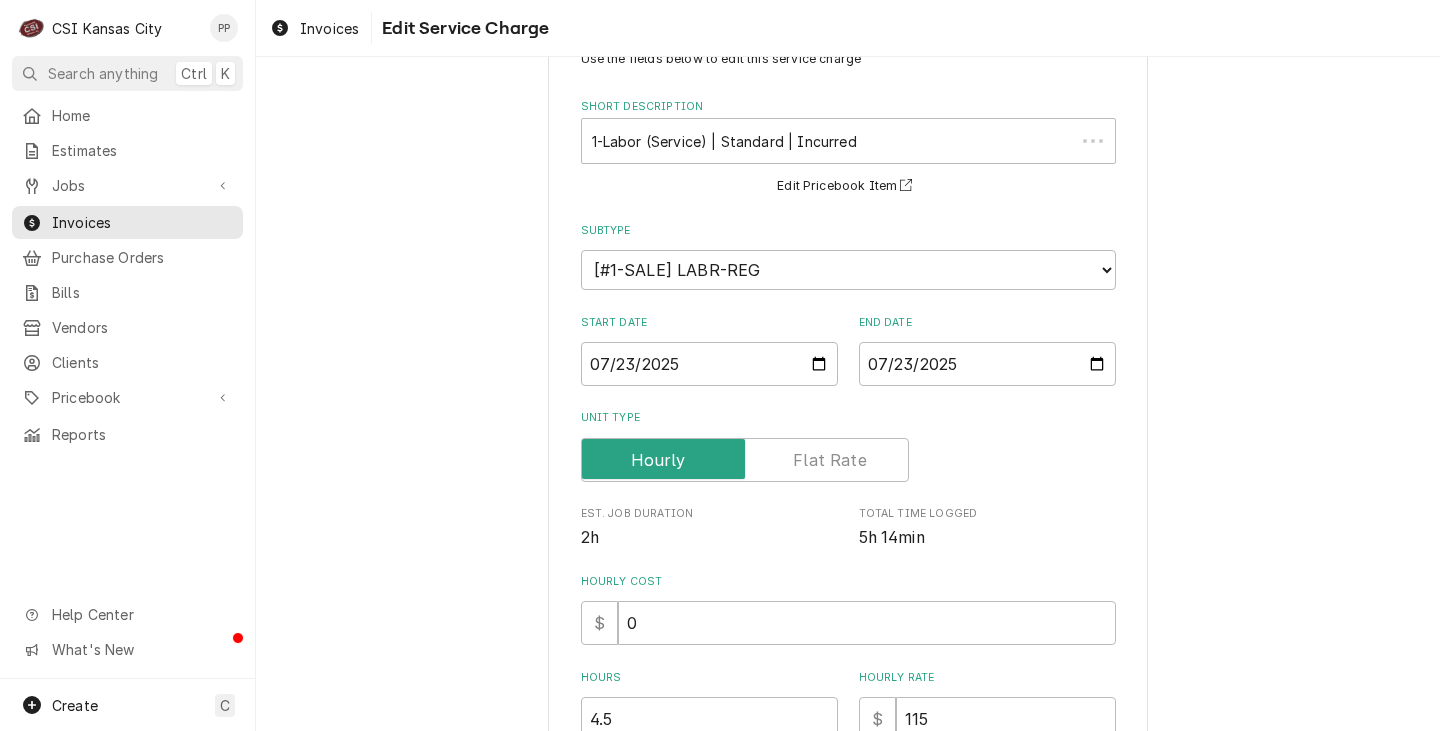 scroll, scrollTop: 666, scrollLeft: 0, axis: vertical 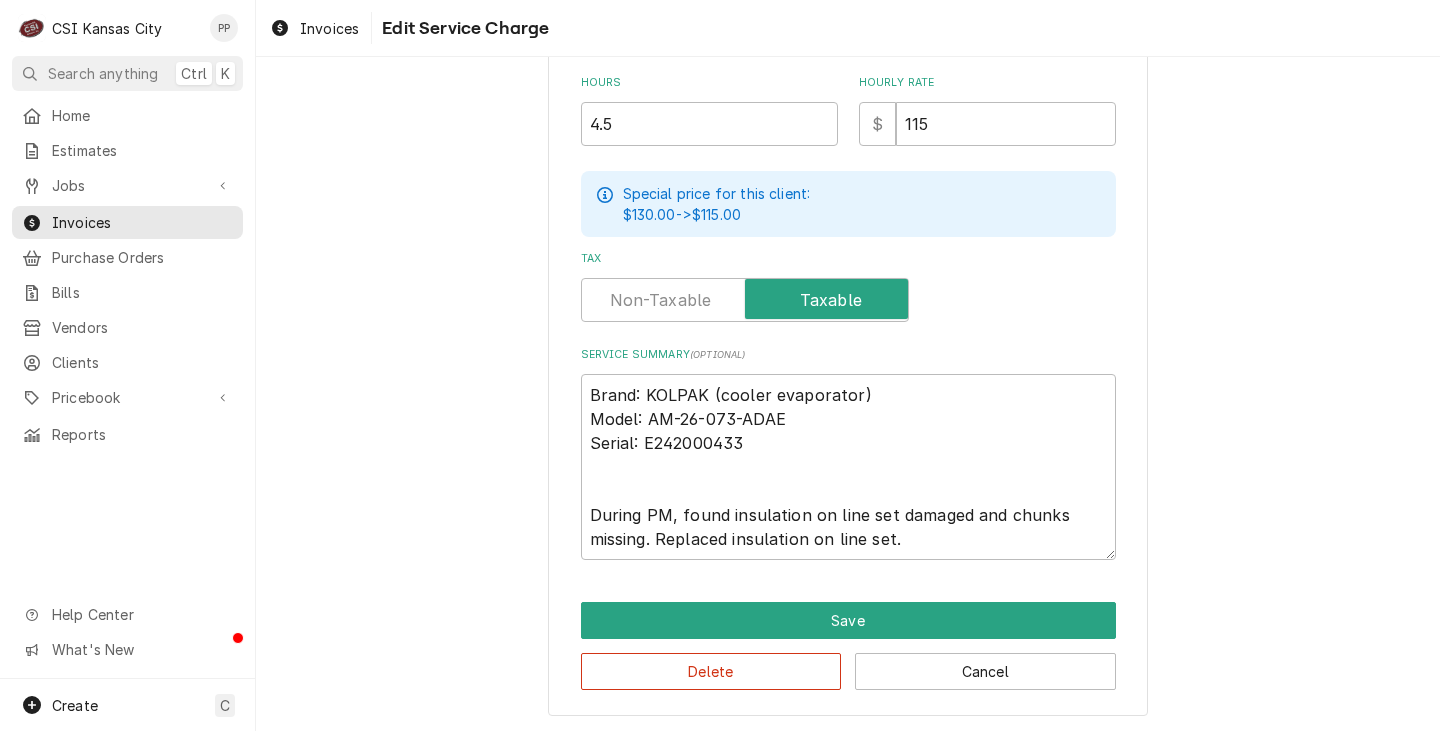 click on "Use the fields below to edit this service charge Short Description 1-Labor (Service) | Standard | Incurred ² Billing Rate 💸 Edit Pricebook Item    Subtype Choose a subtype... [#1-SALE] LABR-BEV [#1-SALE] LABR-BEV-PM [#1-SALE] LABR-DBL [#1-SALE] LABR-OT [#1-SALE] LABR-PM [#1-SALE] LABR-PROJ [#1-SALE] LABR-REG [#1-SALE] LEASING-1 [#NON-POSTING#] Start Date 2025-07-23 End Date 2025-07-23 Unit Type Est. Job Duration 2h Total Time Logged 5h 14min Hourly Cost $ 0 Hours 4.5 Hourly Rate $ 115 Special price for this client: $130.00  ->  $115.00 Tax Service Summary  ( optional ) Brand: KOLPAK (cooler evaporator)
Model: AM-26-073-ADAE
Serial: E242000433
During PM, found insulation on line set damaged and chunks missing. Replaced insulation on line set. Save Delete Cancel" at bounding box center (848, 73) 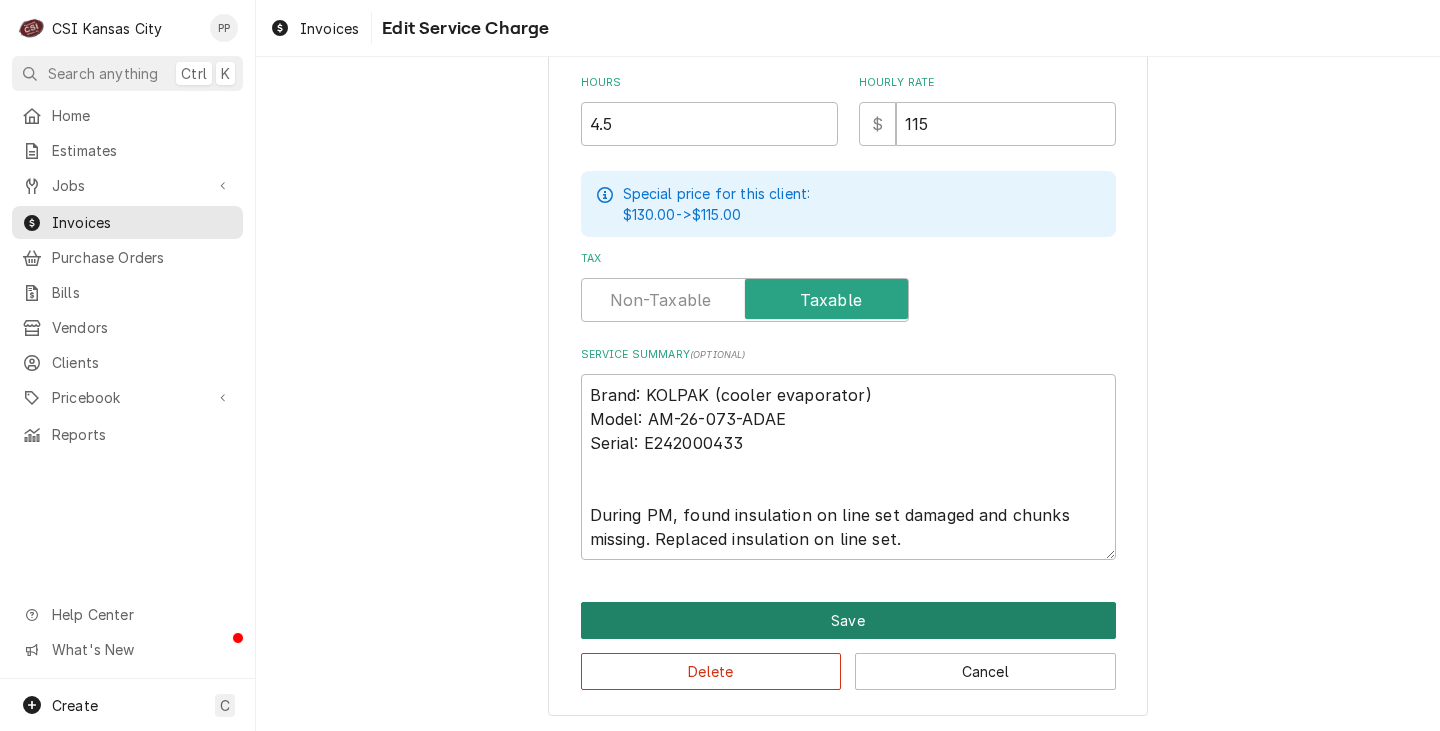 click on "Save" at bounding box center (848, 620) 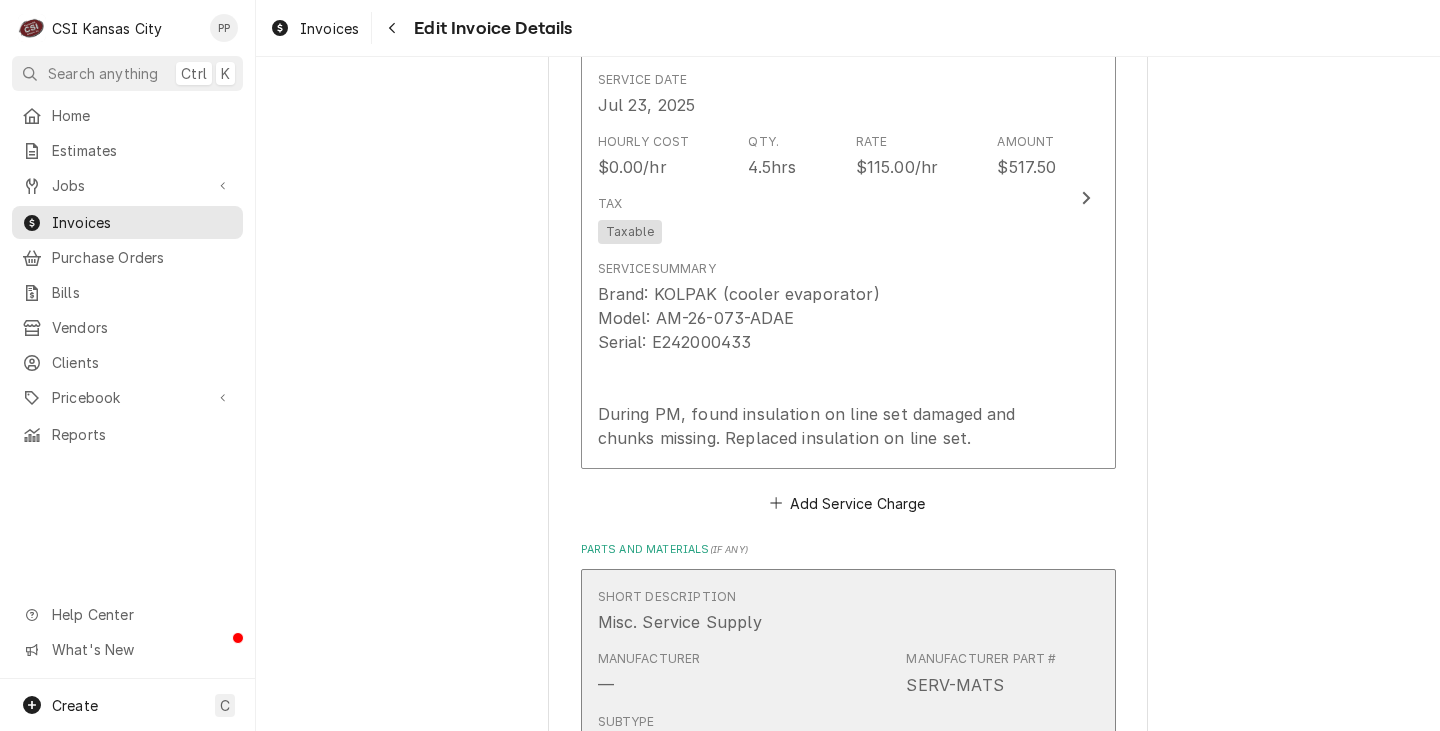 scroll, scrollTop: 3052, scrollLeft: 0, axis: vertical 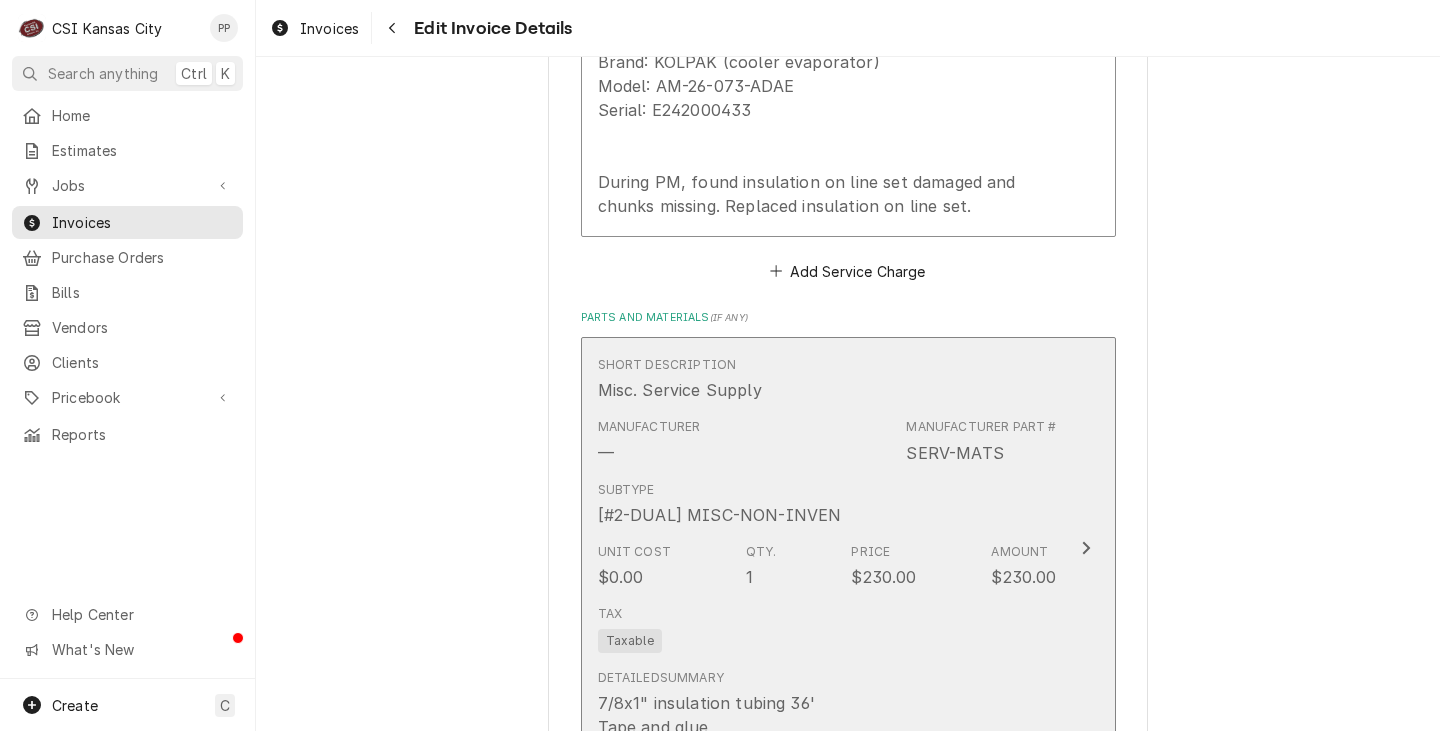 click on "Tax Taxable" at bounding box center (827, 629) 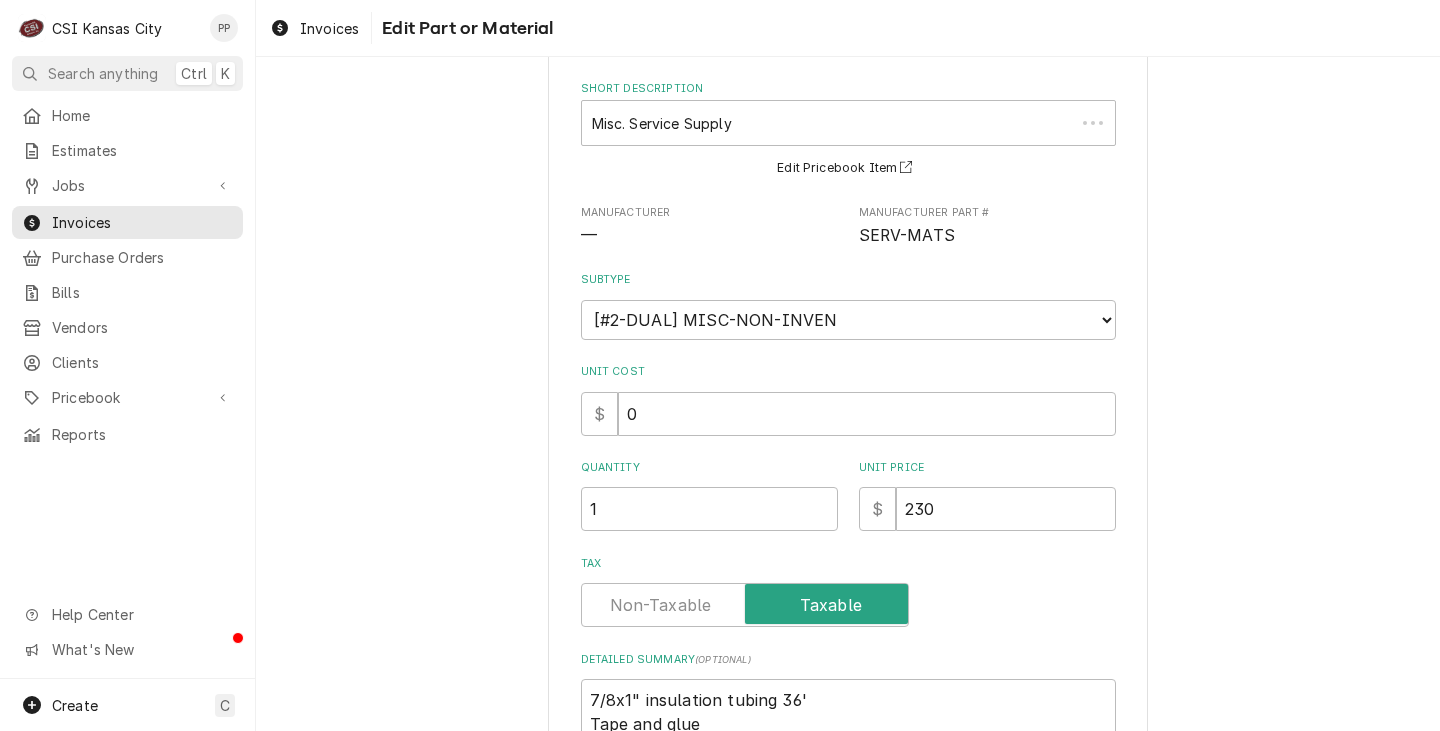 scroll, scrollTop: 93, scrollLeft: 0, axis: vertical 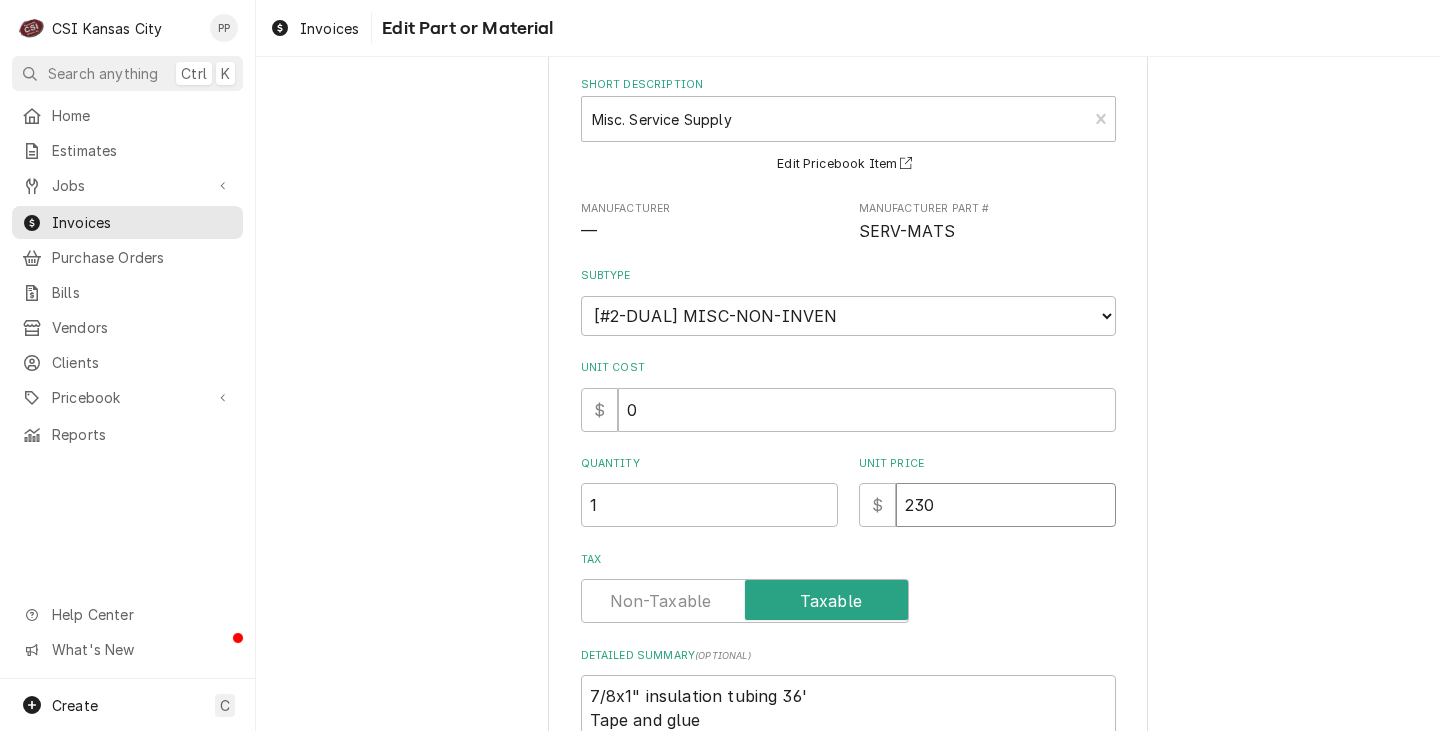 drag, startPoint x: 960, startPoint y: 502, endPoint x: 840, endPoint y: 487, distance: 120.93387 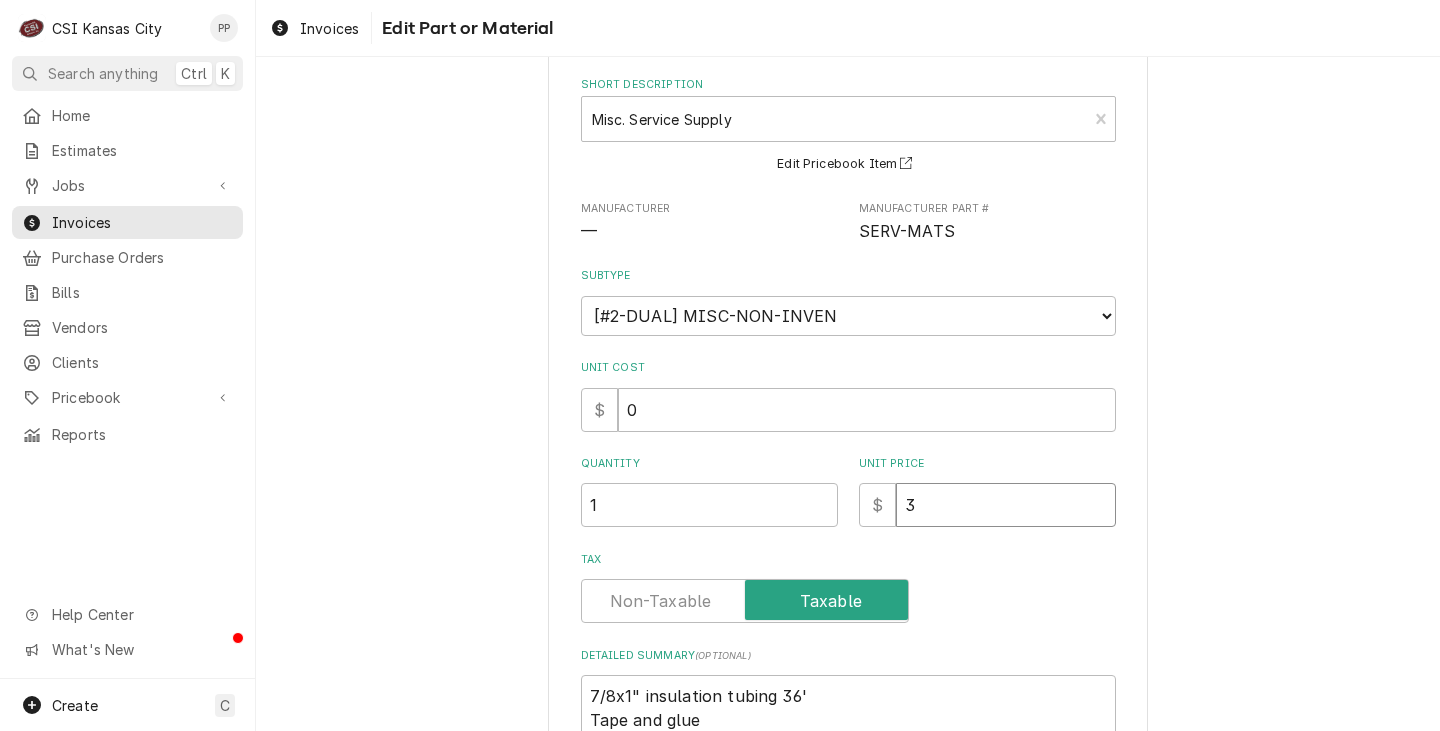 type on "x" 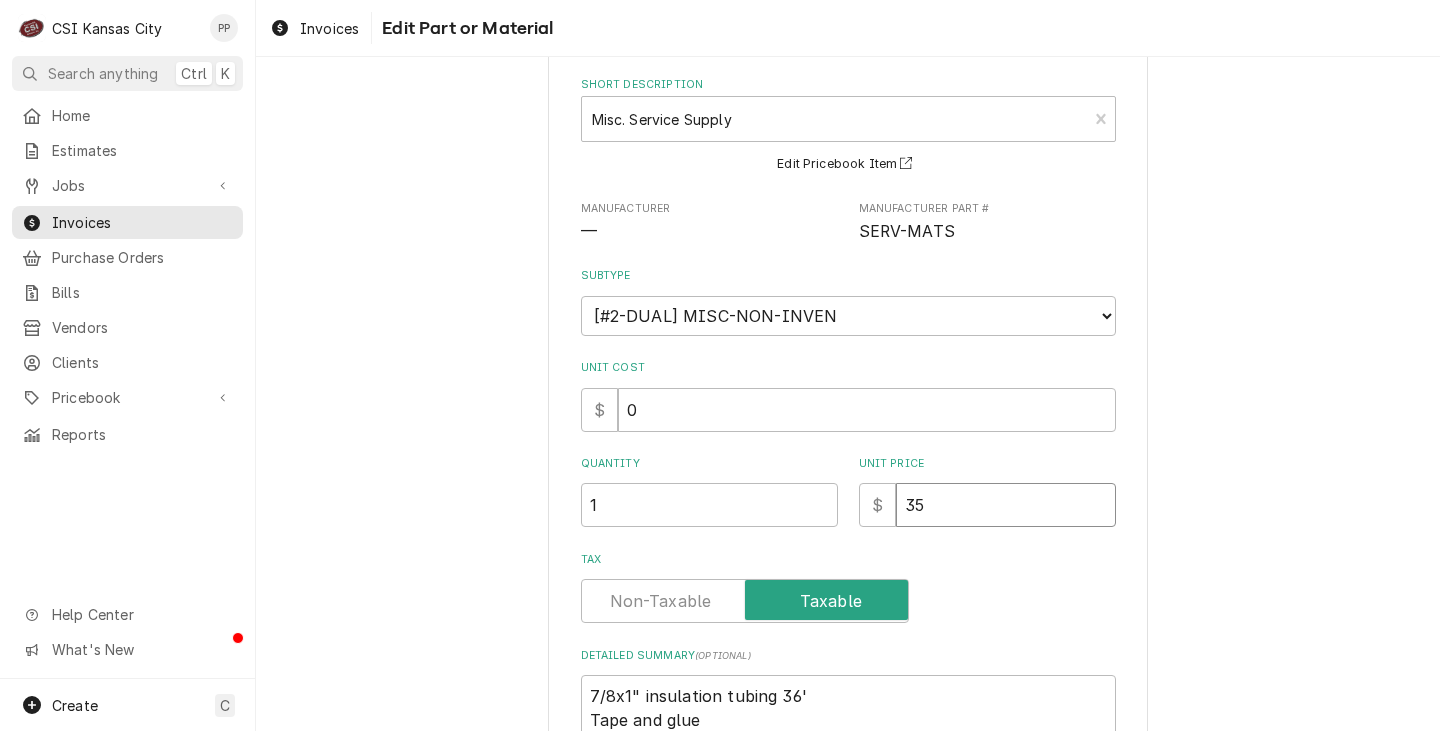 type on "x" 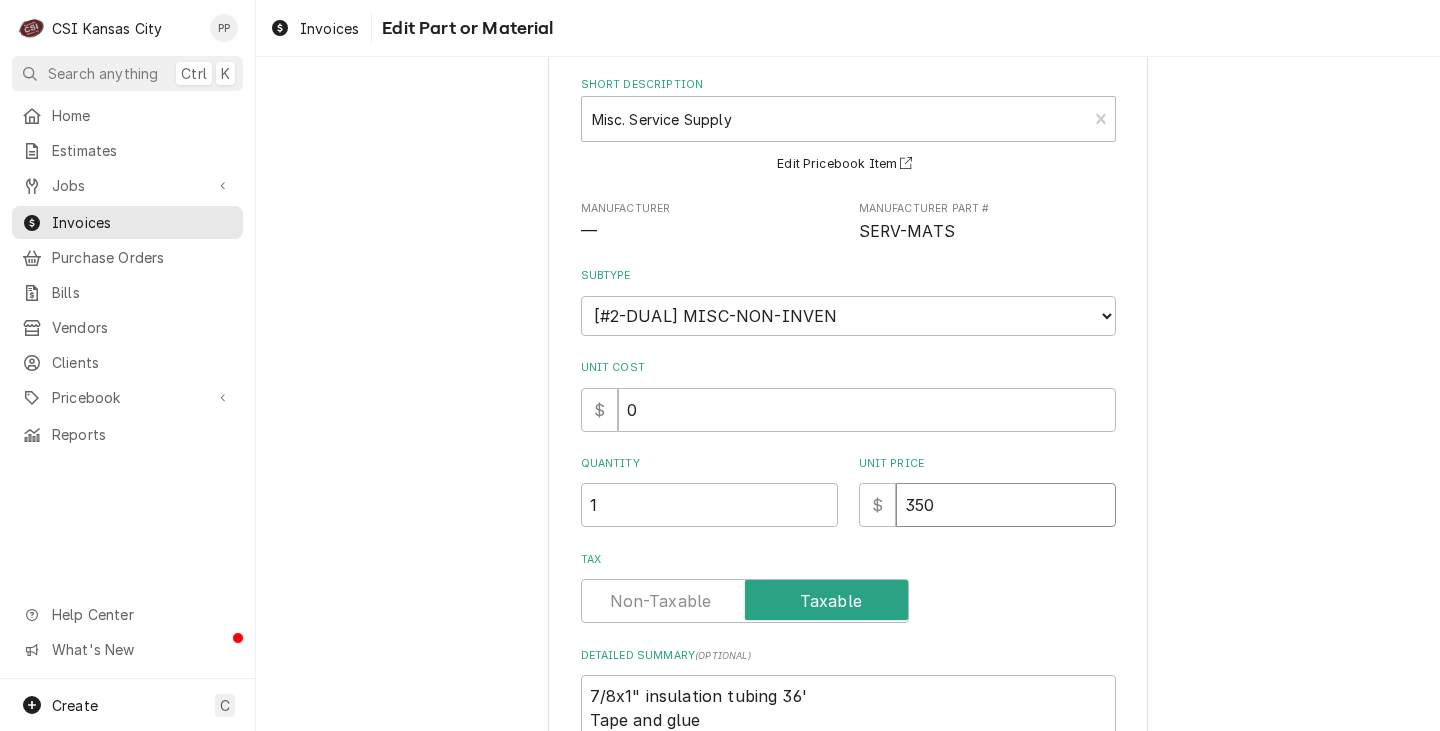 type on "350" 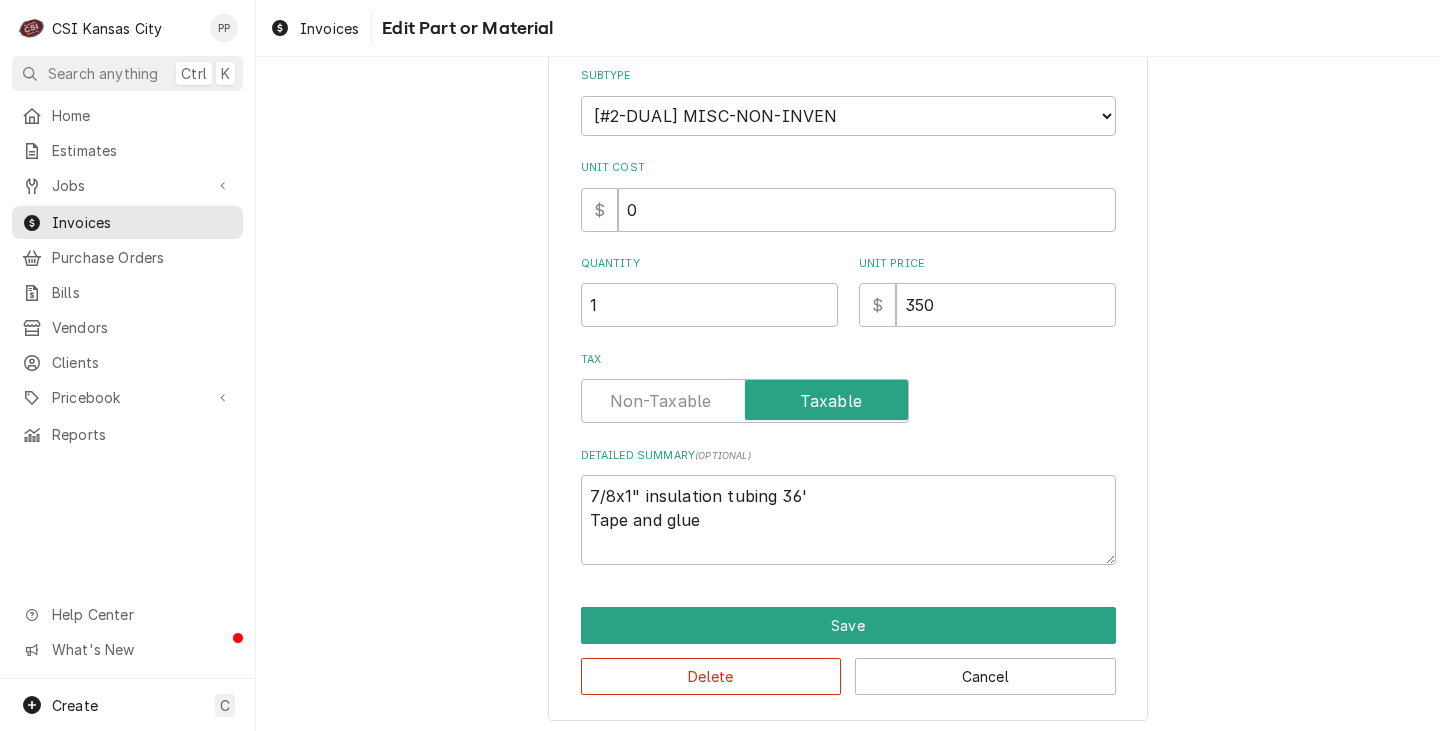 scroll, scrollTop: 300, scrollLeft: 0, axis: vertical 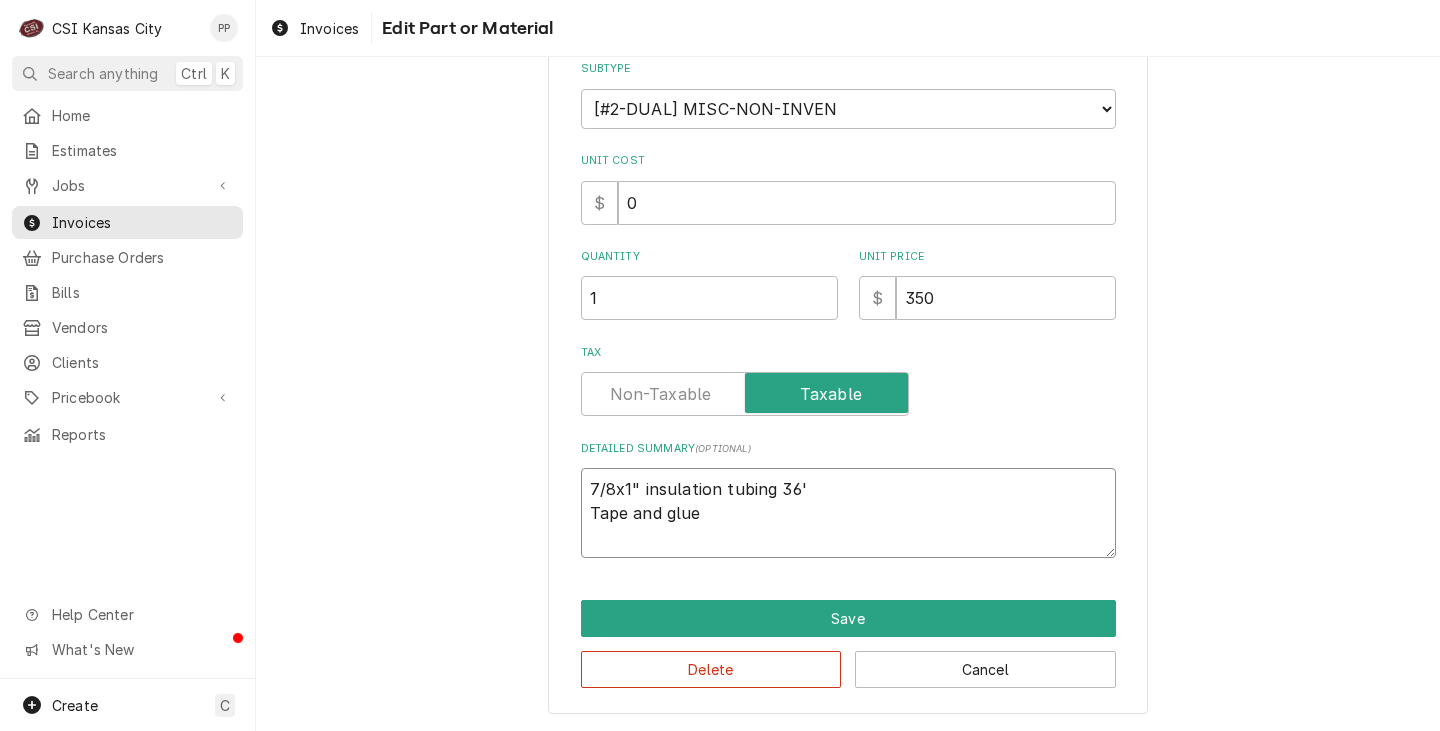 click on "7/8x1" insulation tubing 36'
Tape and glue" at bounding box center [848, 513] 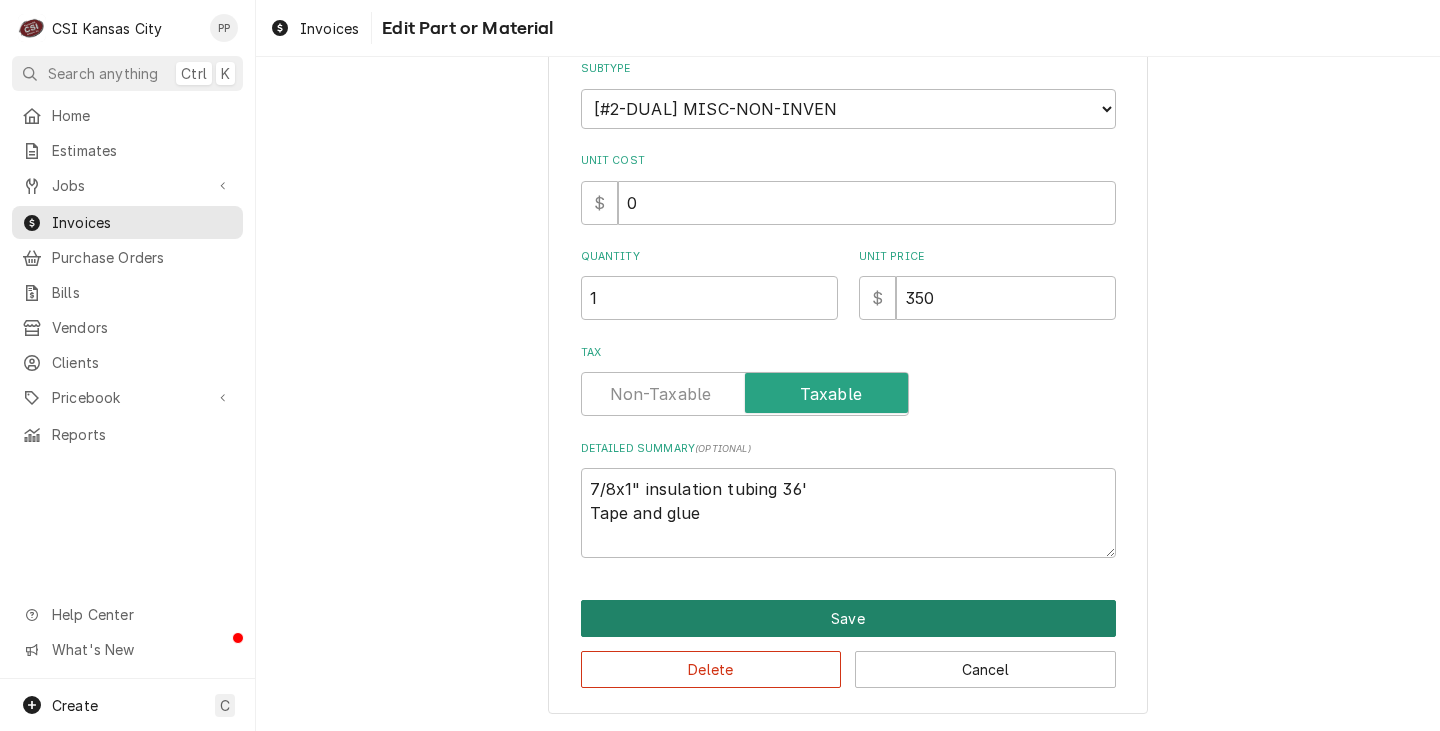 click on "Save" at bounding box center [848, 618] 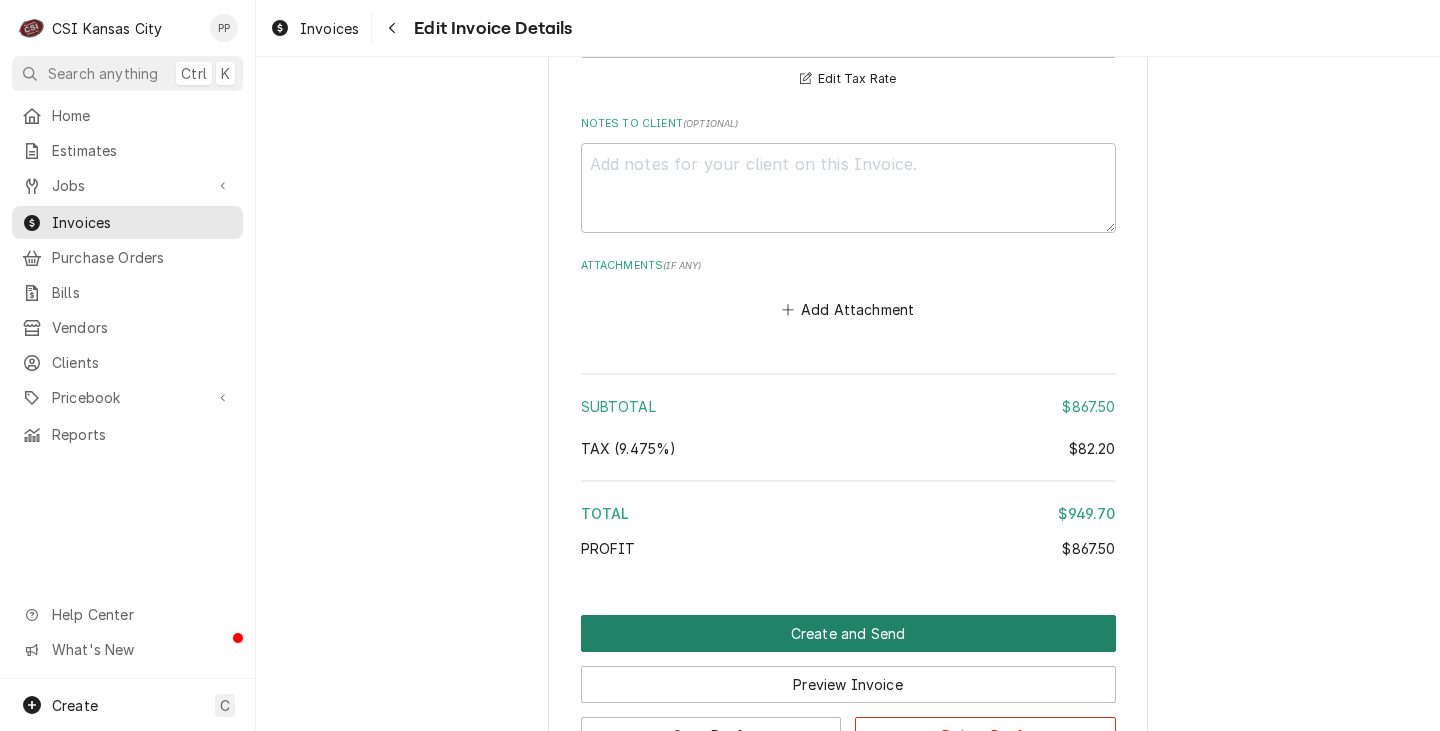 scroll, scrollTop: 4090, scrollLeft: 0, axis: vertical 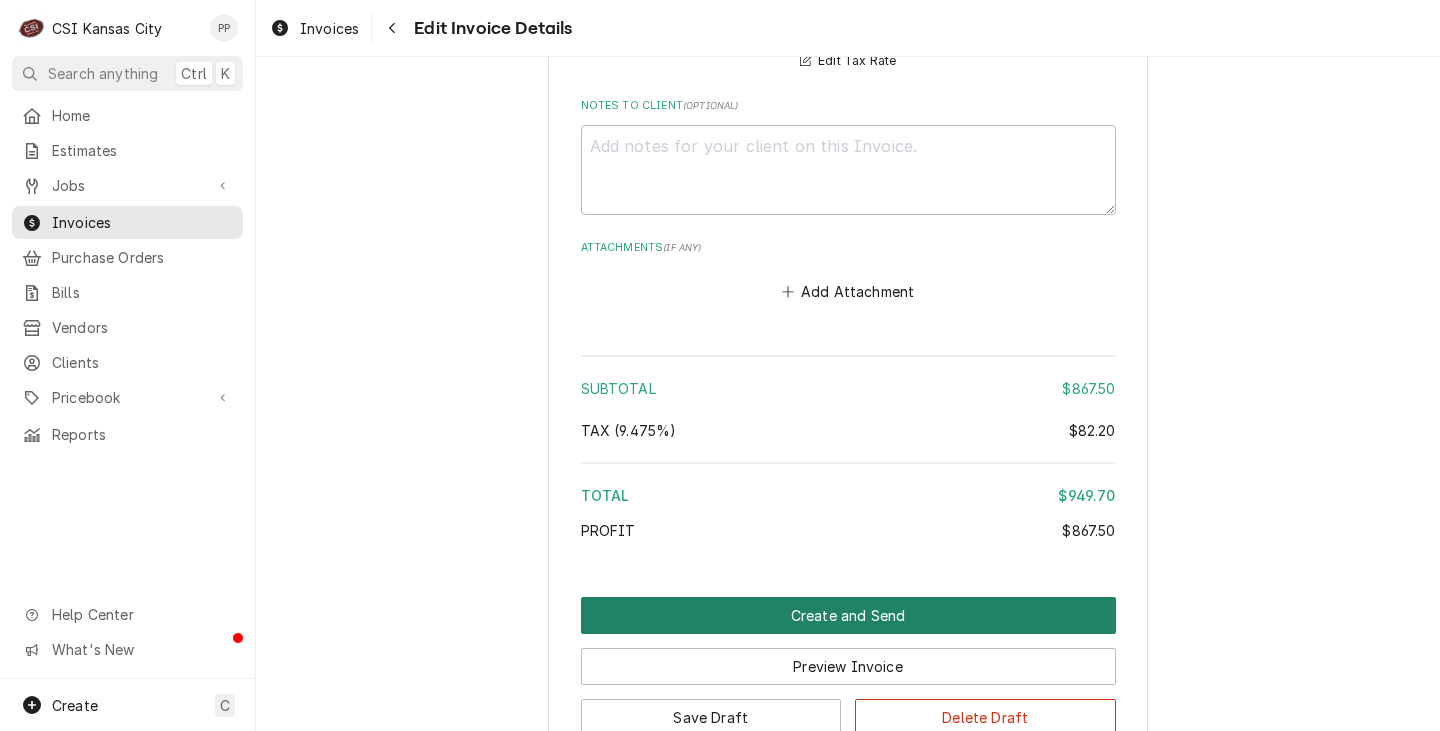 click on "Create and Send" at bounding box center (848, 615) 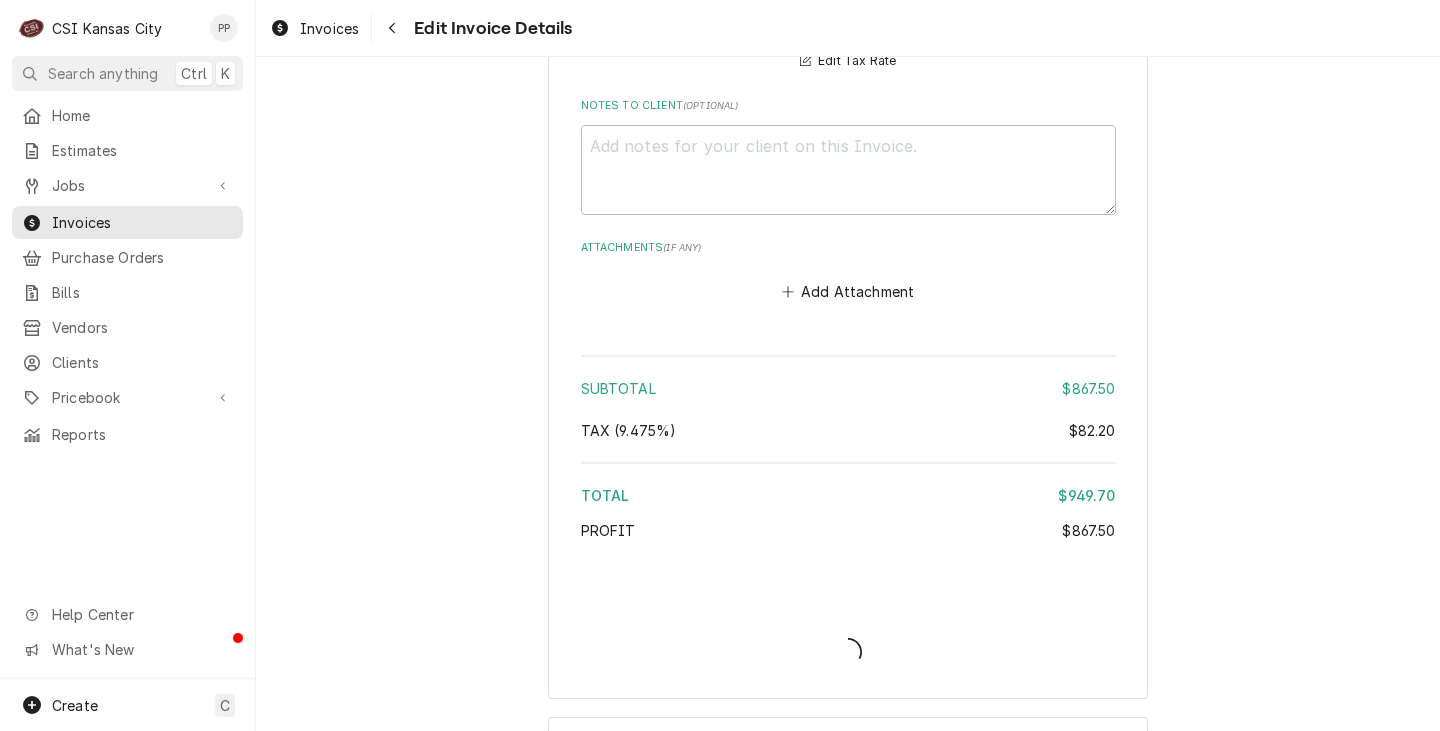 type on "x" 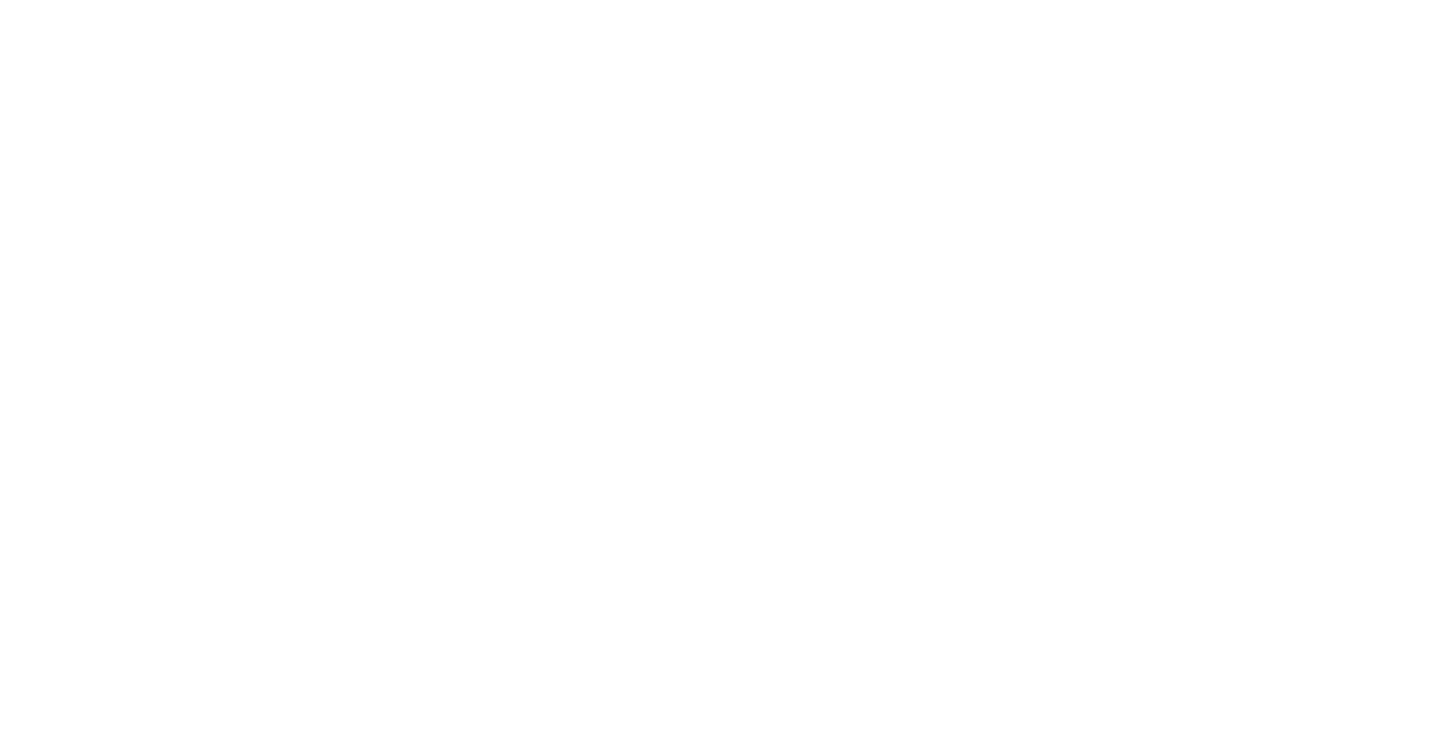 scroll, scrollTop: 0, scrollLeft: 0, axis: both 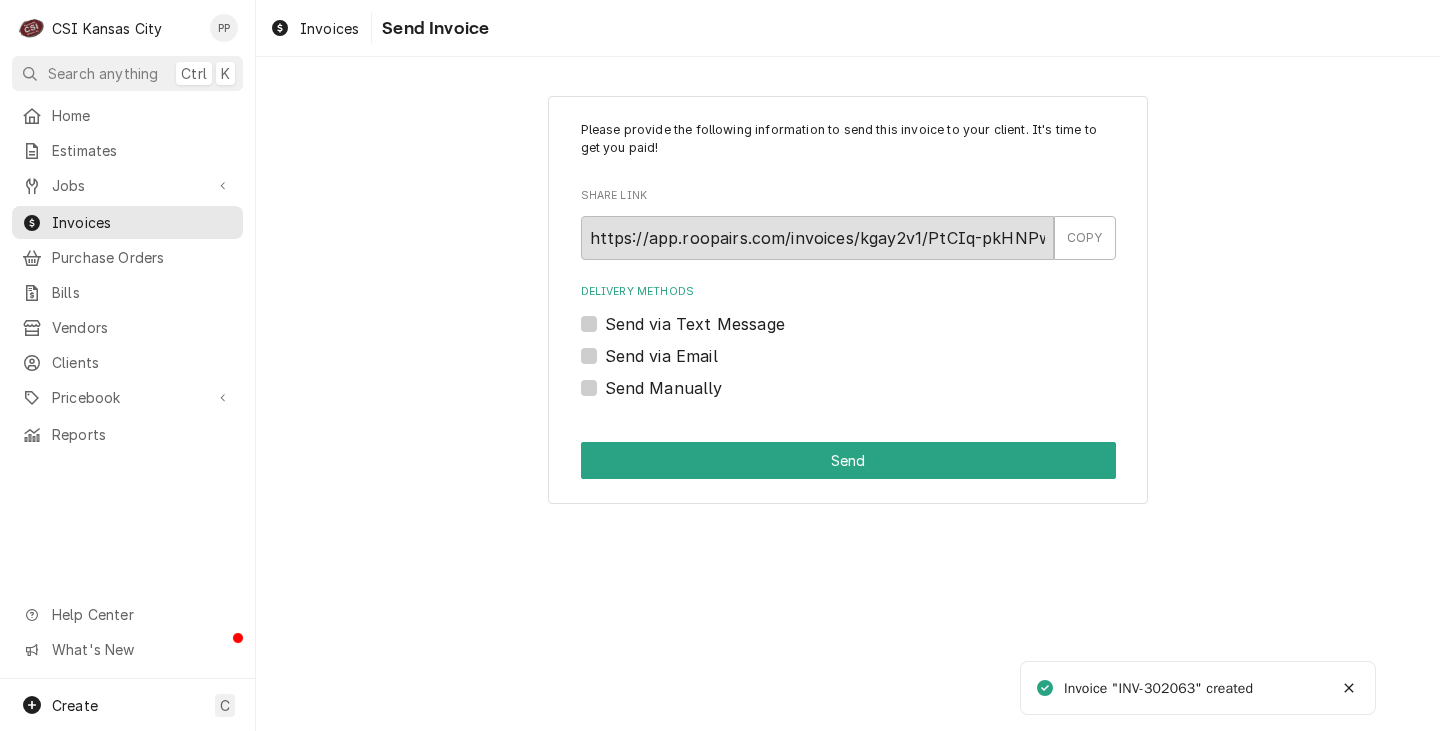 click on "Send via Email" at bounding box center (661, 356) 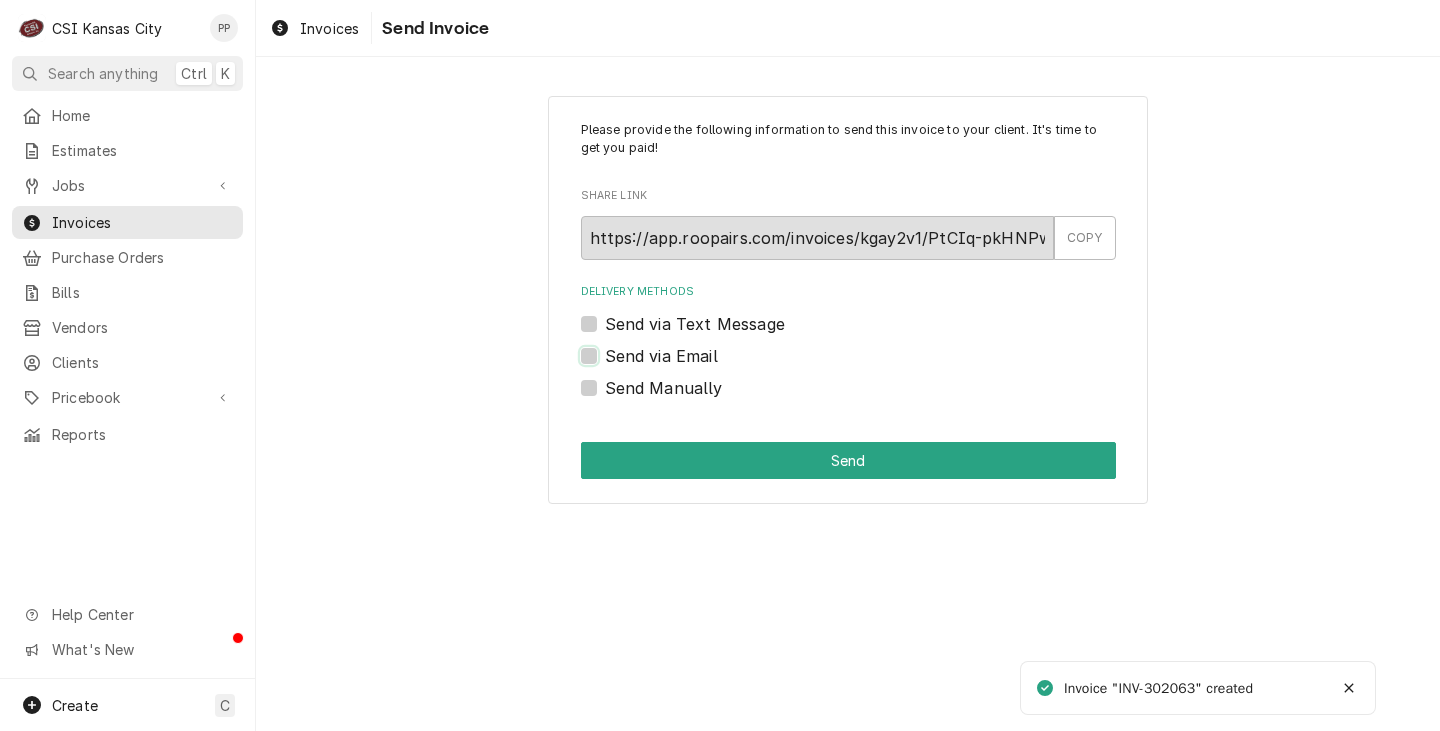 click on "Send via Email" at bounding box center (872, 366) 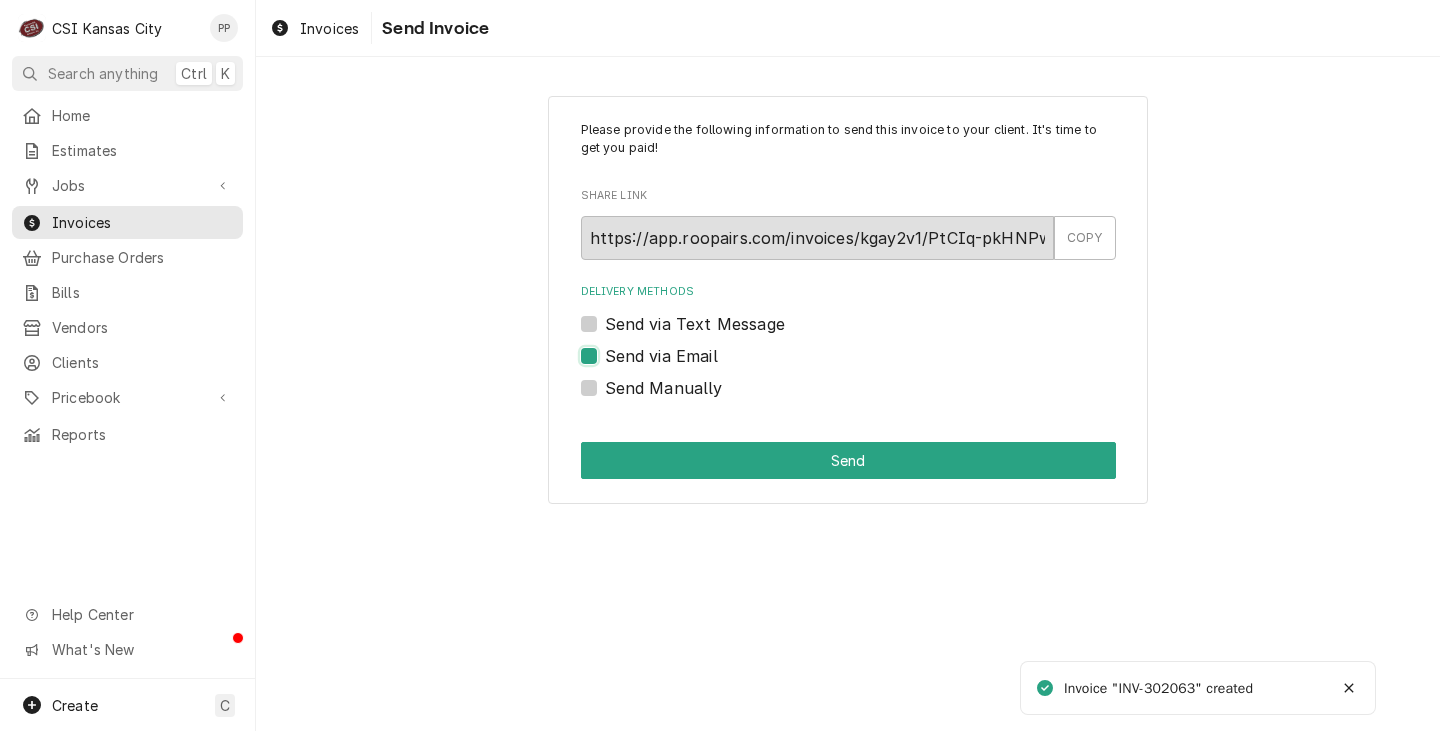 checkbox on "true" 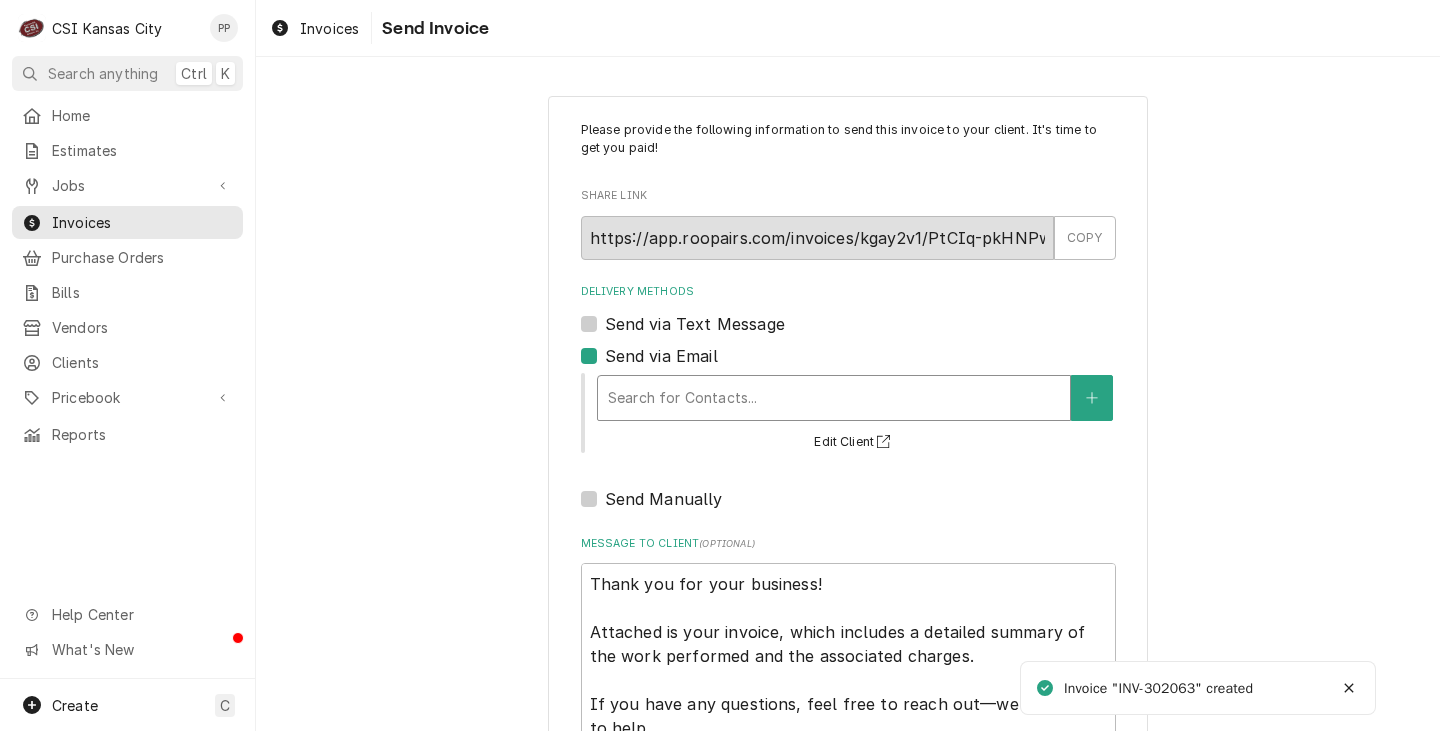 click at bounding box center (834, 398) 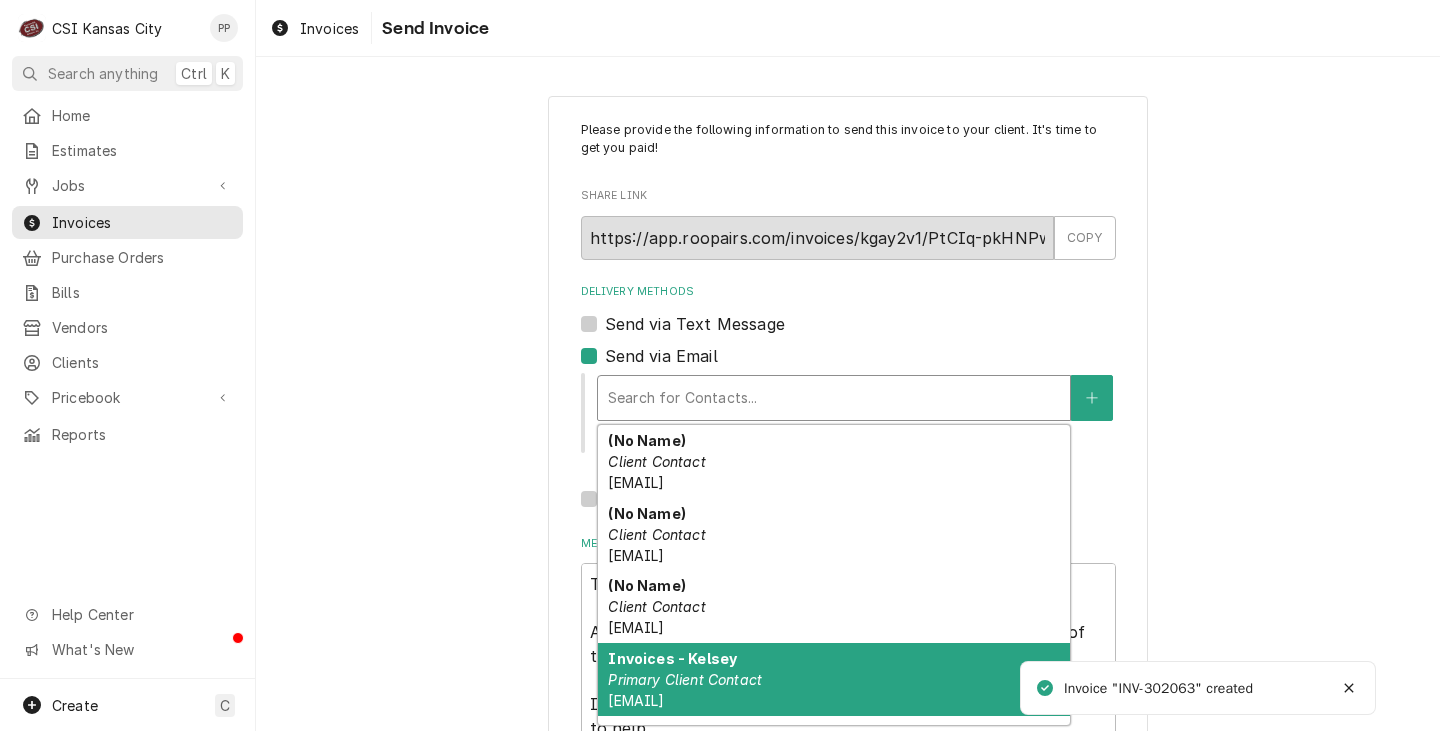 click on "Primary Client Contact" at bounding box center (685, 679) 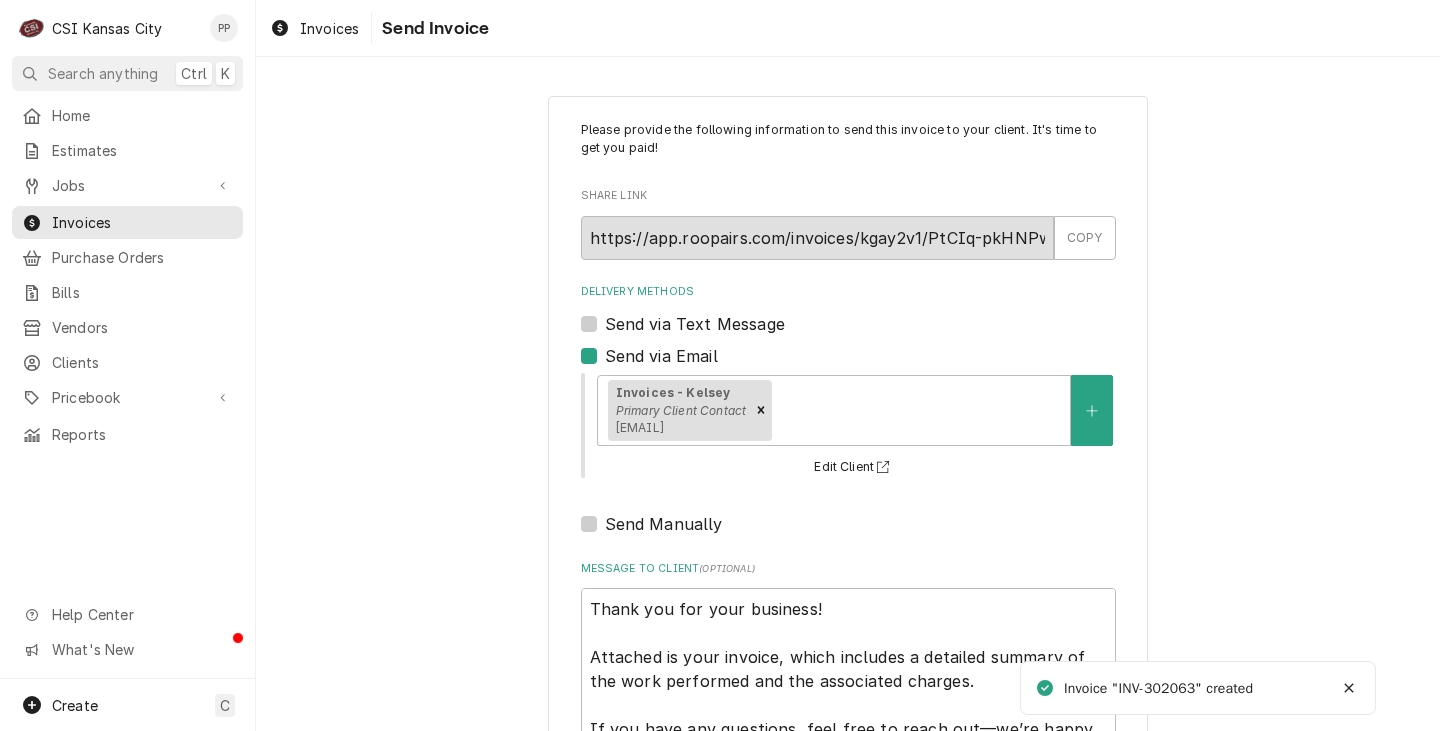 click on "Please provide the following information to send this invoice to your client. It's time to get you paid! Share Link https://app.roopairs.com/invoices/kgay2v1/PtCIq-pkHNPwdu41RUgA6ZJ9aF-xz7arbsSS1olfJlc/ COPY Delivery Methods Send via Text Message Send via Email Invoices - Kelsey Primary Client Contact kelsey.hetlage@csi1.com Edit Client    Send Manually Message to Client  ( optional ) Thank you for your business!
Attached is your invoice, which includes a detailed summary of the work performed and the associated charges.
If you have any questions, feel free to reach out—we’re happy to help.
We’d also love to hear about your experience with us. Please take a moment to complete our short customer satisfaction survey. Your feedback helps us continue to improve and serve you better.
https://www.surveymonkey.com/r/YQDNZTX
Thank you again for choosing us! Send" at bounding box center (848, 583) 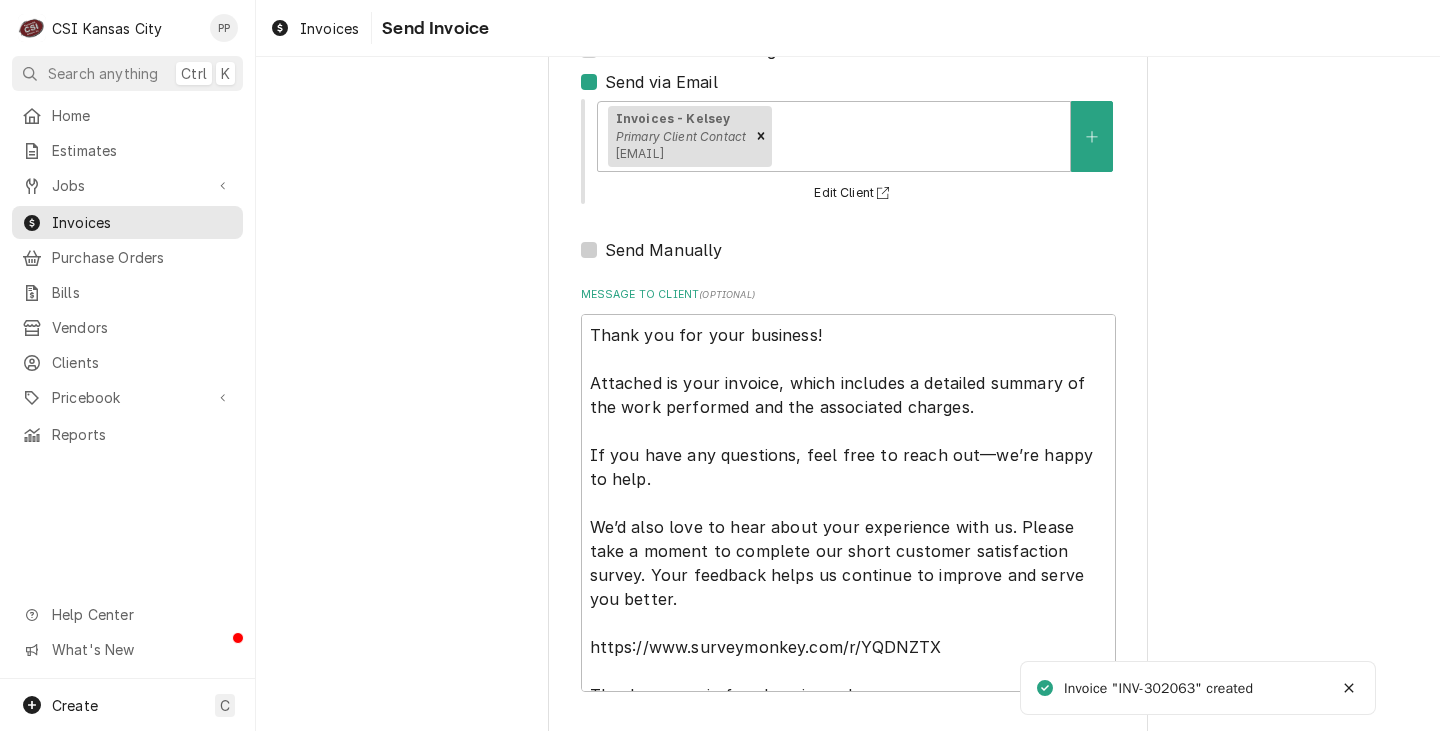 scroll, scrollTop: 357, scrollLeft: 0, axis: vertical 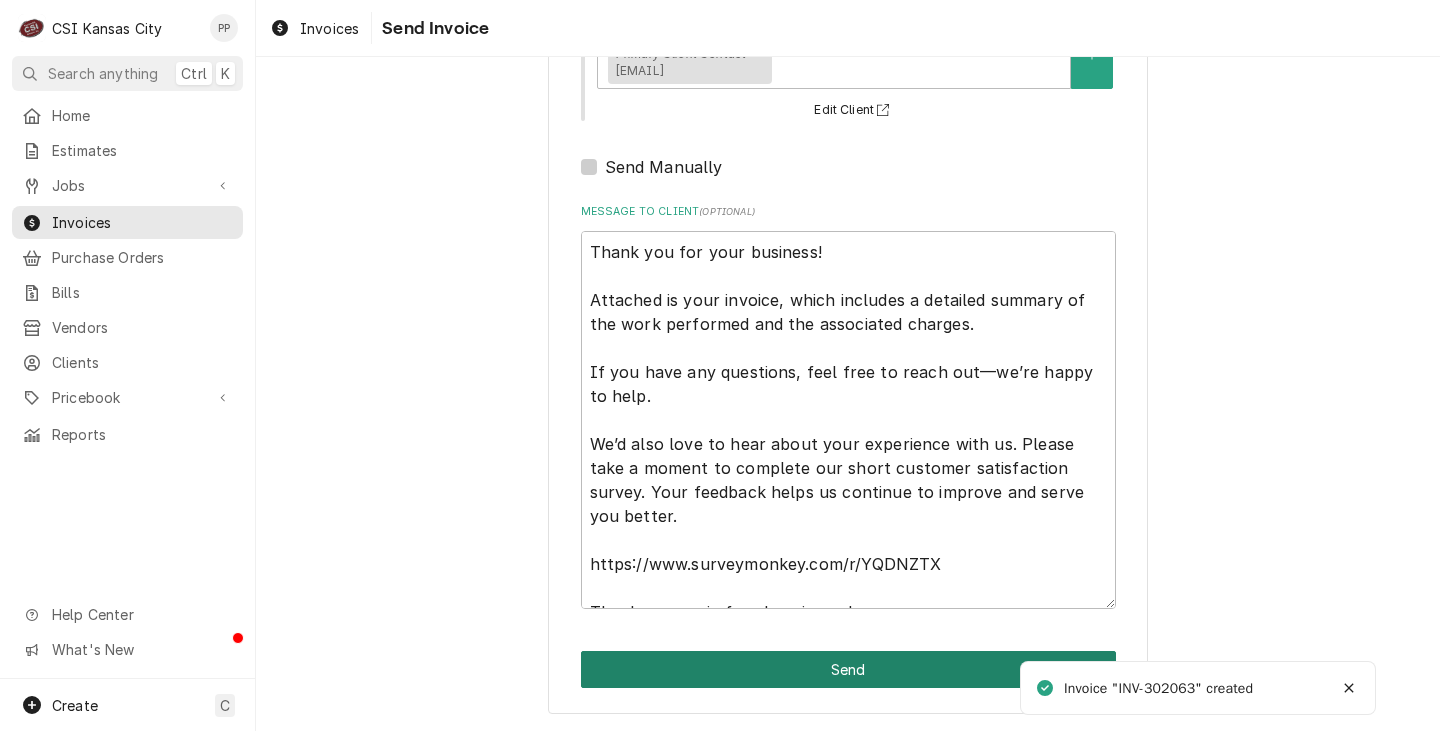 click on "Send" at bounding box center [848, 669] 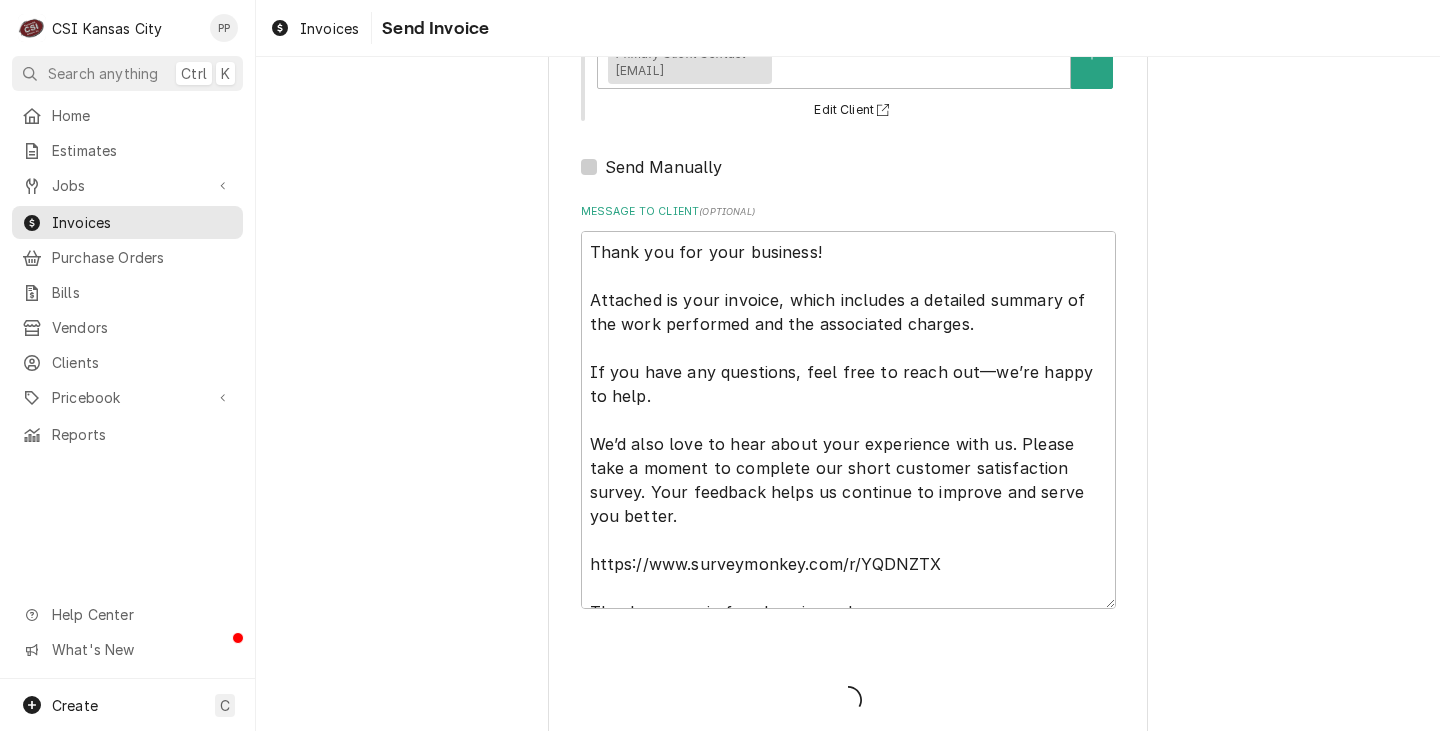 type on "x" 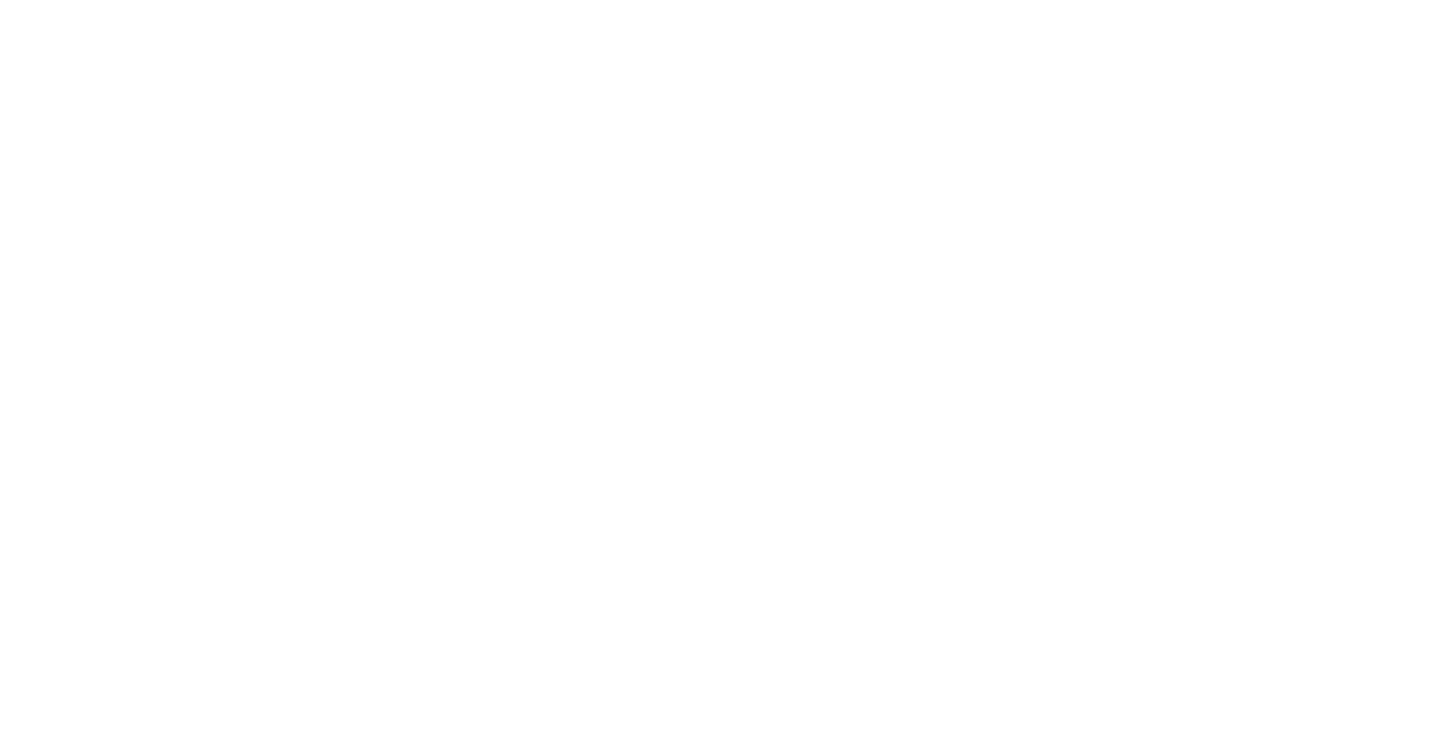 scroll, scrollTop: 0, scrollLeft: 0, axis: both 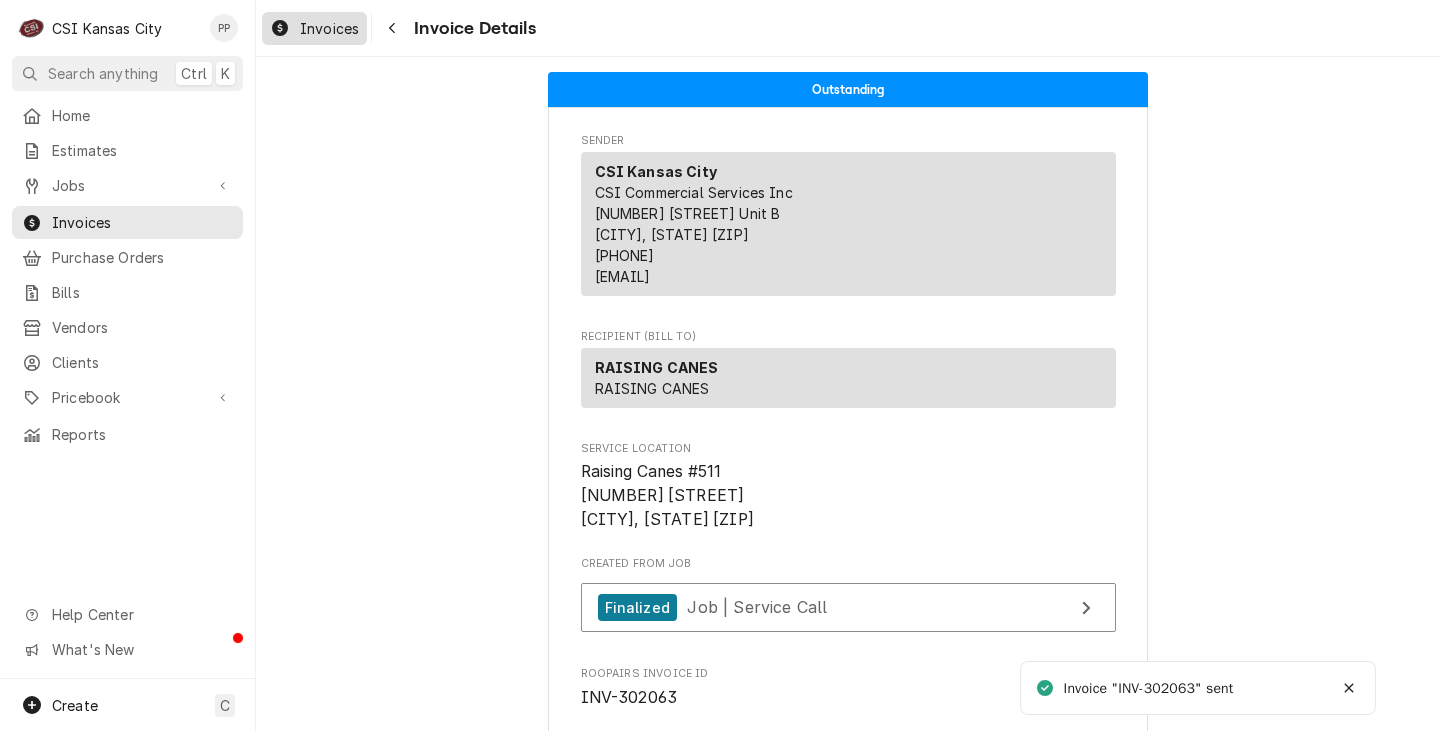 click on "Invoices" at bounding box center [314, 28] 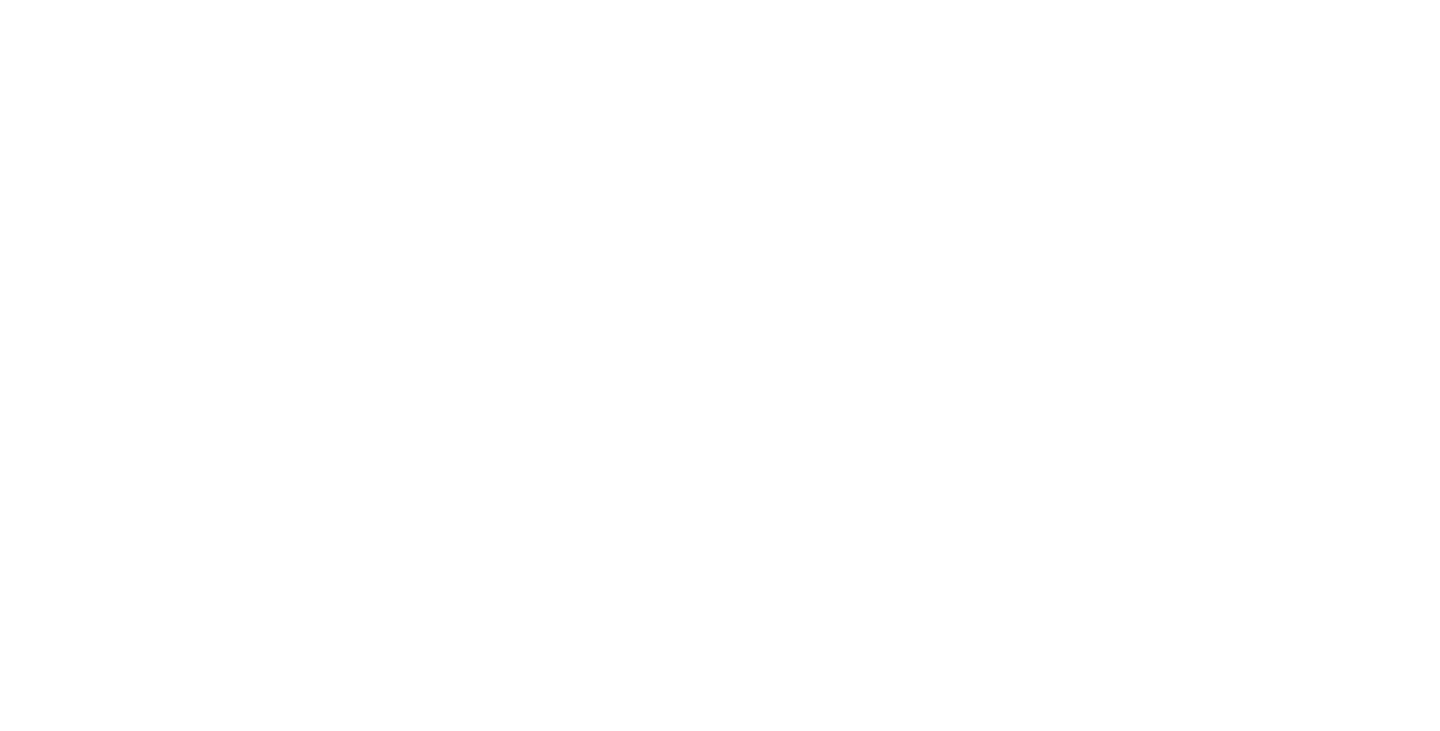 scroll, scrollTop: 0, scrollLeft: 0, axis: both 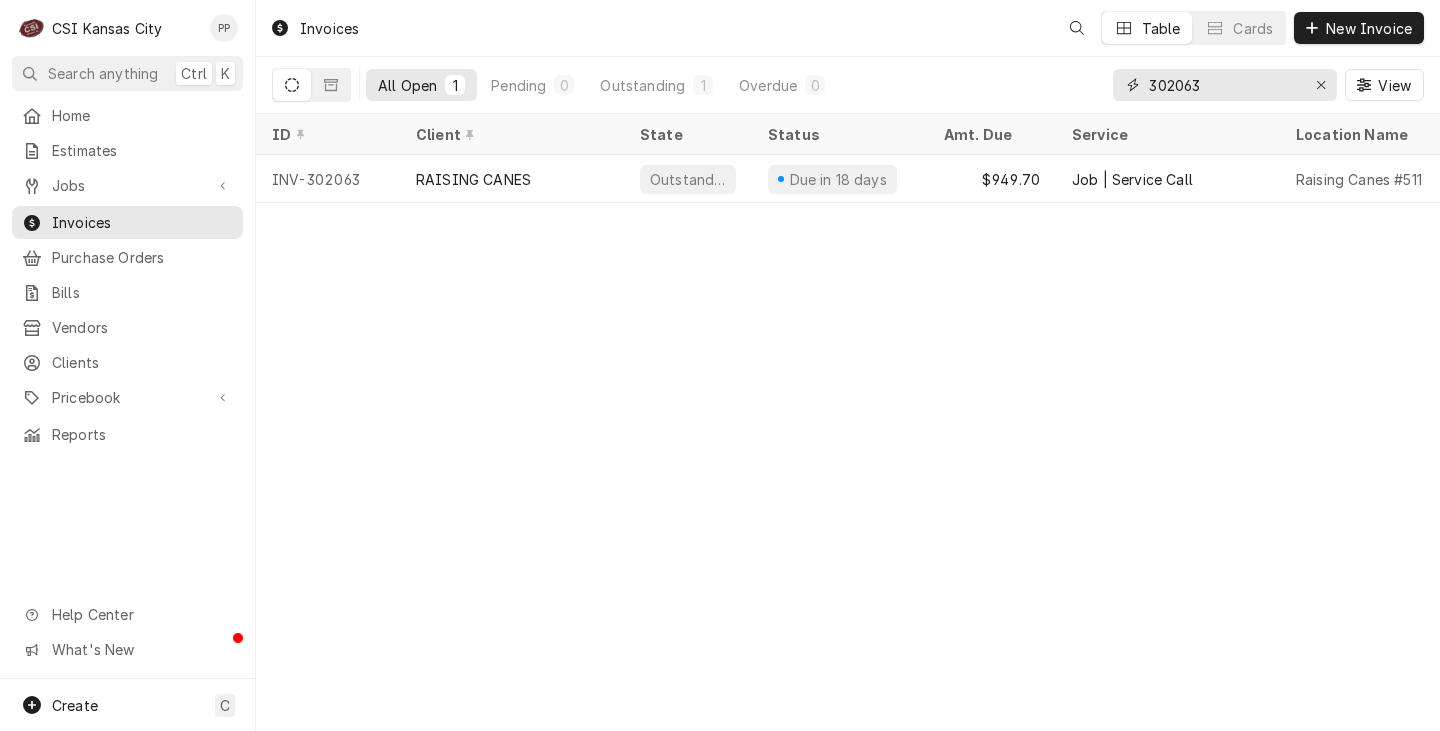 click on "302063" at bounding box center [1224, 85] 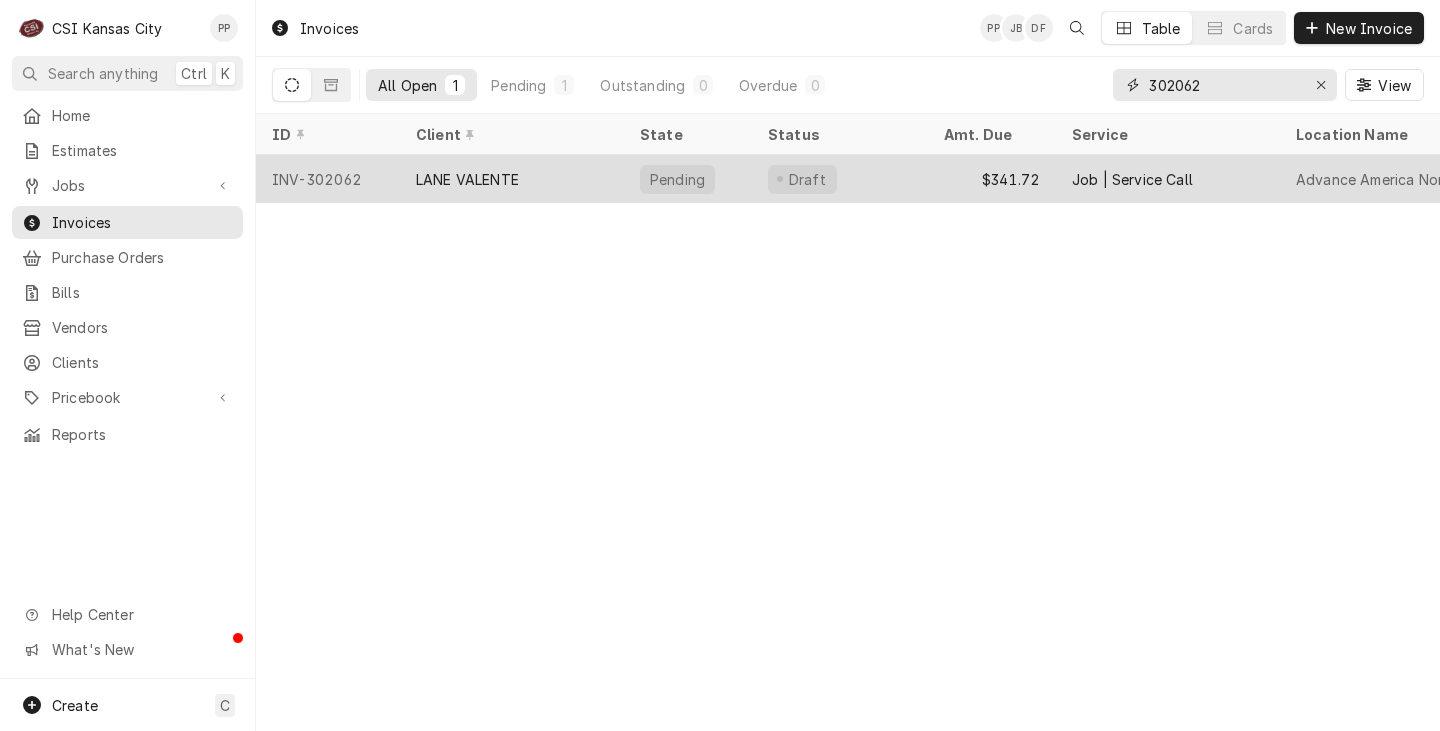type on "302062" 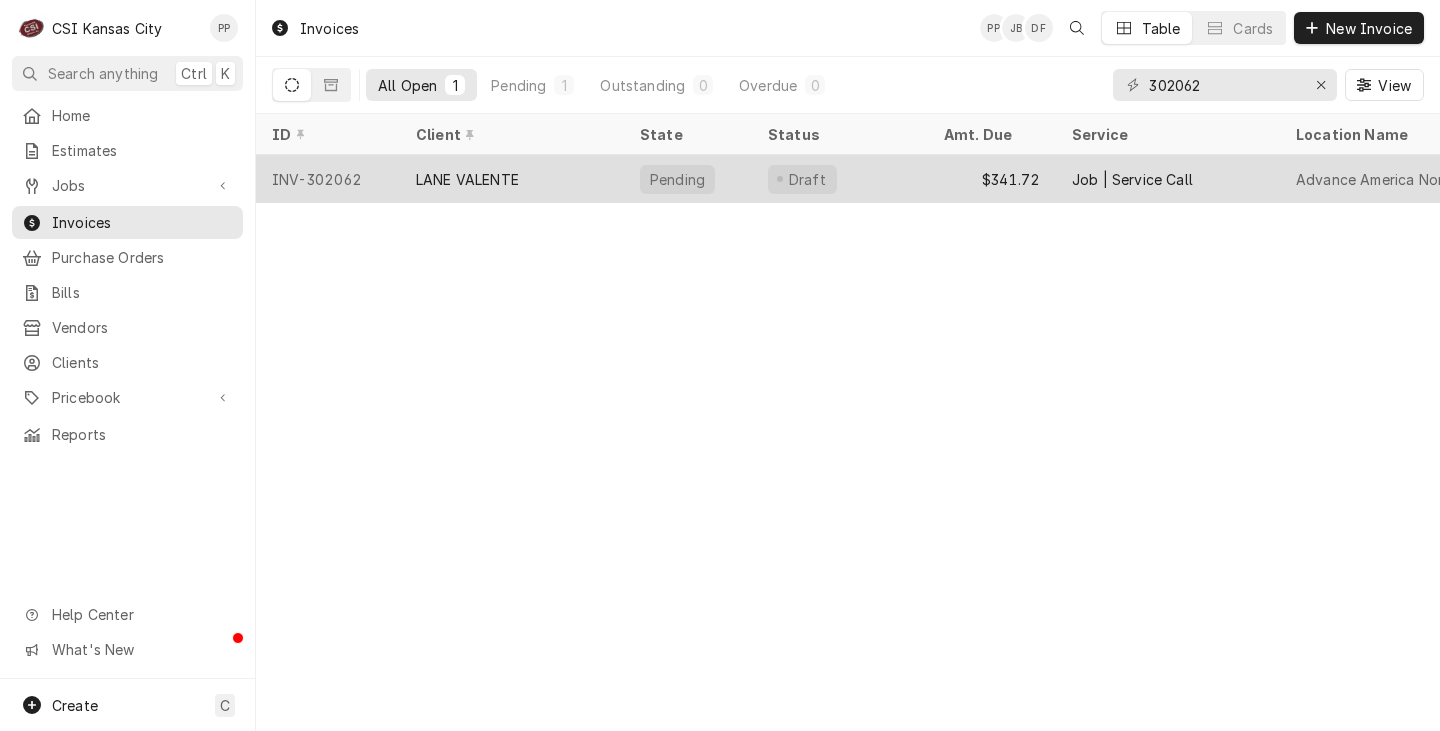 click on "LANE VALENTE" at bounding box center [512, 179] 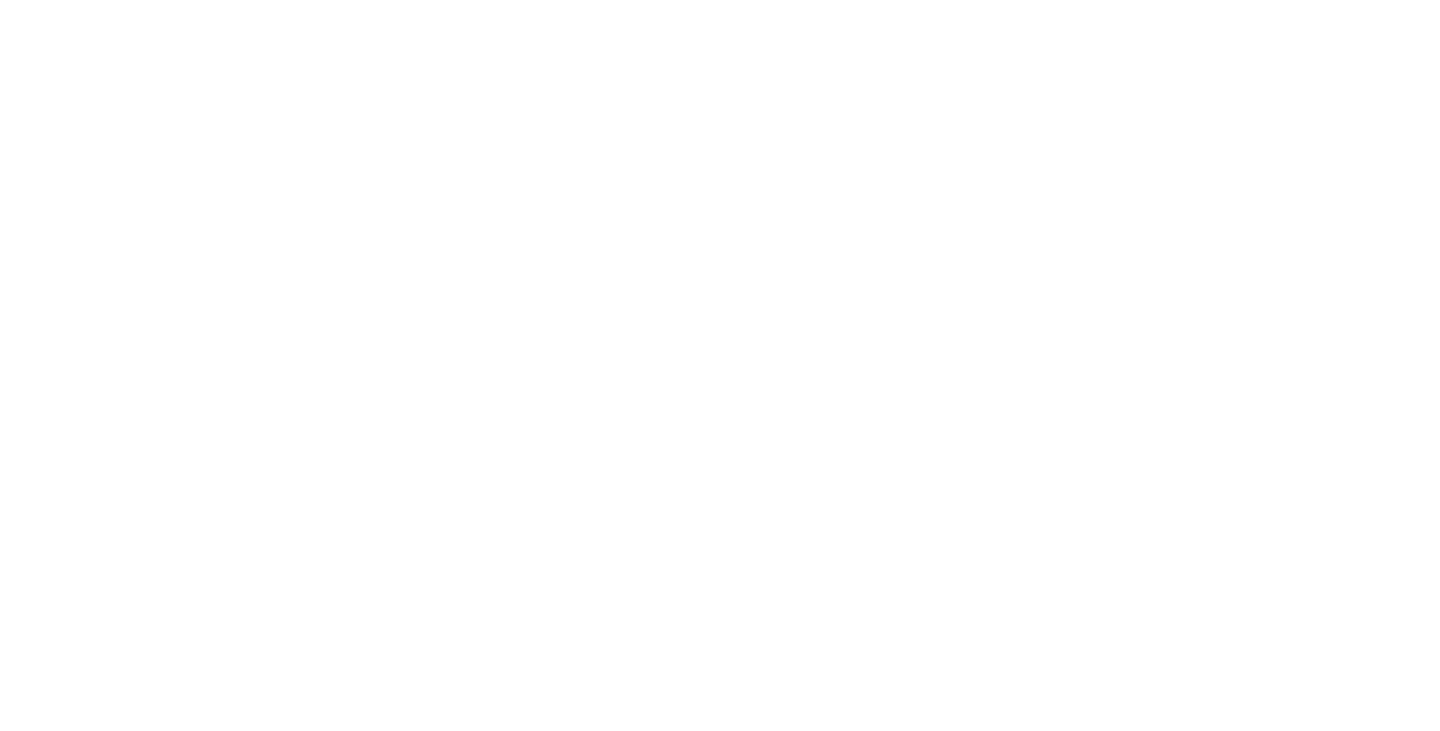 scroll, scrollTop: 0, scrollLeft: 0, axis: both 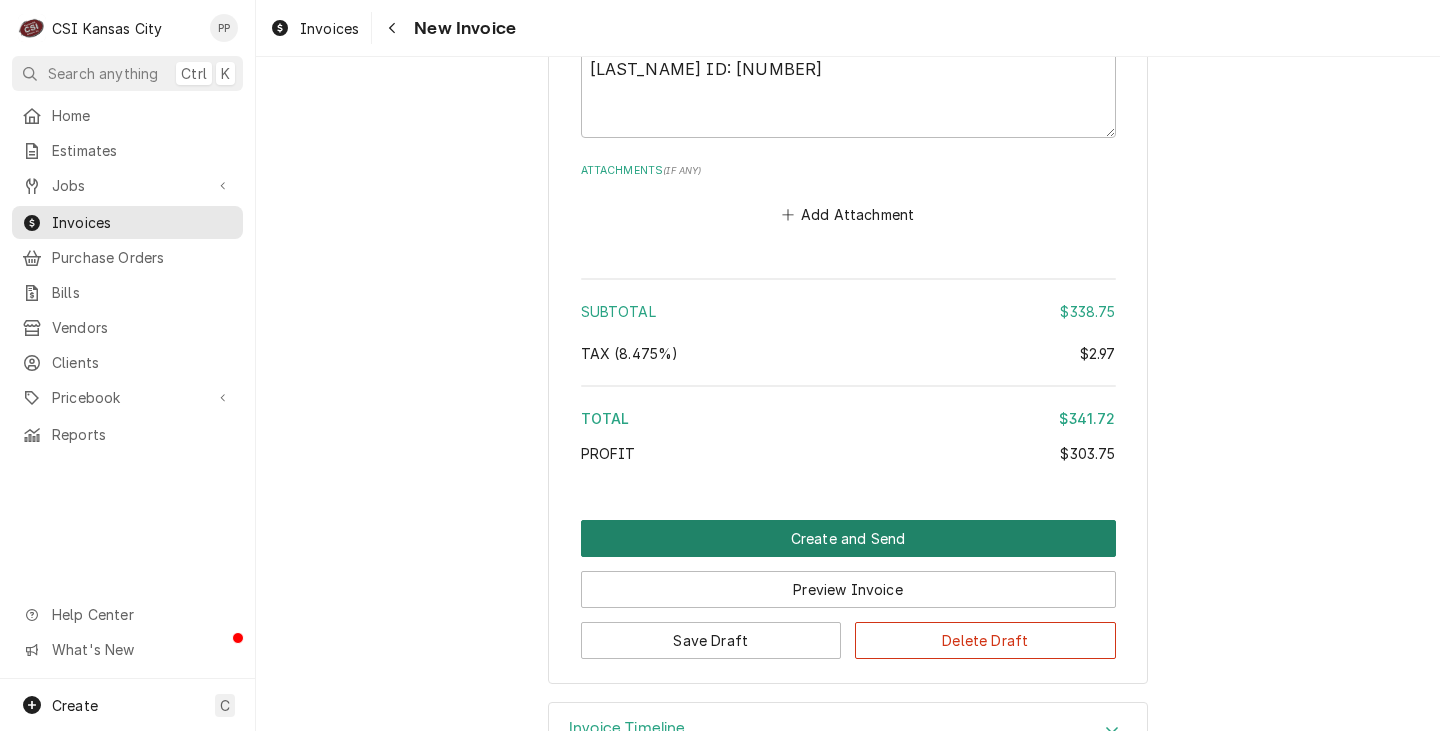 click on "Create and Send" at bounding box center [848, 538] 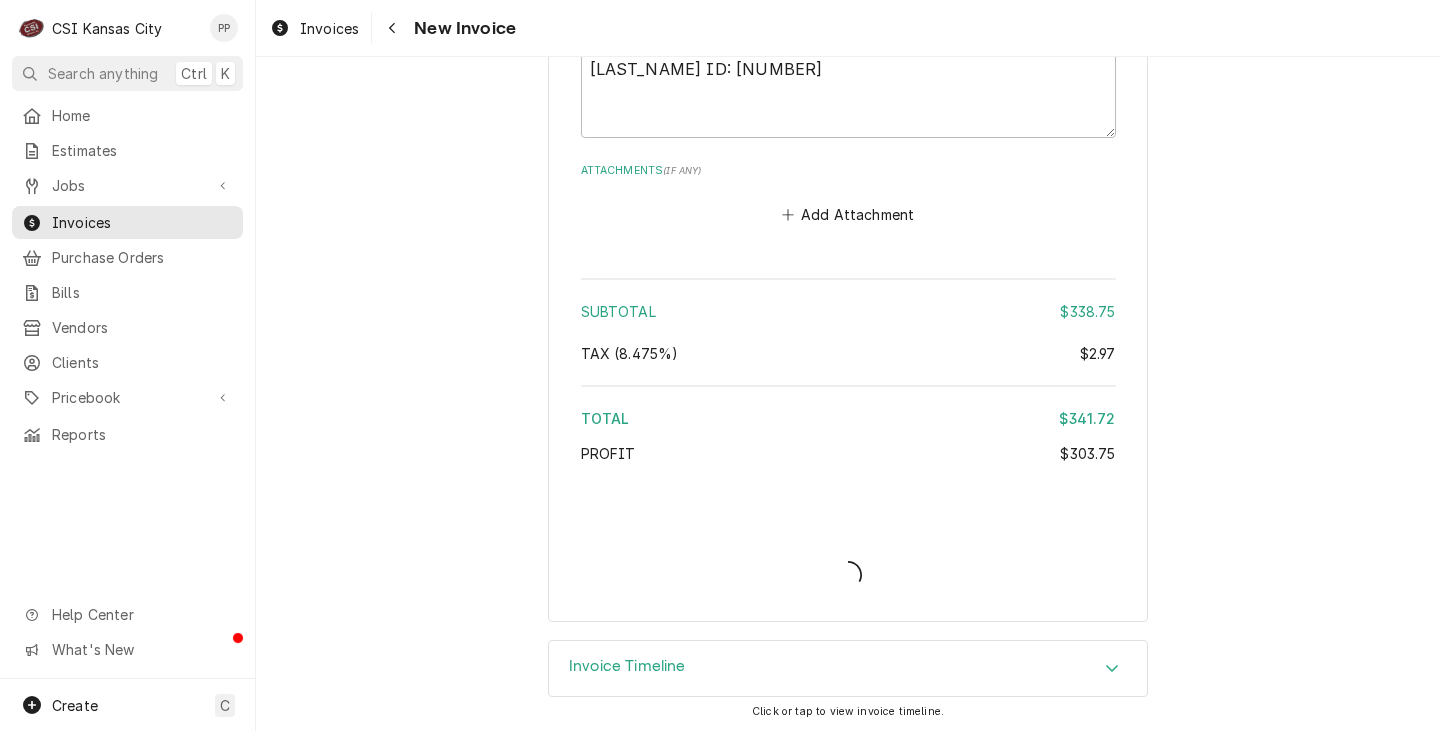 type on "x" 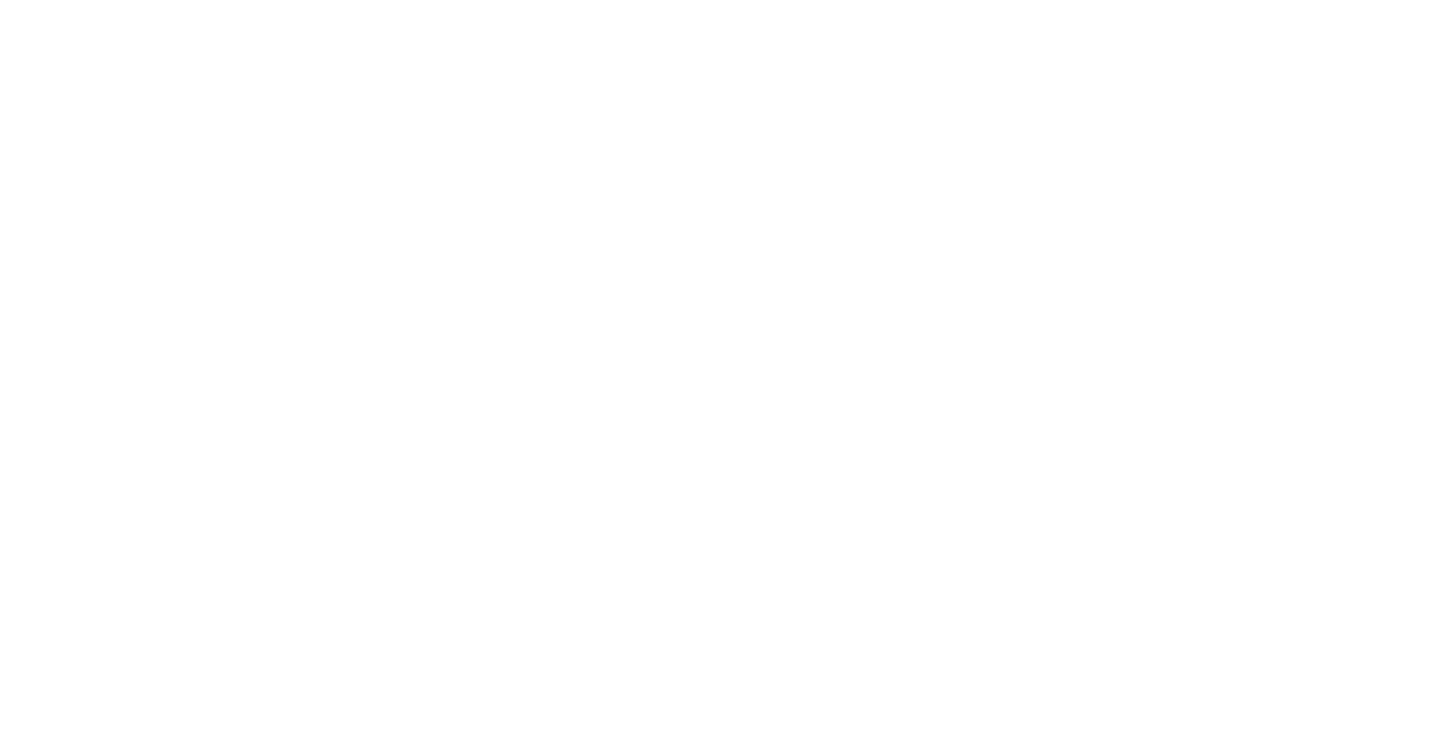 scroll, scrollTop: 0, scrollLeft: 0, axis: both 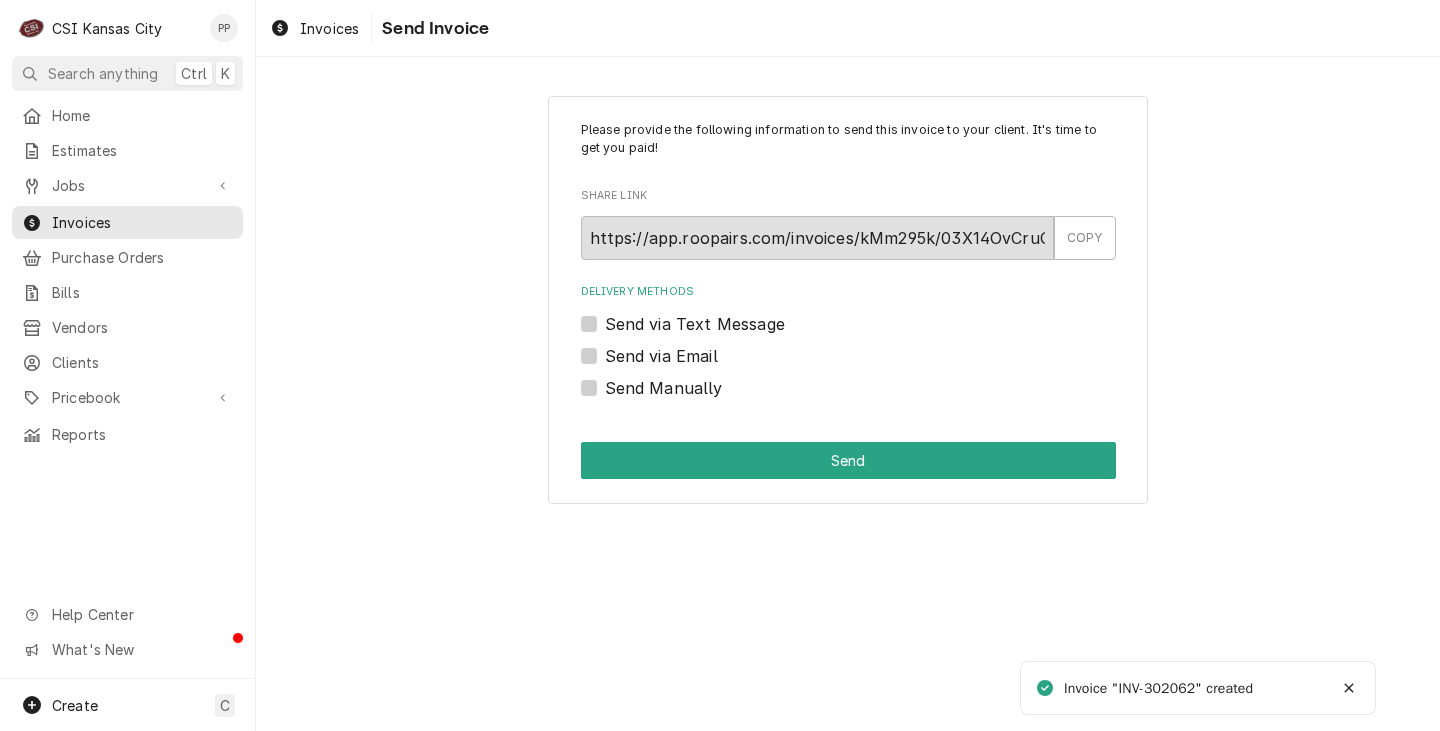 click on "Send via Email" at bounding box center [661, 356] 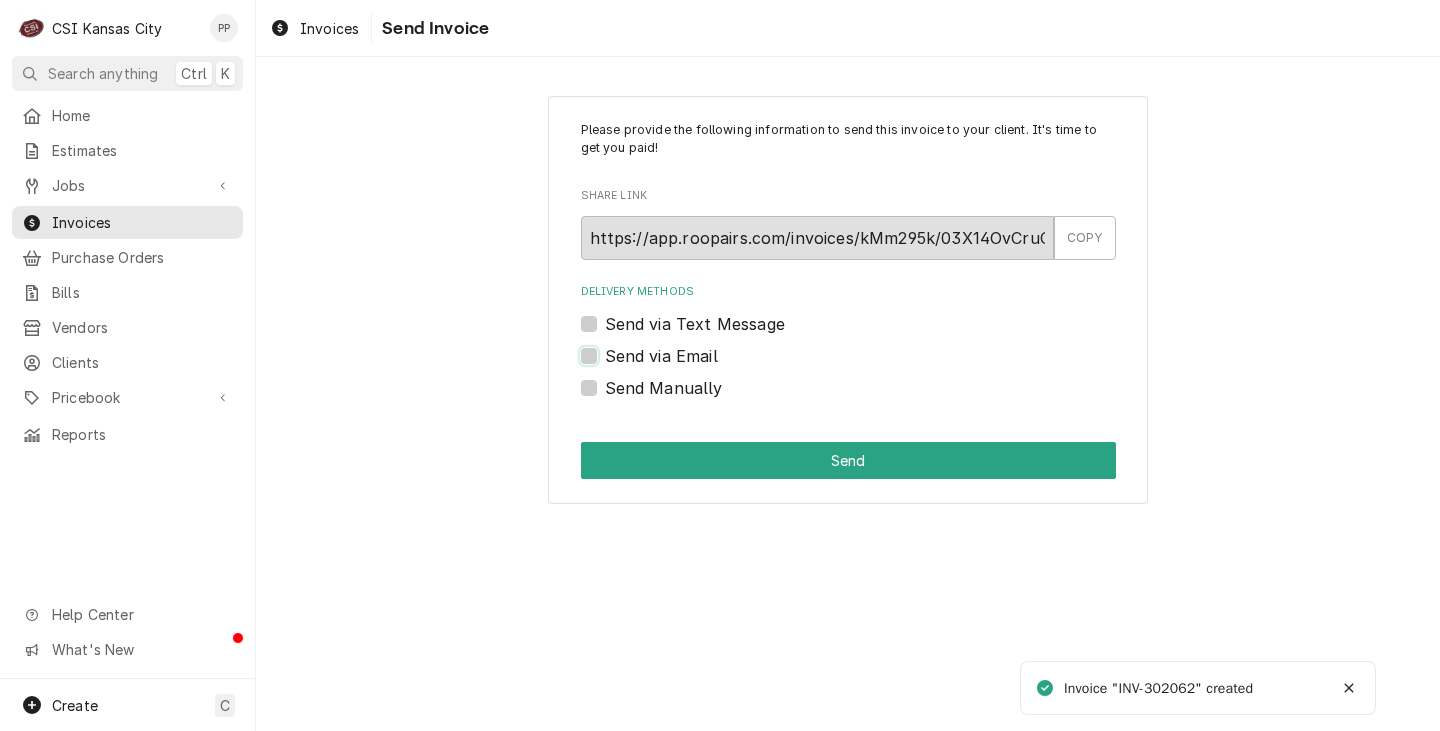 click on "Send via Email" at bounding box center (872, 366) 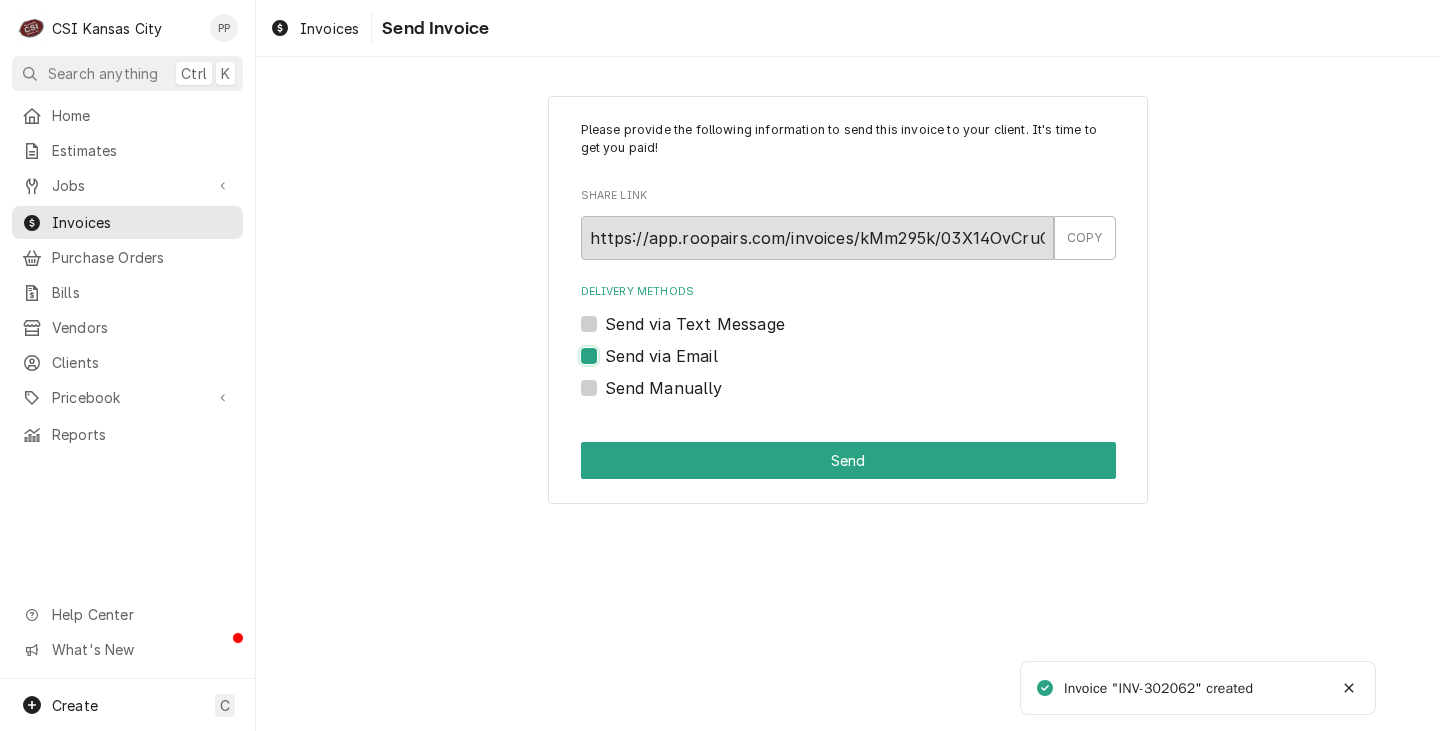 checkbox on "true" 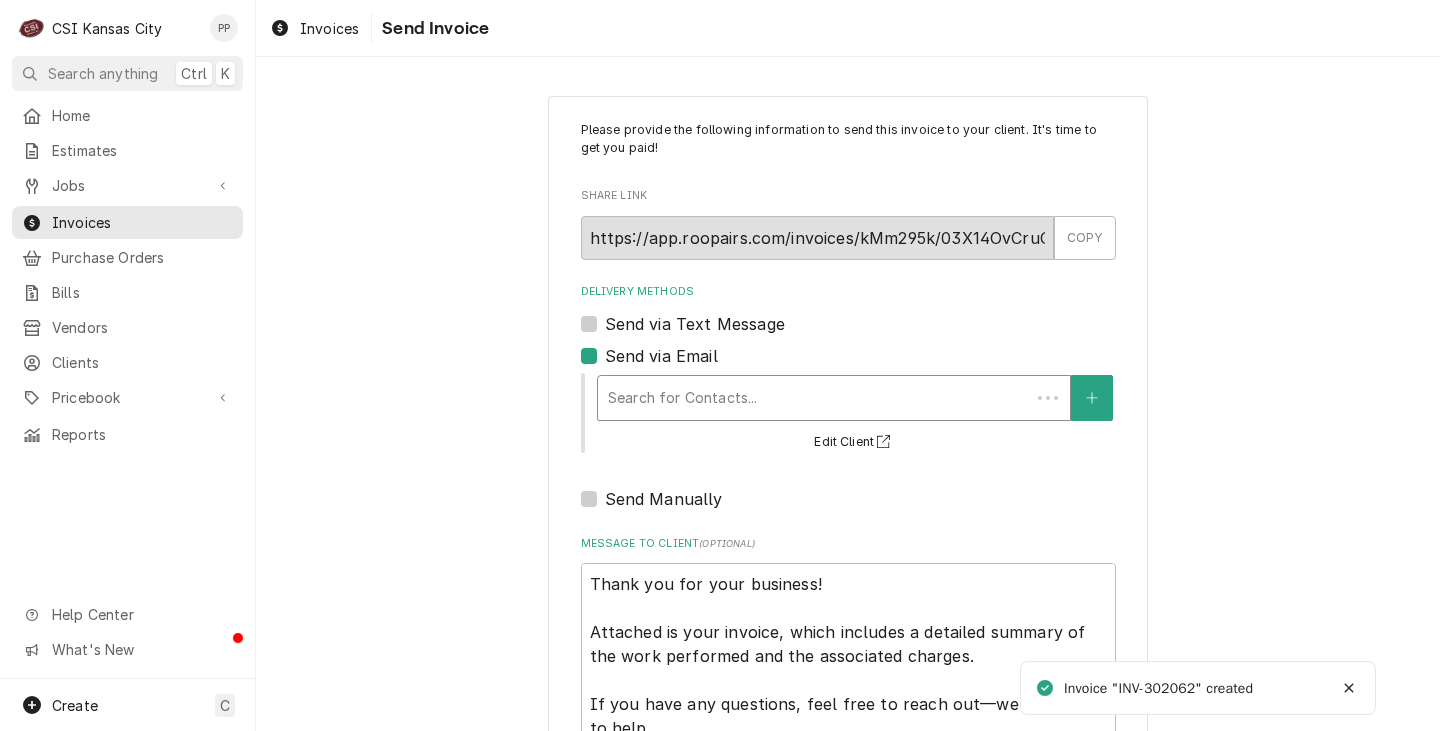 click on "Search for Contacts..." at bounding box center [814, 398] 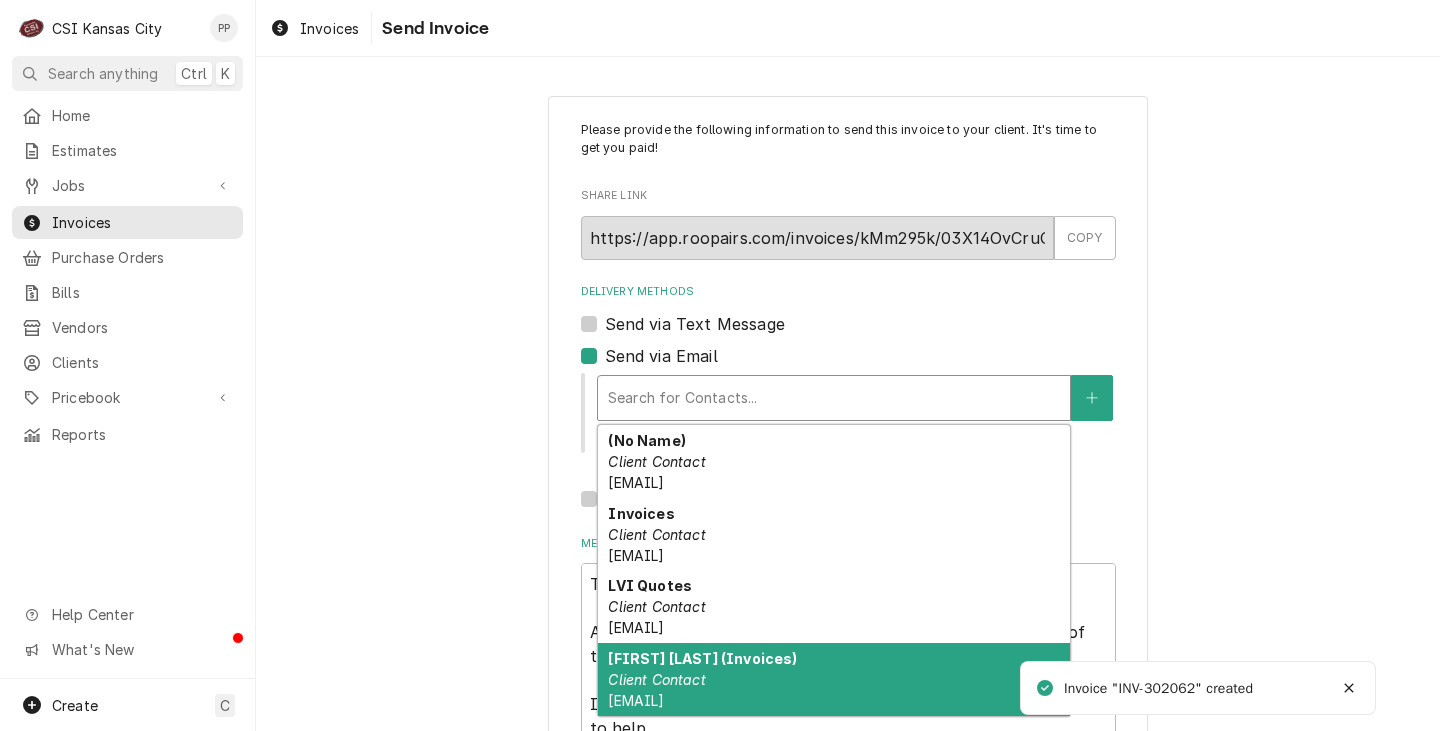 click on "[FIRST] [LAST] (Invoices)" at bounding box center (702, 658) 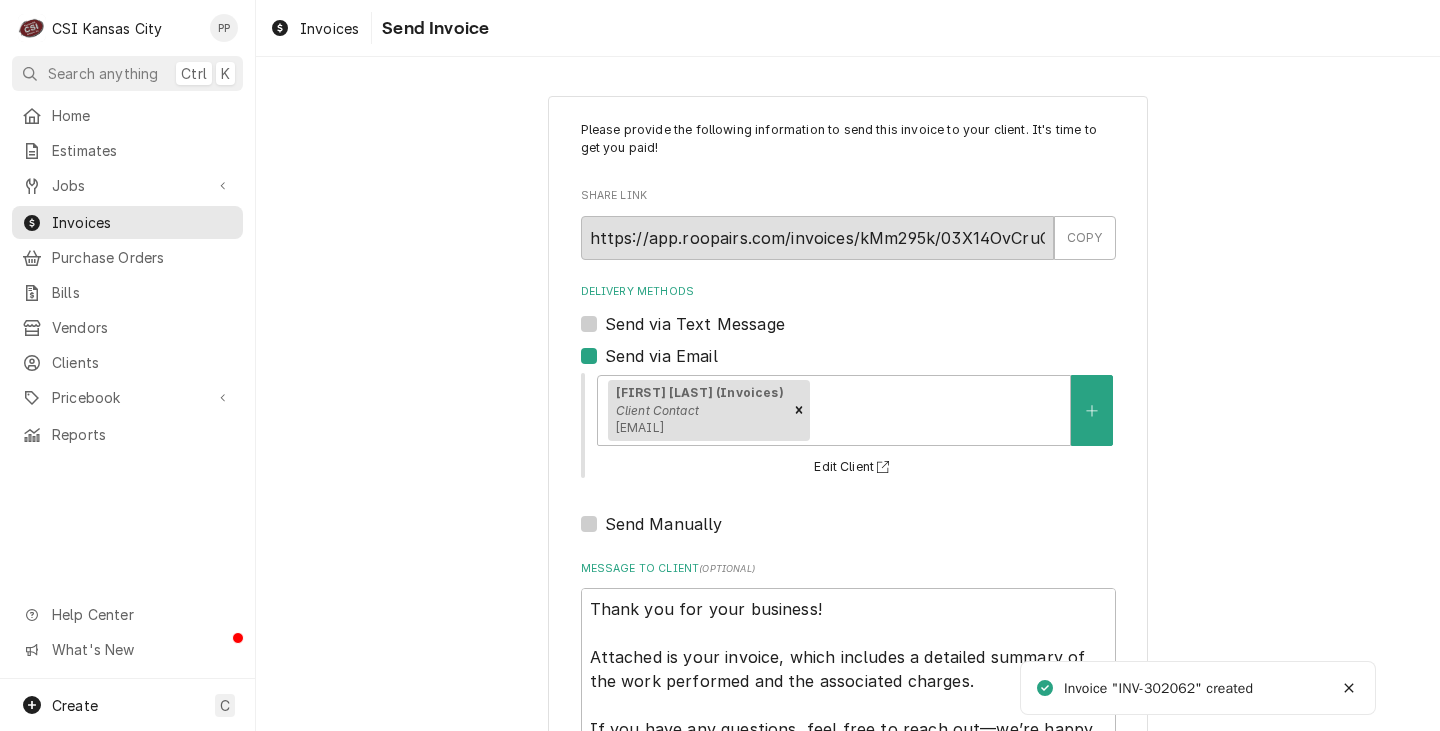 click on "Please provide the following information to send this invoice to your client. It's time to get you paid! Share Link https://app.roopairs.com/invoices/kMm295k/03X14OvCruCXzRLWlFeh4qSeaO7Ui_an16-ZYKJeJIQ/ COPY Delivery Methods Send via Text Message Send via Email [FIRST] [LAST] (Invoices) Client Contact [EMAIL] Edit Client    Send Manually Message to Client  ( optional ) Thank you for your business!
Attached is your invoice, which includes a detailed summary of the work performed and the associated charges.
If you have any questions, feel free to reach out—we’re happy to help.
We’d also love to hear about your experience with us. Please take a moment to complete our short customer satisfaction survey. Your feedback helps us continue to improve and serve you better.
https://www.surveymonkey.com/r/YQDNZTX
Thank you again for choosing us! Send" at bounding box center (848, 583) 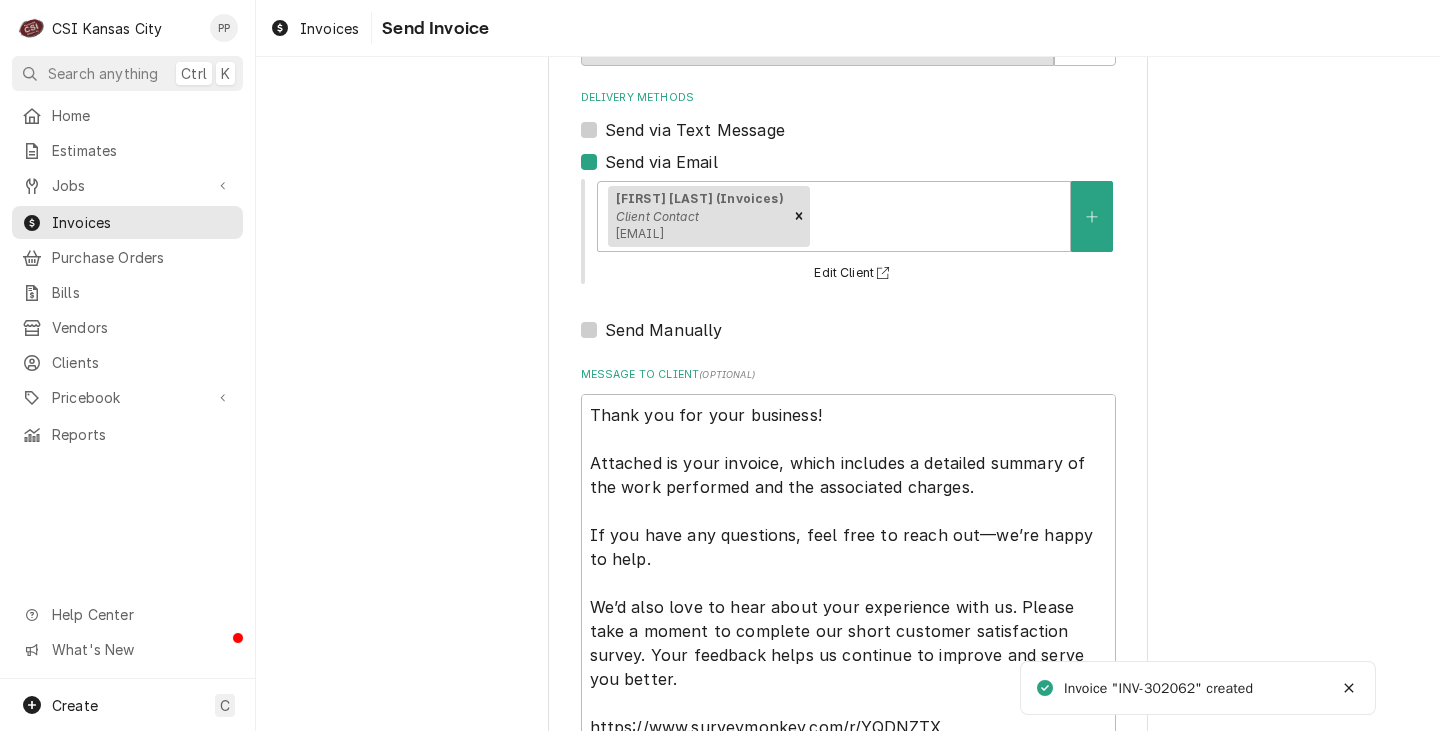 scroll, scrollTop: 357, scrollLeft: 0, axis: vertical 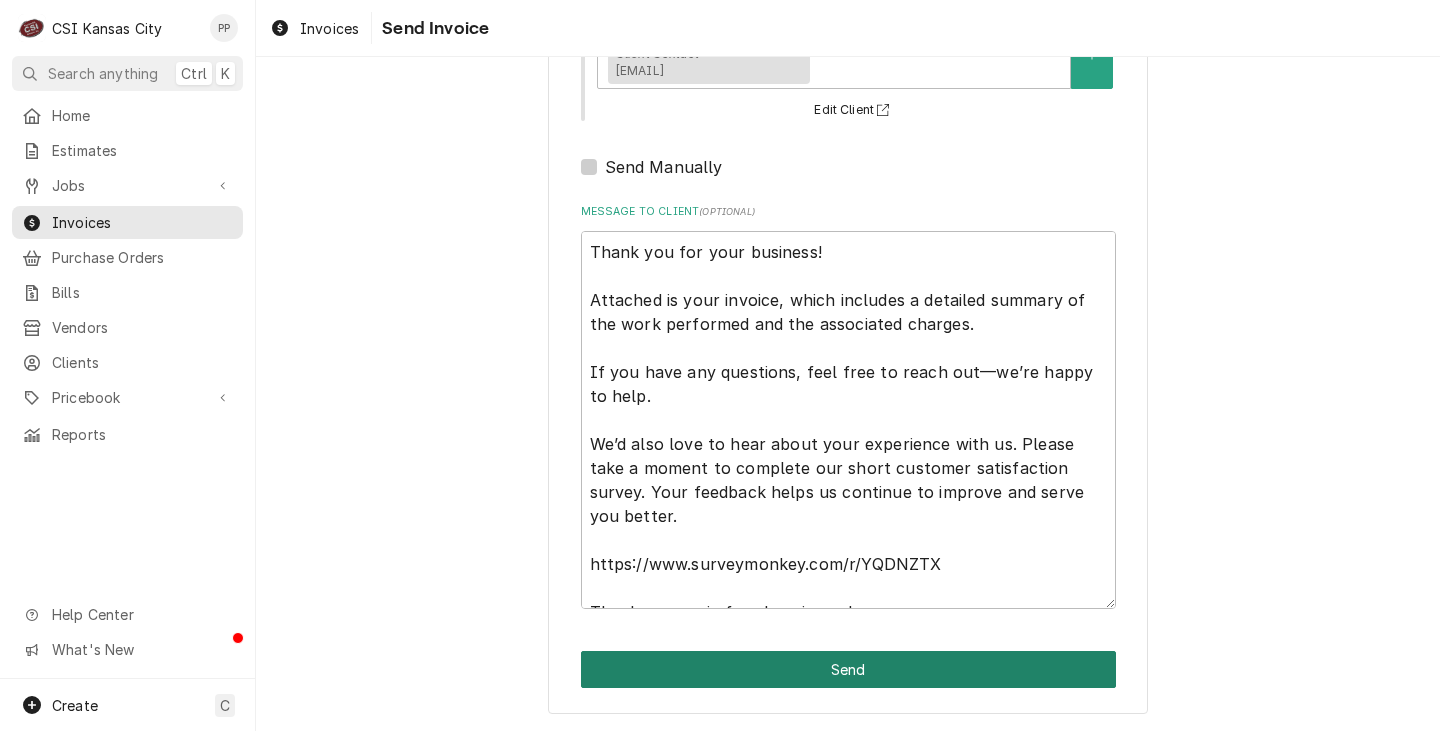 click on "Send" at bounding box center (848, 669) 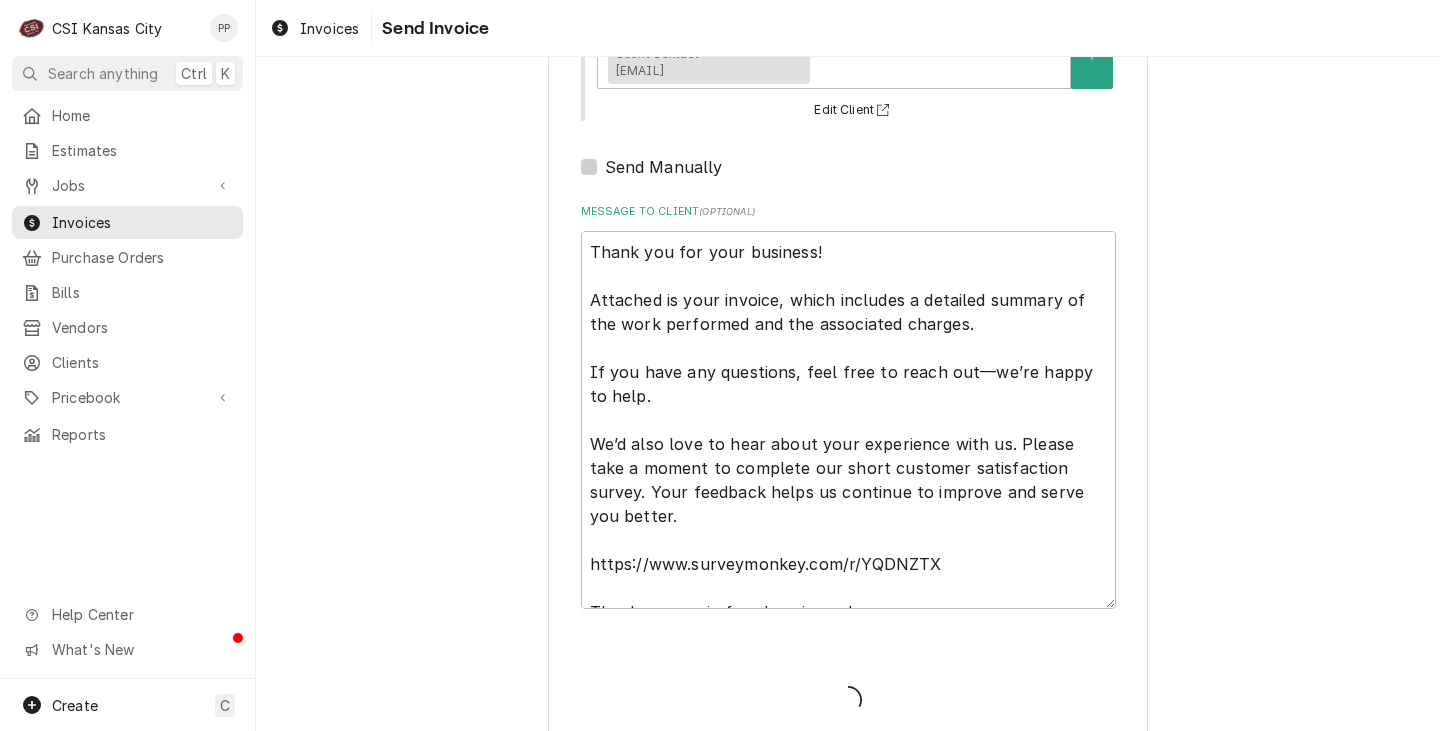 type on "x" 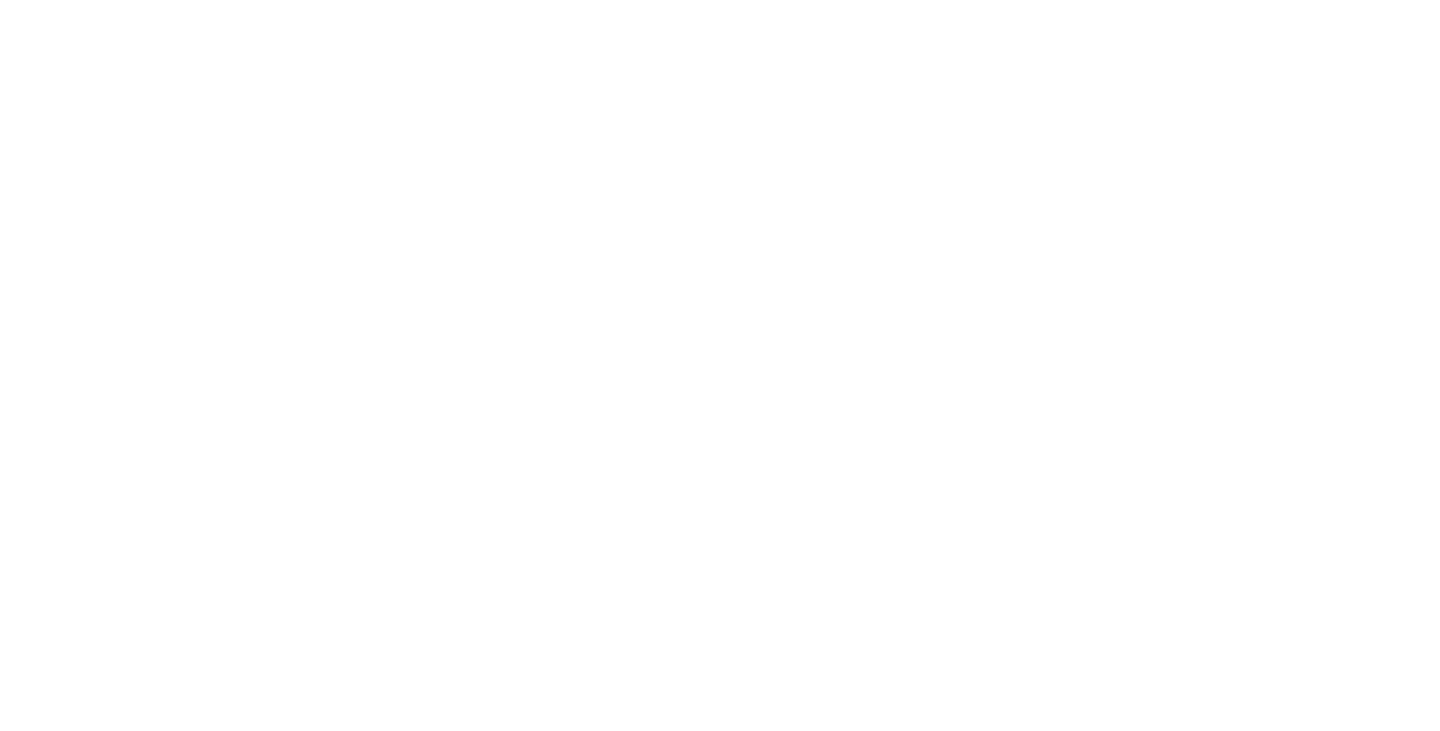 scroll, scrollTop: 0, scrollLeft: 0, axis: both 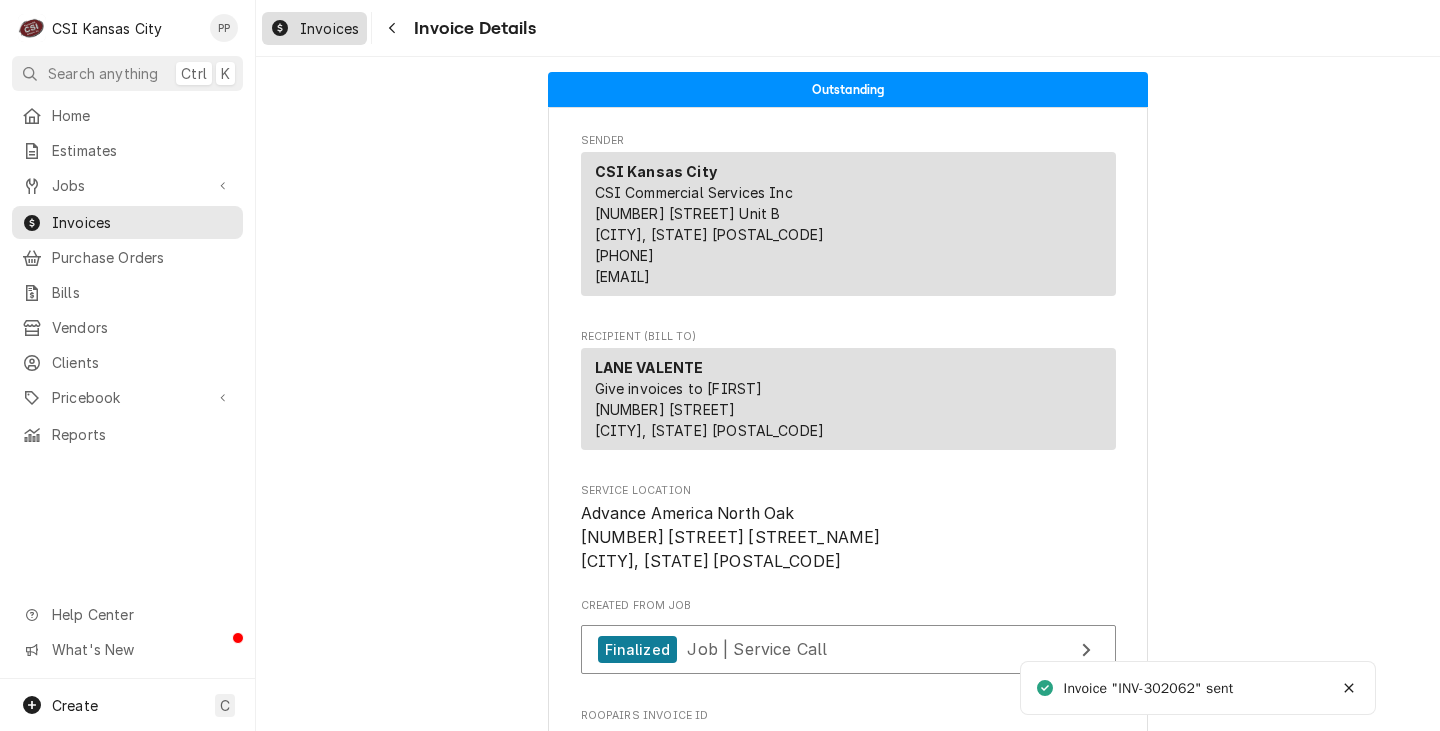 click on "Invoices" at bounding box center (314, 28) 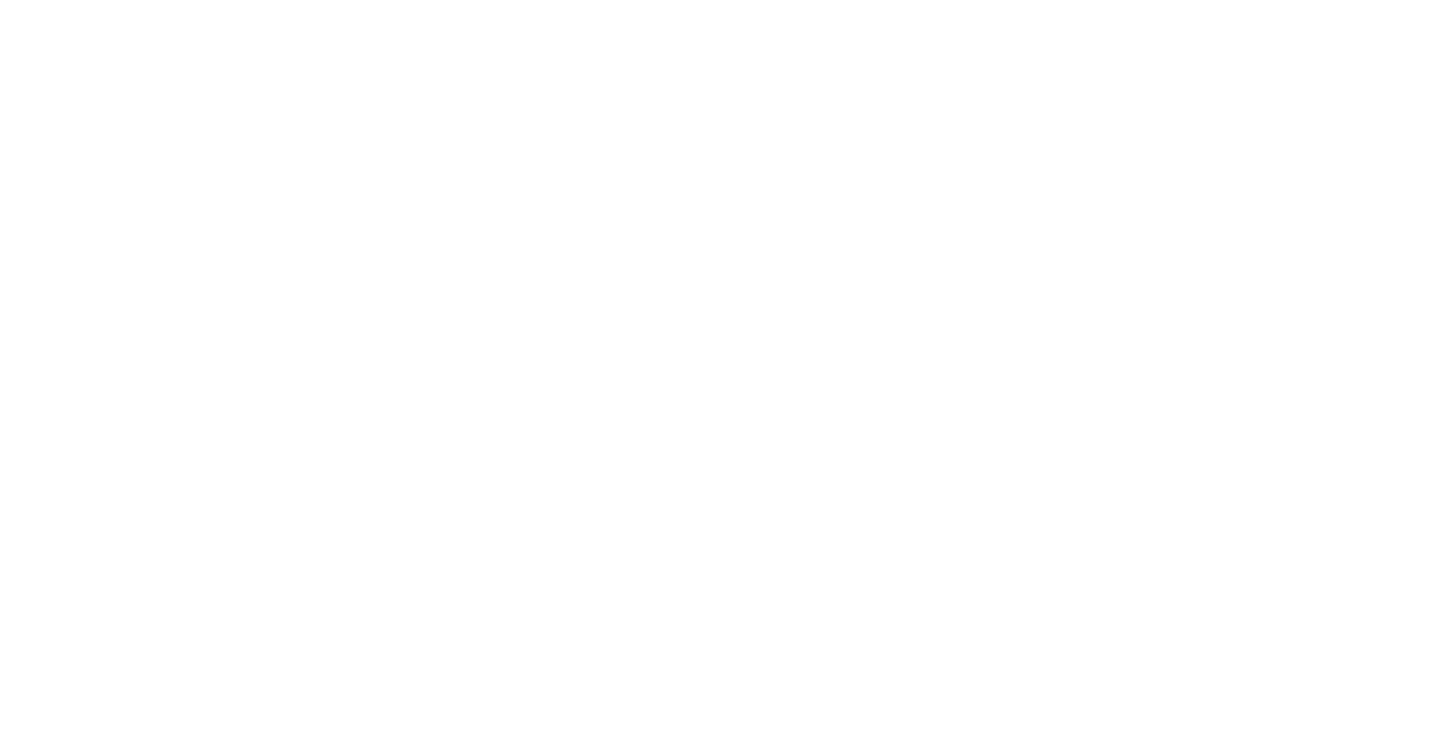 scroll, scrollTop: 0, scrollLeft: 0, axis: both 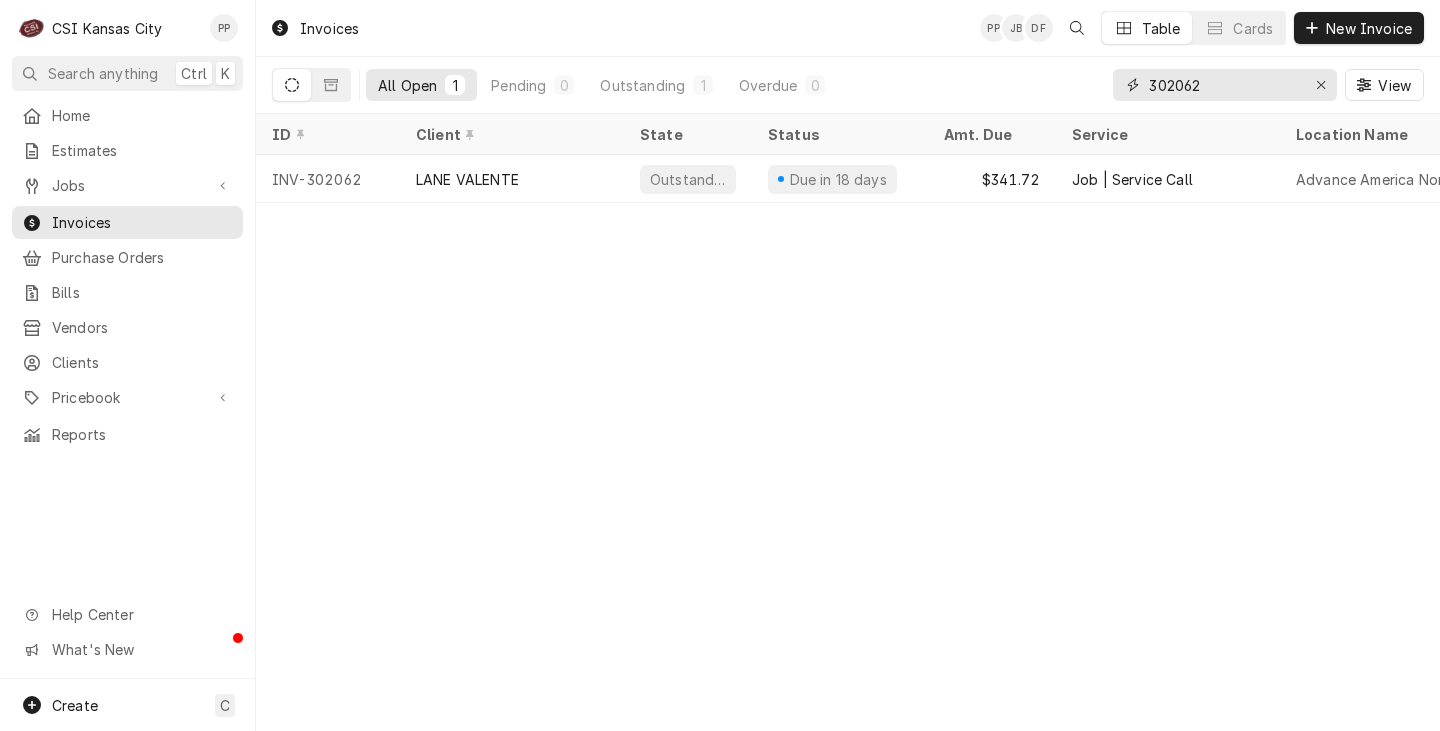 click on "302062" at bounding box center [1224, 85] 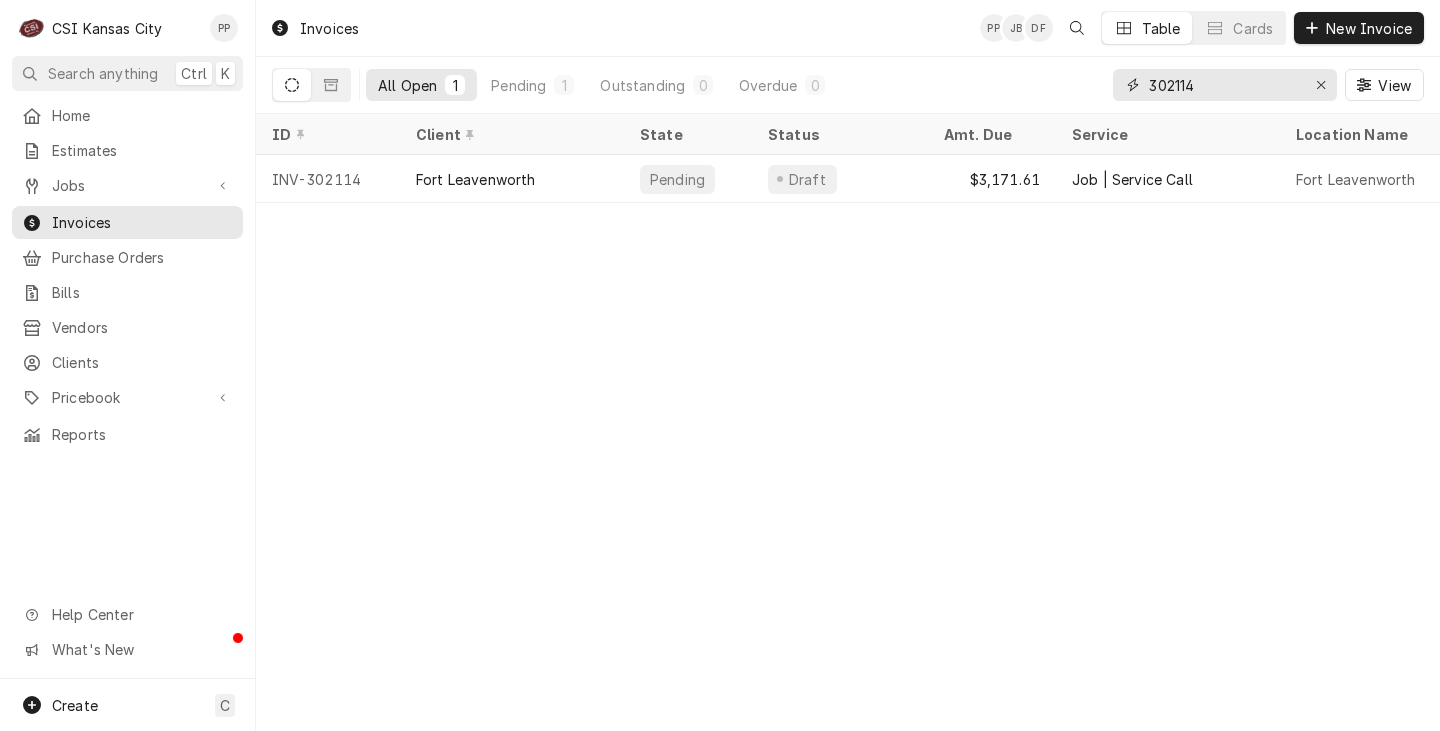 type on "302114" 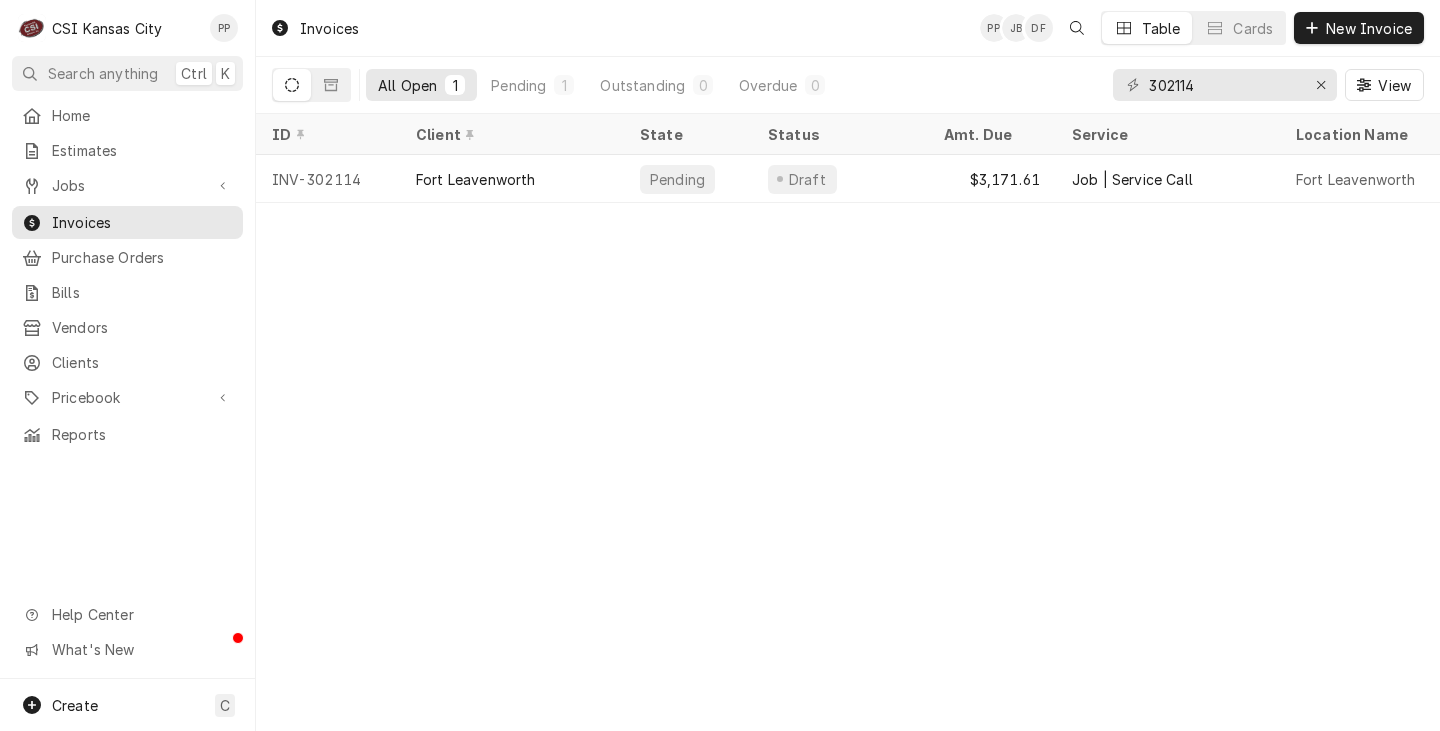 click on "Fort Leavenworth" at bounding box center (512, 179) 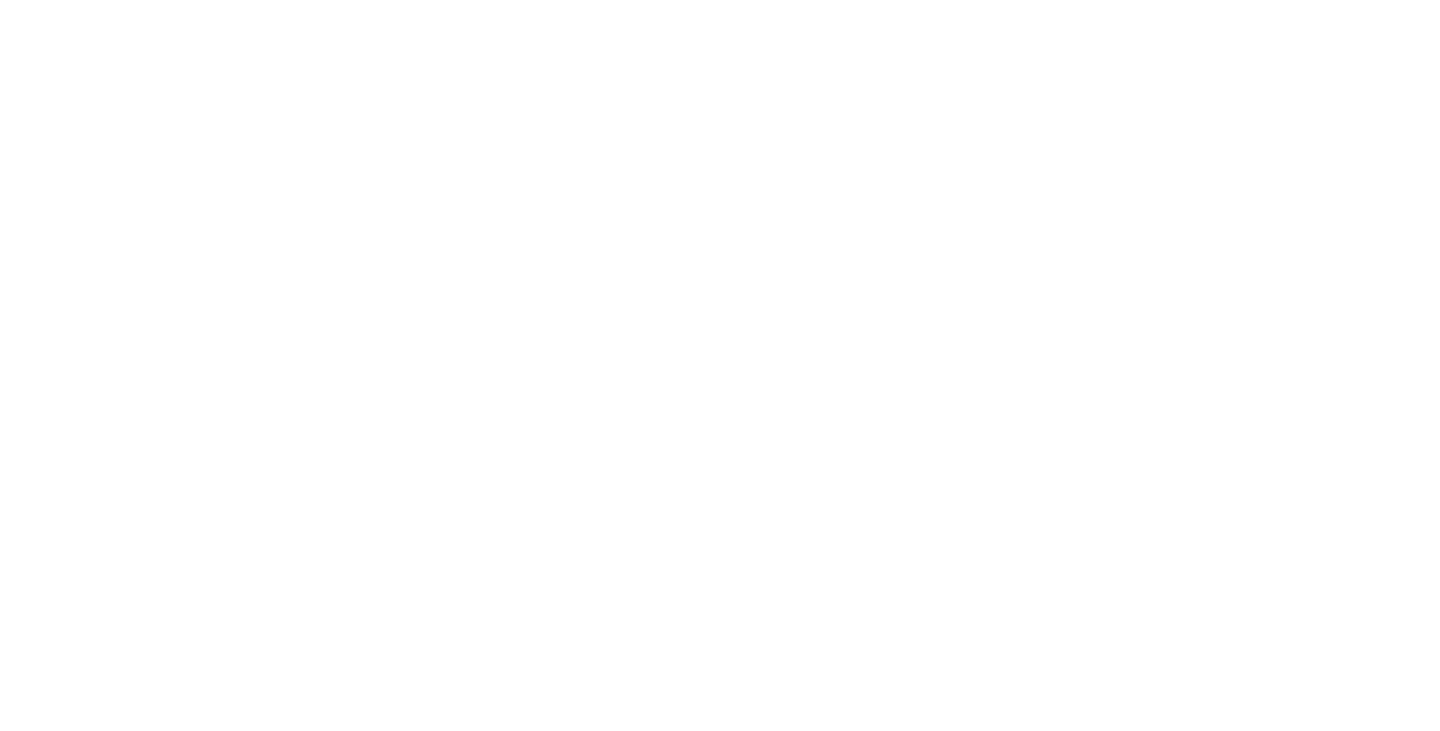 scroll, scrollTop: 0, scrollLeft: 0, axis: both 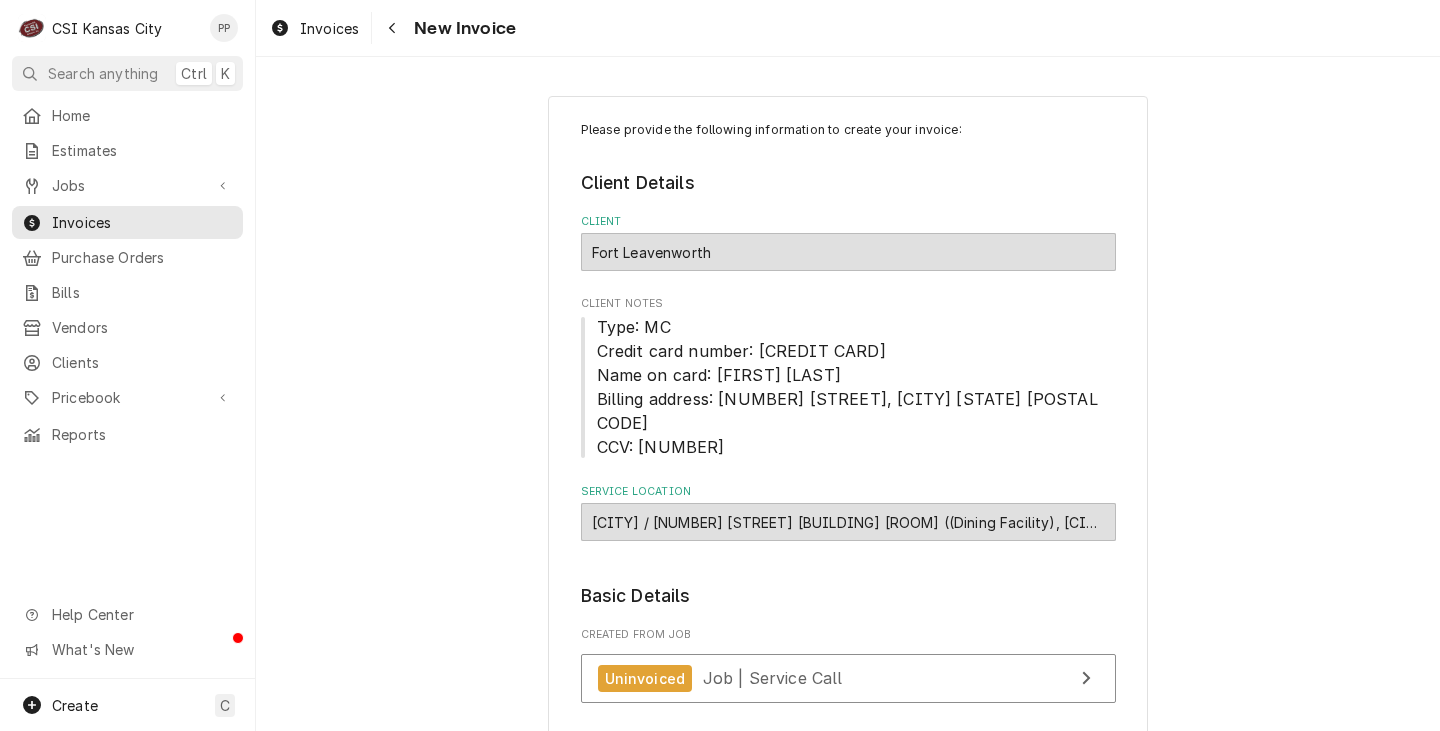 drag, startPoint x: 336, startPoint y: 35, endPoint x: 314, endPoint y: 68, distance: 39.661064 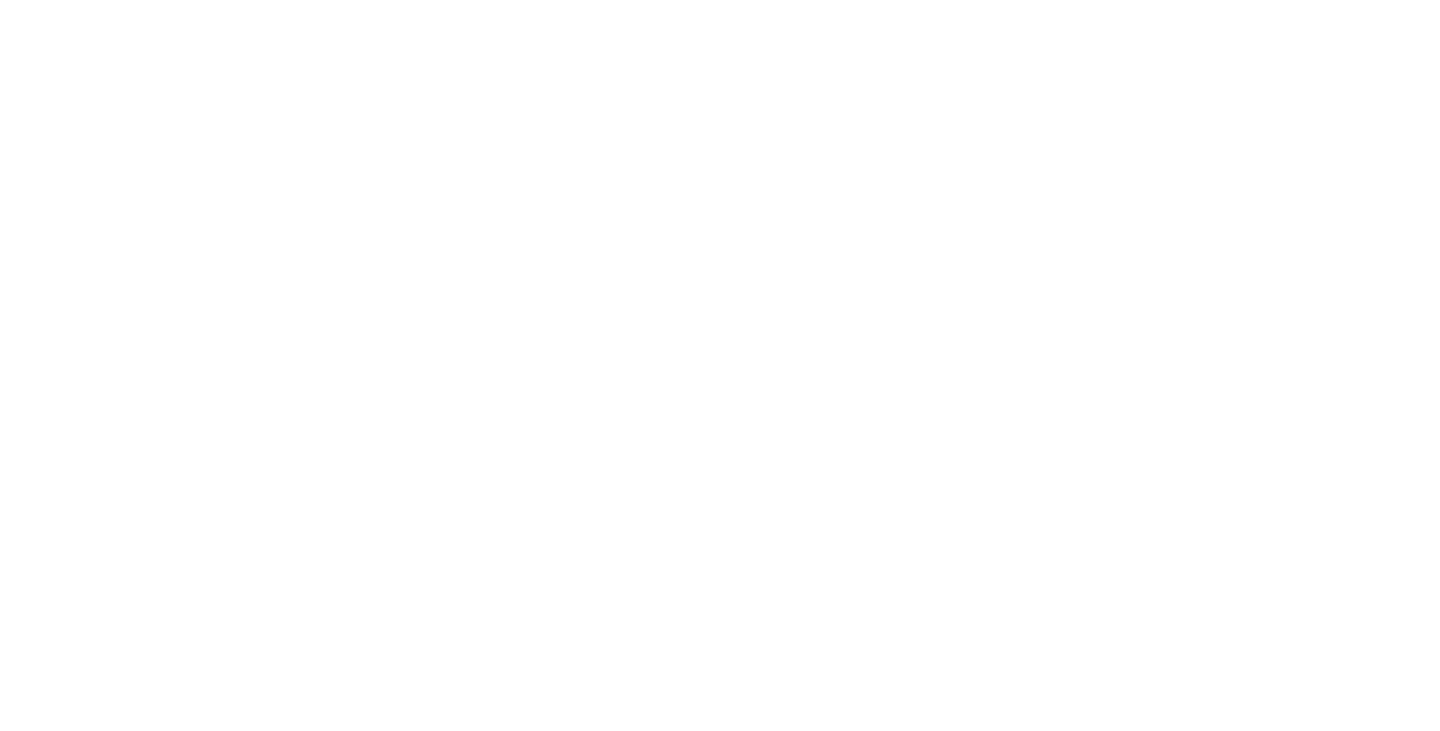 scroll, scrollTop: 0, scrollLeft: 0, axis: both 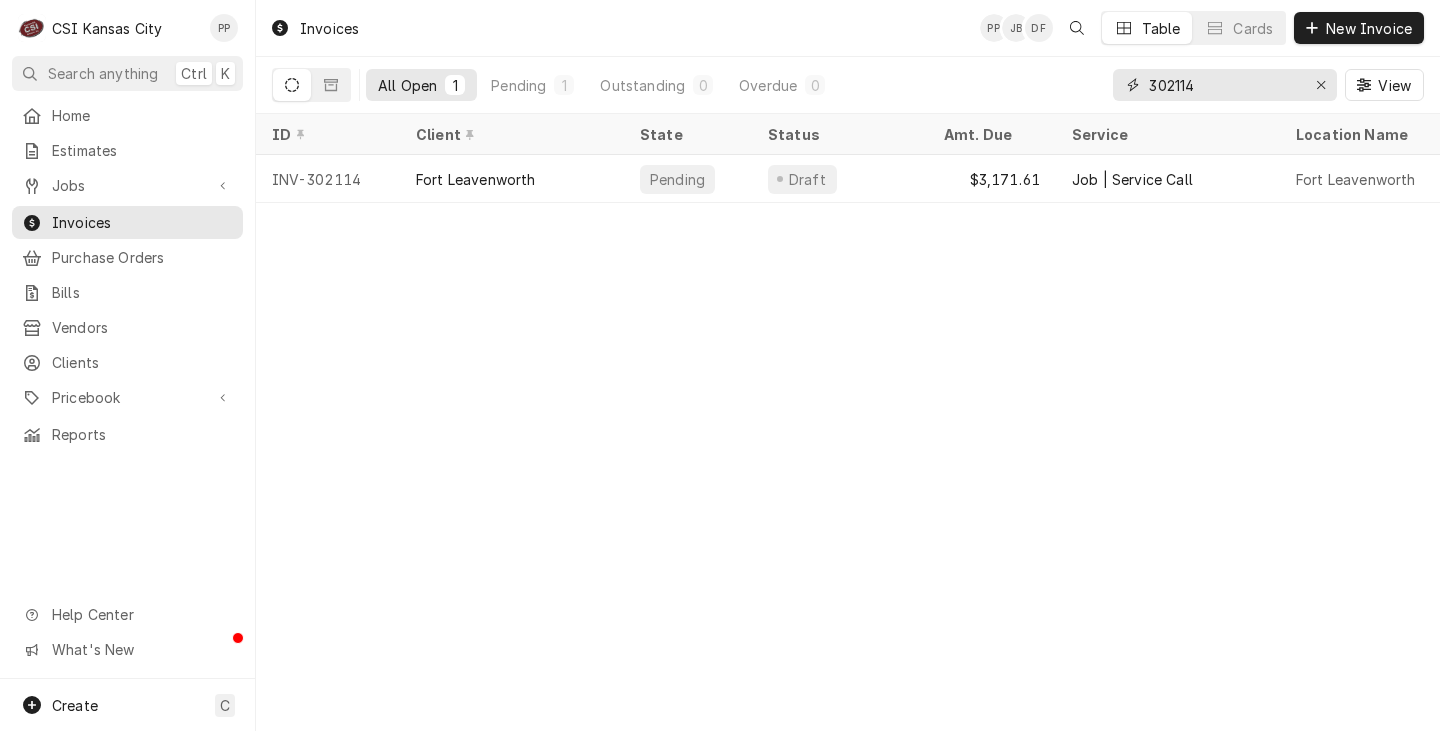 click on "302114" at bounding box center [1224, 85] 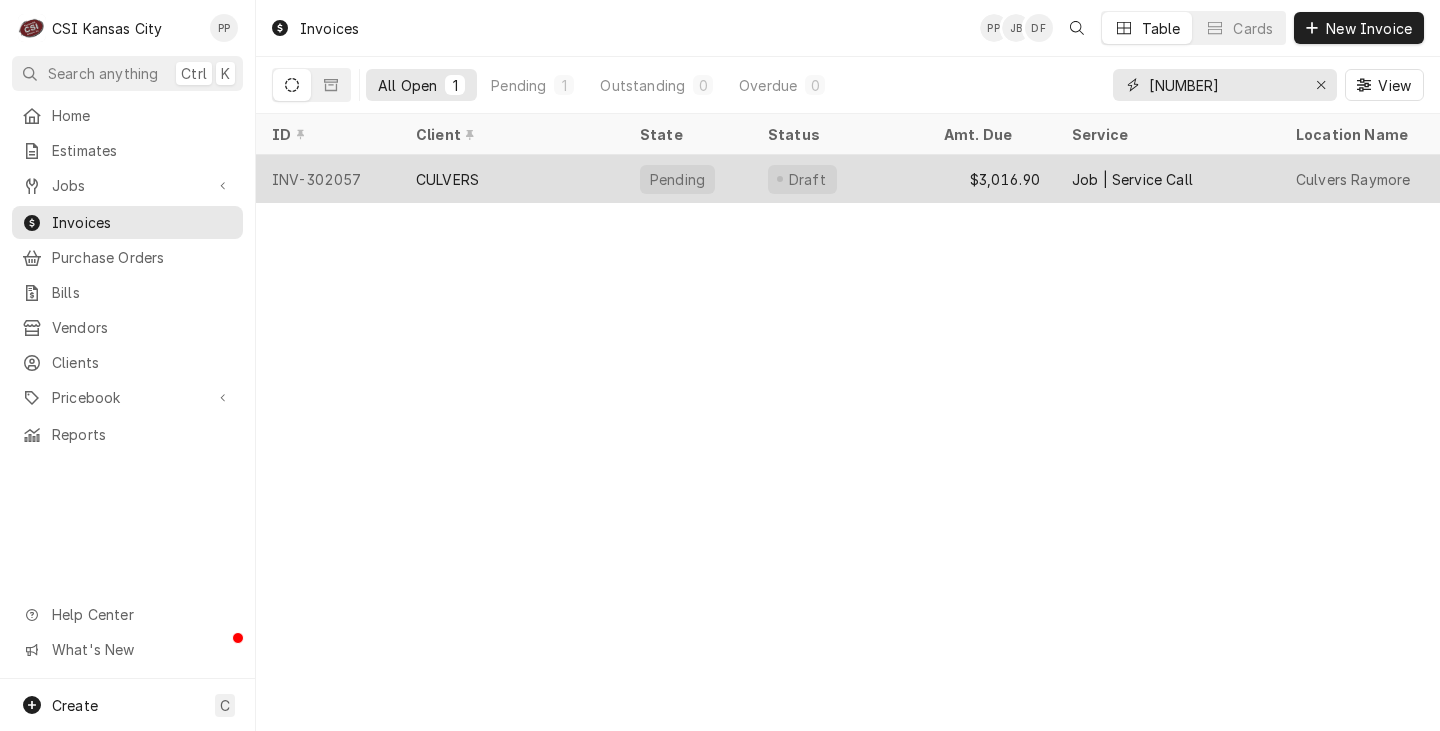 type on "[NUMBER]" 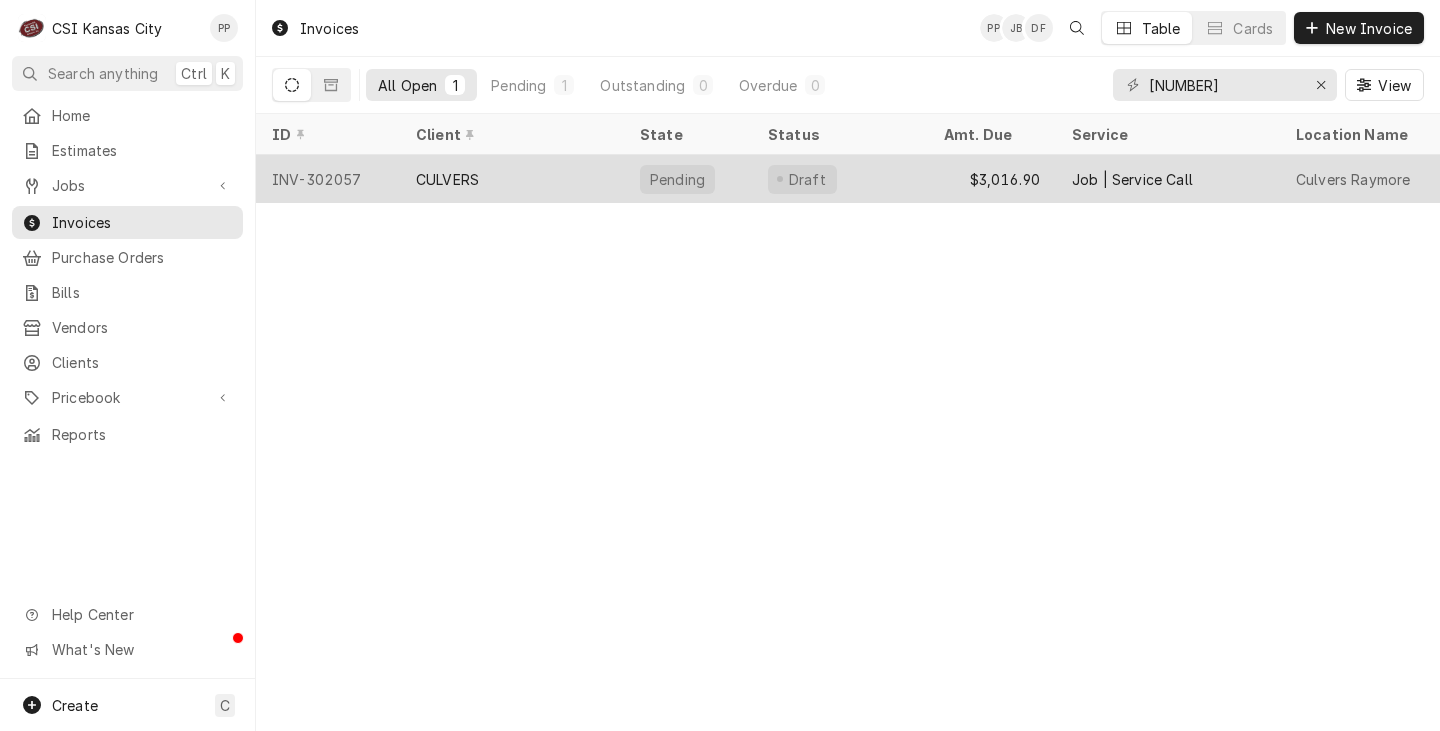 click on "CULVERS" at bounding box center [447, 179] 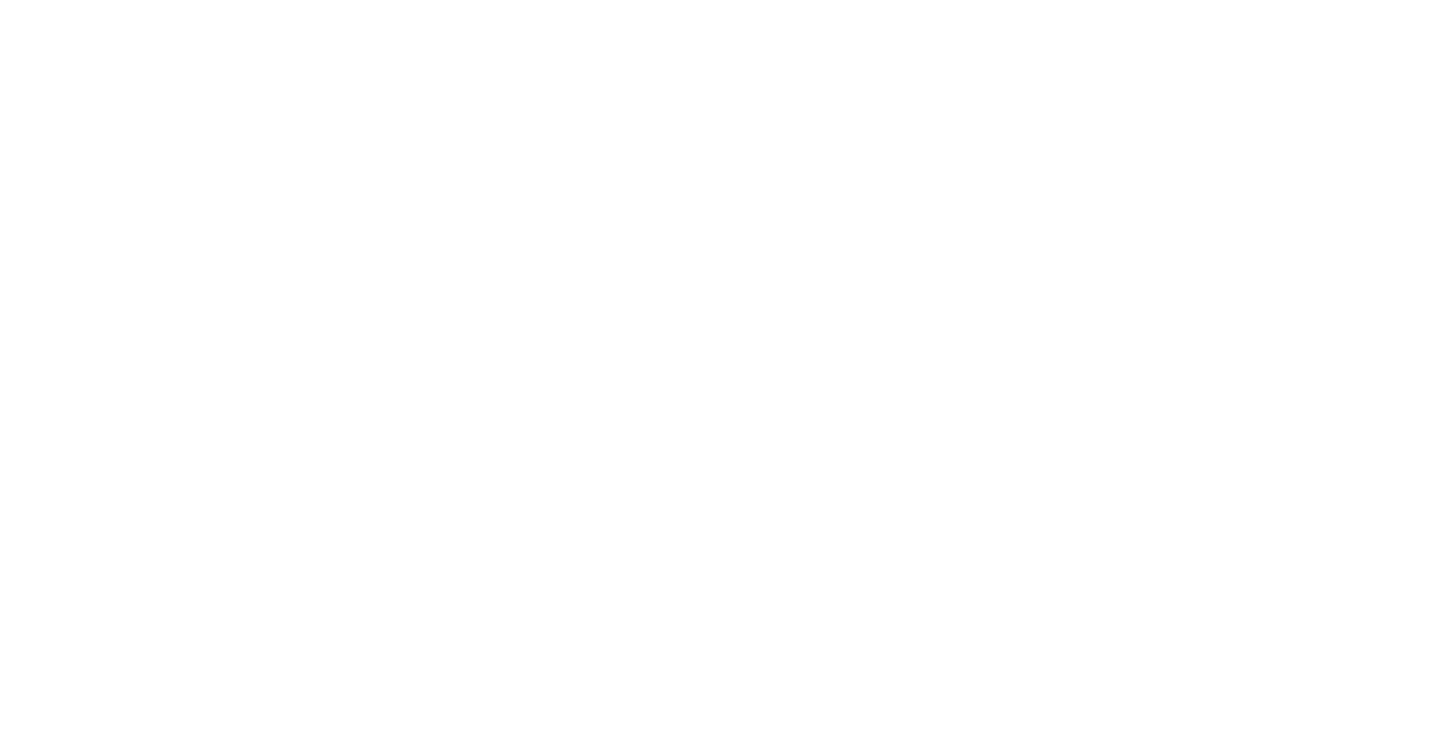 scroll, scrollTop: 0, scrollLeft: 0, axis: both 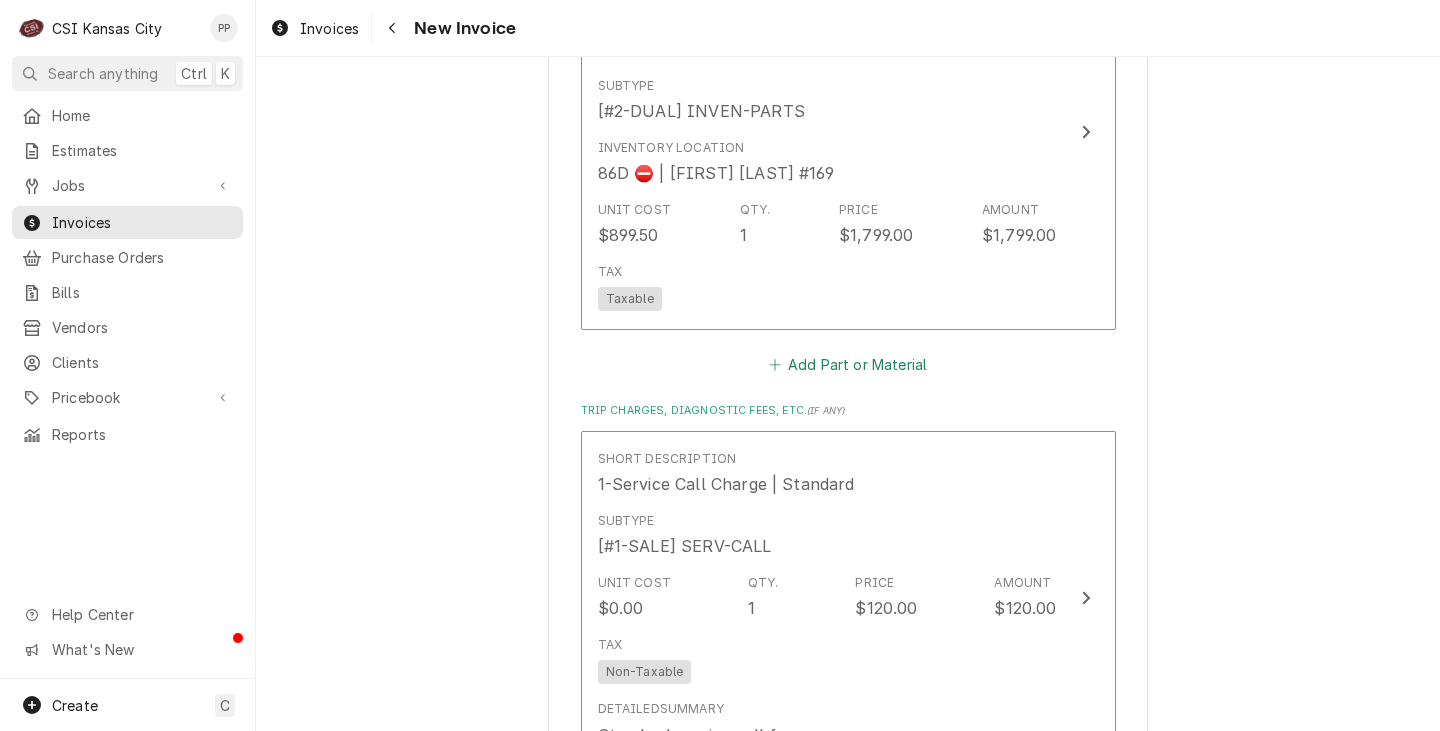 click on "Add Part or Material" at bounding box center (847, 365) 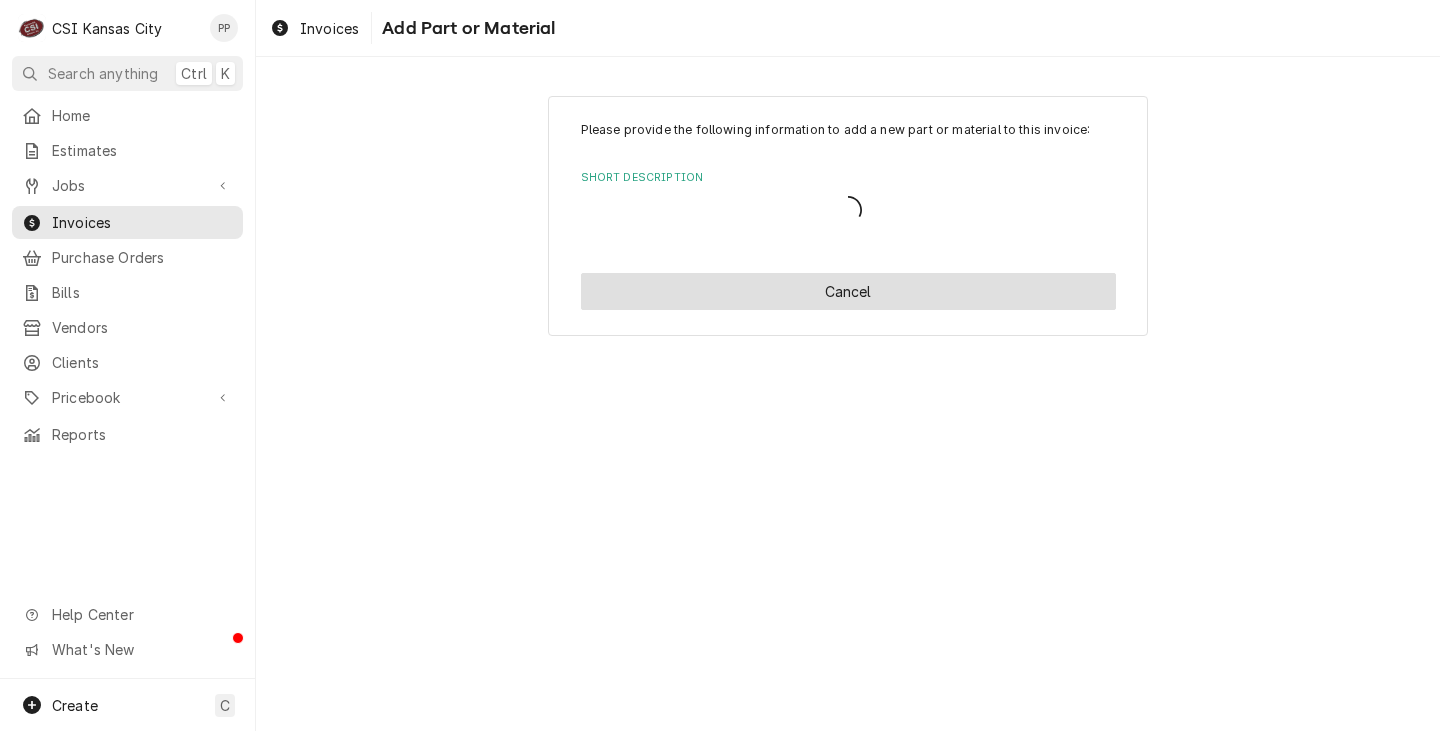 scroll, scrollTop: 0, scrollLeft: 0, axis: both 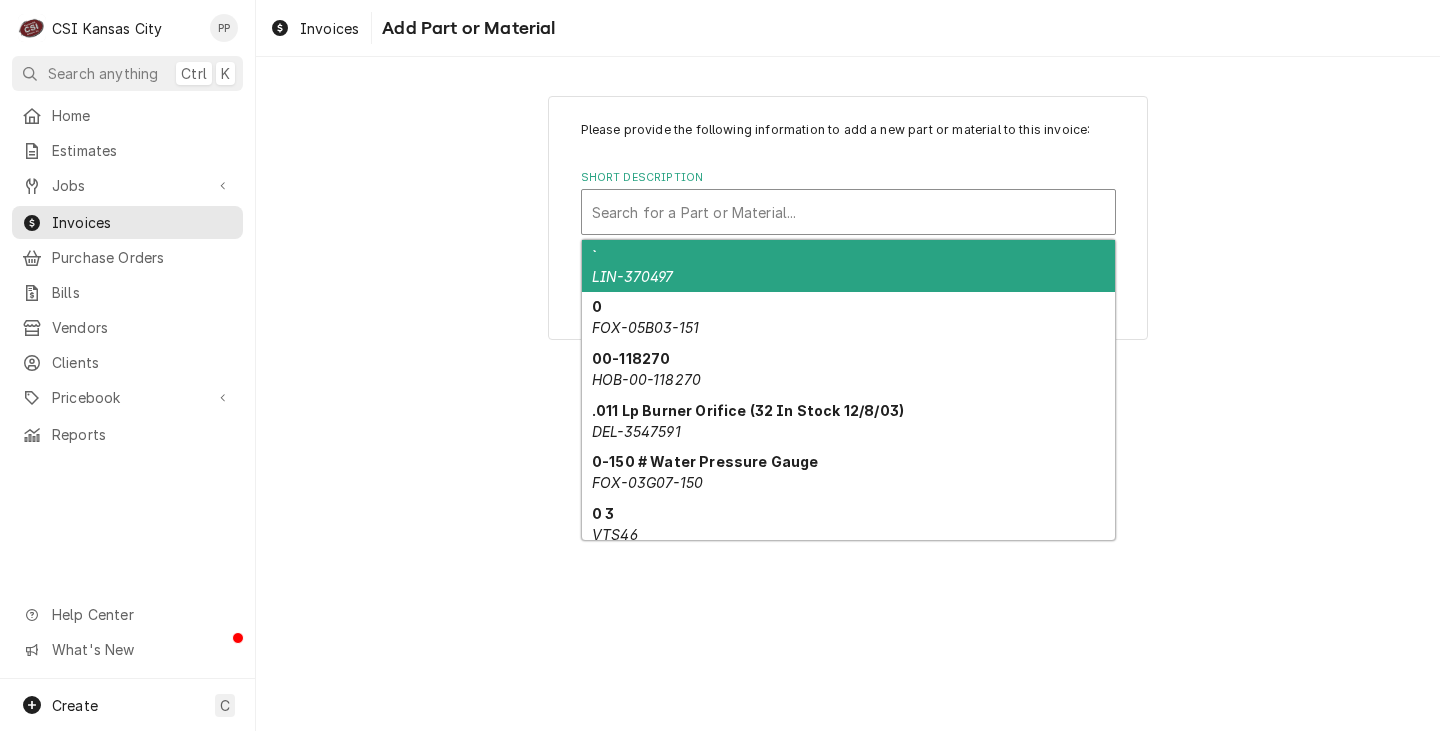 click at bounding box center (848, 212) 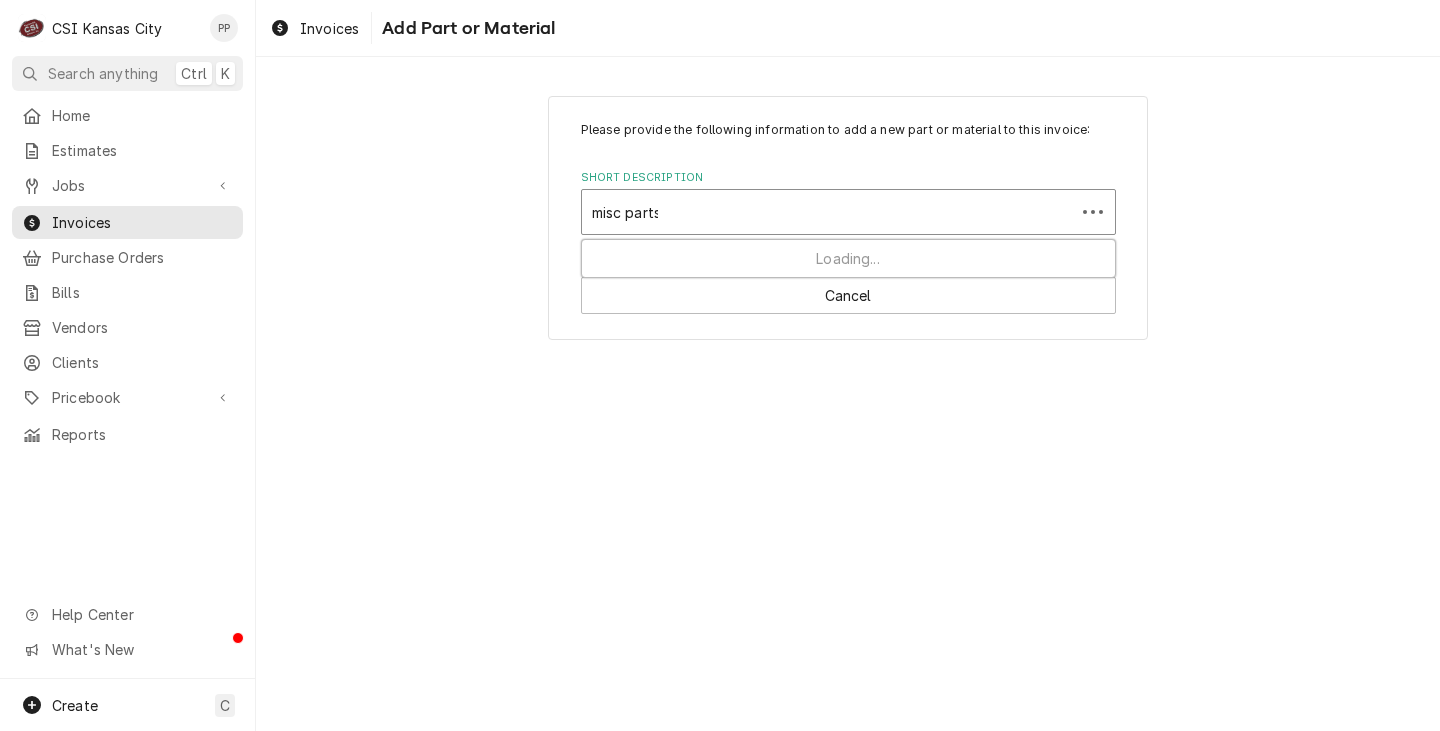 type on "misc parts" 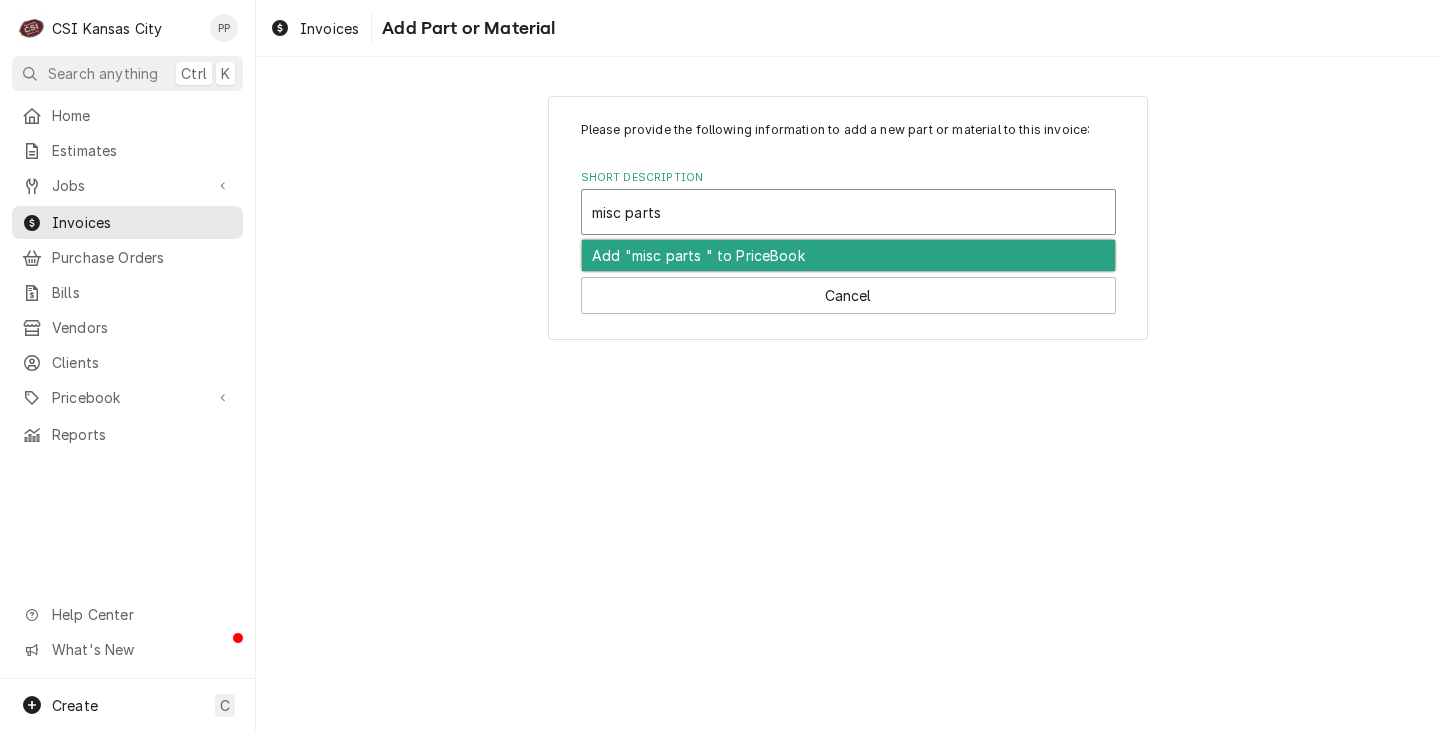 click on "Add "misc parts " to PriceBook" at bounding box center (848, 255) 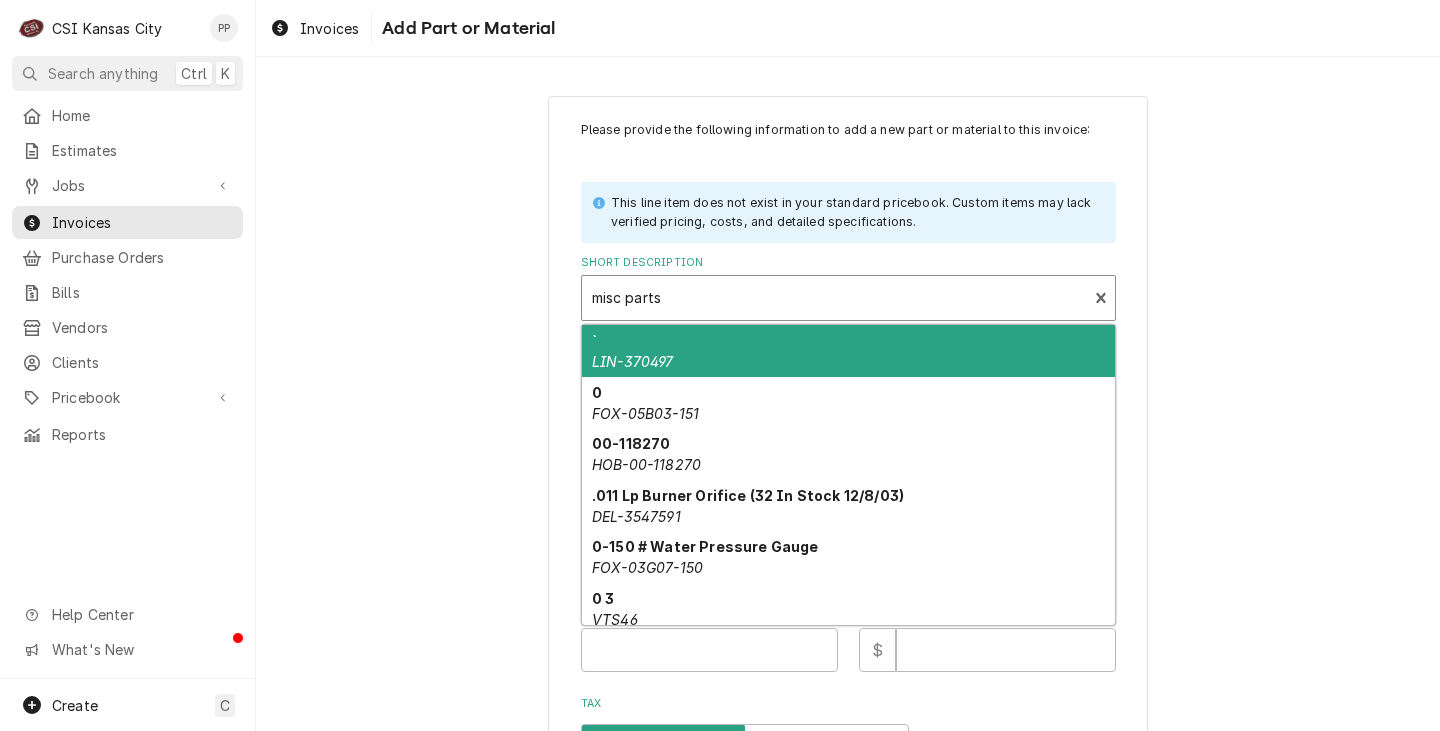 click on "misc parts" at bounding box center [835, 298] 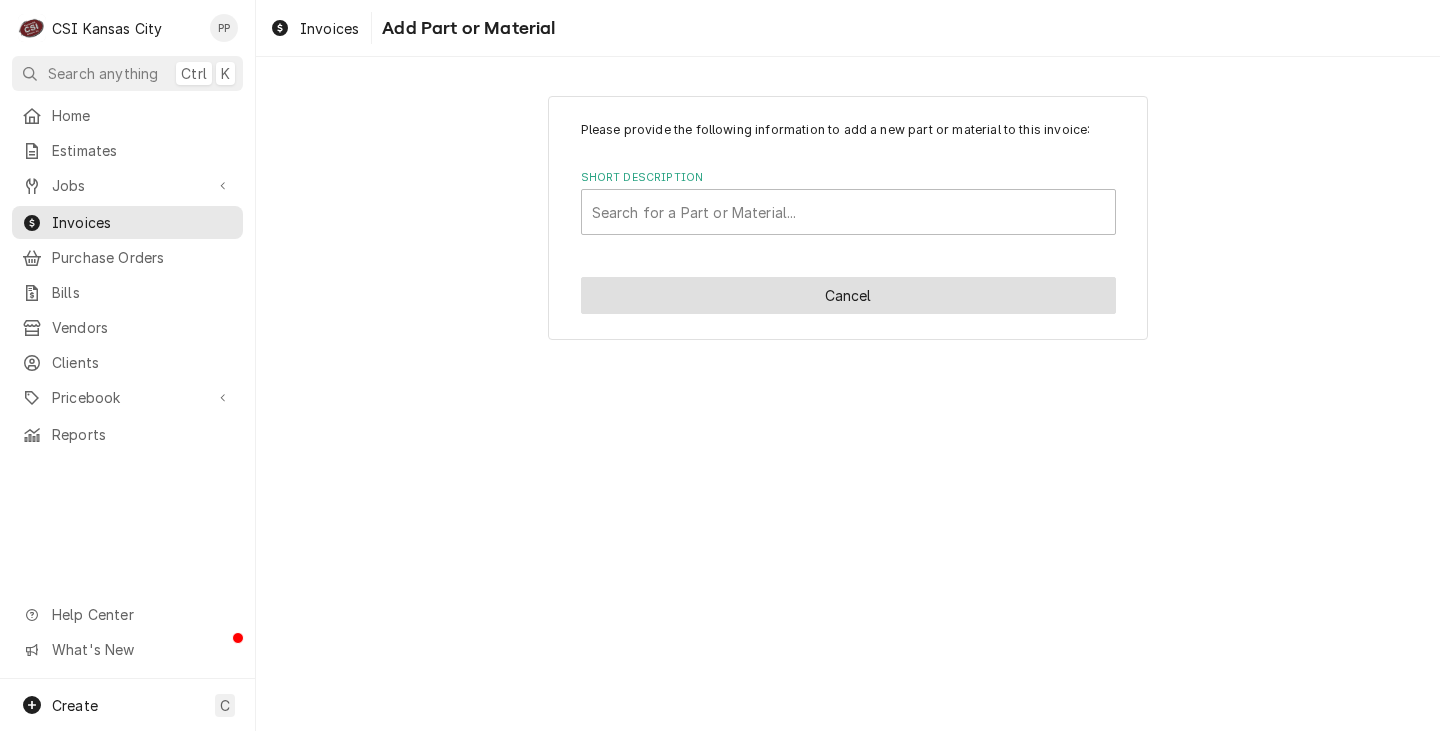 click on "Cancel" at bounding box center [848, 295] 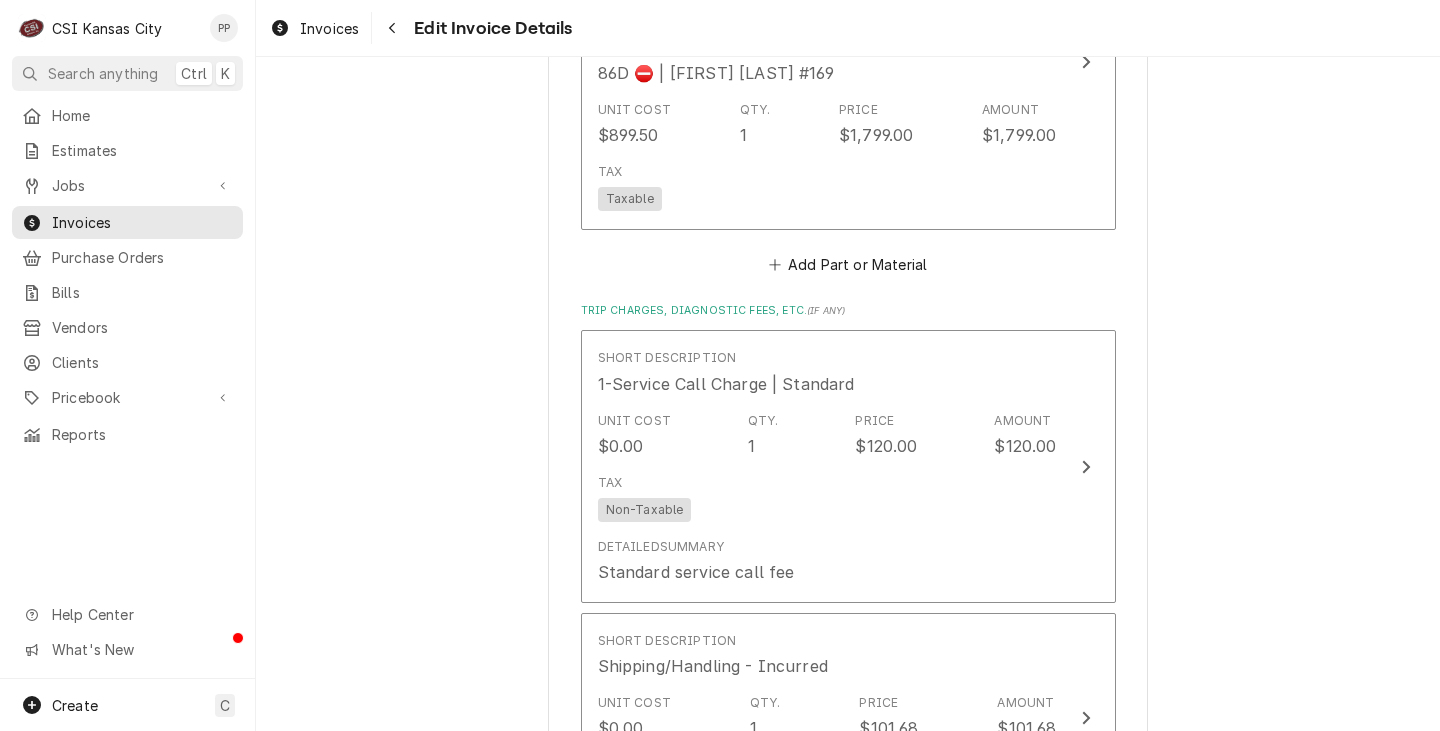 scroll, scrollTop: 3100, scrollLeft: 0, axis: vertical 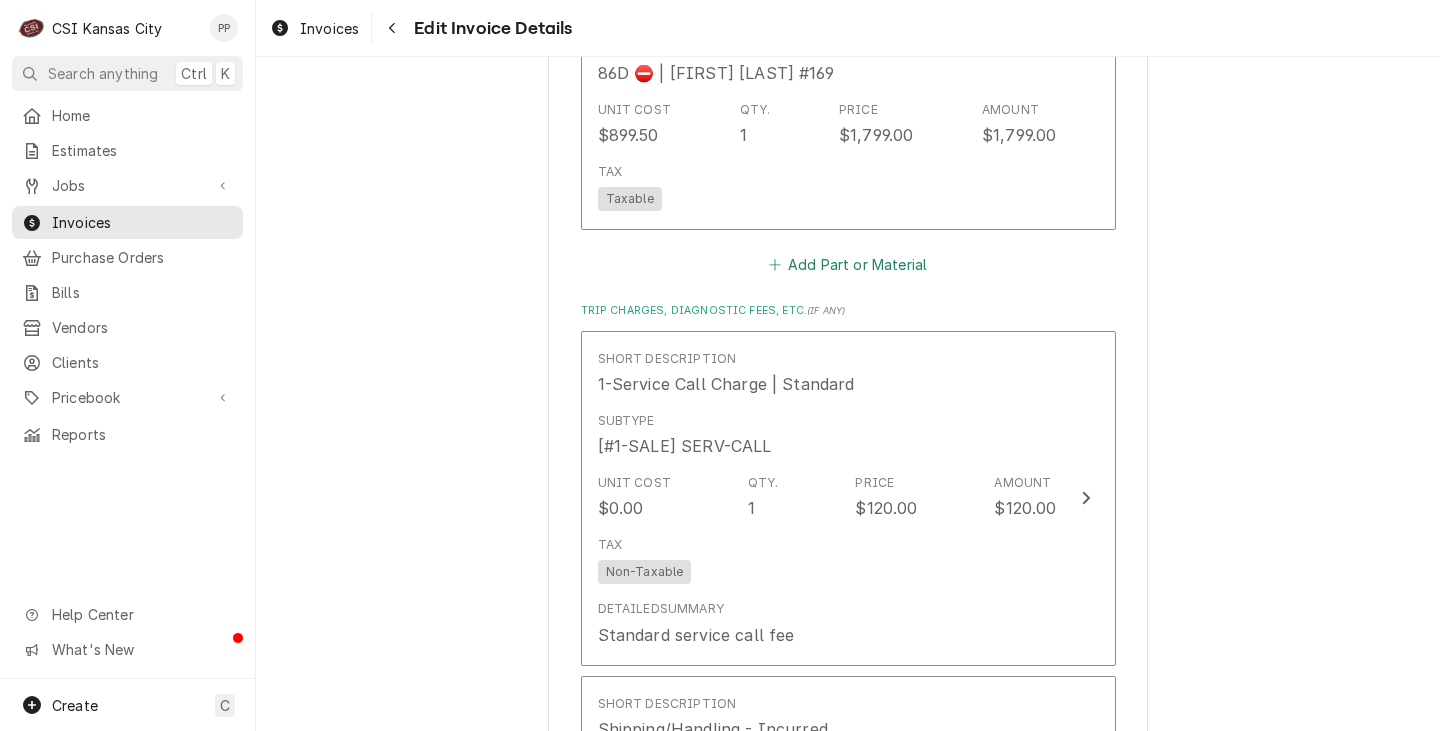 click on "Add Part or Material" at bounding box center [847, 265] 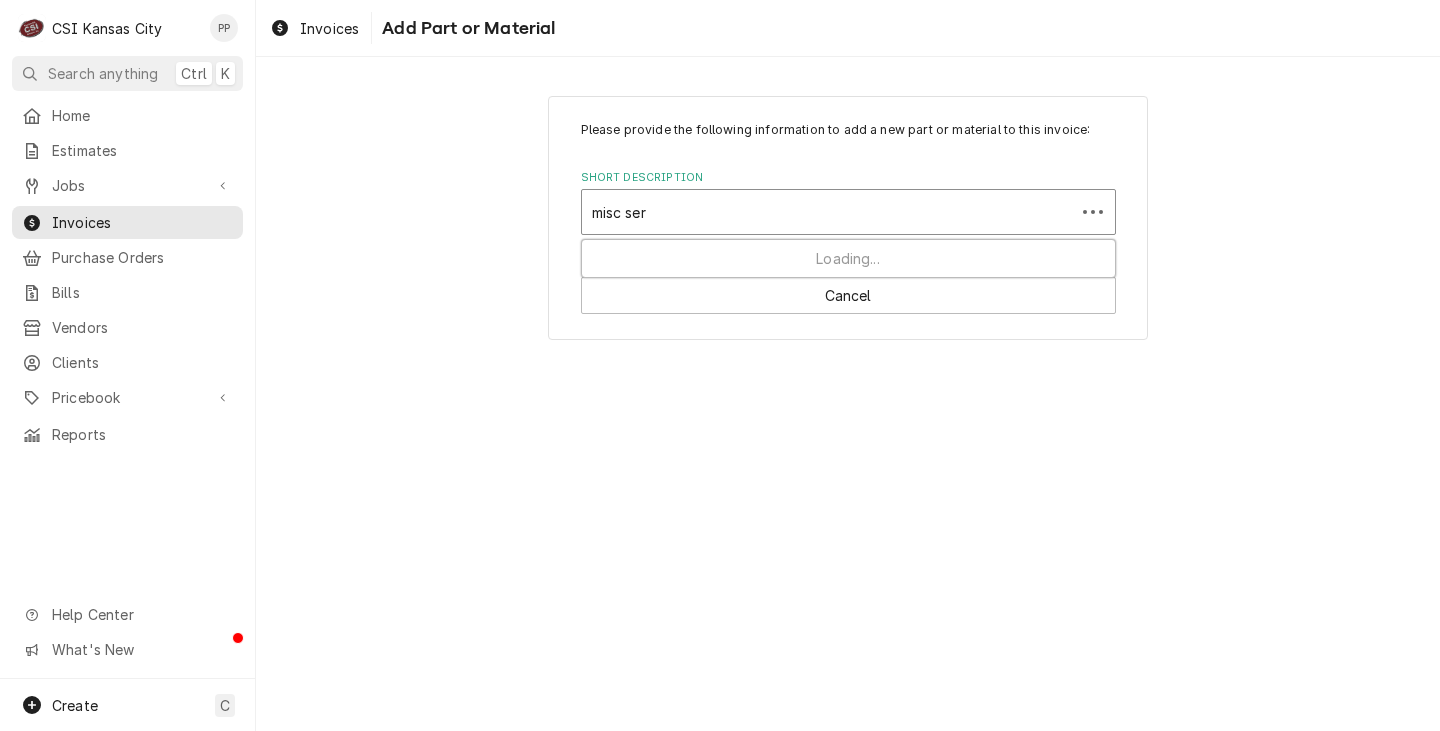 type on "misc serv" 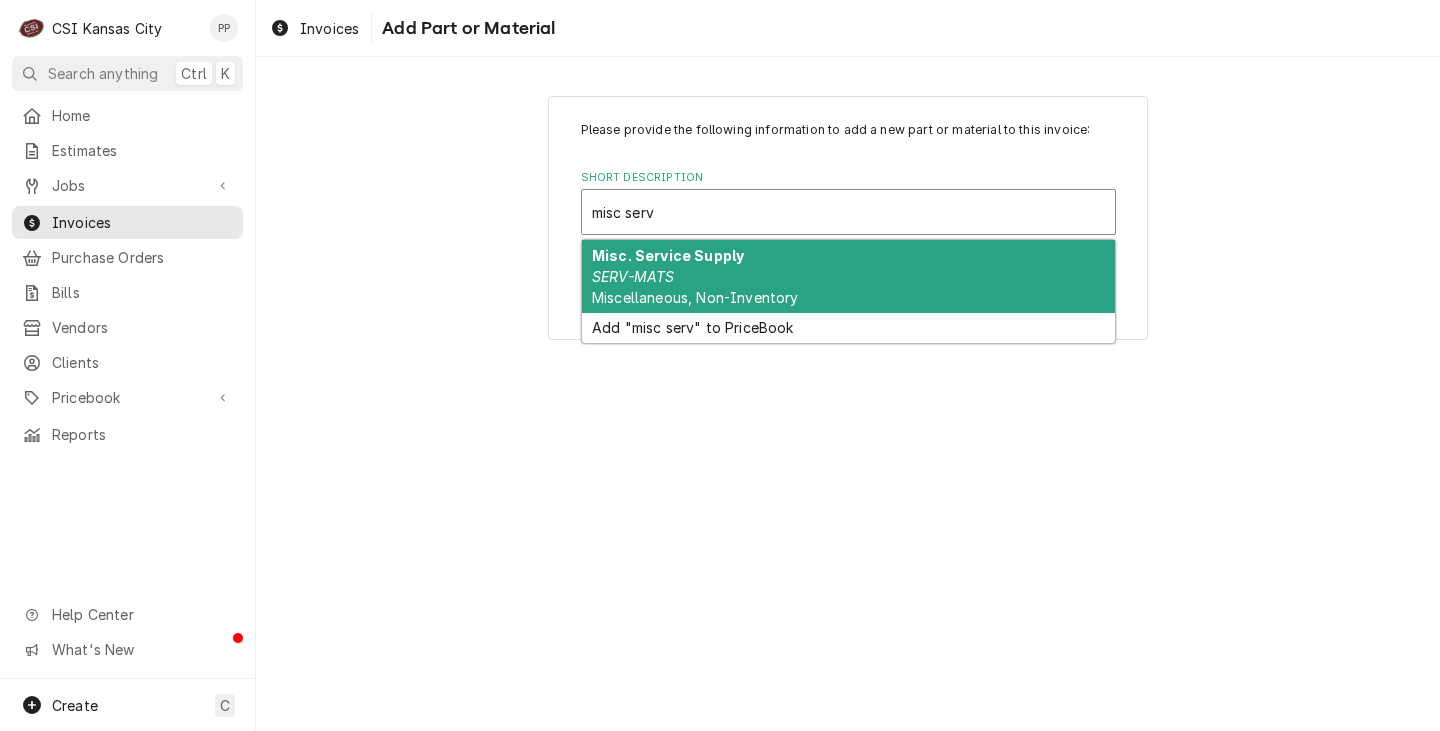 click on "Misc. Service Supply SERV-MATS Miscellaneous, Non-Inventory" at bounding box center (848, 276) 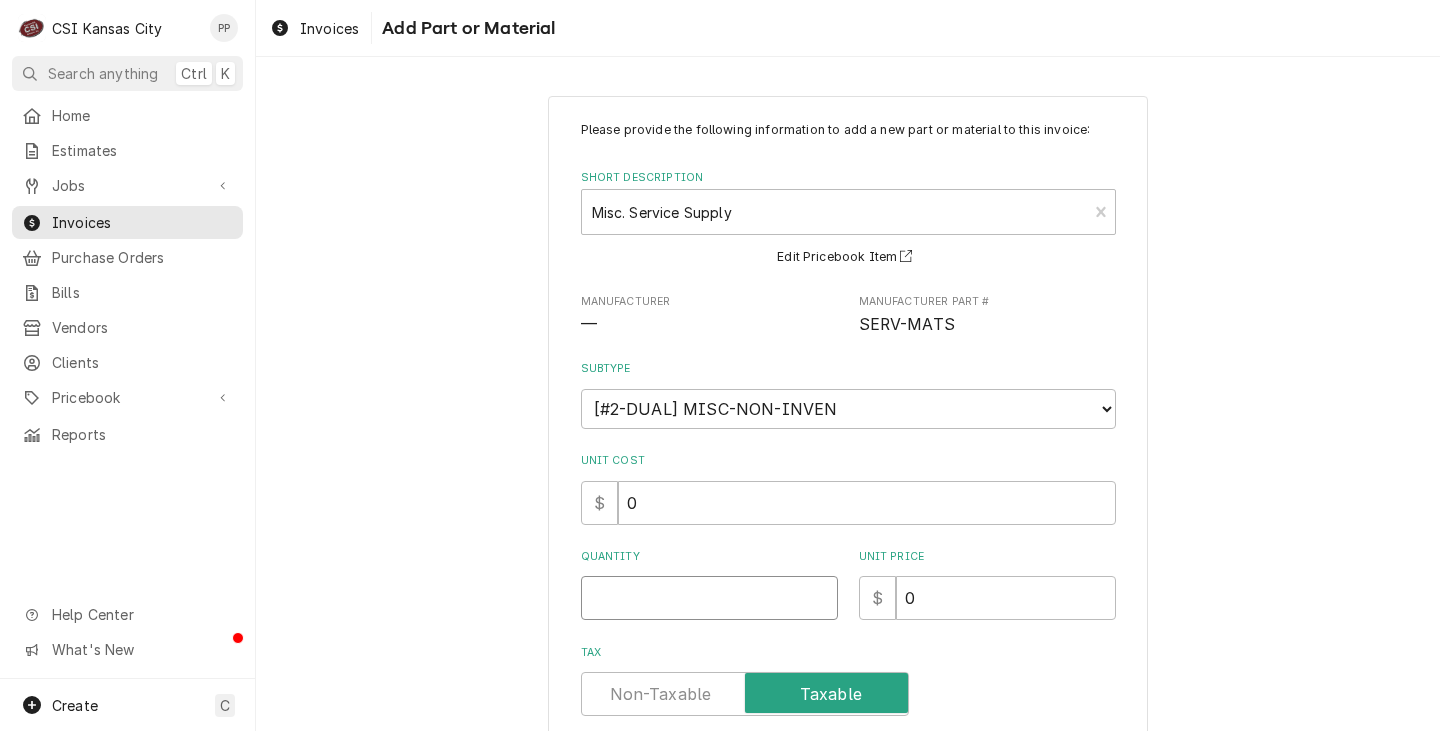 click on "Quantity" at bounding box center (709, 598) 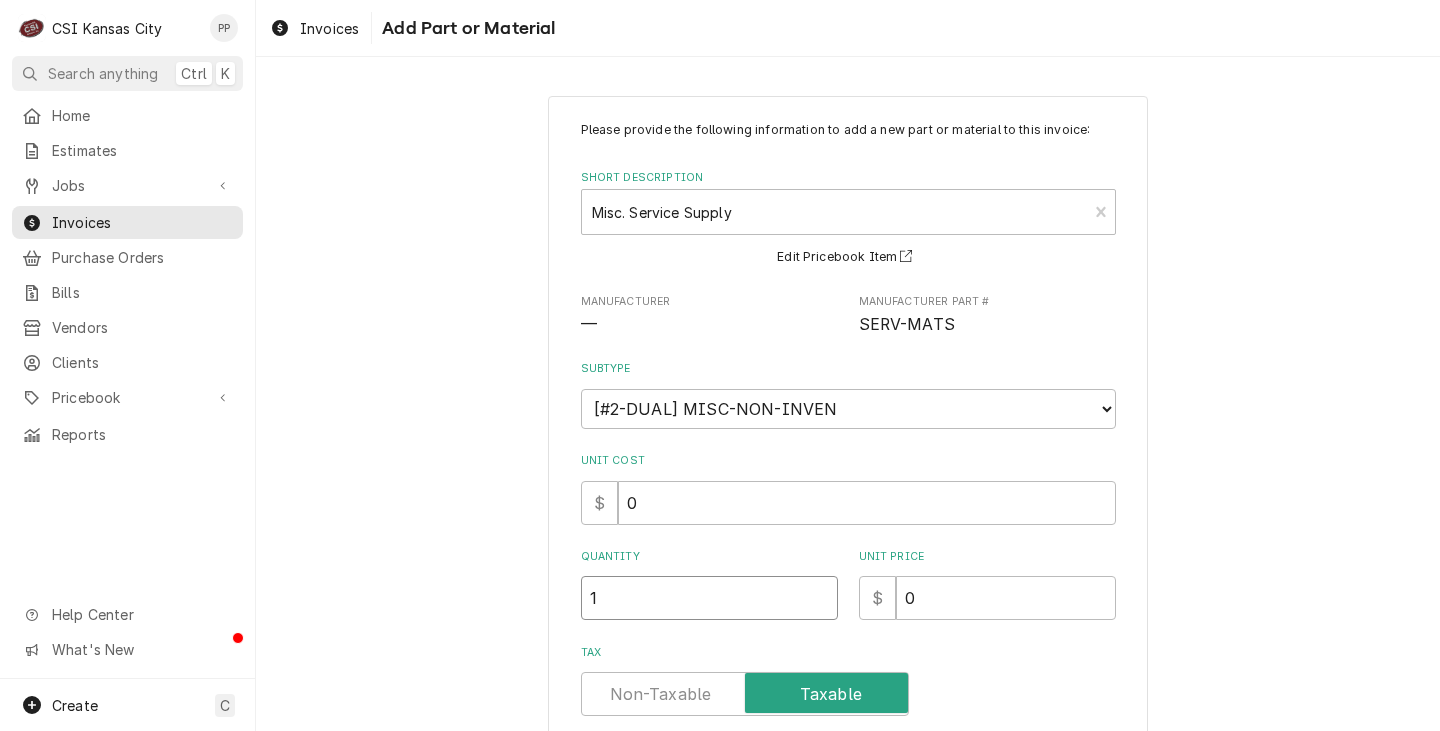 type on "1" 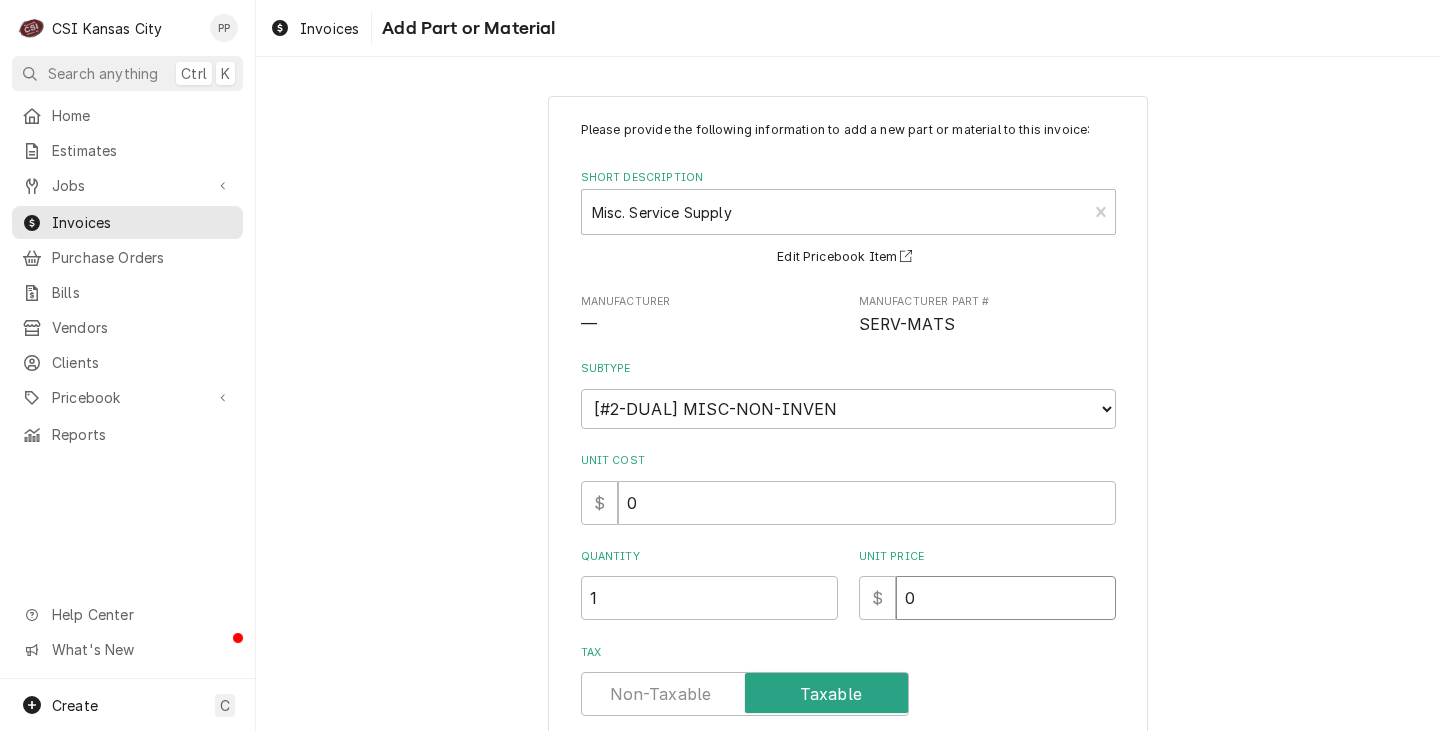 type on "x" 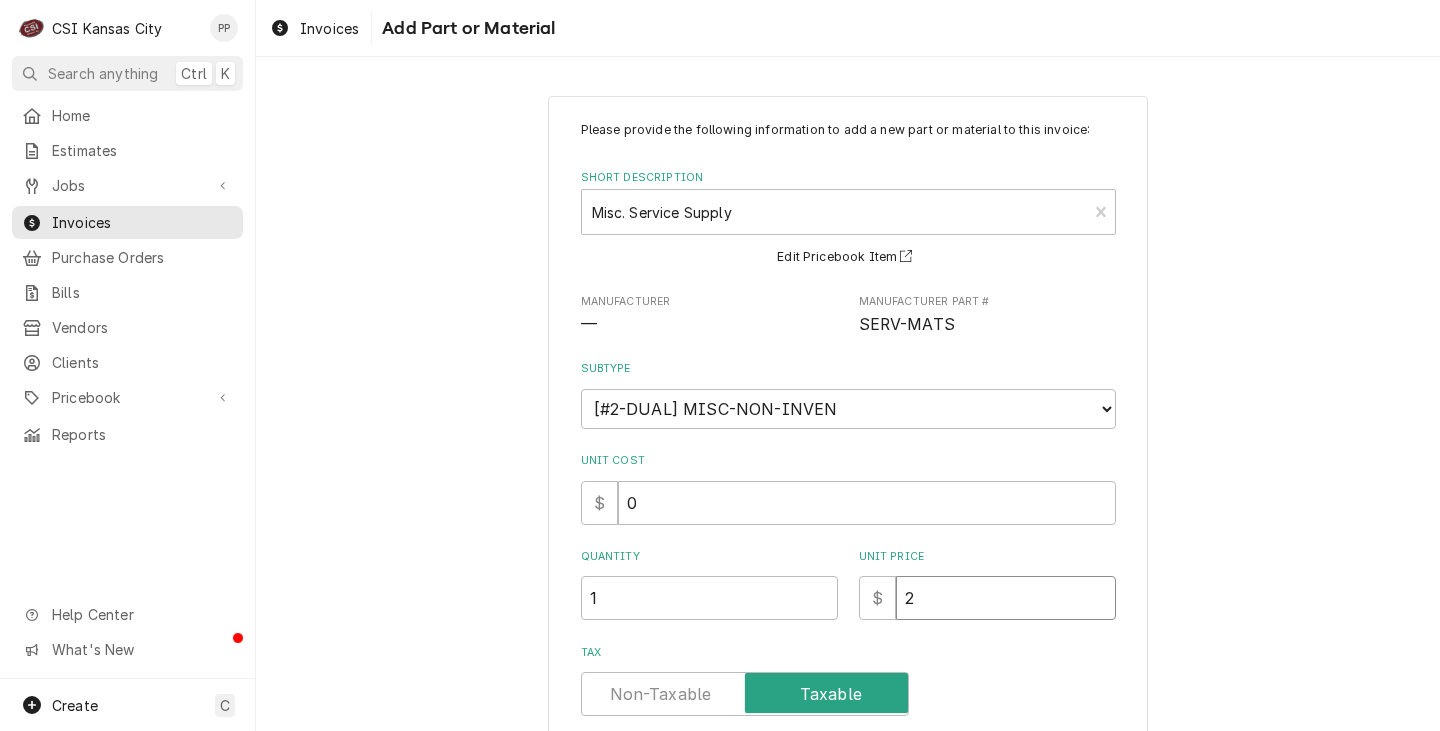 type on "x" 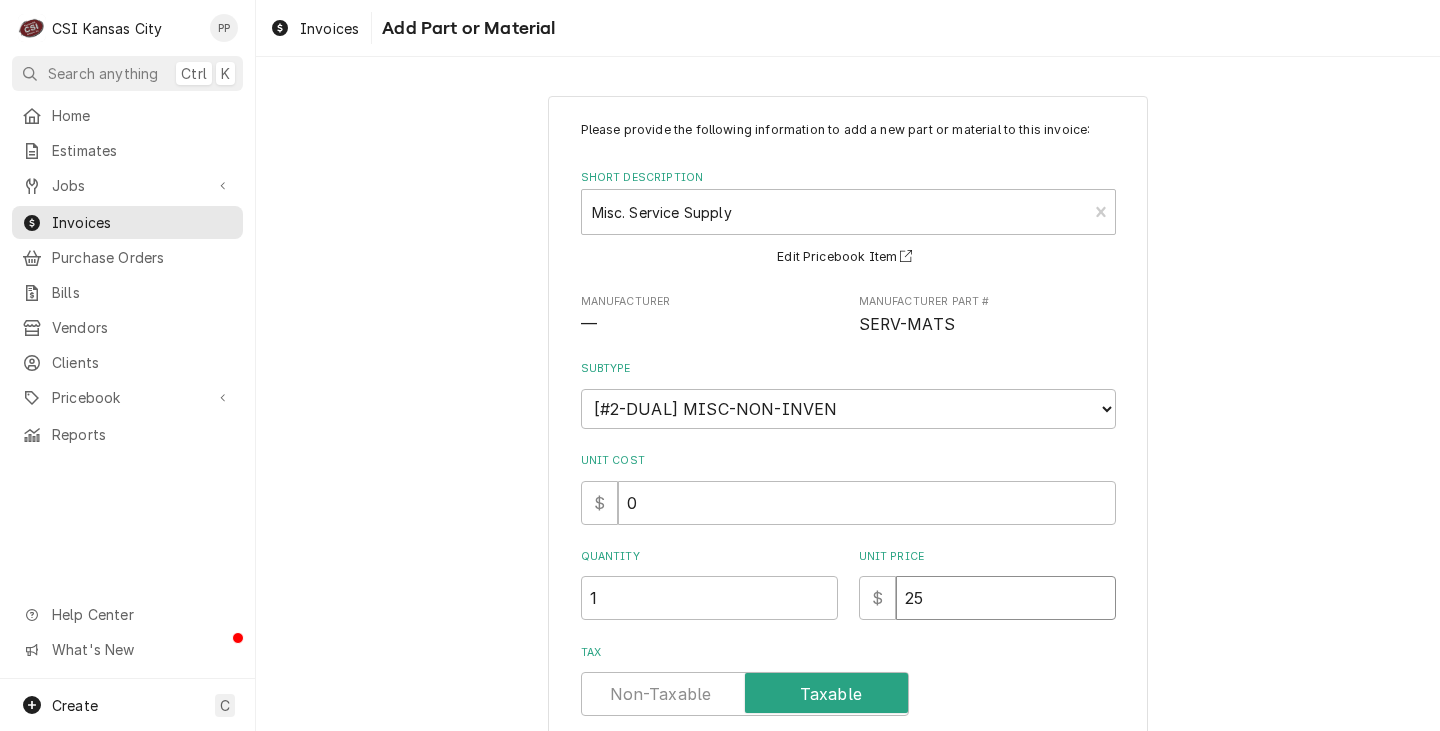type on "25" 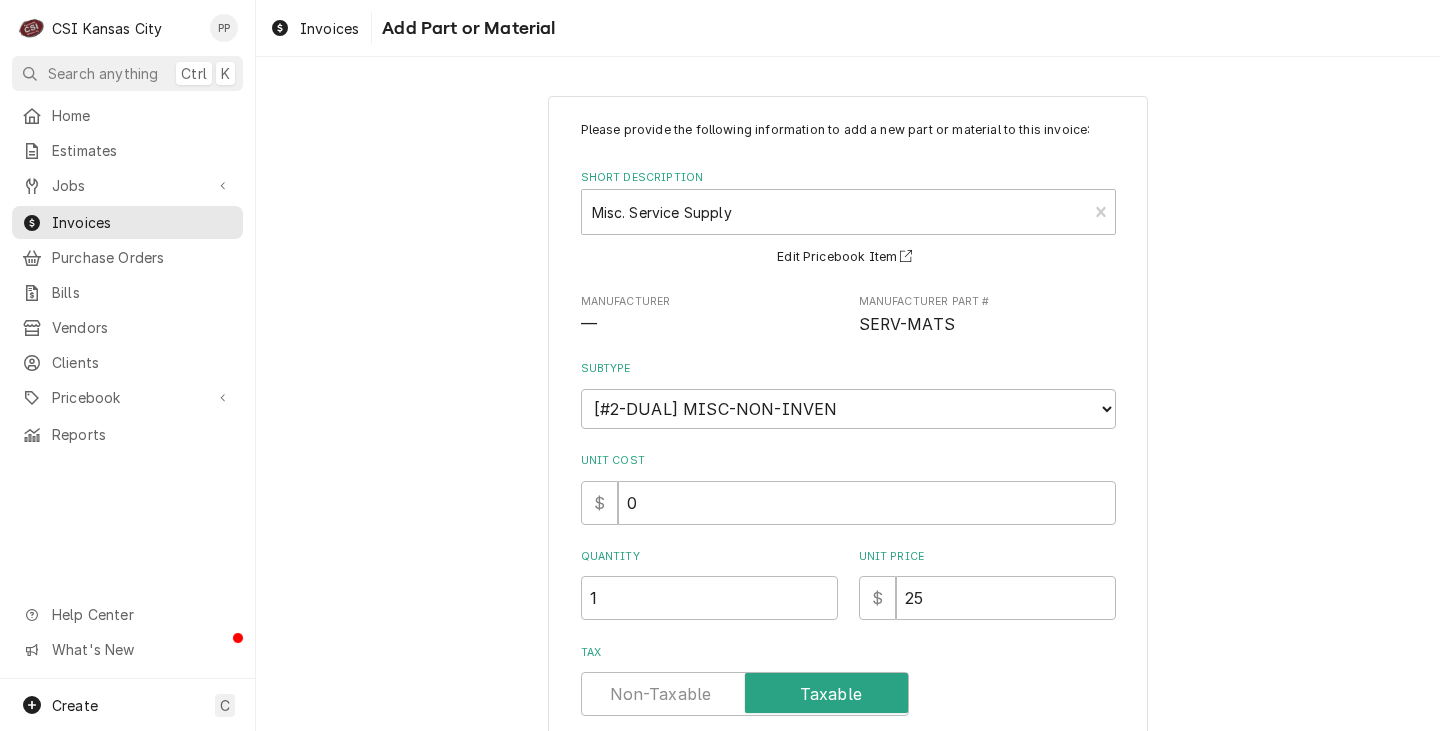 click on "Please provide the following information to add a new part or material to this invoice: Short Description Misc. Service Supply SERV-MATS Miscellaneous, Non-Inventory Edit Pricebook Item    Manufacturer — Manufacturer Part # SERV-MATS Subtype Choose a subtype... [#2-DUAL] AFTERHRS-WH-CHG-2 [#2-DUAL] BEV-EQUIP [#2-DUAL] BEV-MATS [#2-DUAL] CONT-LABR-2 [#2-DUAL] CRANE-LIFT-2 [#2-DUAL] EQUIP-RENT-2 [#2-DUAL] INVEN-PARTS [#2-DUAL] MAINT-SUPPLY [#2-DUAL] MISC-EQUIP [#2-DUAL] MISC-NON-INVEN [#2-DUAL] PROJ-CONT-LABR-2 [#2-DUAL] PROJ-EQUIP [#2-DUAL] PROJ-MATS [#3-BILL] SHOP-TOOLS Unit Cost $ 0 Quantity 1 Unit Price $ 25 Tax Detailed Summary  ( optional ) Miscellaneous Electrical, Hardware, And Other Shop Supplies Required For Repairs Add Cancel" at bounding box center (848, 529) 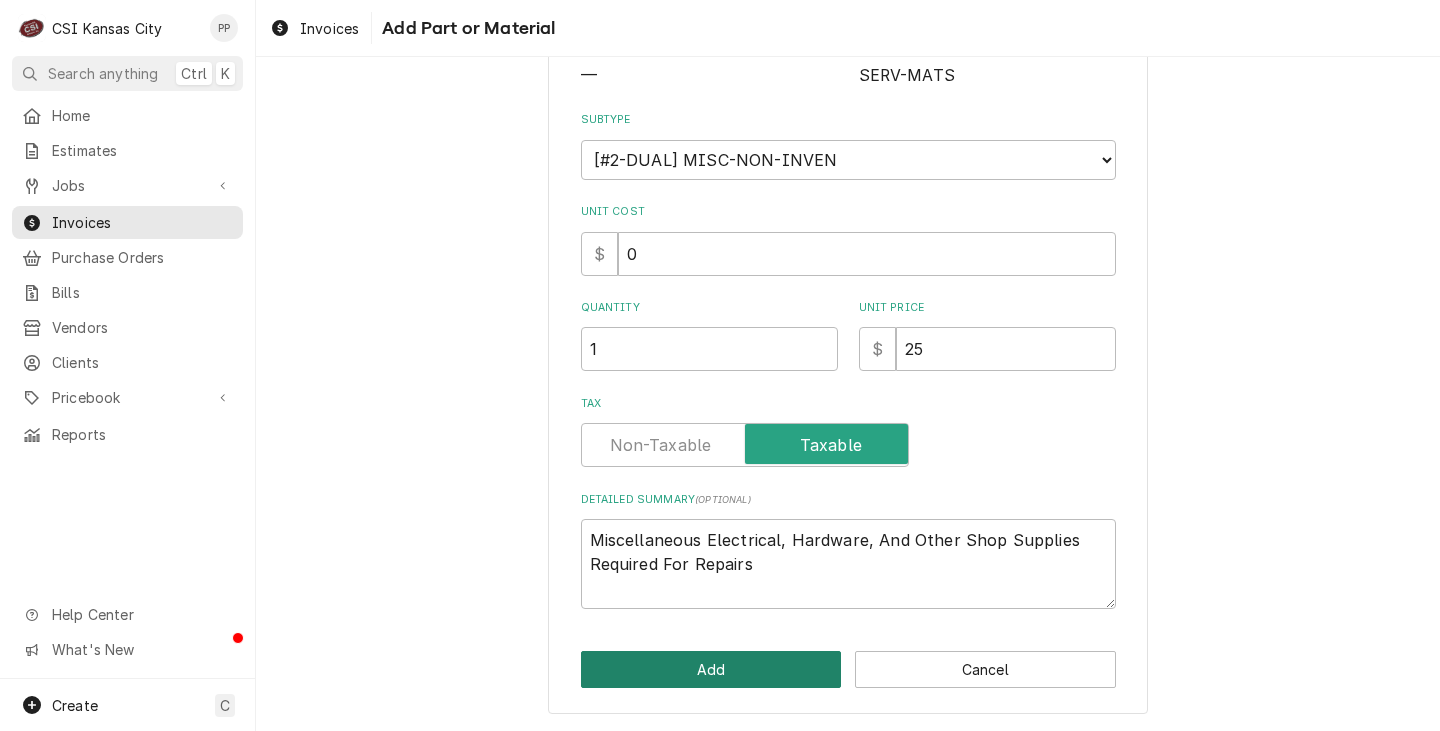 click on "Add" at bounding box center (711, 669) 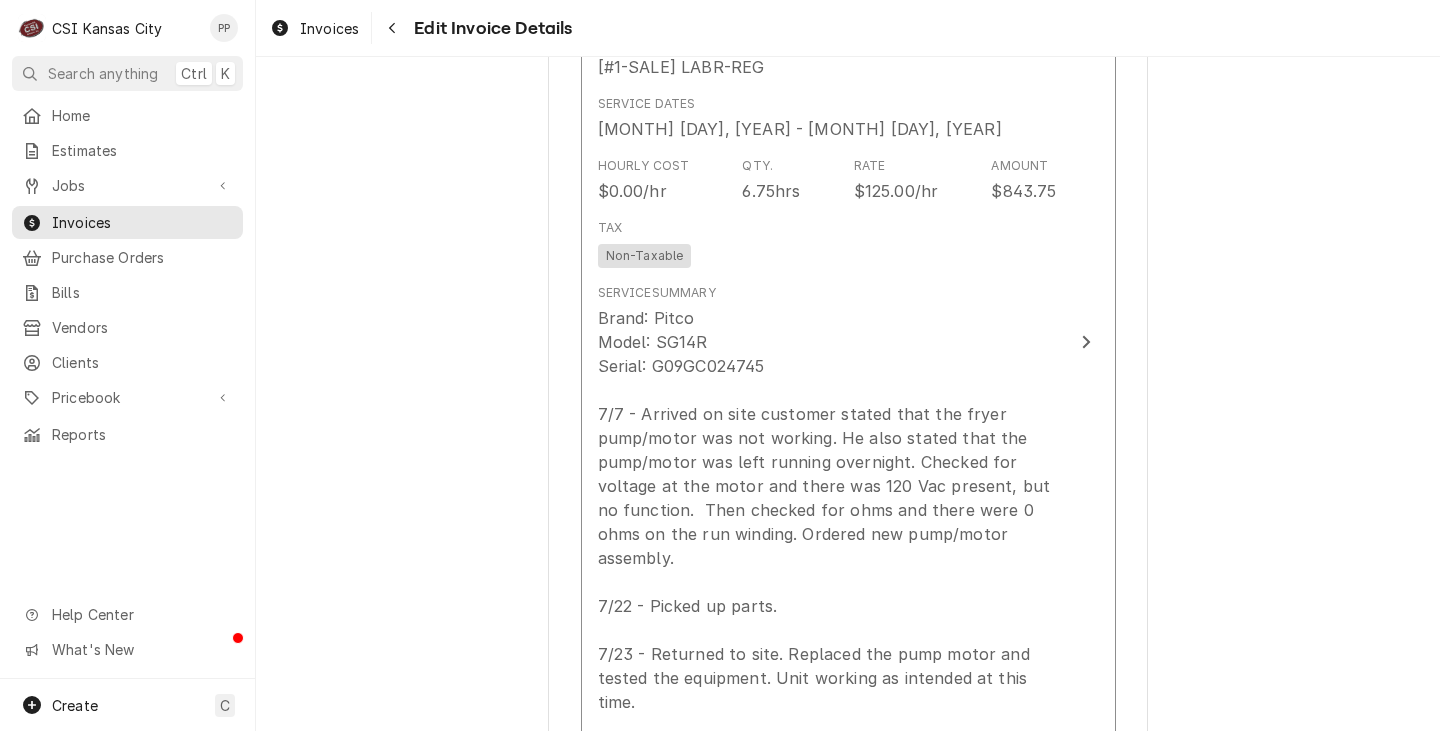 scroll, scrollTop: 1800, scrollLeft: 0, axis: vertical 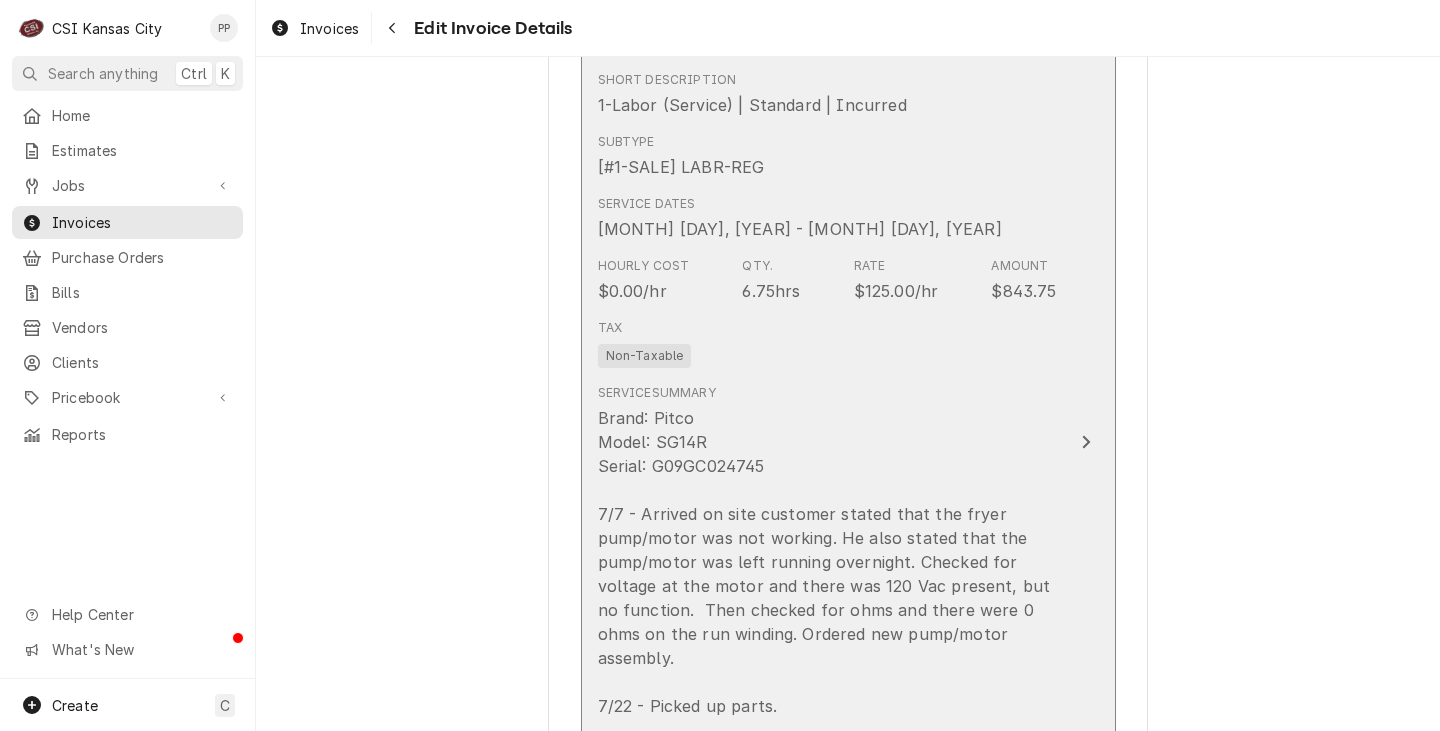 click on "Brand: Pitco
Model: SG14R
Serial: G09GC024745
7/7 - Arrived on site customer stated that the fryer pump/motor was not working. He also stated that the pump/motor was left running overnight. Checked for voltage at the motor and there was 120 Vac present, but no function.  Then checked for ohms and there were 0 ohms on the run winding. Ordered new pump/motor assembly.
7/22 - Picked up parts.
7/23 - Returned to site. Replaced the pump motor and tested the equipment. Unit working as intended at this time." at bounding box center [827, 610] 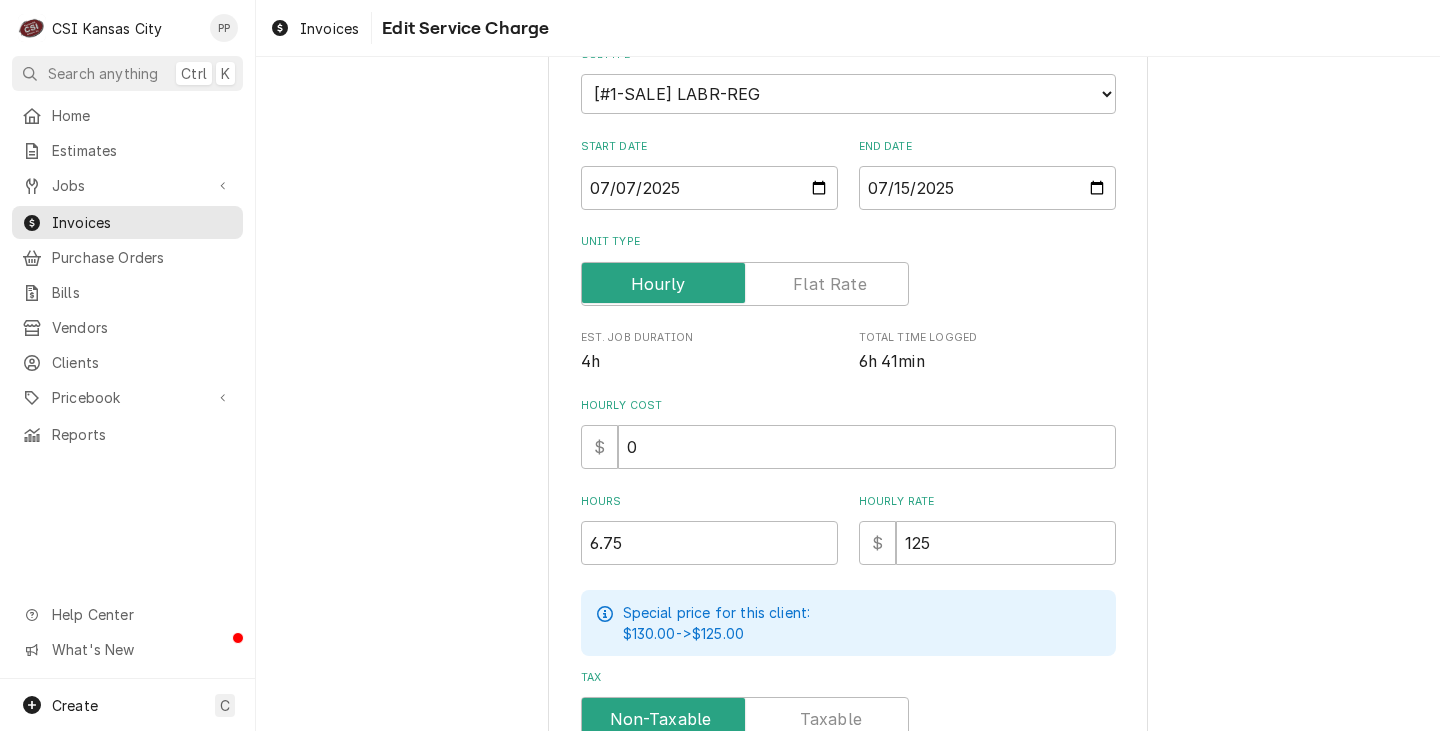 scroll, scrollTop: 300, scrollLeft: 0, axis: vertical 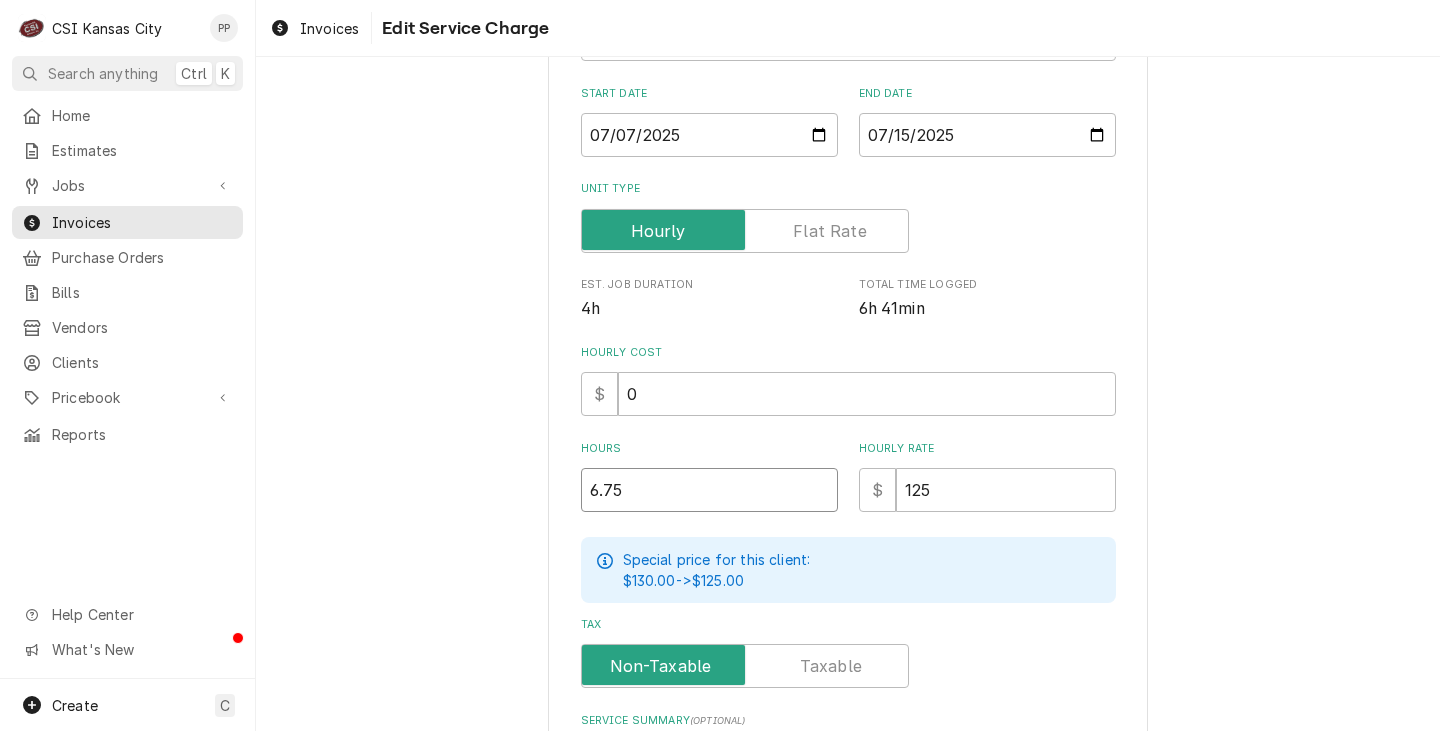 click on "Use the fields below to edit this service charge Short Description 1-Labor (Service) | Standard | Incurred ² Billing Rate 💸 Edit Pricebook Item    Subtype Choose a subtype... [#1-SALE] LABR-BEV [#1-SALE] LABR-BEV-PM [#1-SALE] LABR-DBL [#1-SALE] LABR-OT [#1-SALE] LABR-PM [#1-SALE] LABR-PROJ [#1-SALE] LABR-REG [#1-SALE] LEASING-1 [#NON-POSTING#] Start Date 2025-07-07 End Date 2025-07-15 Unit Type Est. Job Duration 4h Total Time Logged 6h 41min Hourly Cost $ 0 Hours 6.75 Hourly Rate $ 125 Special price for this client: $130.00  ->  $125.00 Tax Service Summary  ( optional ) Save Delete Cancel" at bounding box center [848, 534] 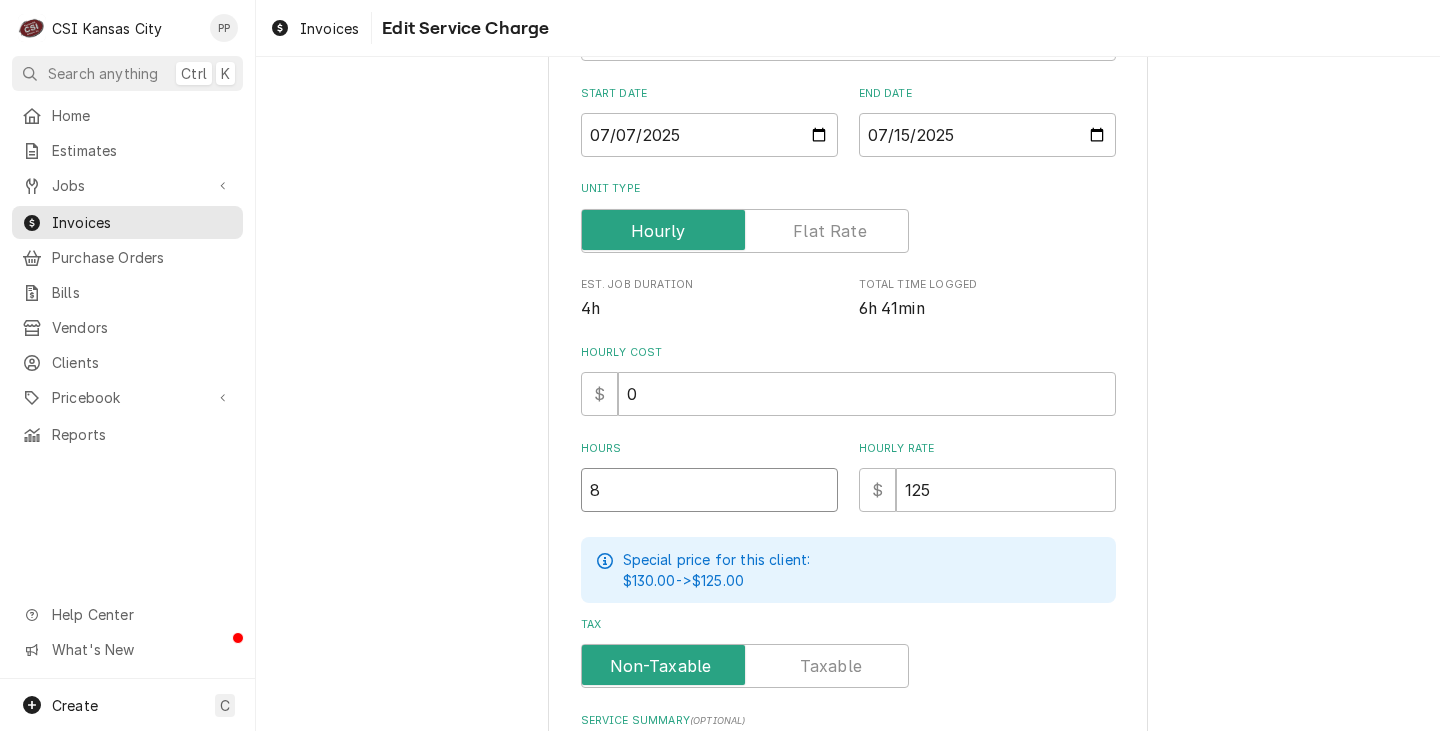 type on "8" 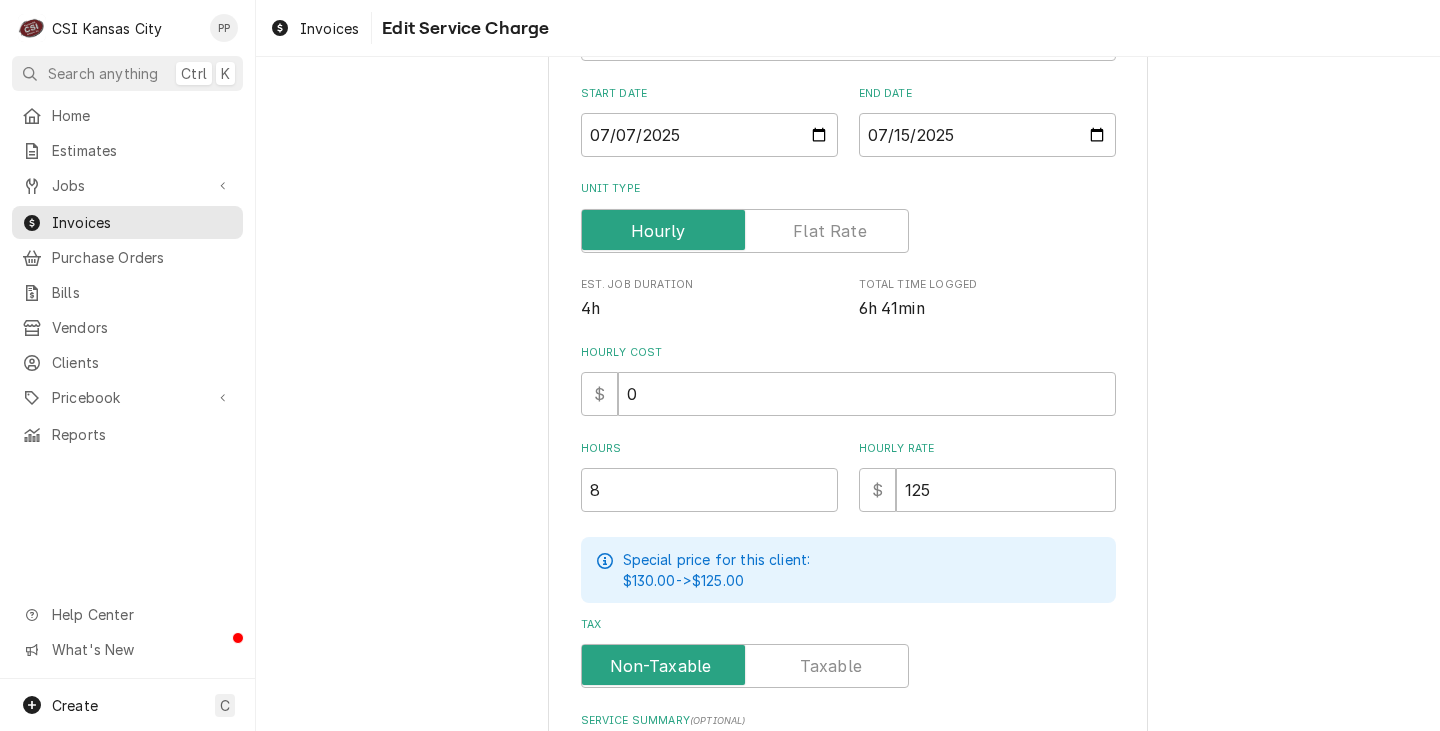click on "Use the fields below to edit this service charge Short Description 1-Labor (Service) | Standard | Incurred ² Billing Rate 💸 Edit Pricebook Item    Subtype Choose a subtype... [#1-SALE] LABR-BEV [#1-SALE] LABR-BEV-PM [#1-SALE] LABR-DBL [#1-SALE] LABR-OT [#1-SALE] LABR-PM [#1-SALE] LABR-PROJ [#1-SALE] LABR-REG [#1-SALE] LEASING-1 [#NON-POSTING#] Start Date 2025-07-07 End Date 2025-07-15 Unit Type Est. Job Duration 4h Total Time Logged 6h 41min Hourly Cost $ 0 Hours 8 Hourly Rate $ 125 Special price for this client: $130.00  ->  $125.00 Tax Service Summary  ( optional ) Save Delete Cancel" at bounding box center [848, 535] 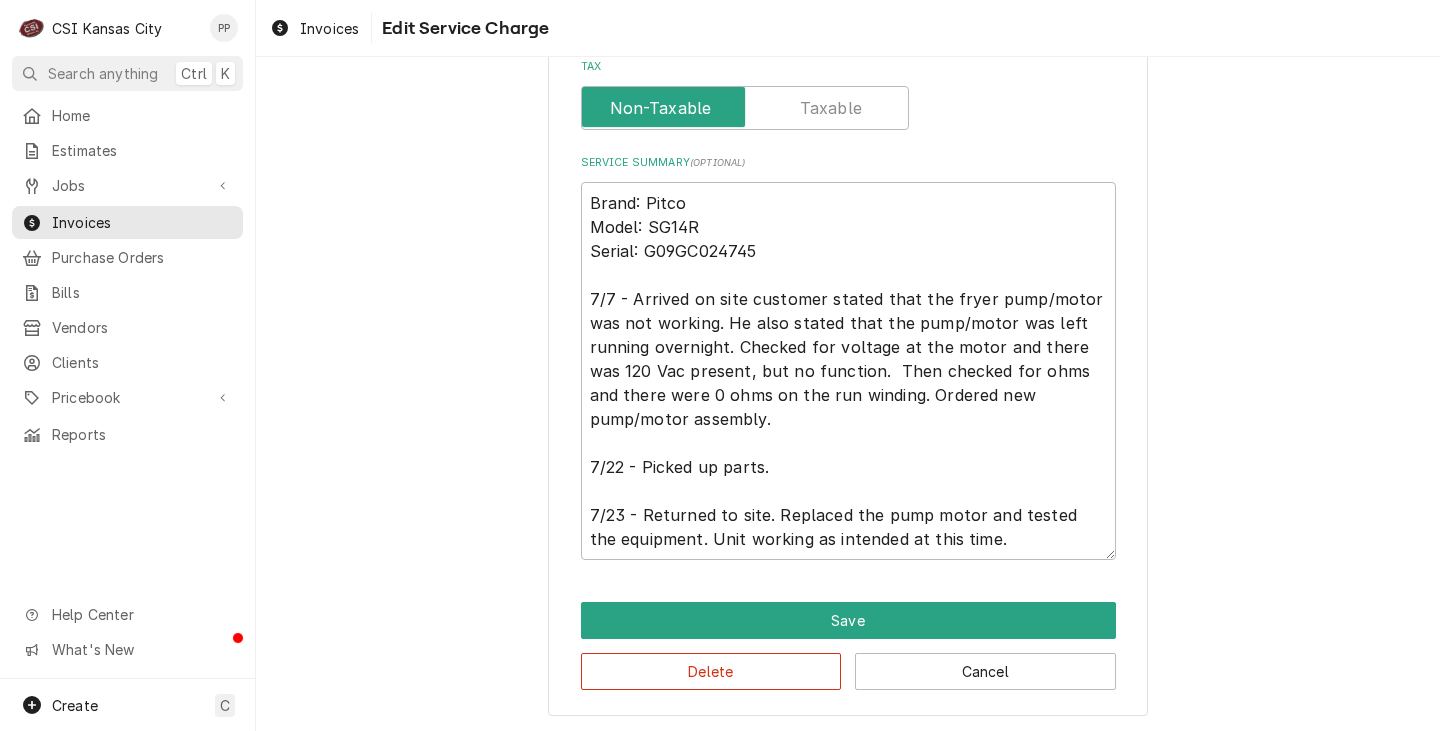 click on "Use the fields below to edit this service charge Short Description 1-Labor (Service) | Standard | Incurred ² Billing Rate 💸 Edit Pricebook Item    Subtype Choose a subtype... [#1-SALE] LABR-BEV [#1-SALE] LABR-BEV-PM [#1-SALE] LABR-DBL [#1-SALE] LABR-OT [#1-SALE] LABR-PM [#1-SALE] LABR-PROJ [#1-SALE] LABR-REG [#1-SALE] LEASING-1 [#NON-POSTING#] Start Date 2025-07-07 End Date 2025-07-15 Unit Type Est. Job Duration 4h Total Time Logged 6h 41min Hourly Cost $ 0 Hours 8 Hourly Rate $ 125 Special price for this client: $130.00  ->  $125.00 Tax Service Summary  ( optional ) Save Delete Cancel" at bounding box center [848, -23] 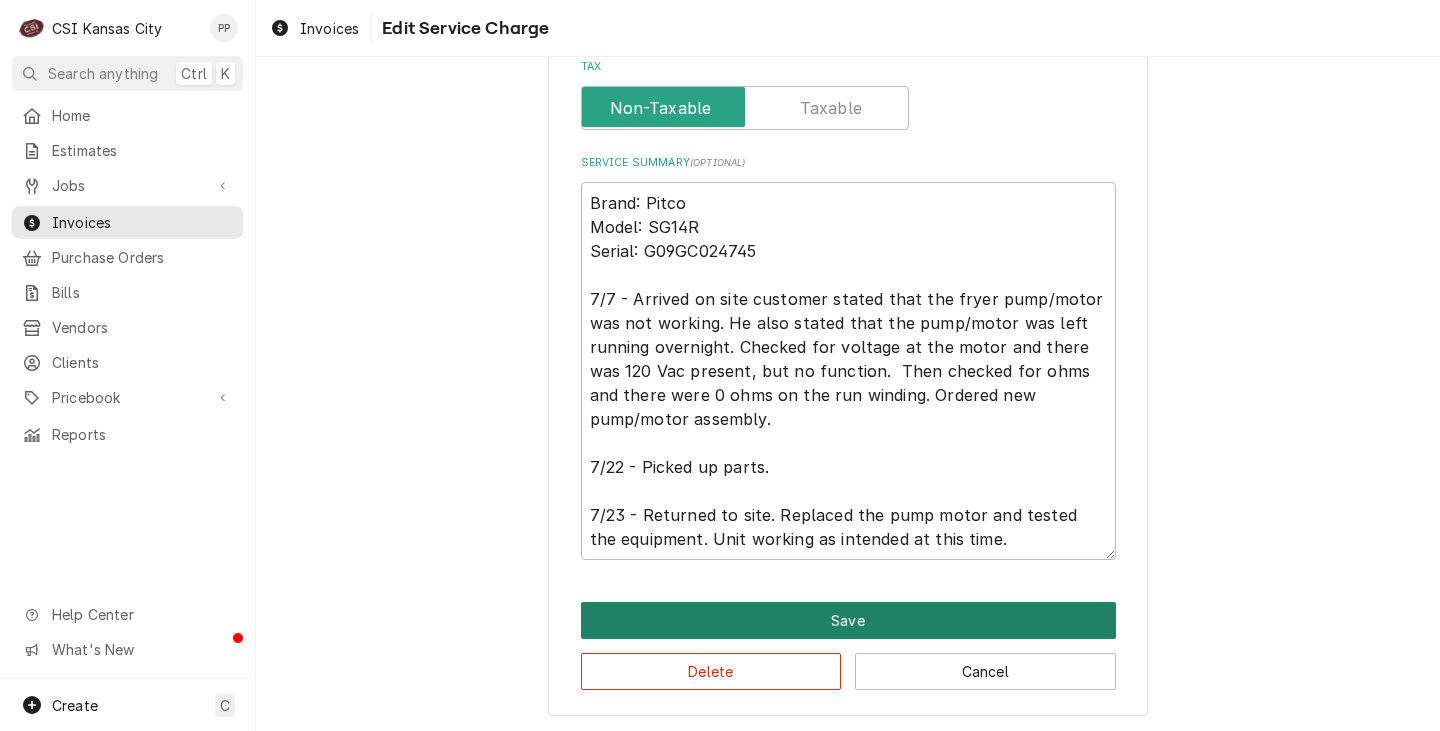 click on "Save" at bounding box center (848, 620) 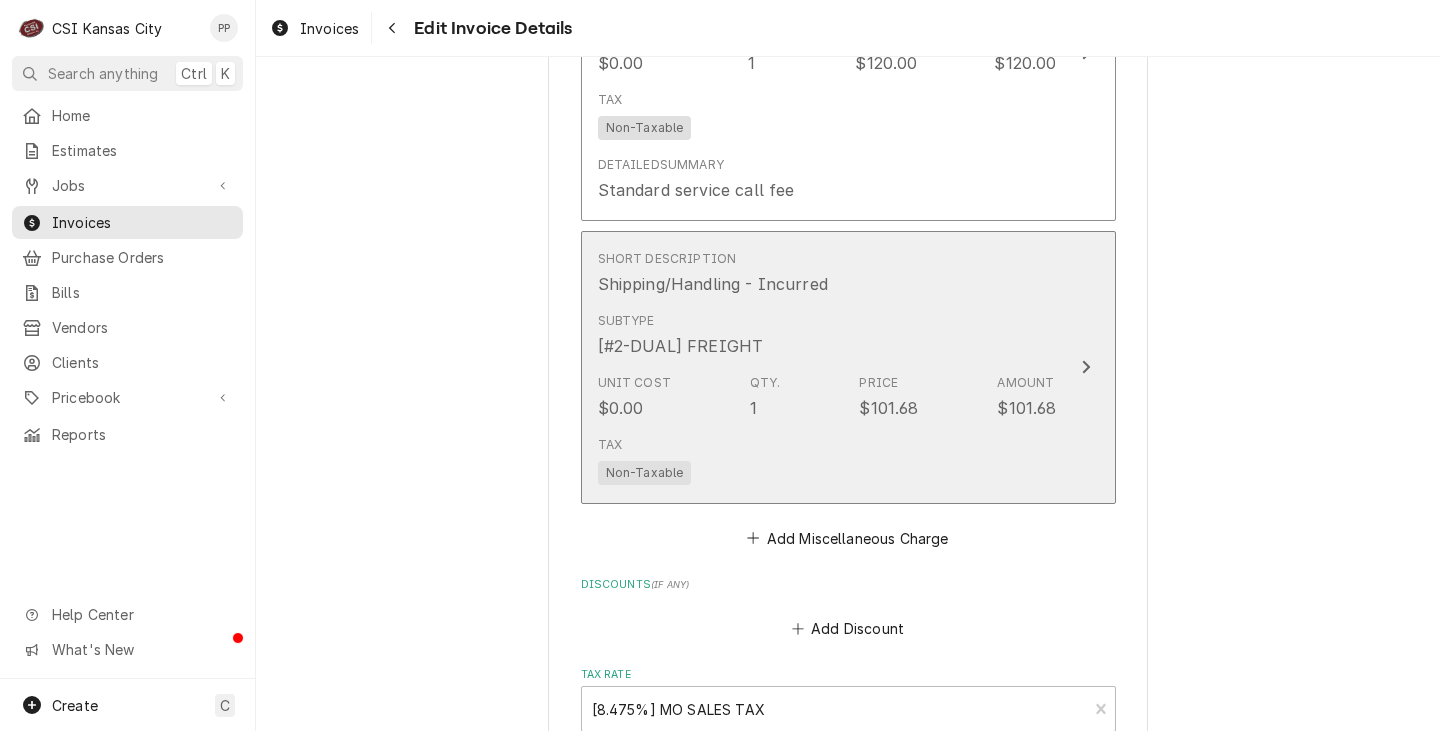 click on "Tax Non-Taxable" at bounding box center [827, 460] 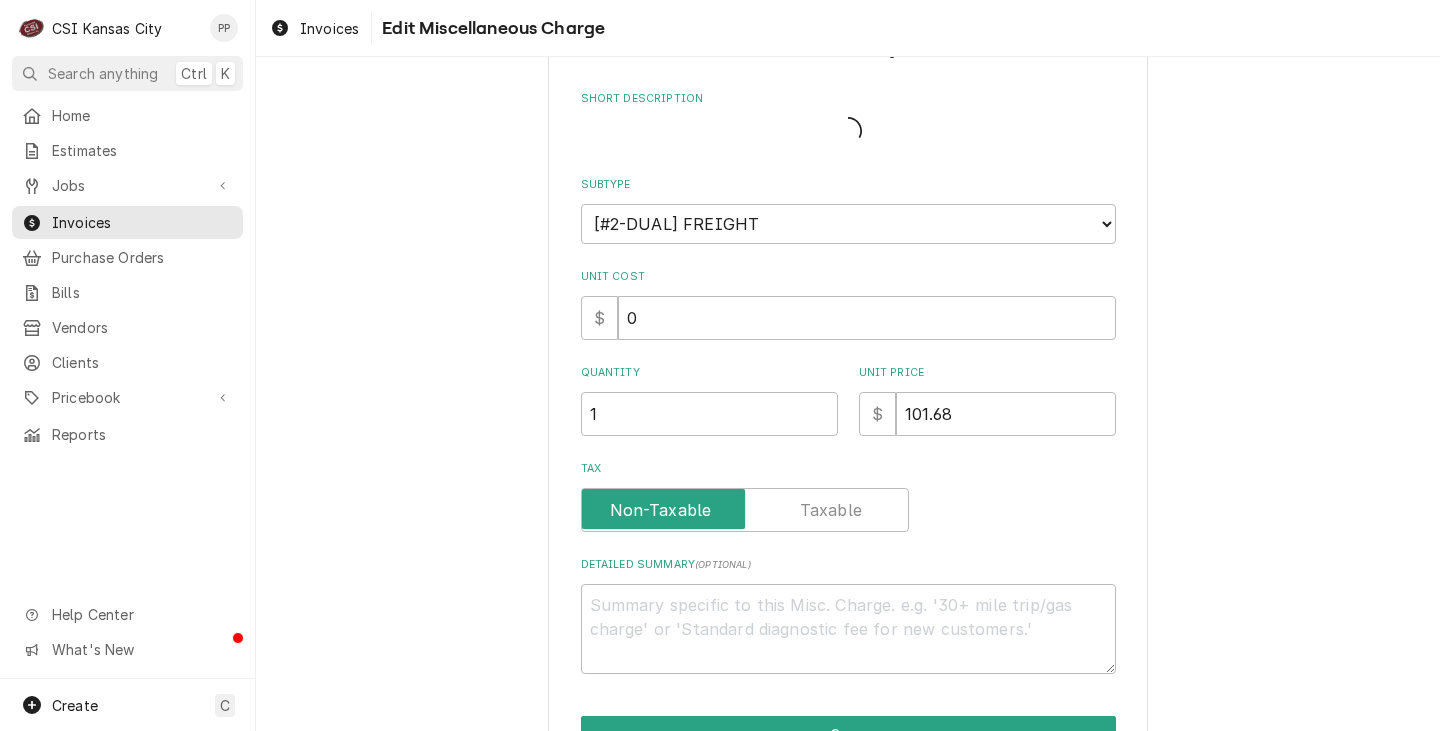 scroll, scrollTop: 0, scrollLeft: 0, axis: both 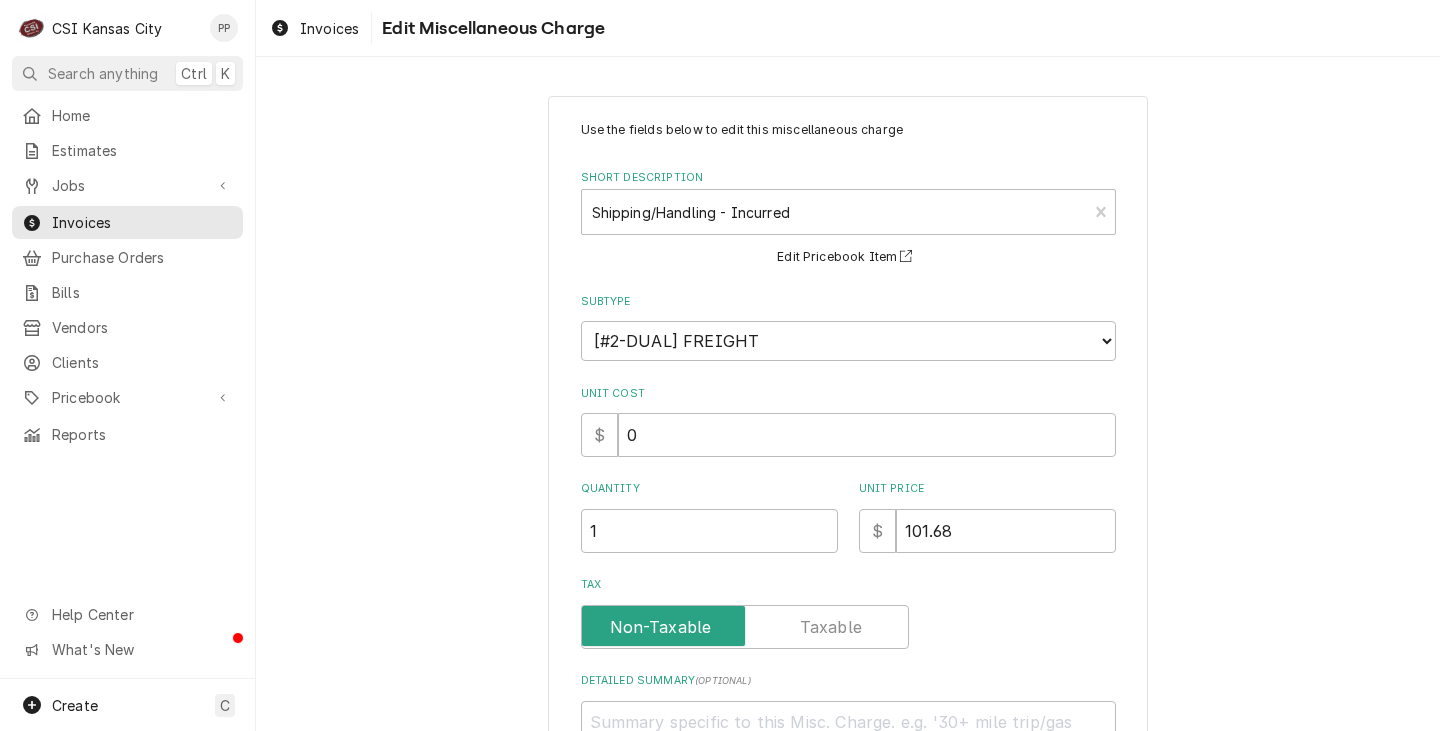 click on "Use the fields below to edit this miscellaneous charge Short Description Shipping/Handling - Incurred Edit Pricebook Item    Subtype Choose a subtype... [#1-SALE] LEASING-3 [#1-SALE] REF/TORCH [#1-SALE] SERV-CALL [#1-SALE] TRAVEL-MILE [#2-DUAL] AFTERHRS-WH-CHG-3 [#2-DUAL] CONT-LABR [#2-DUAL] CRANE-LIFT-3 [#2-DUAL] EQUIP-DISP [#2-DUAL] EQUIP-RENT [#2-DUAL] FREIGHT [#2-DUAL] PER-DIEM [#2-DUAL] PERMIT [#2-DUAL] PROJ-CONT-LABR [#2-DUAL] RESTOCK [#2-DUAL] WELDING [#3-BILL] AUTOMOBILE [#3-BILL] BLDG-REPAIR [#3-BILL] OFFICE-SUPPLY [#3-BILL] SALES-TAX [#3-BILL] UNIFORMS Unit Cost $ 0 Quantity 1 Unit Price $ 101.68 Tax Detailed Summary  ( optional ) Save Delete Cancel" at bounding box center [848, 521] 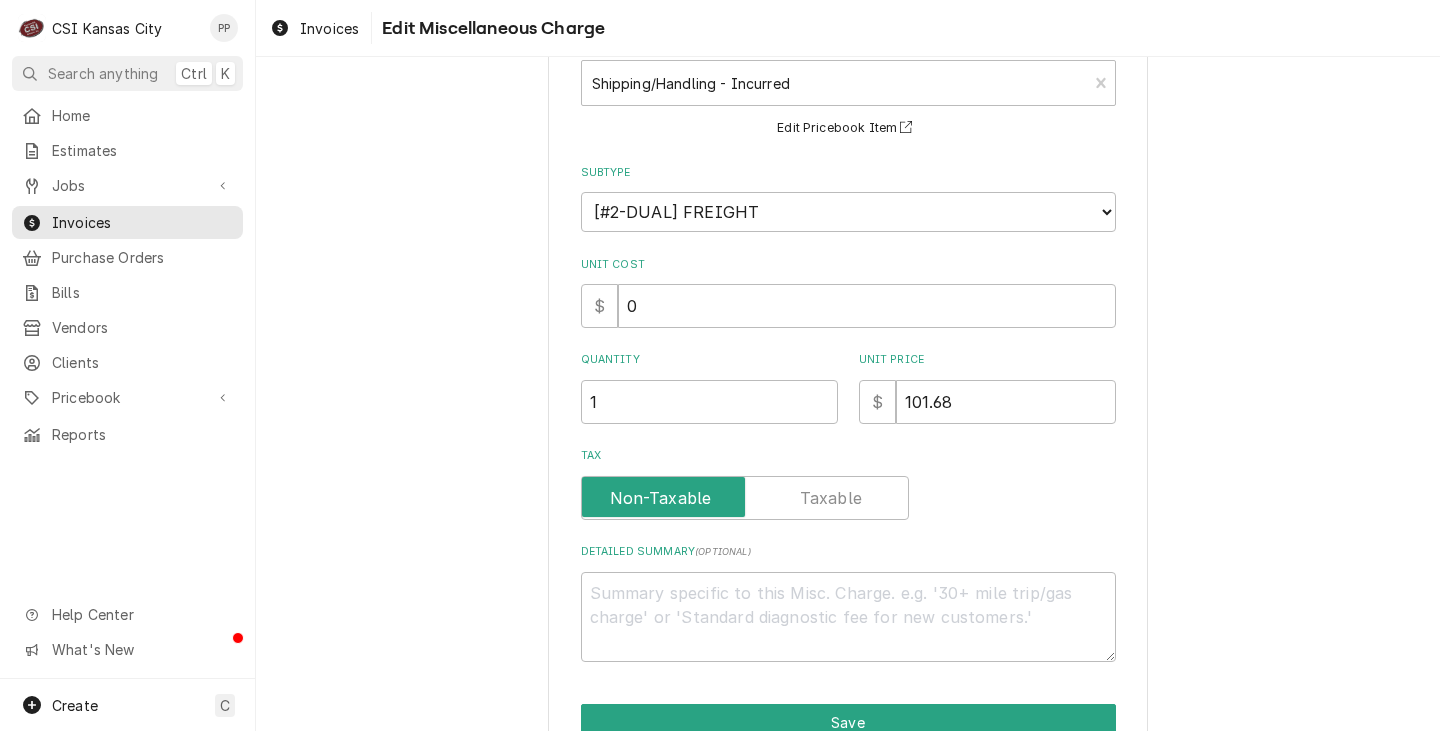 scroll, scrollTop: 233, scrollLeft: 0, axis: vertical 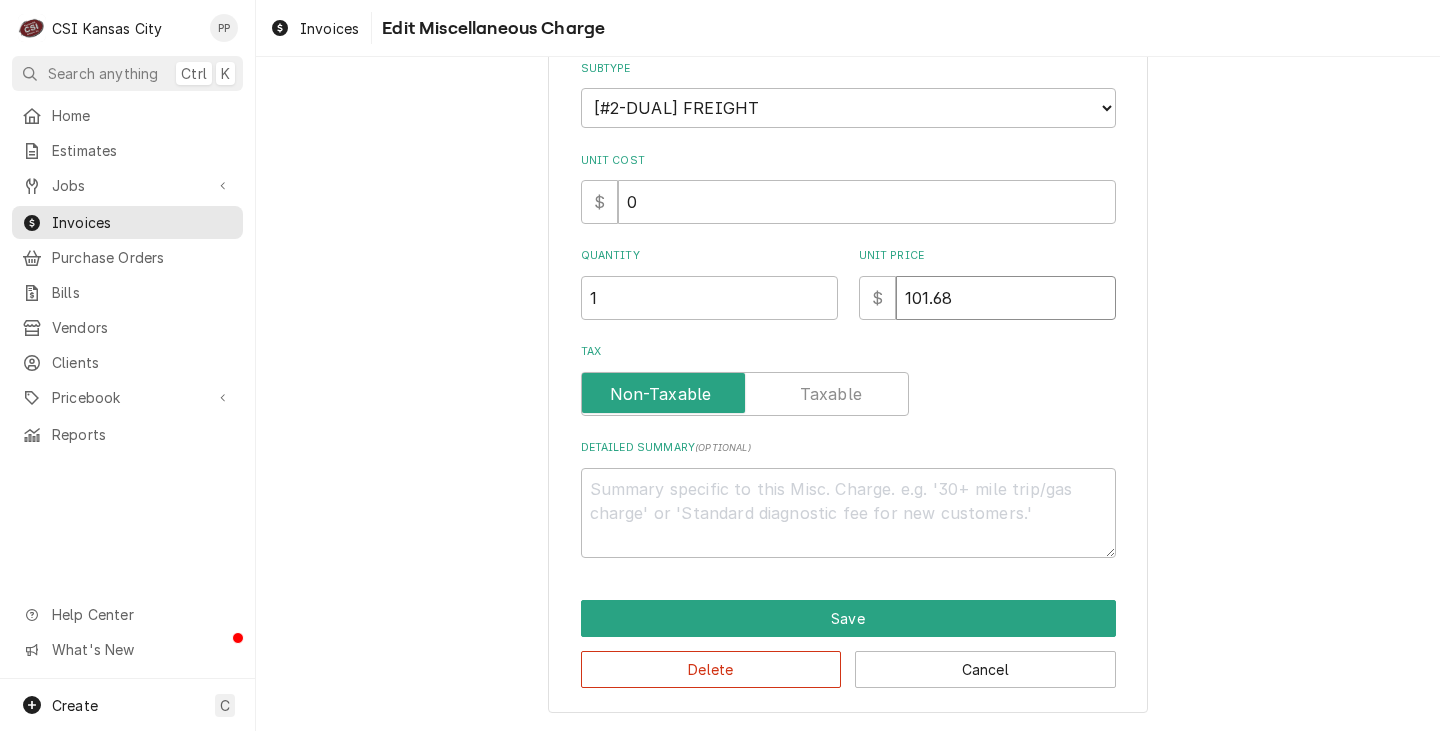 drag, startPoint x: 897, startPoint y: 323, endPoint x: 877, endPoint y: 318, distance: 20.615528 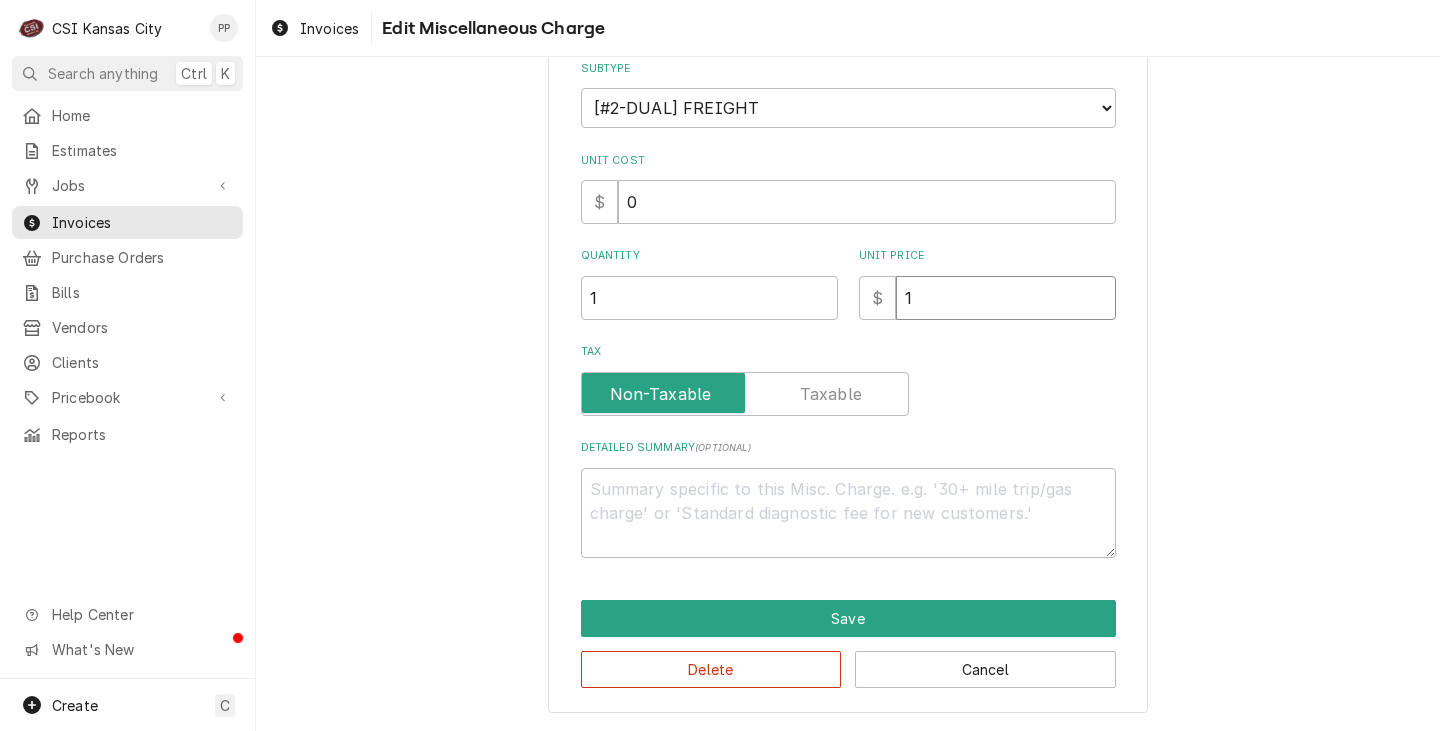 type on "x" 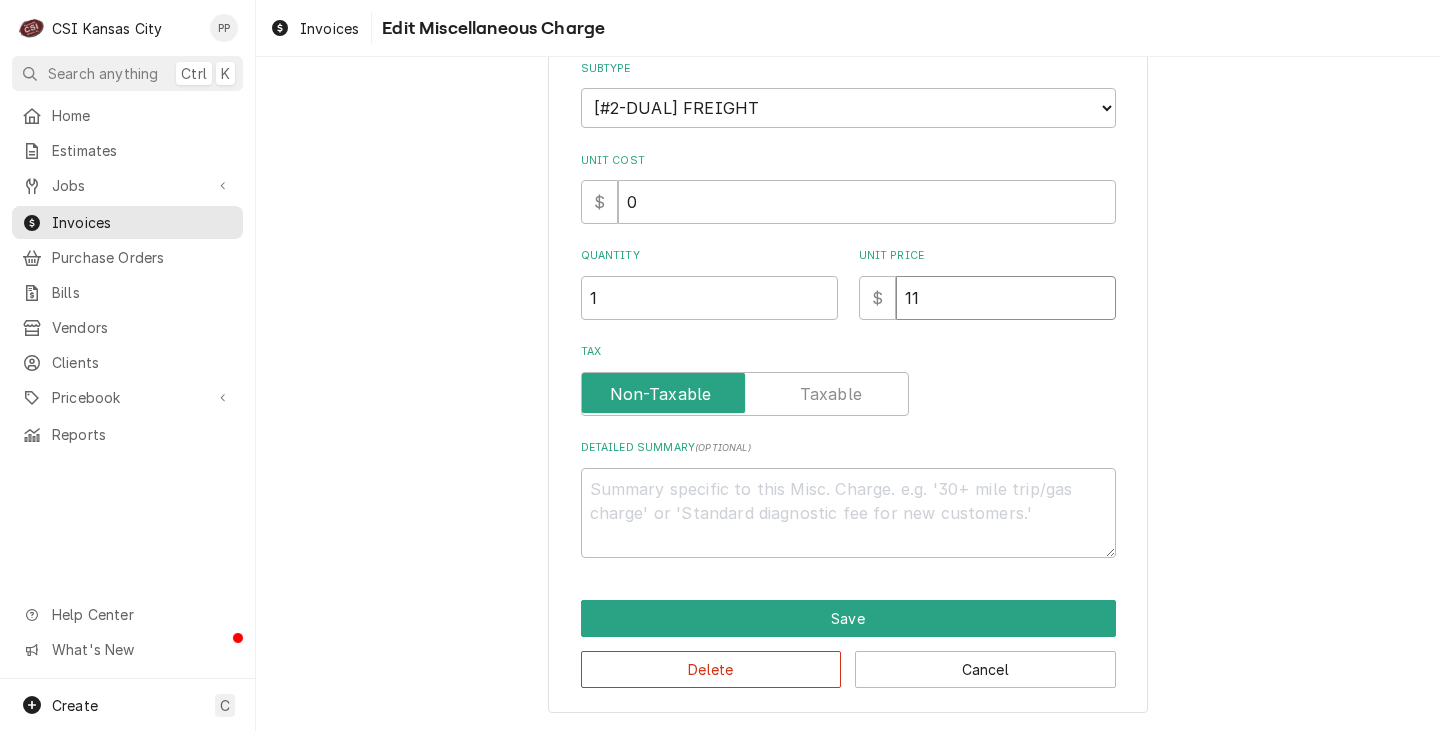type on "x" 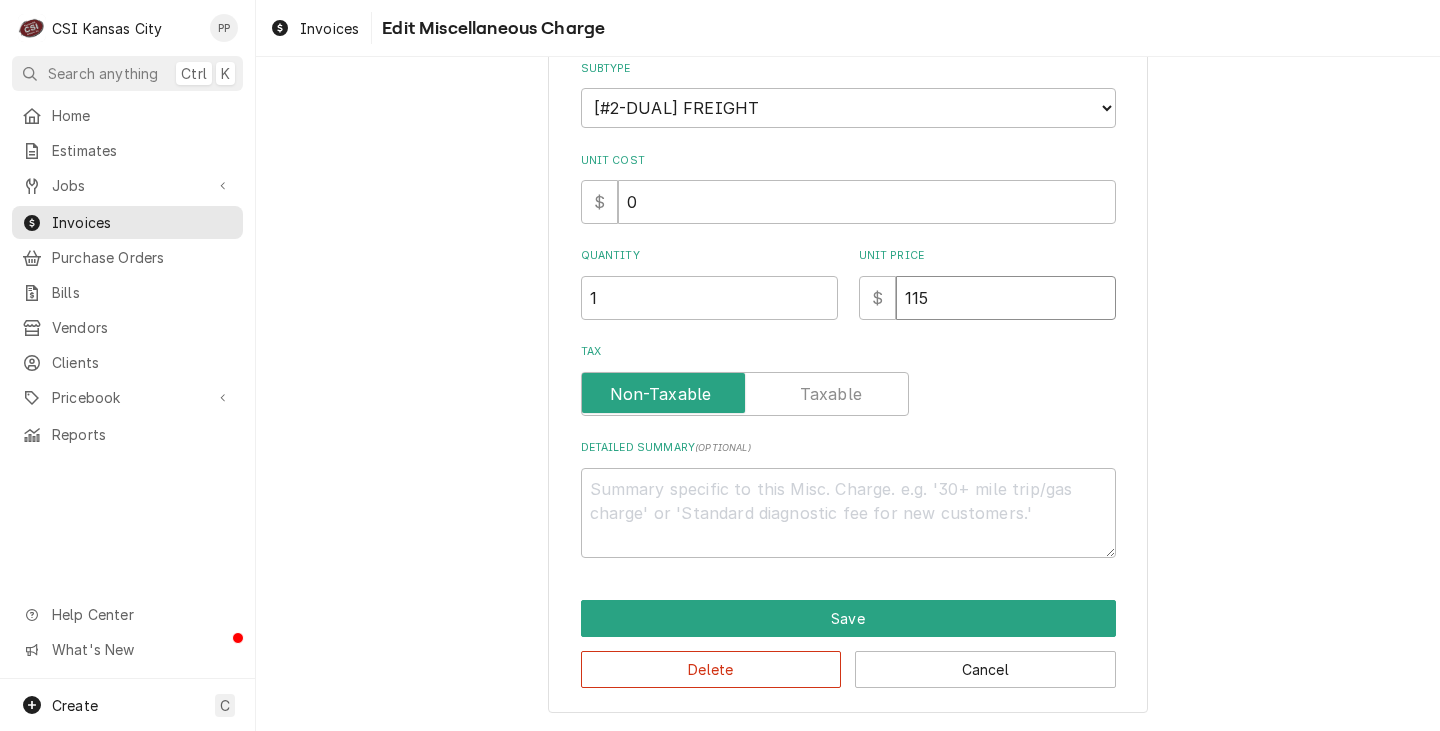type on "115" 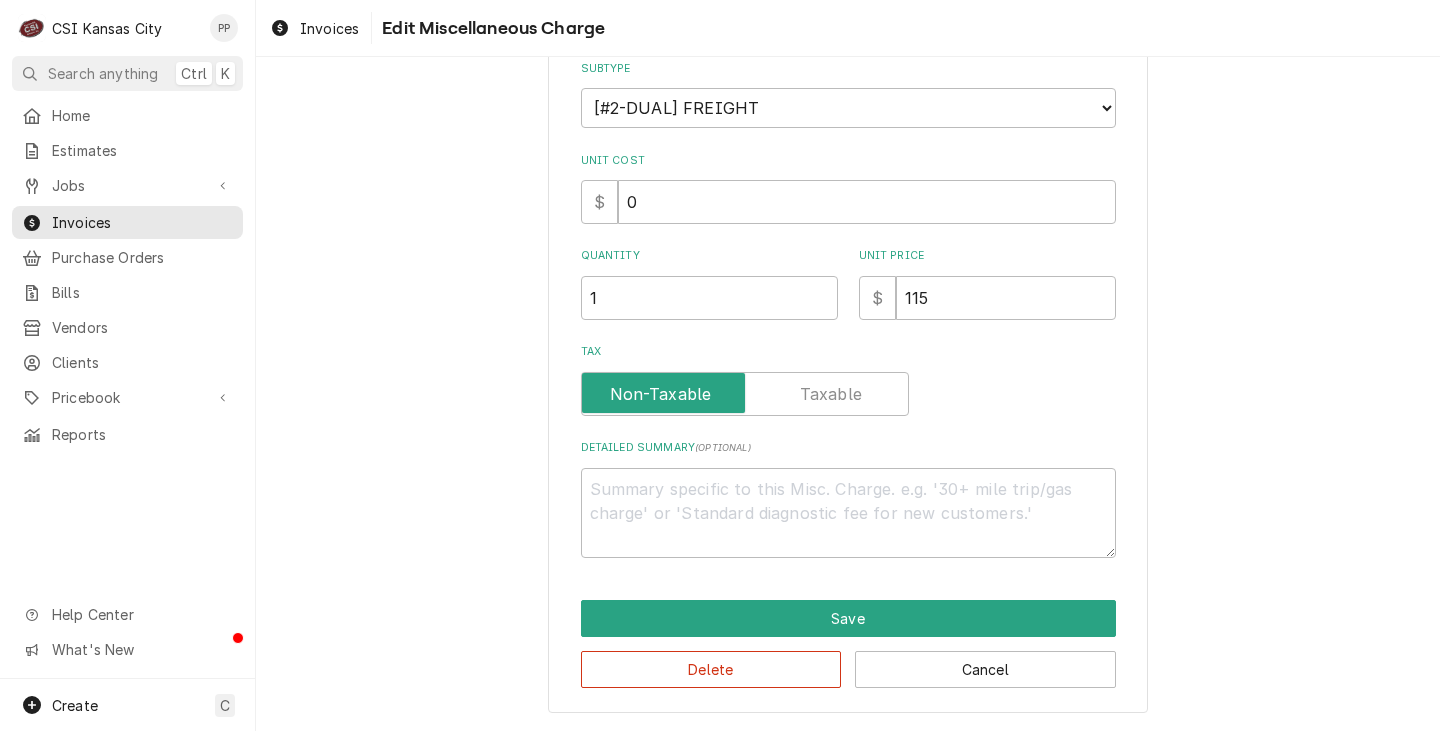 click on "Use the fields below to edit this miscellaneous charge Short Description Shipping/Handling - Incurred Edit Pricebook Item    Subtype Choose a subtype... [#1-SALE] LEASING-3 [#1-SALE] REF/TORCH [#1-SALE] SERV-CALL [#1-SALE] TRAVEL-MILE [#2-DUAL] AFTERHRS-WH-CHG-3 [#2-DUAL] CONT-LABR [#2-DUAL] CRANE-LIFT-3 [#2-DUAL] EQUIP-DISP [#2-DUAL] EQUIP-RENT [#2-DUAL] FREIGHT [#2-DUAL] PER-DIEM [#2-DUAL] PERMIT [#2-DUAL] PROJ-CONT-LABR [#2-DUAL] RESTOCK [#2-DUAL] WELDING [#3-BILL] AUTOMOBILE [#3-BILL] BLDG-REPAIR [#3-BILL] OFFICE-SUPPLY [#3-BILL] SALES-TAX [#3-BILL] UNIFORMS Unit Cost $ 0 Quantity 1 Unit Price $ 115 Tax Detailed Summary  ( optional ) Save Delete Cancel" at bounding box center [848, 288] 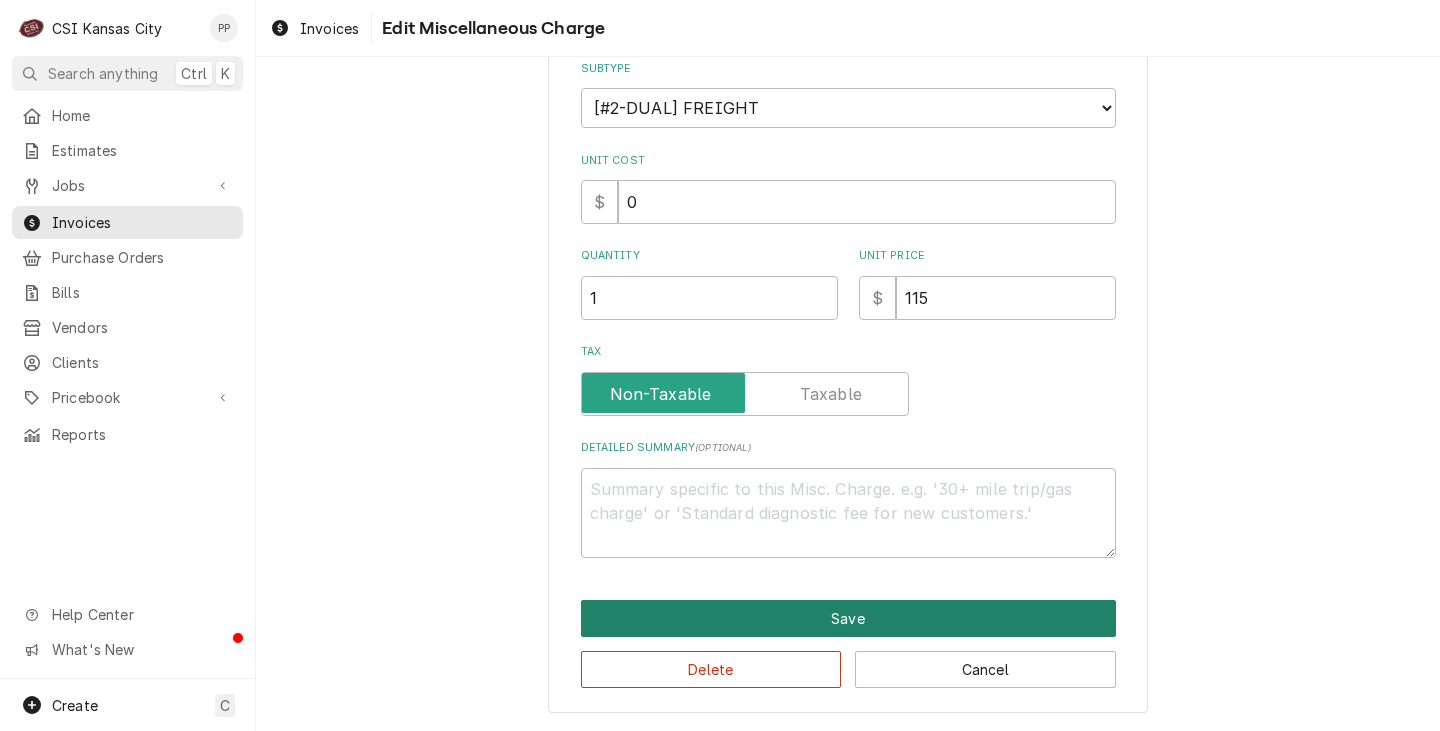 click on "Save" at bounding box center [848, 618] 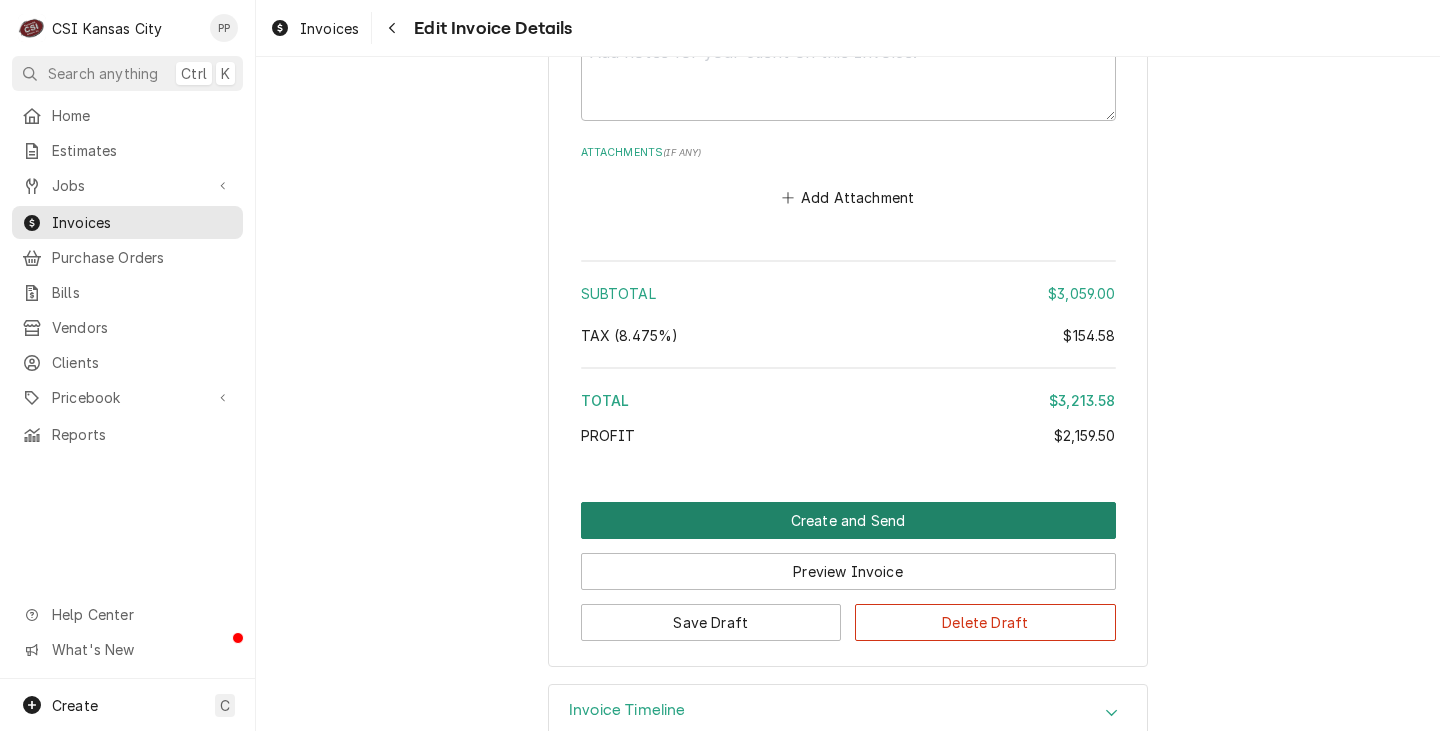 click on "Create and Send" at bounding box center (848, 520) 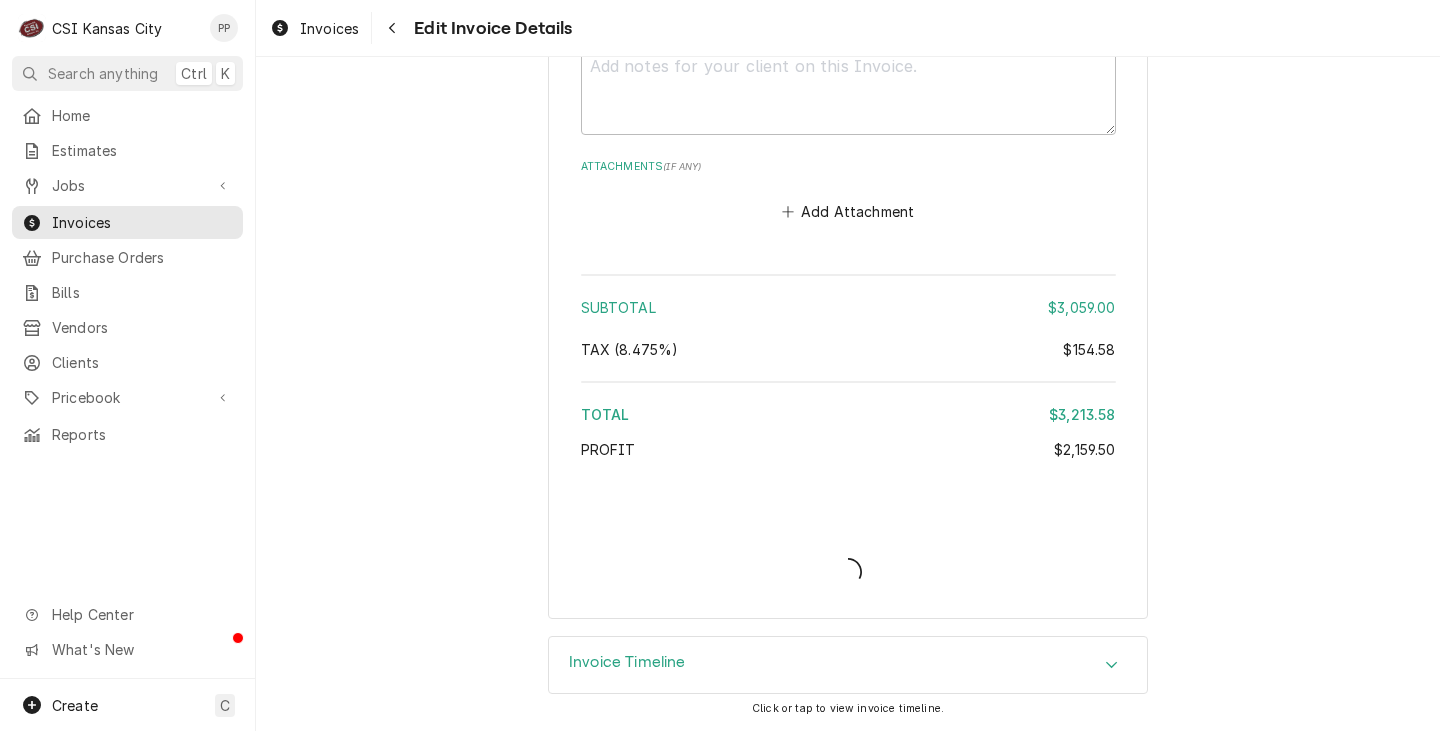 scroll, scrollTop: 4701, scrollLeft: 0, axis: vertical 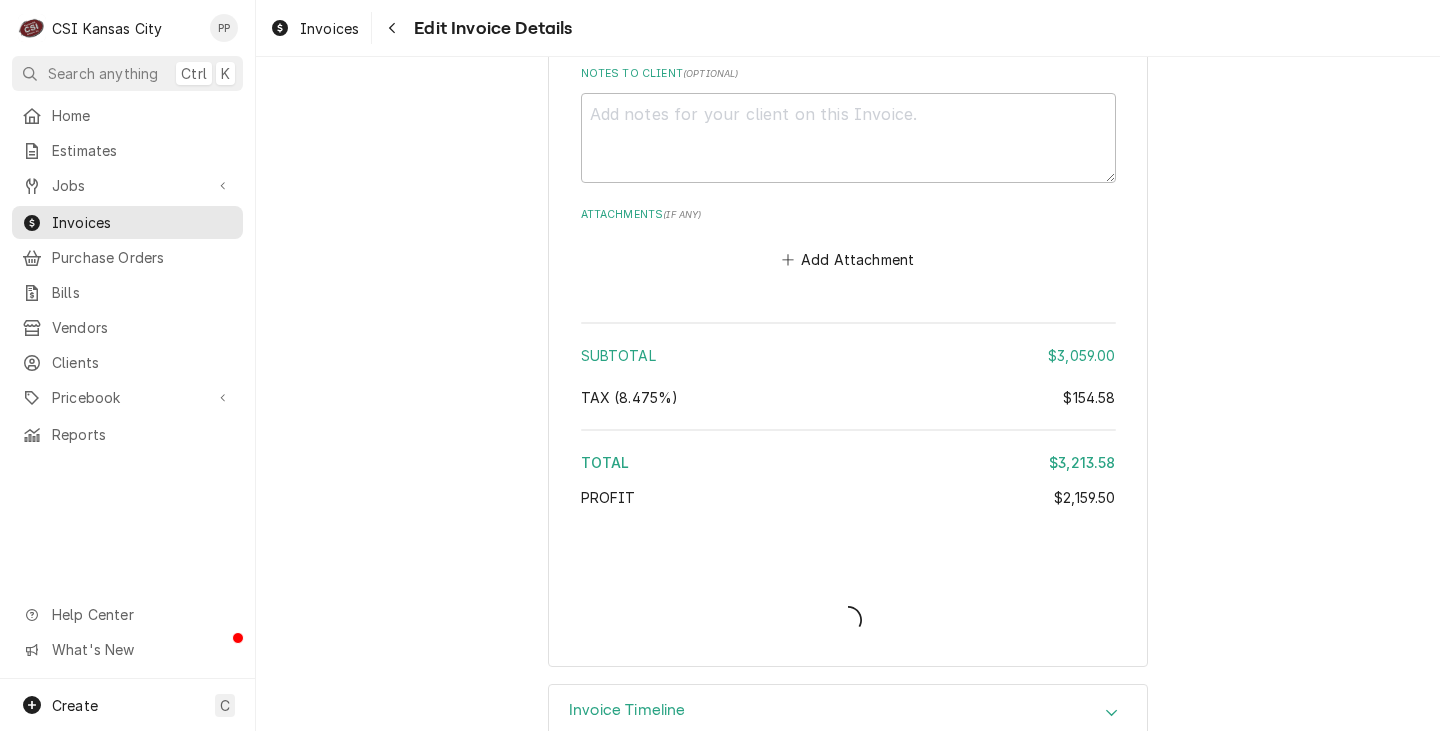 type on "x" 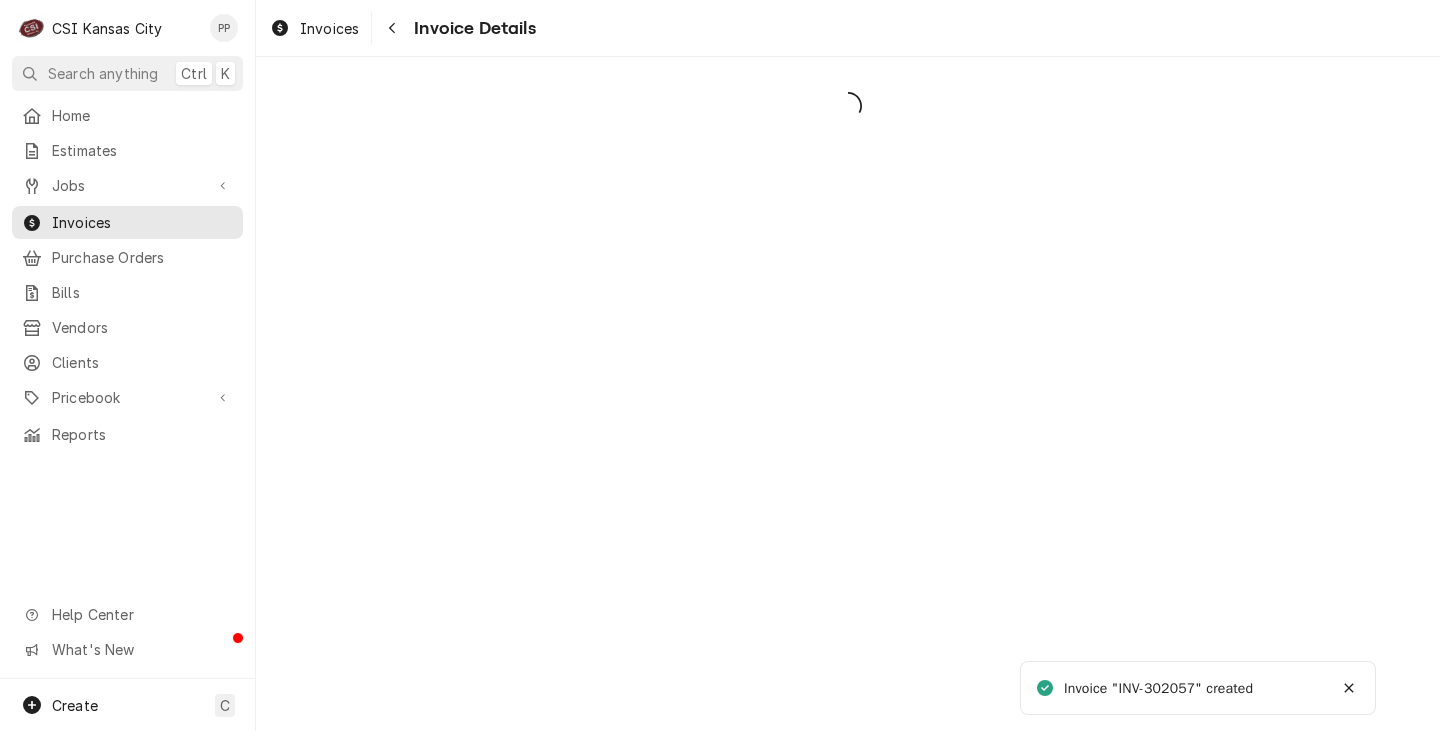 scroll, scrollTop: 0, scrollLeft: 0, axis: both 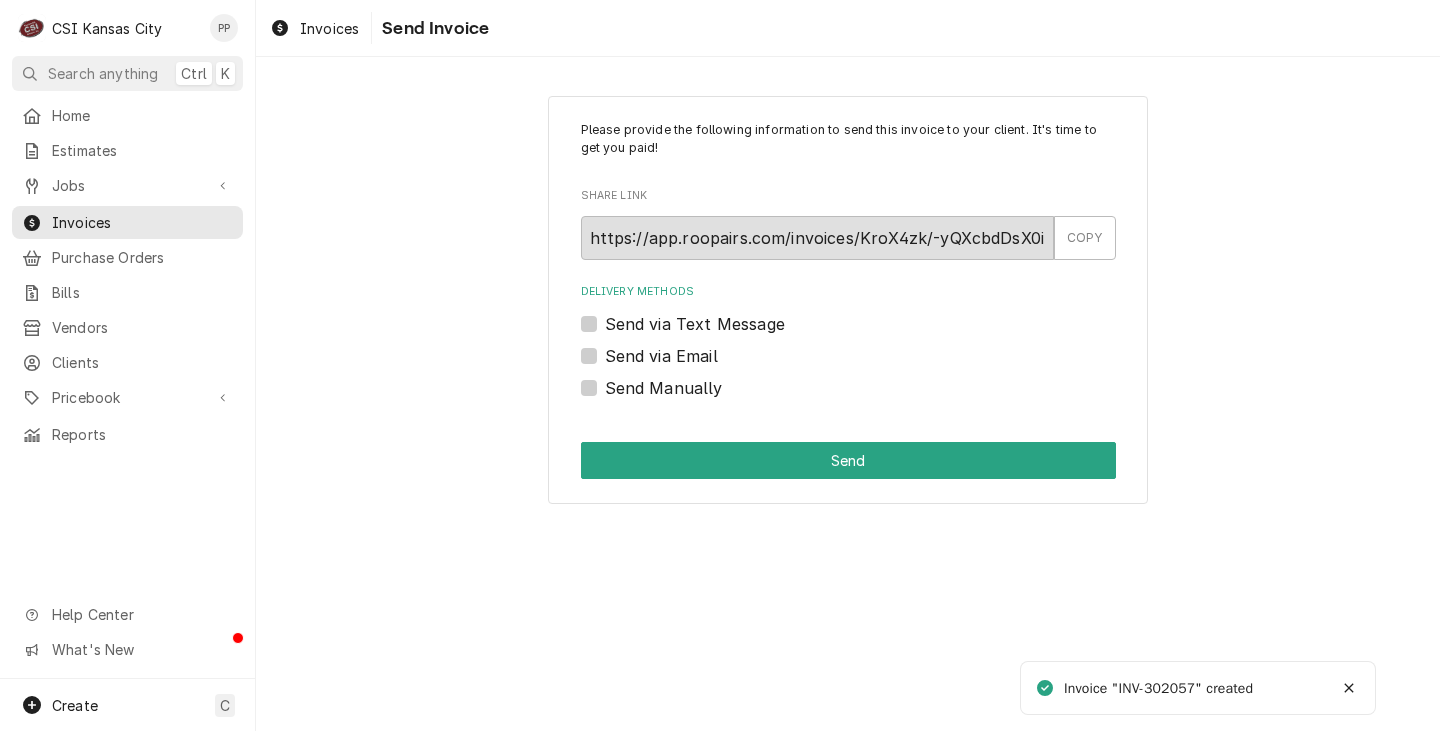 click on "Send via Email" at bounding box center [661, 356] 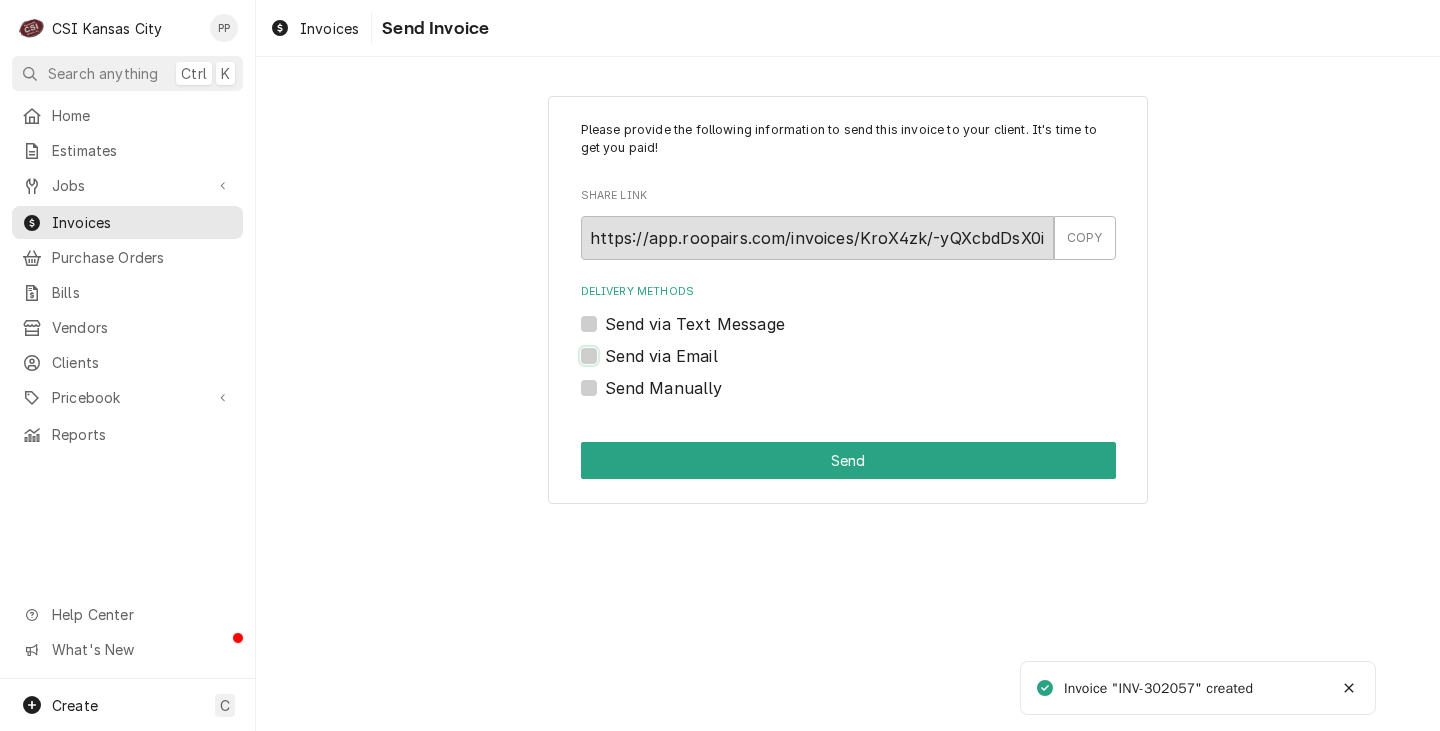 click on "Send via Email" at bounding box center (872, 366) 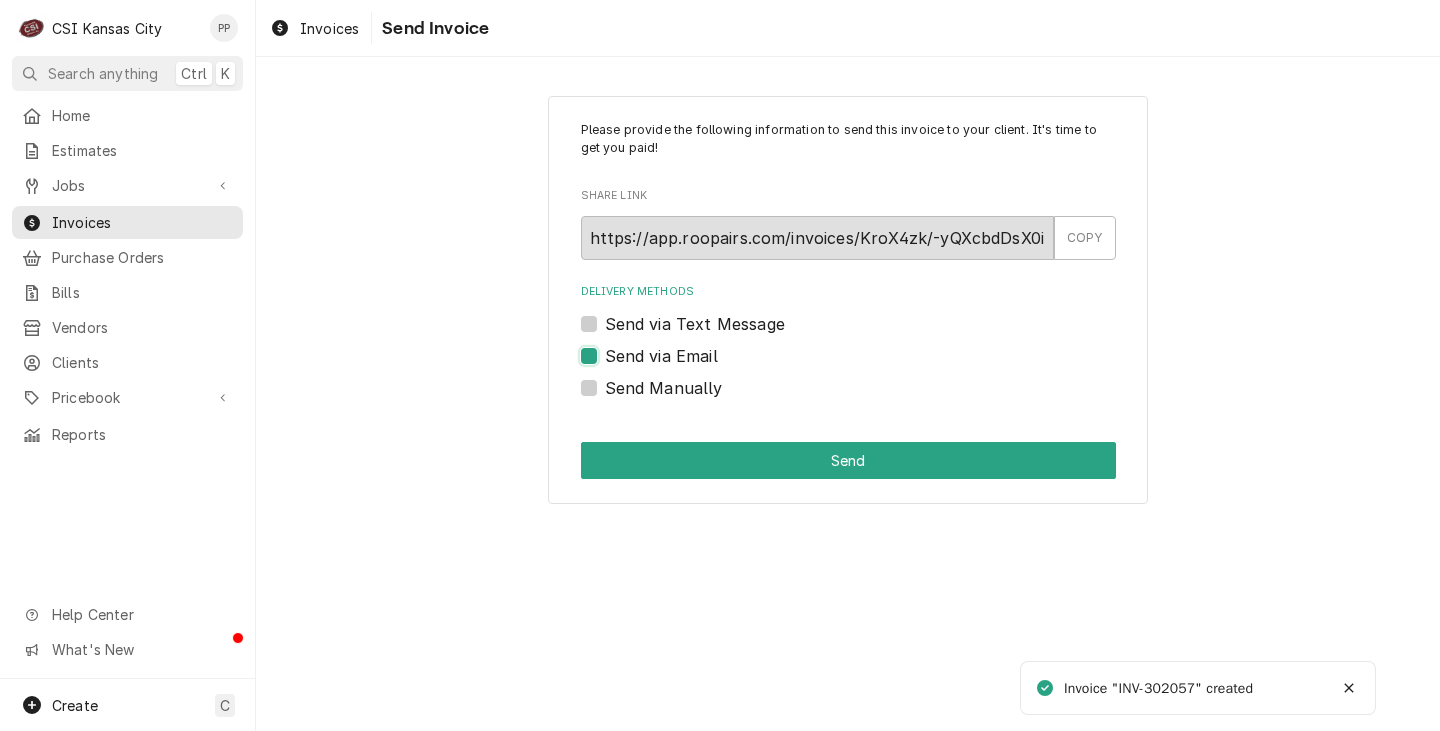 checkbox on "true" 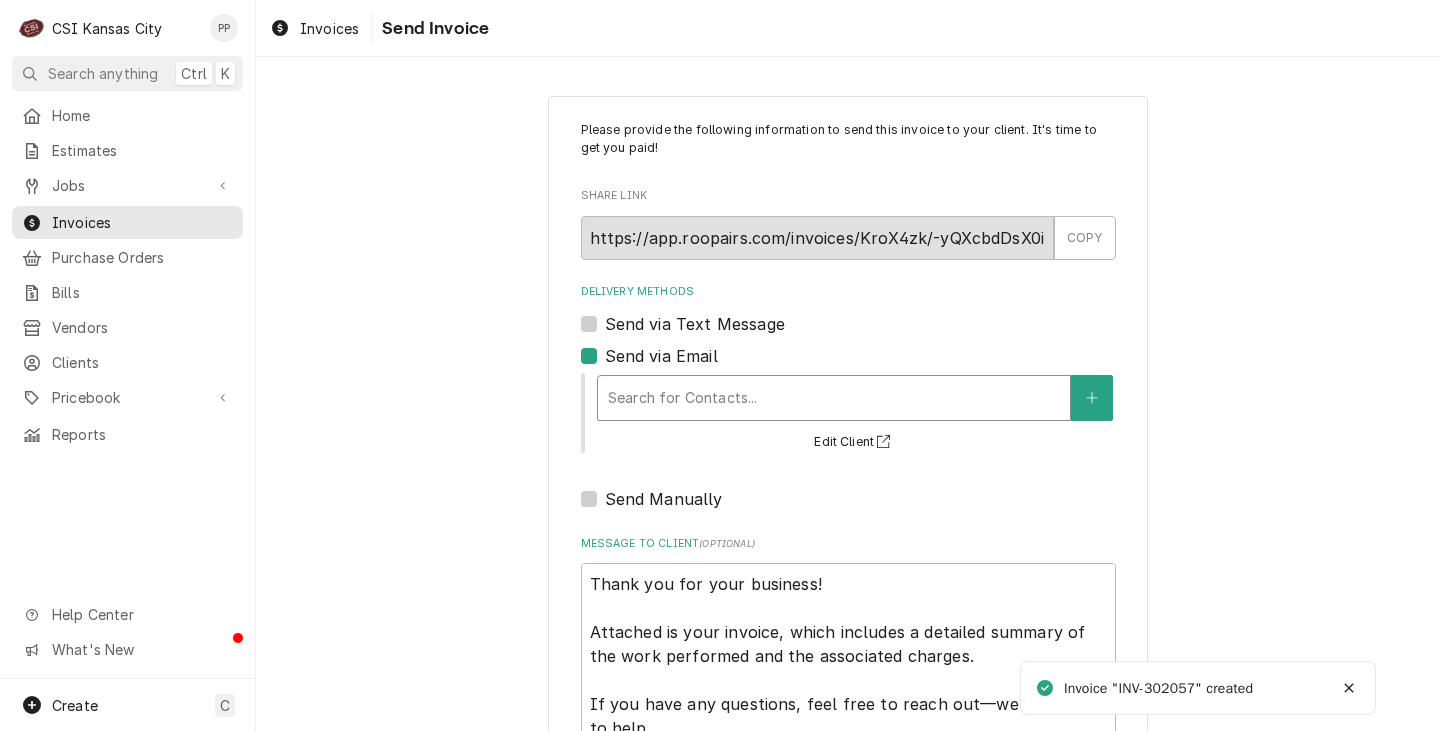 click at bounding box center (834, 398) 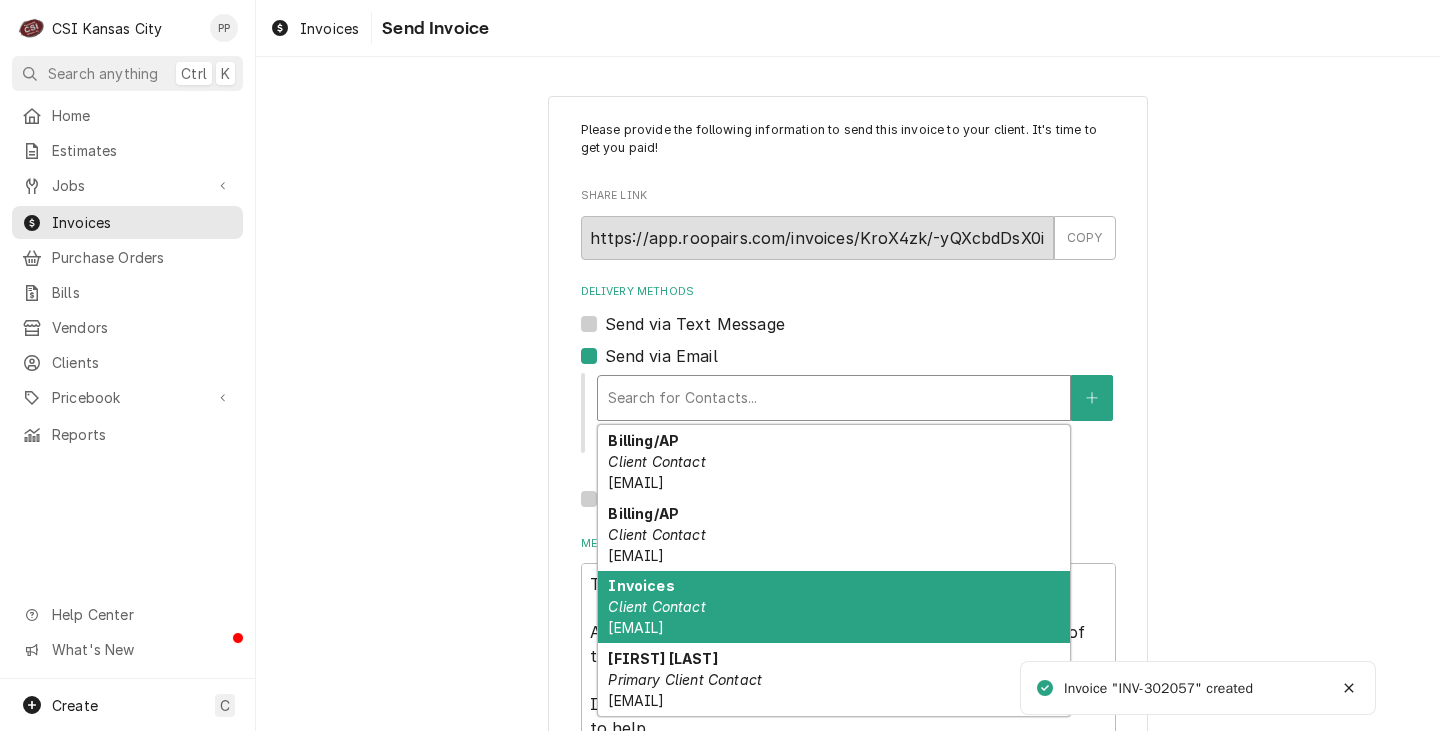 drag, startPoint x: 701, startPoint y: 613, endPoint x: 1126, endPoint y: 593, distance: 425.47034 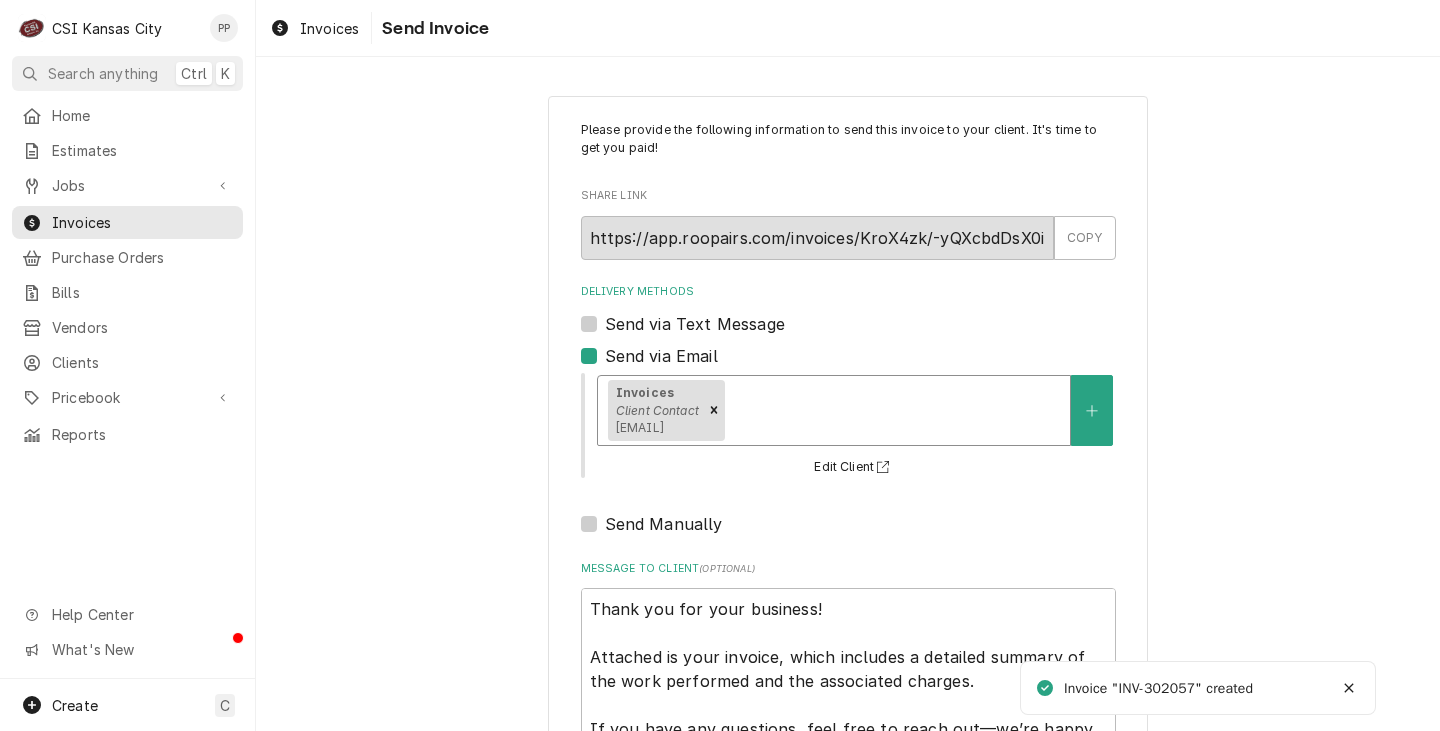 click on "Please provide the following information to send this invoice to your client. It's time to get you paid! Share Link https://app.roopairs.com/invoices/KroX4zk/-yQXcbdDsX0iM-rsJP2rY1V-r7qm84WaXOONrkvLvLo/ COPY Delivery Methods Send via Text Message Send via Email option [object Object], selected. Invoices Client Contact accounting@mphdining.com Edit Client    Send Manually Message to Client  ( optional ) Thank you for your business!
Attached is your invoice, which includes a detailed summary of the work performed and the associated charges.
If you have any questions, feel free to reach out—we’re happy to help.
We’d also love to hear about your experience with us. Please take a moment to complete our short customer satisfaction survey. Your feedback helps us continue to improve and serve you better.
https://www.surveymonkey.com/r/YQDNZTX
Thank you again for choosing us! Send" at bounding box center (848, 583) 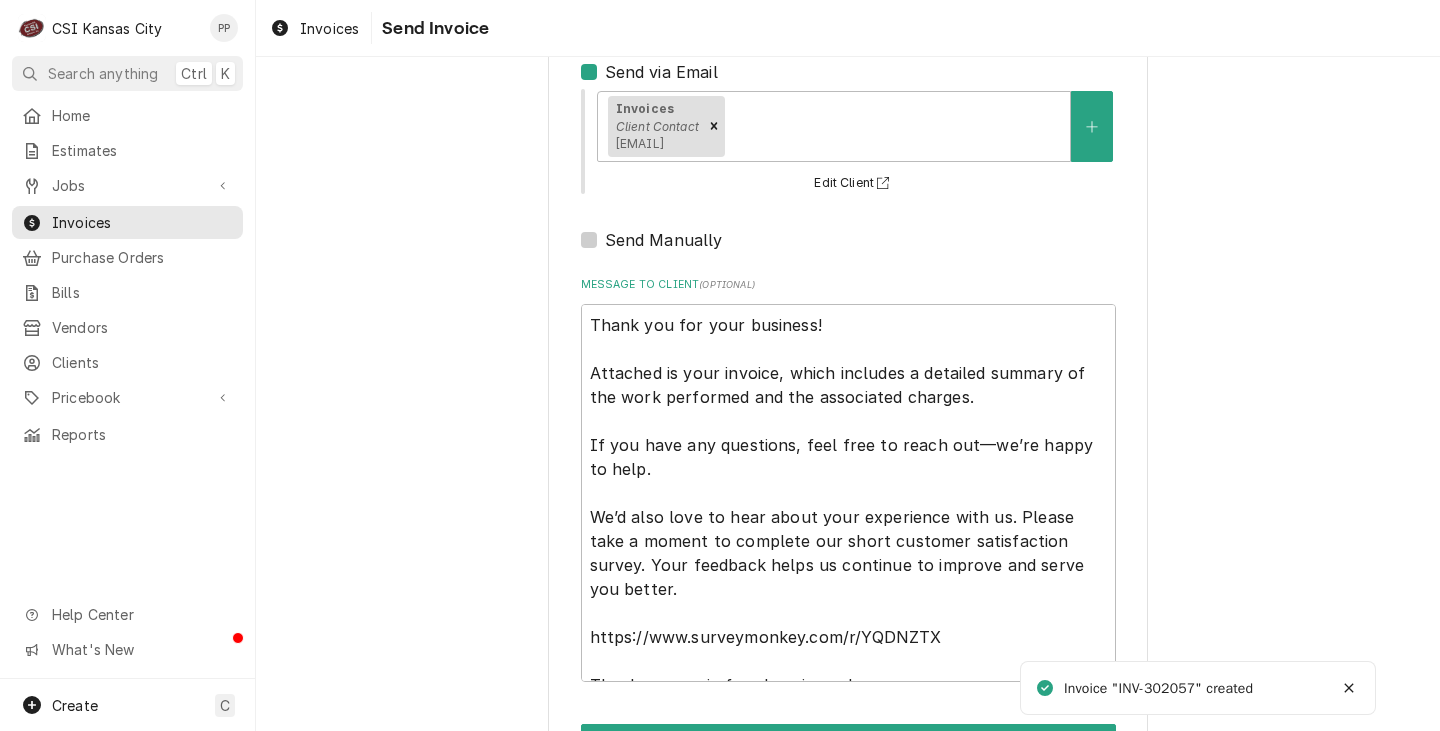 scroll, scrollTop: 357, scrollLeft: 0, axis: vertical 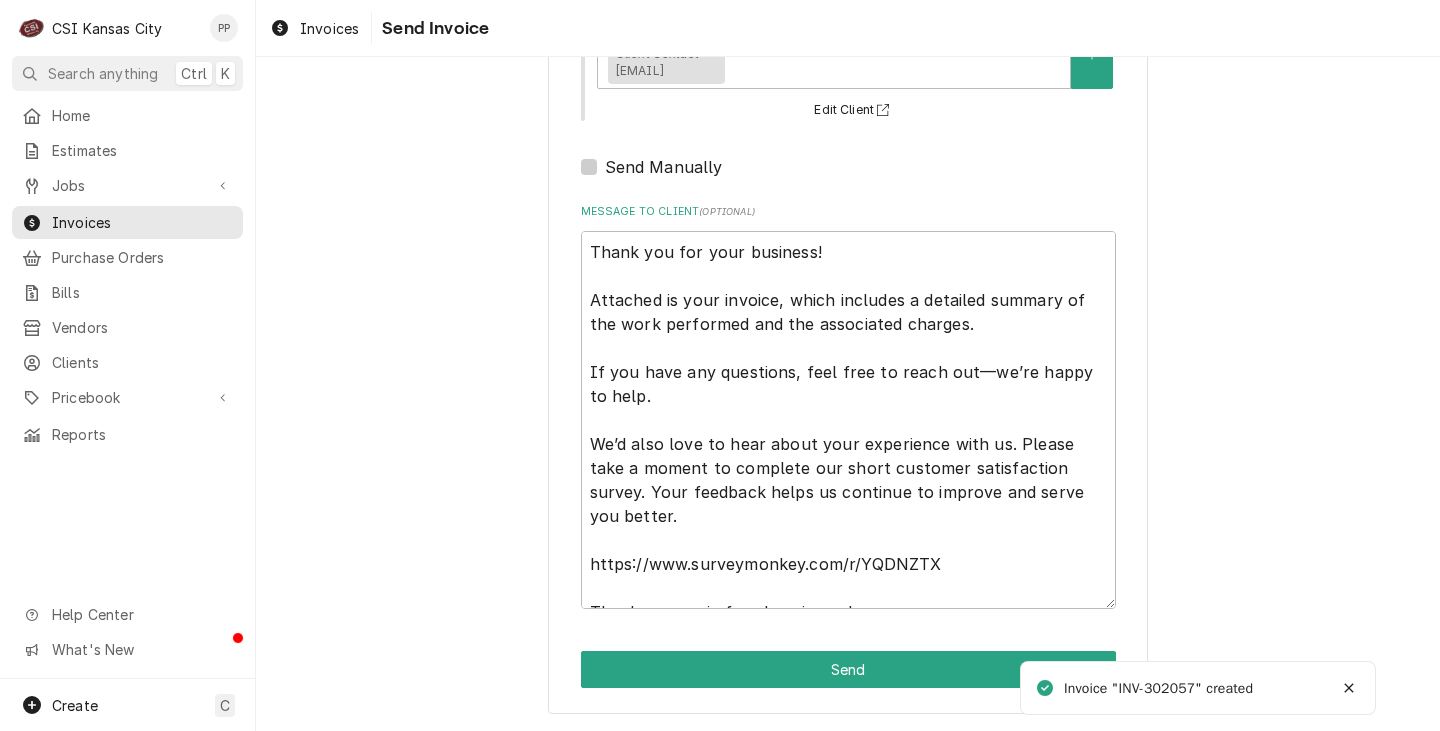 click on "Please provide the following information to send this invoice to your client. It's time to get you paid! Share Link https://app.roopairs.com/invoices/KroX4zk/-yQXcbdDsX0iM-rsJP2rY1V-r7qm84WaXOONrkvLvLo/ COPY Delivery Methods Send via Text Message Send via Email Invoices Client Contact accounting@mphdining.com Edit Client    Send Manually Message to Client  ( optional ) Thank you for your business!
Attached is your invoice, which includes a detailed summary of the work performed and the associated charges.
If you have any questions, feel free to reach out—we’re happy to help.
We’d also love to hear about your experience with us. Please take a moment to complete our short customer satisfaction survey. Your feedback helps us continue to improve and serve you better.
https://www.surveymonkey.com/r/YQDNZTX
Thank you again for choosing us! Send" at bounding box center [848, 226] 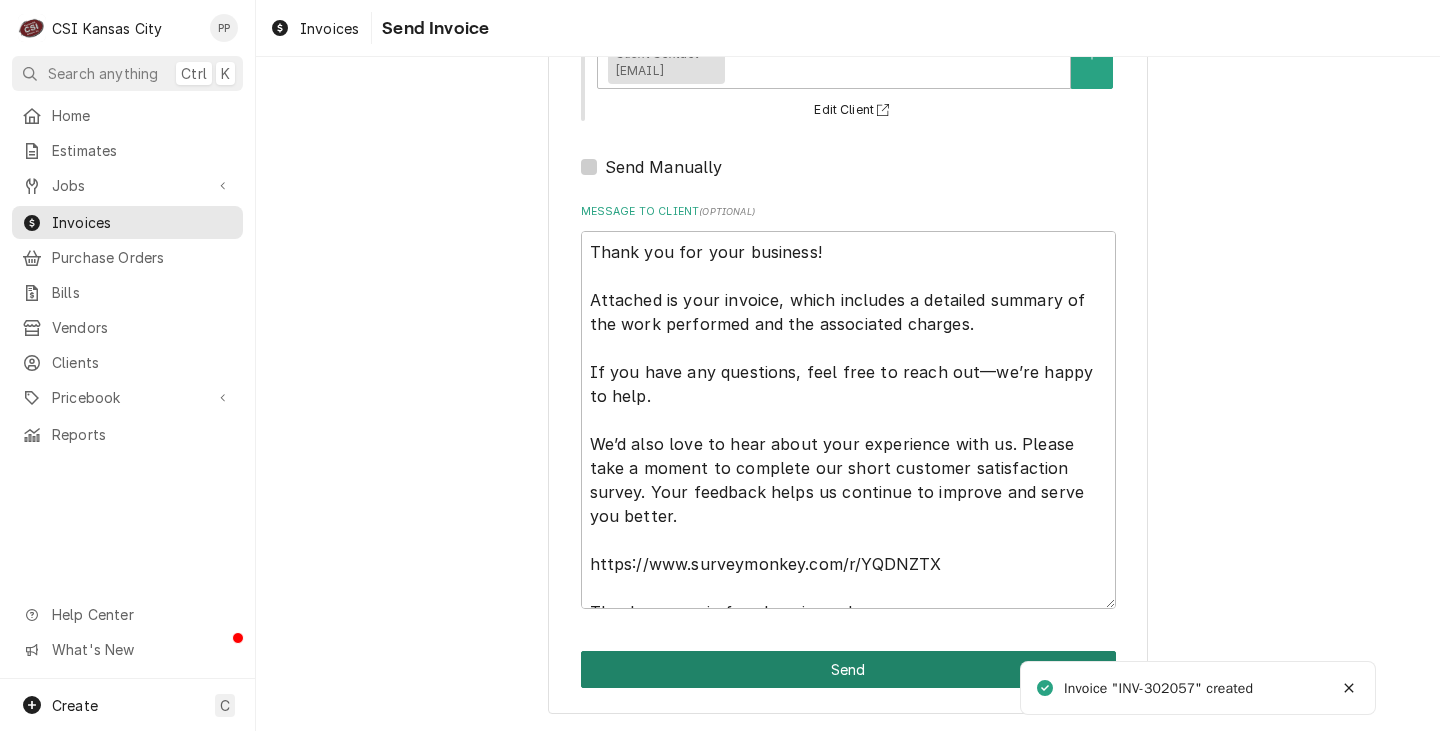 click on "Send" at bounding box center (848, 669) 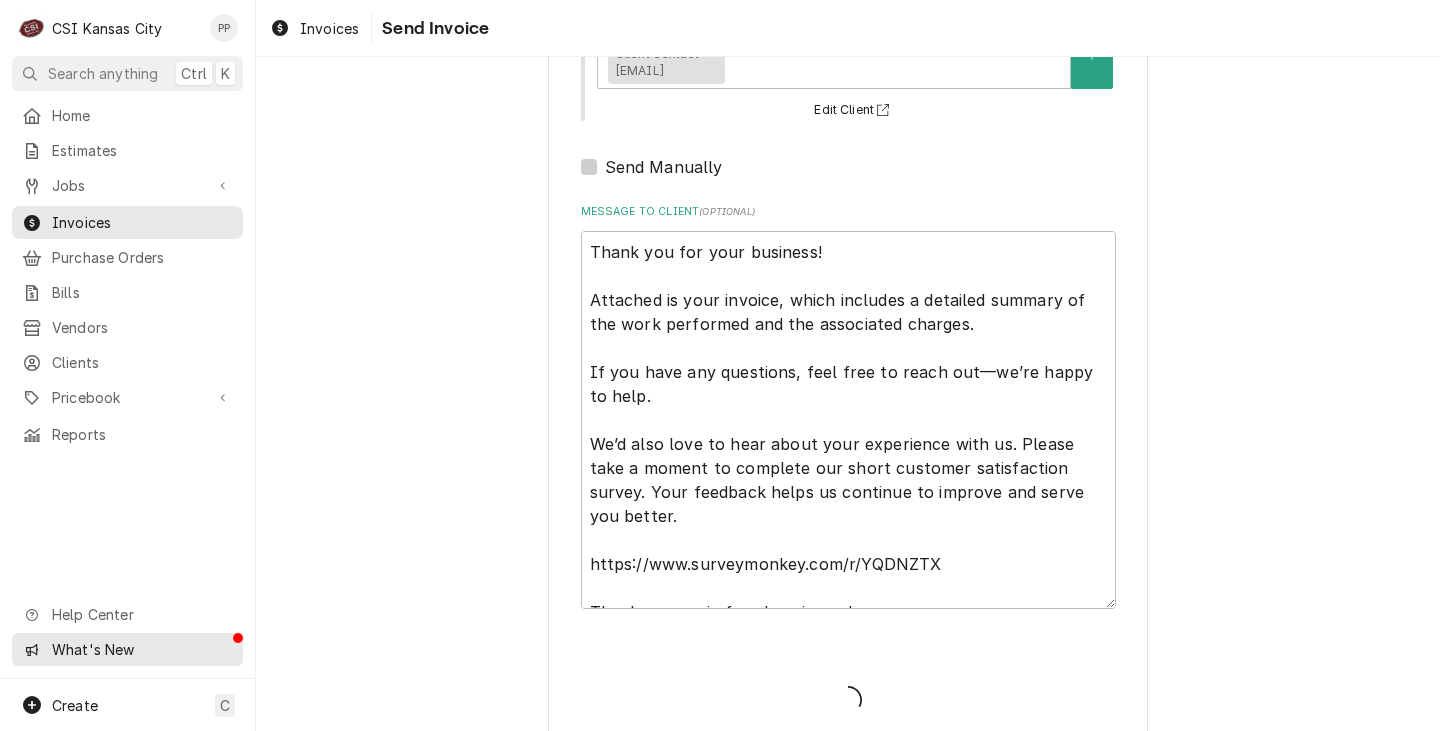 type on "x" 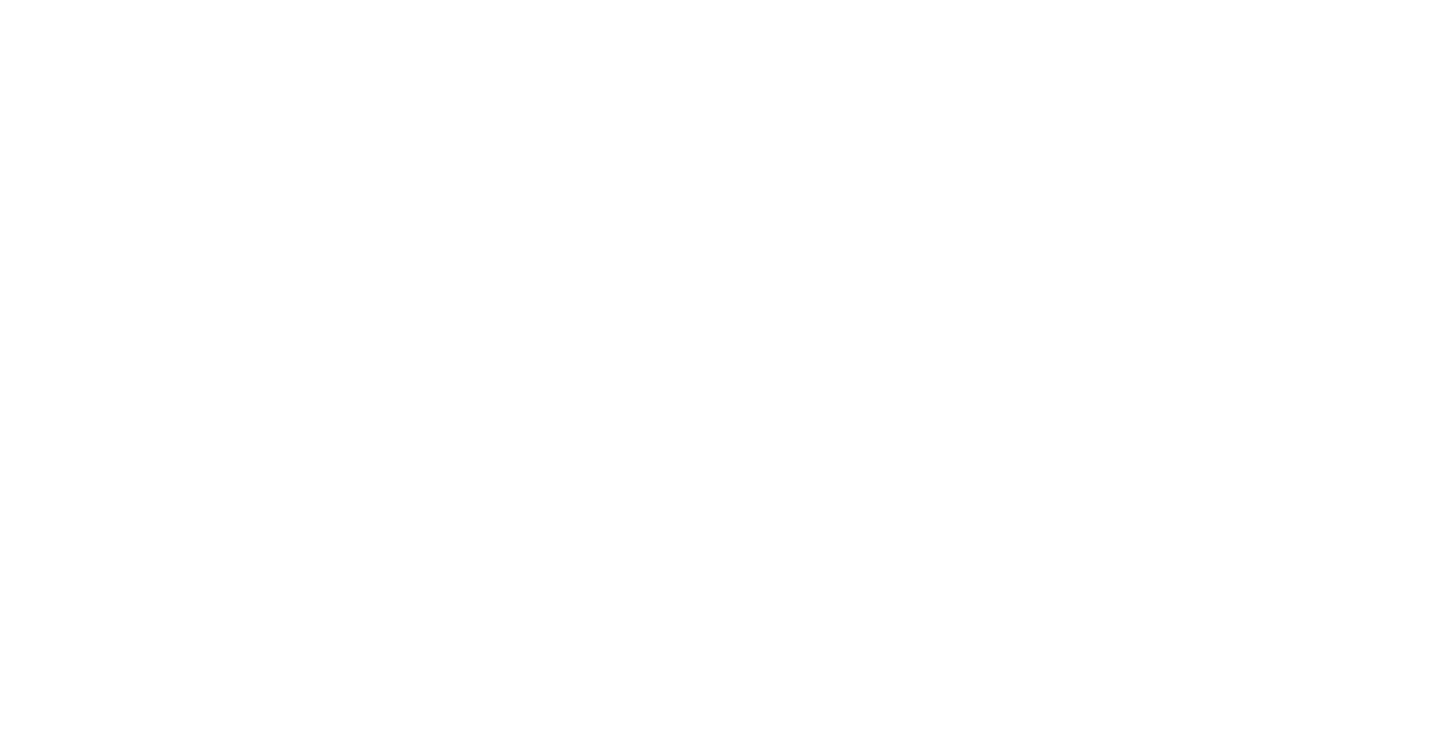 scroll, scrollTop: 0, scrollLeft: 0, axis: both 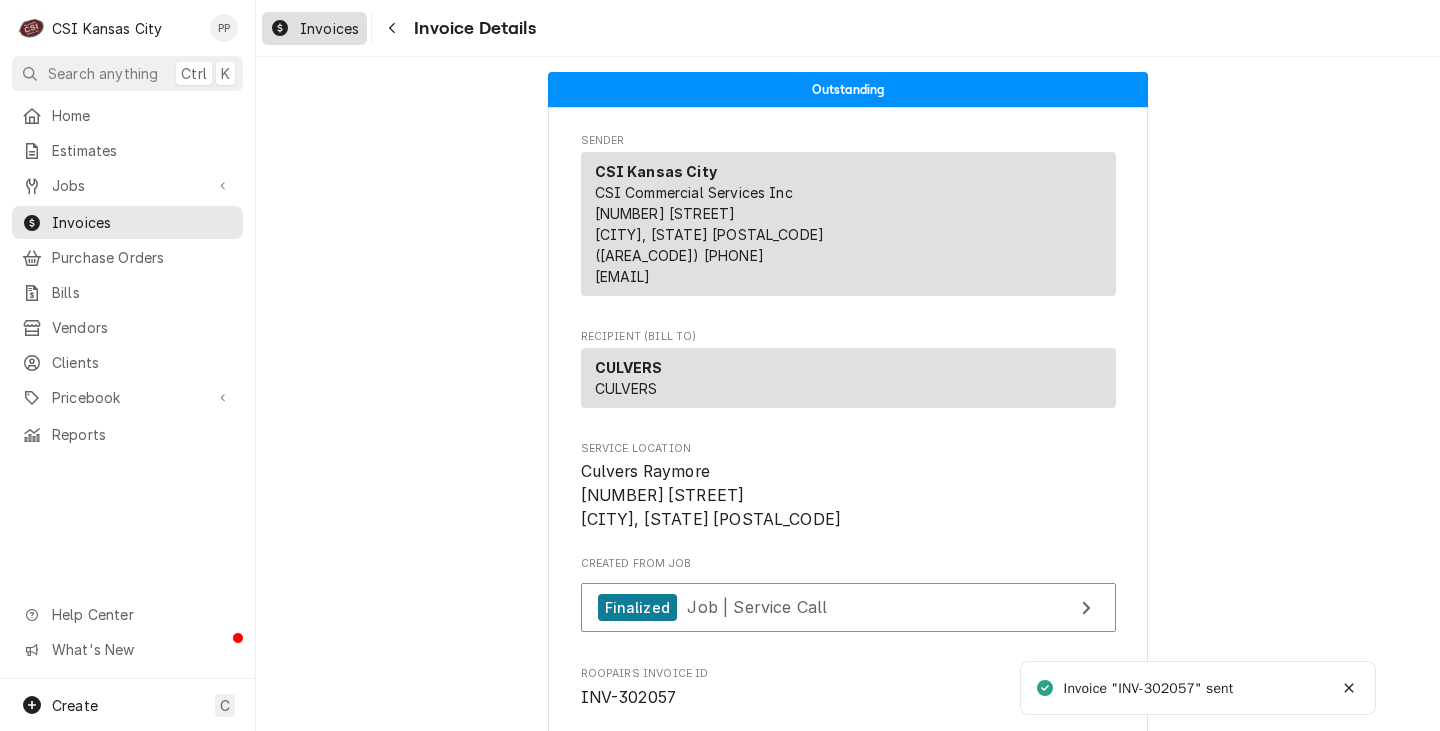 click on "Invoices" at bounding box center [314, 28] 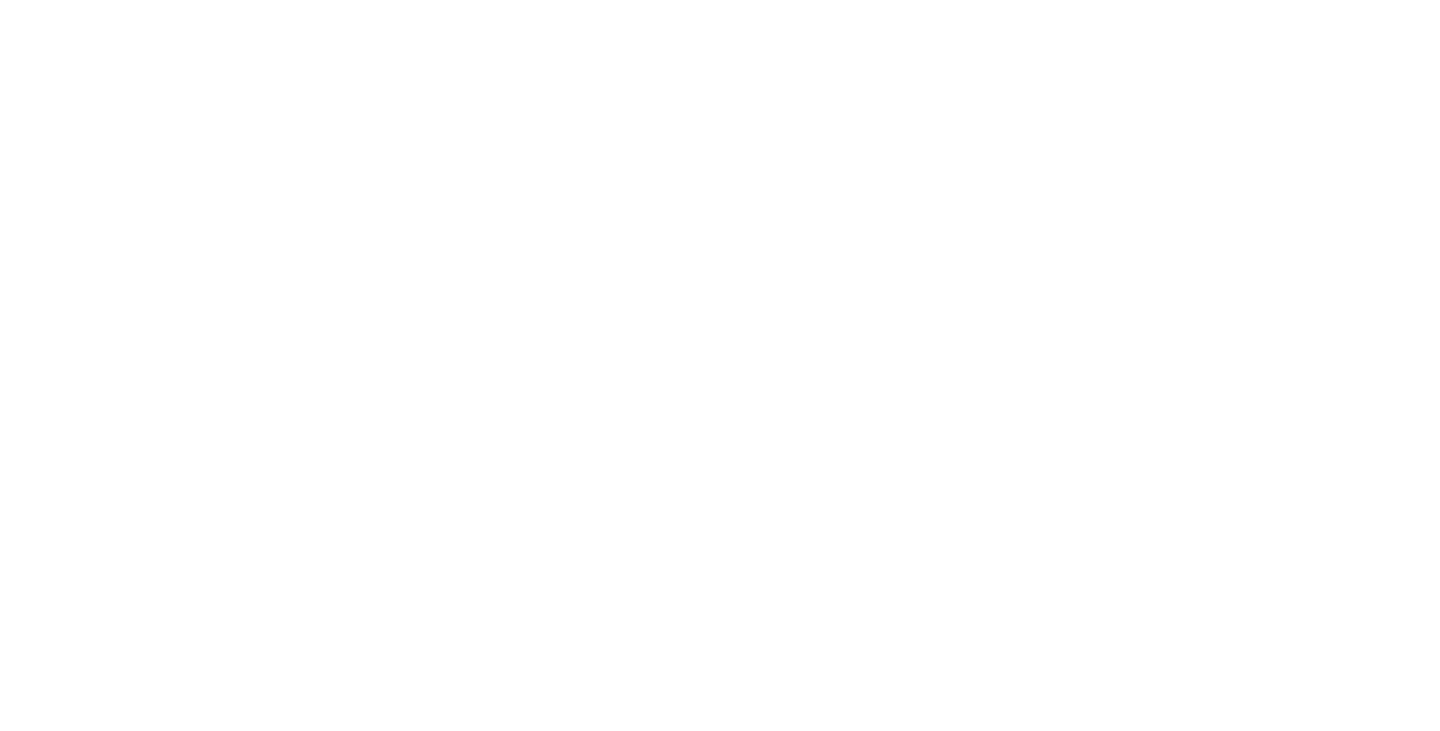 scroll, scrollTop: 0, scrollLeft: 0, axis: both 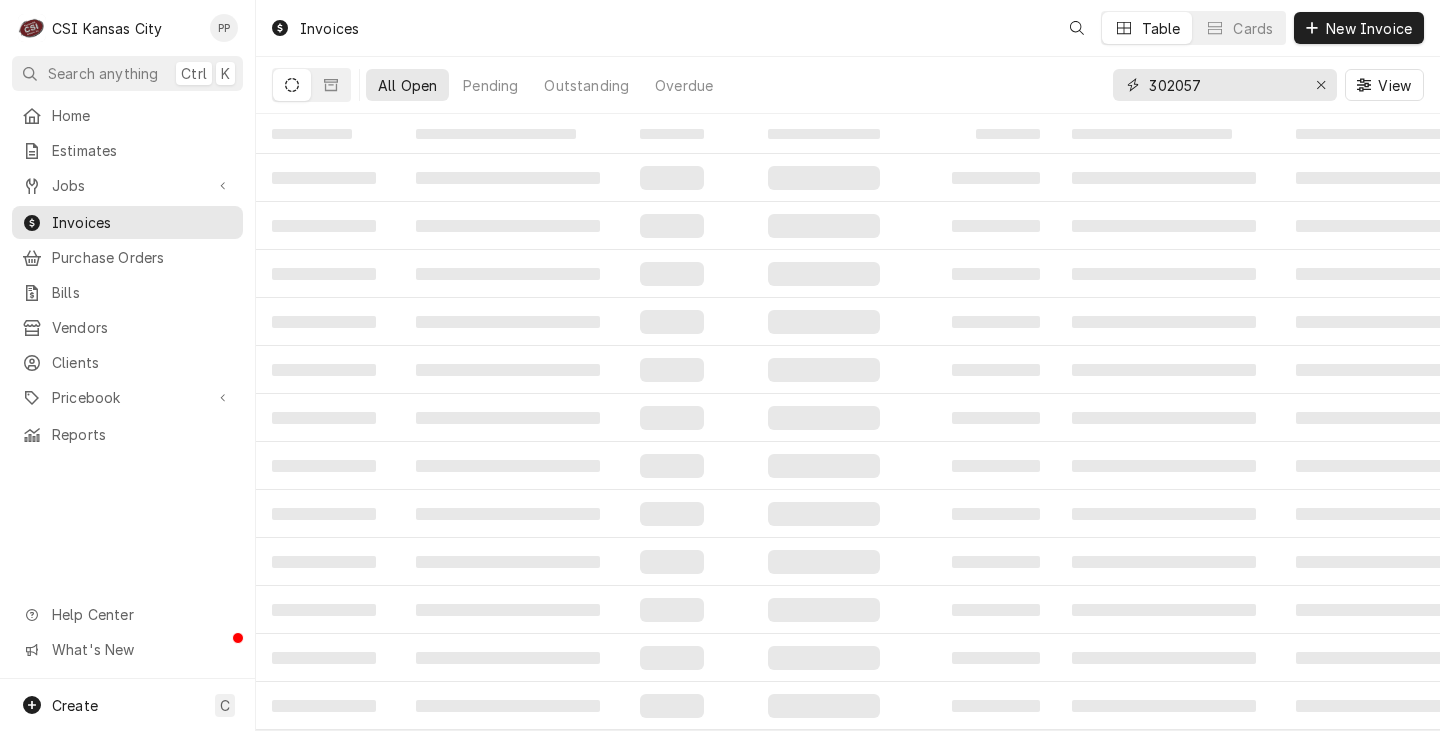 click on "302057" at bounding box center [1224, 85] 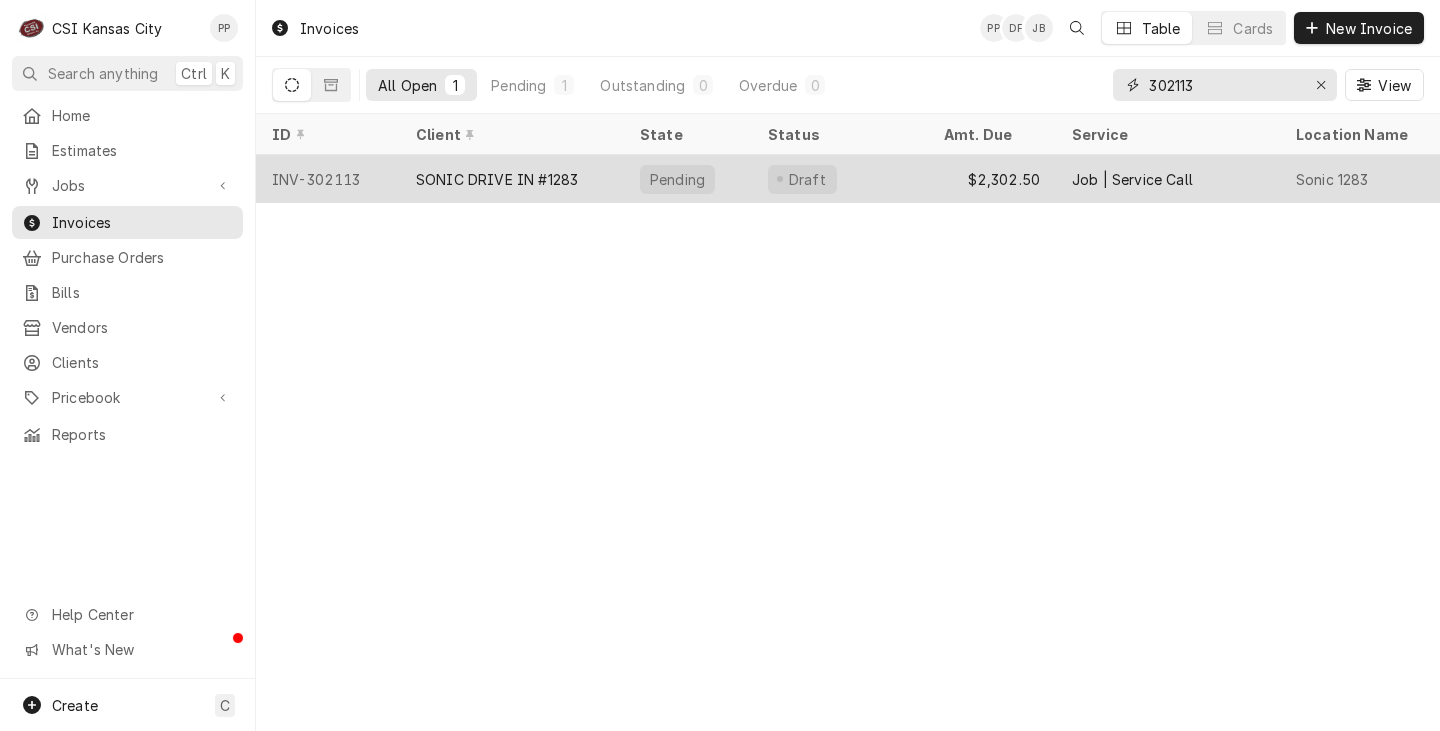 type on "302113" 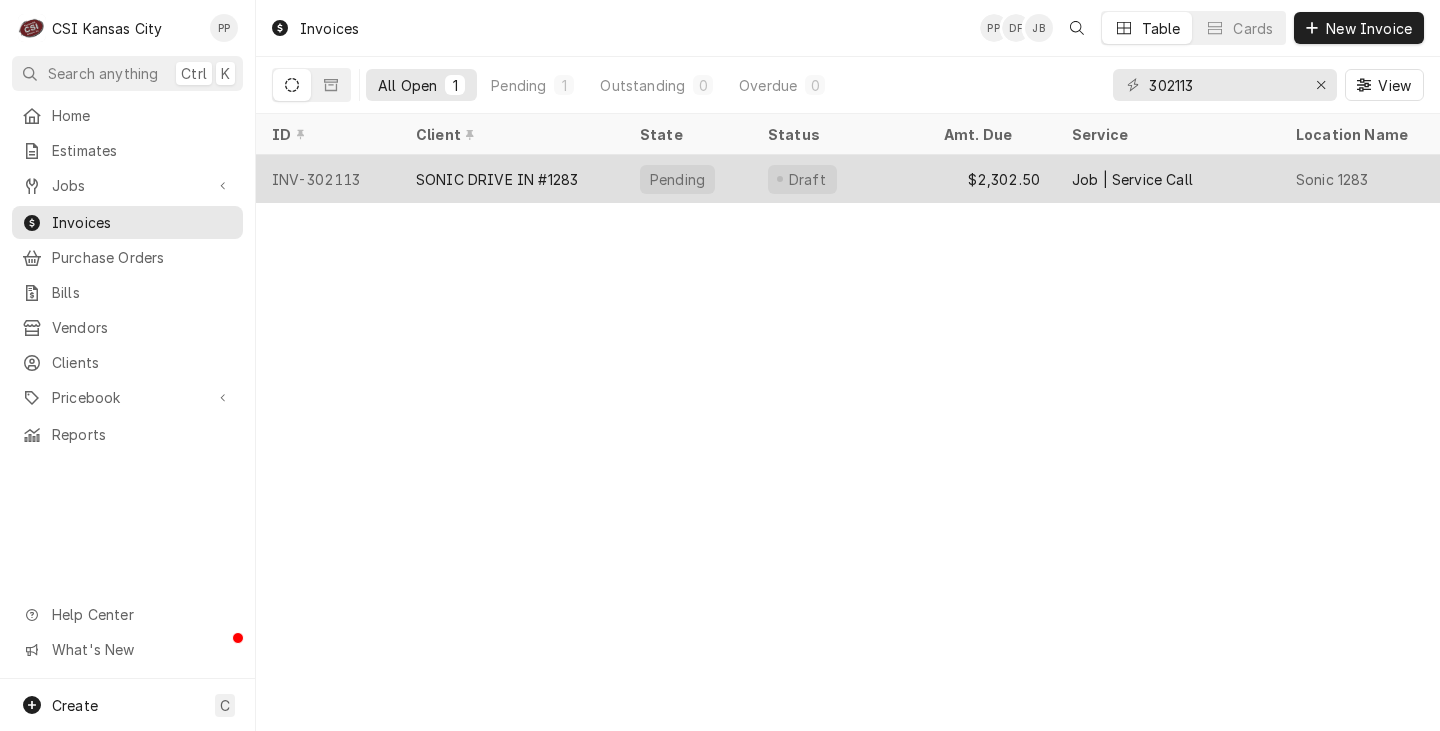 click on "SONIC DRIVE IN #1283" at bounding box center [497, 179] 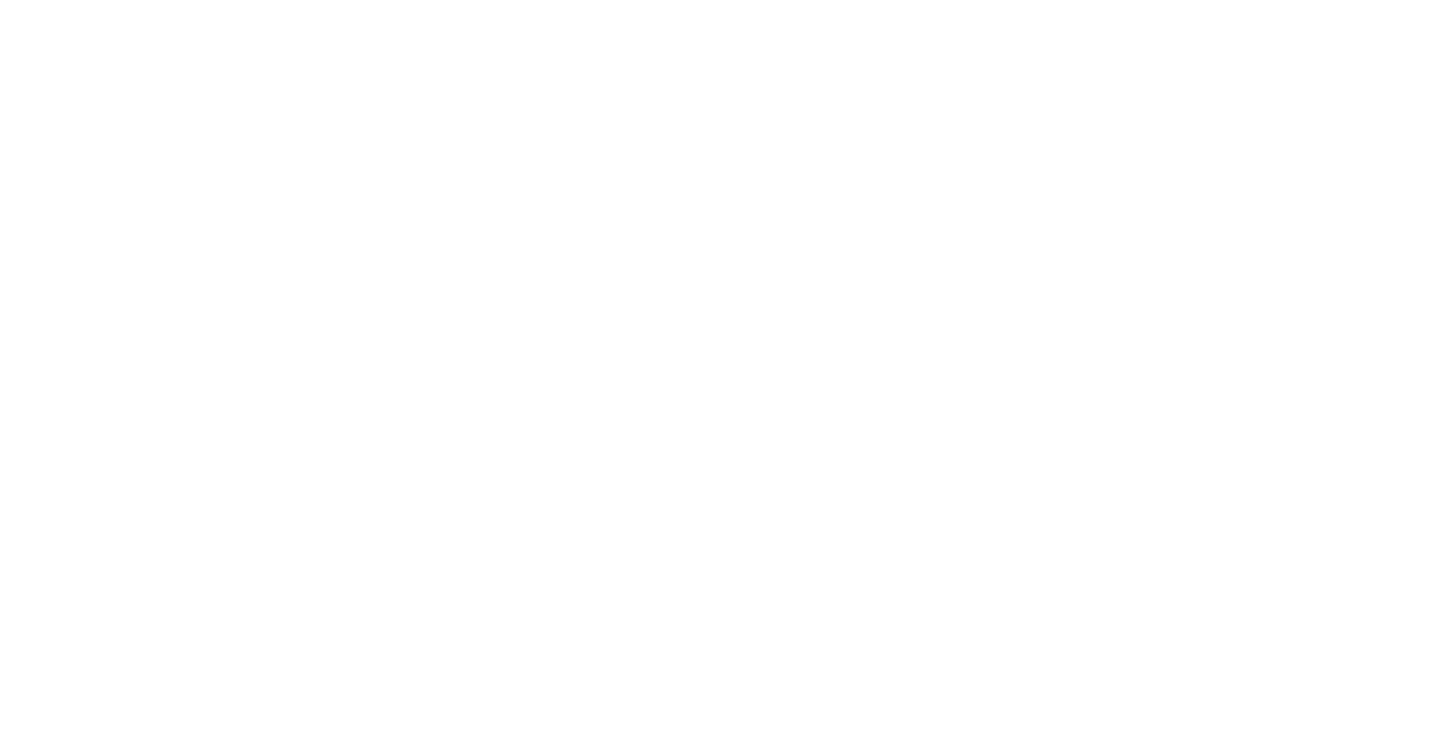 scroll, scrollTop: 0, scrollLeft: 0, axis: both 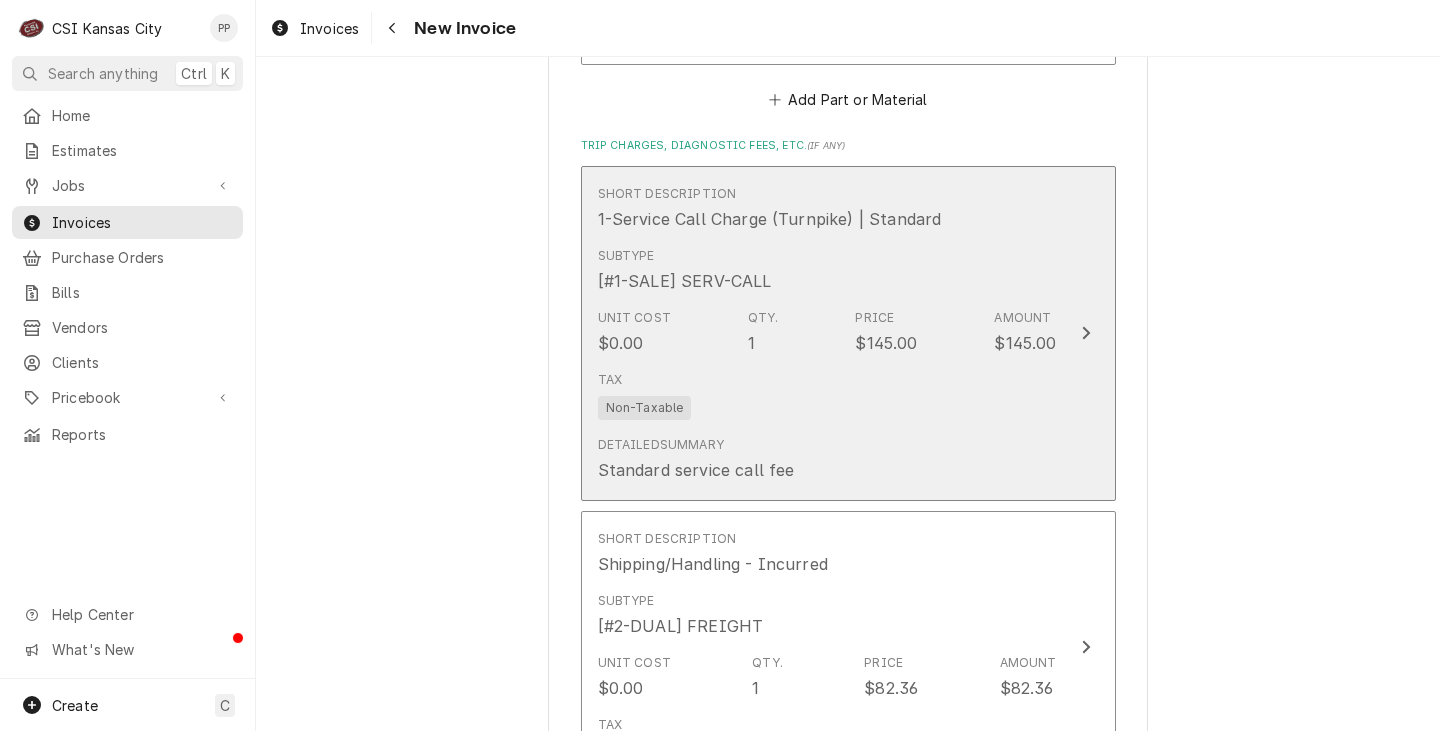 click on "Tax Non-Taxable" at bounding box center [827, 395] 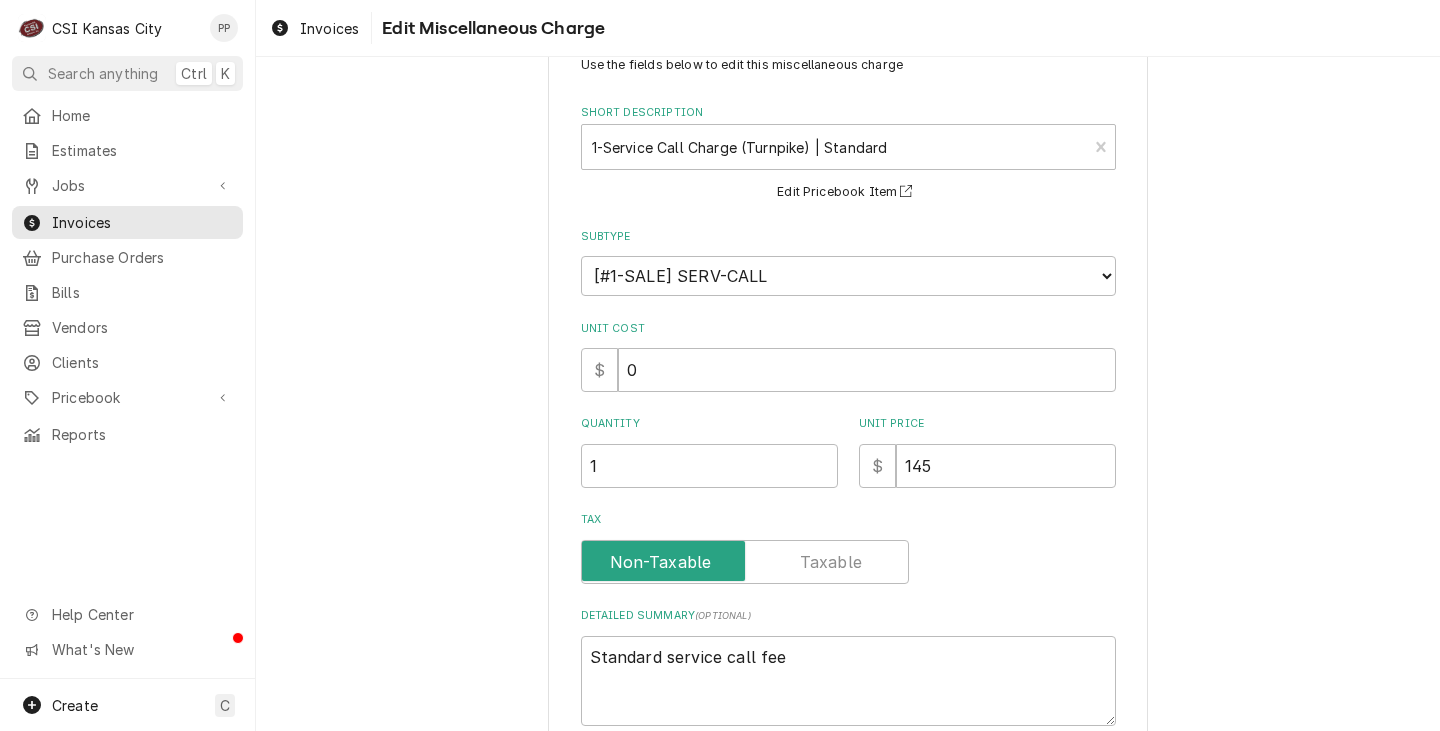 scroll, scrollTop: 100, scrollLeft: 0, axis: vertical 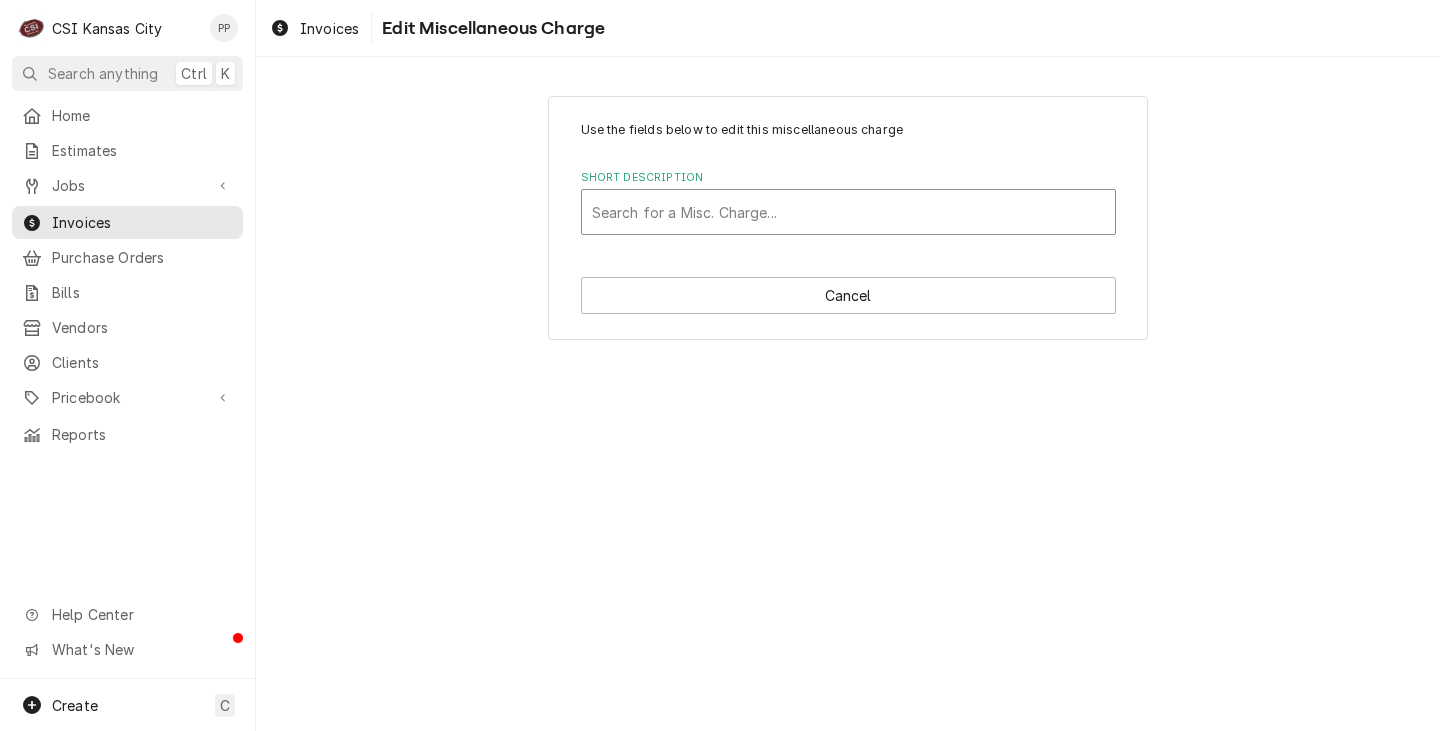 click at bounding box center (848, 212) 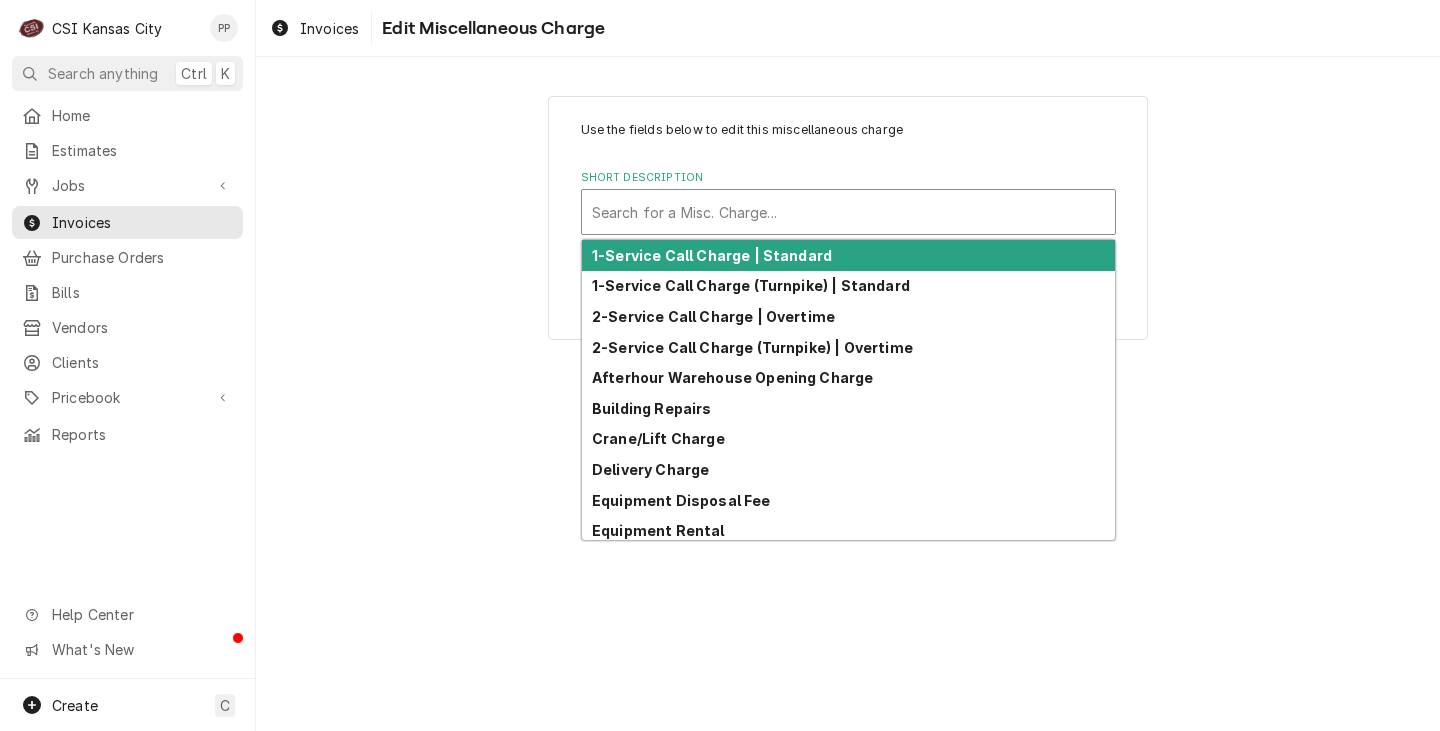 click on "1-Service Call Charge | Standard" at bounding box center [712, 255] 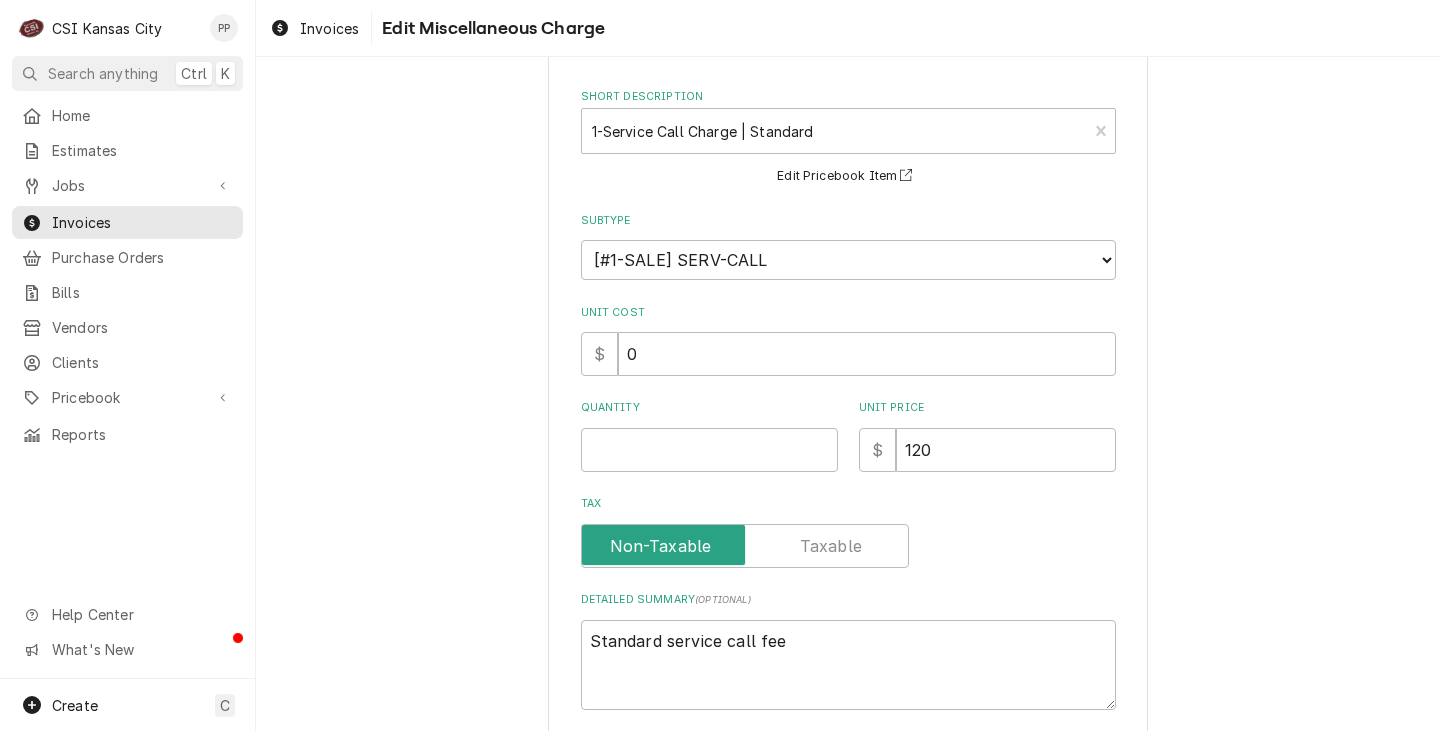 scroll, scrollTop: 233, scrollLeft: 0, axis: vertical 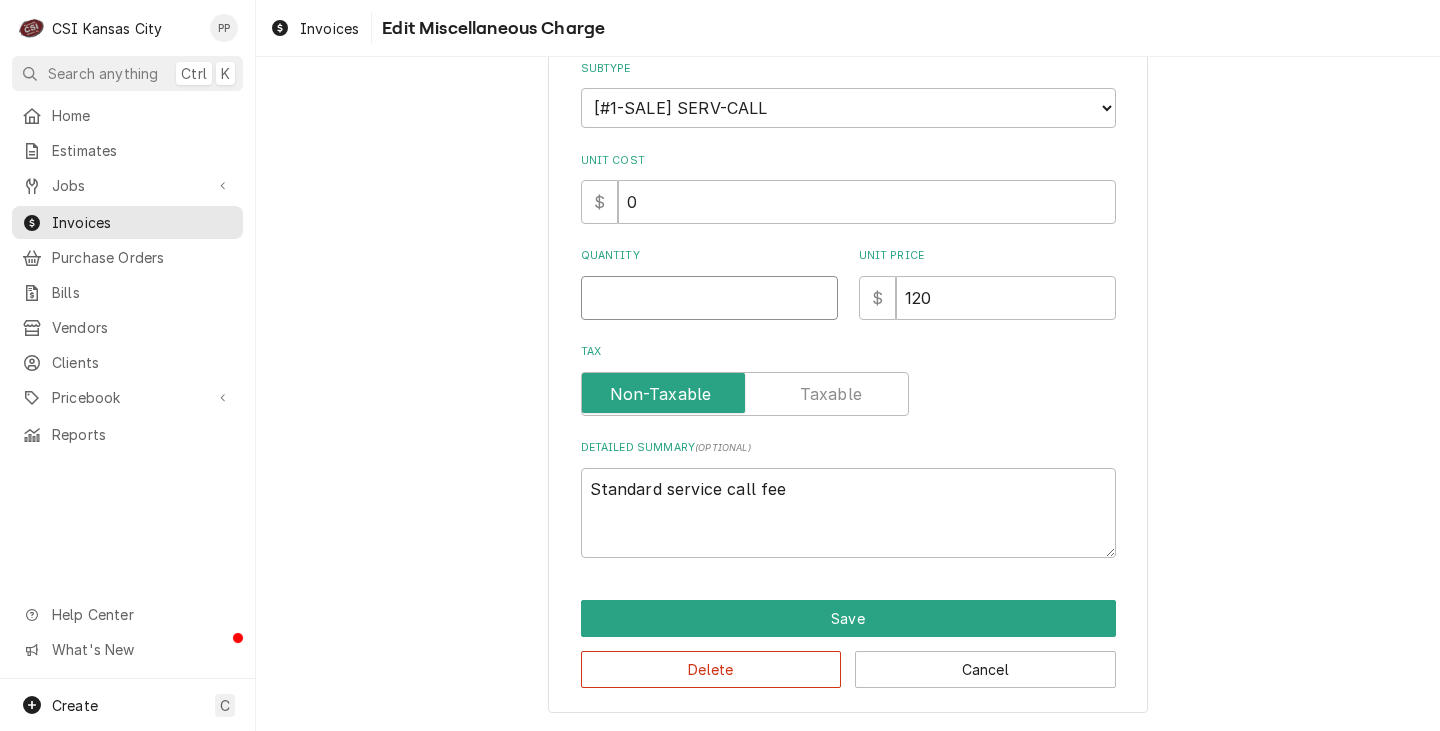 click on "Quantity" at bounding box center (709, 298) 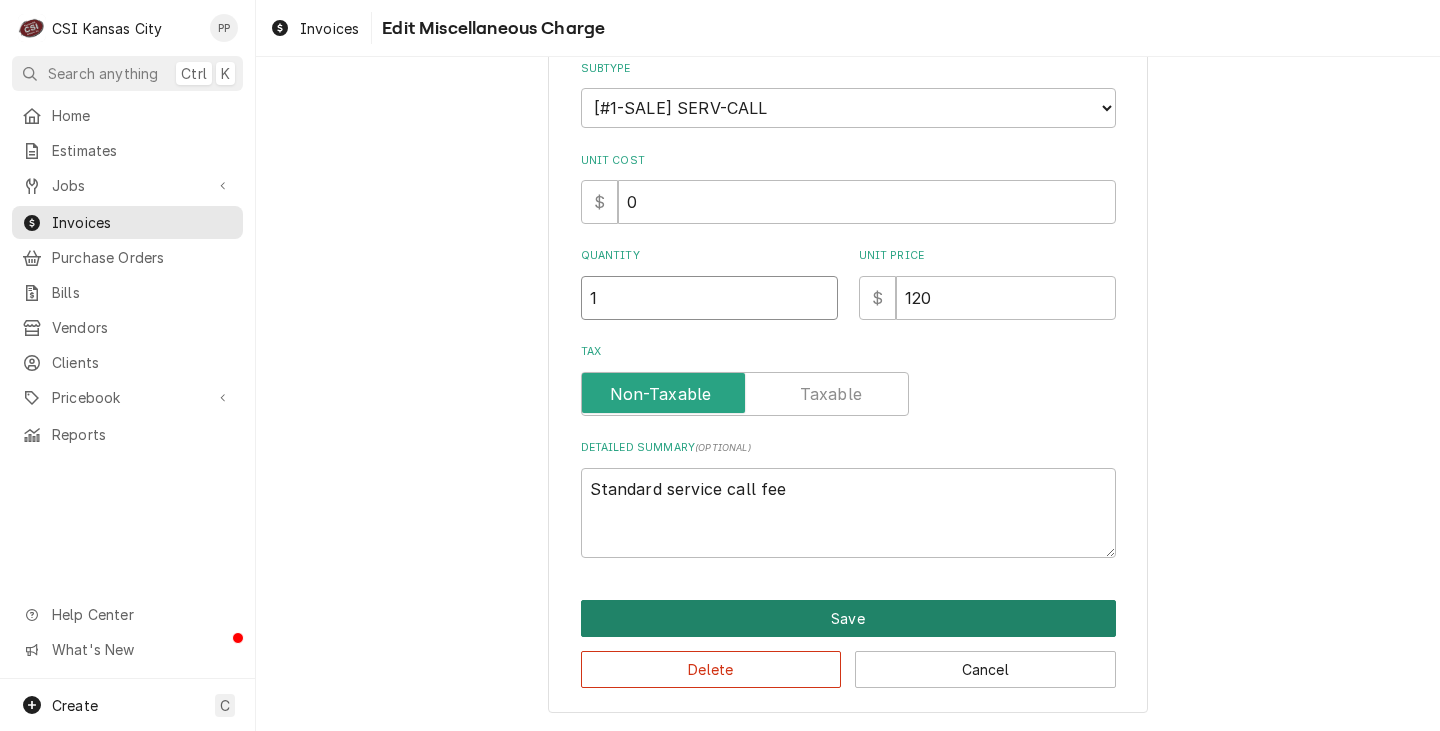 type on "1" 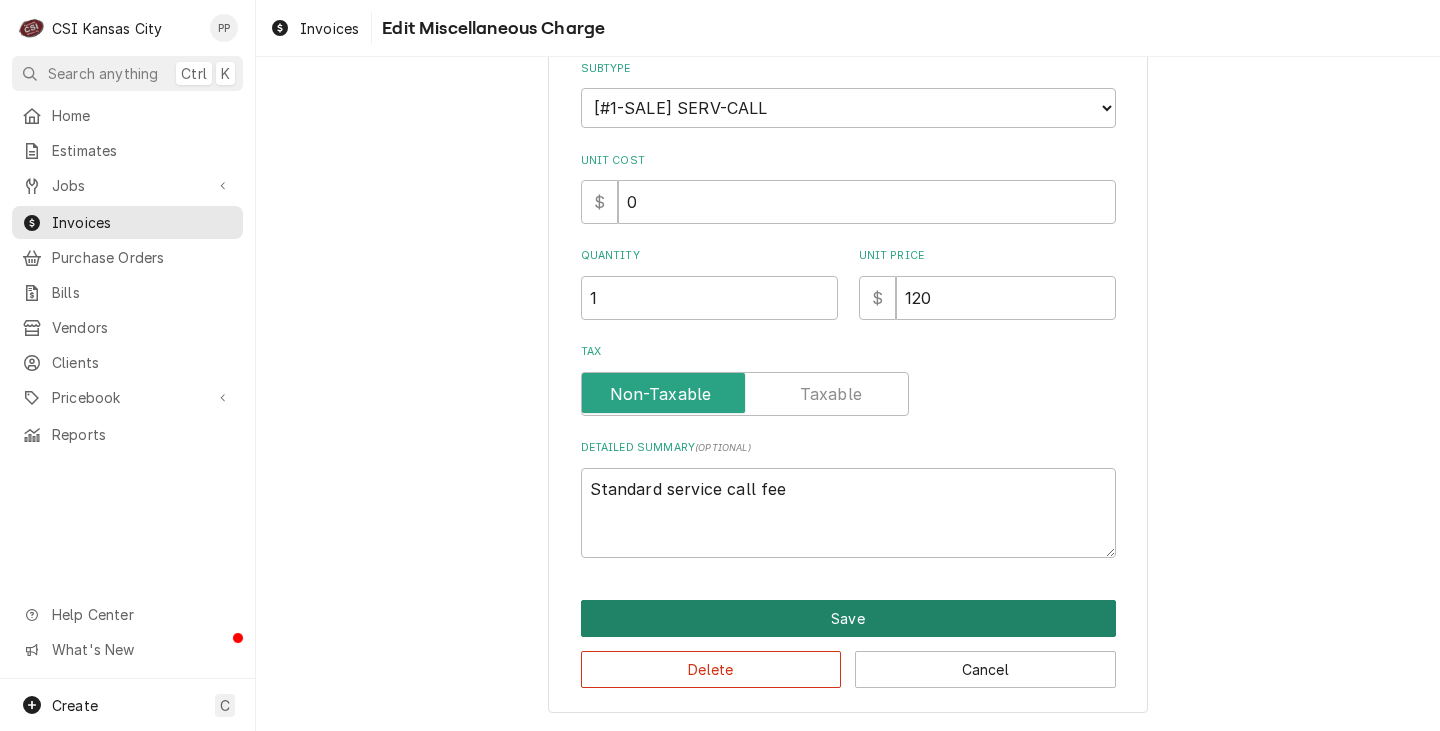 click on "Save" at bounding box center (848, 618) 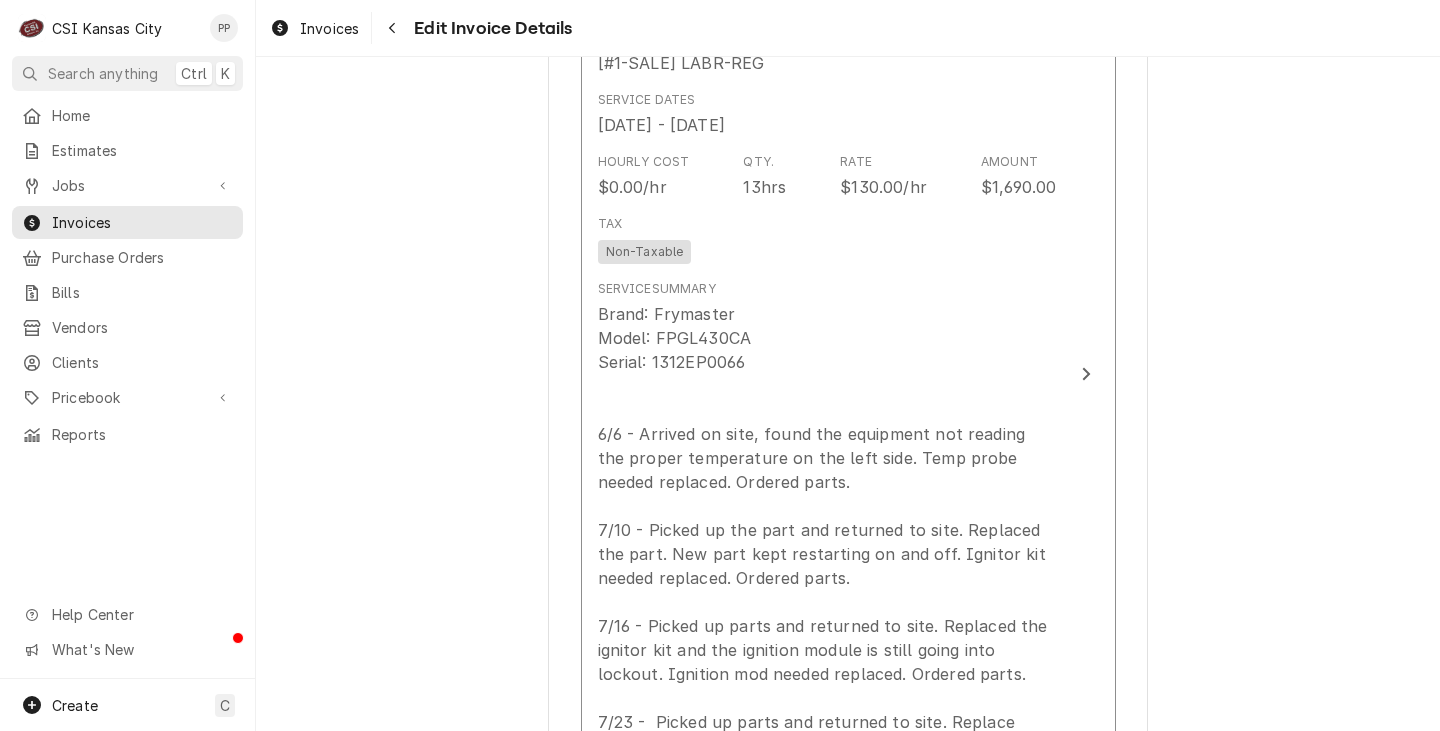 scroll, scrollTop: 1862, scrollLeft: 0, axis: vertical 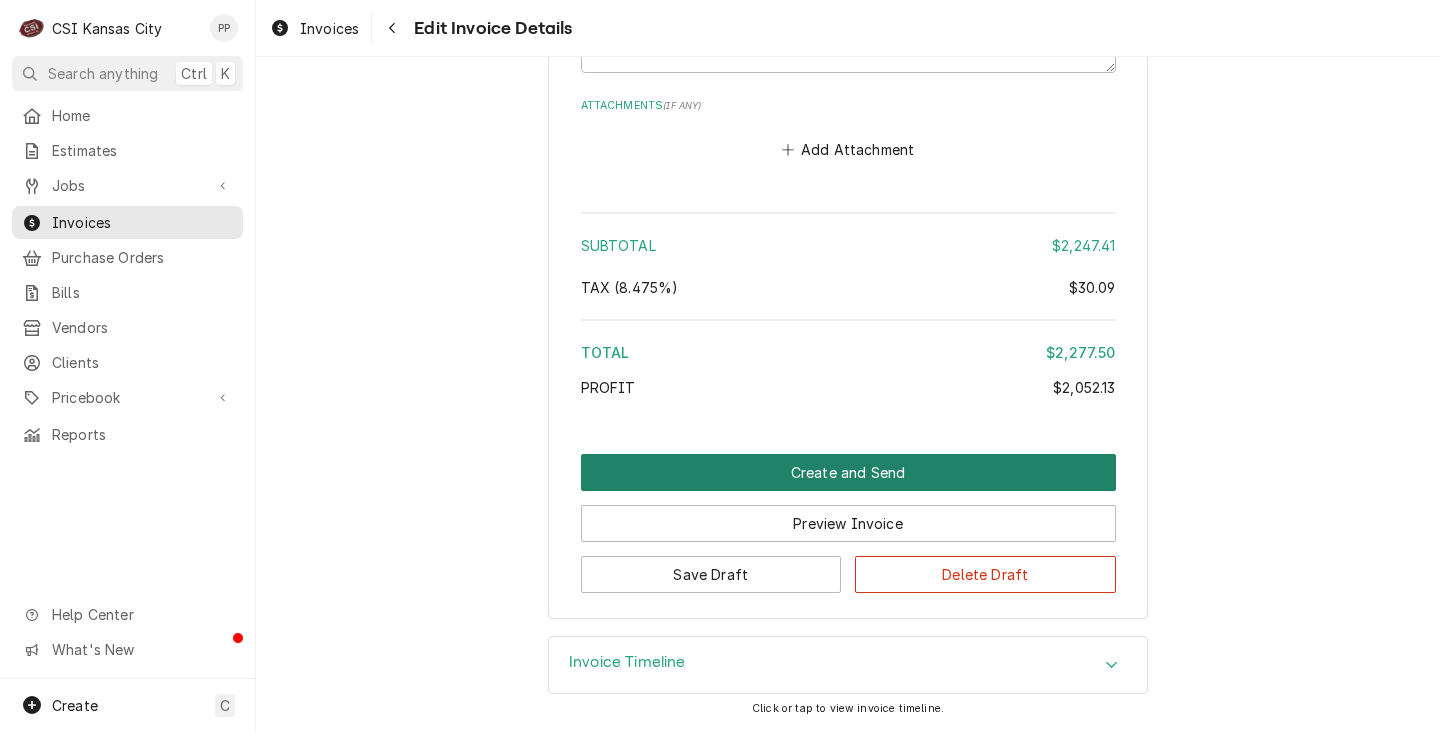 click on "Create and Send" at bounding box center [848, 472] 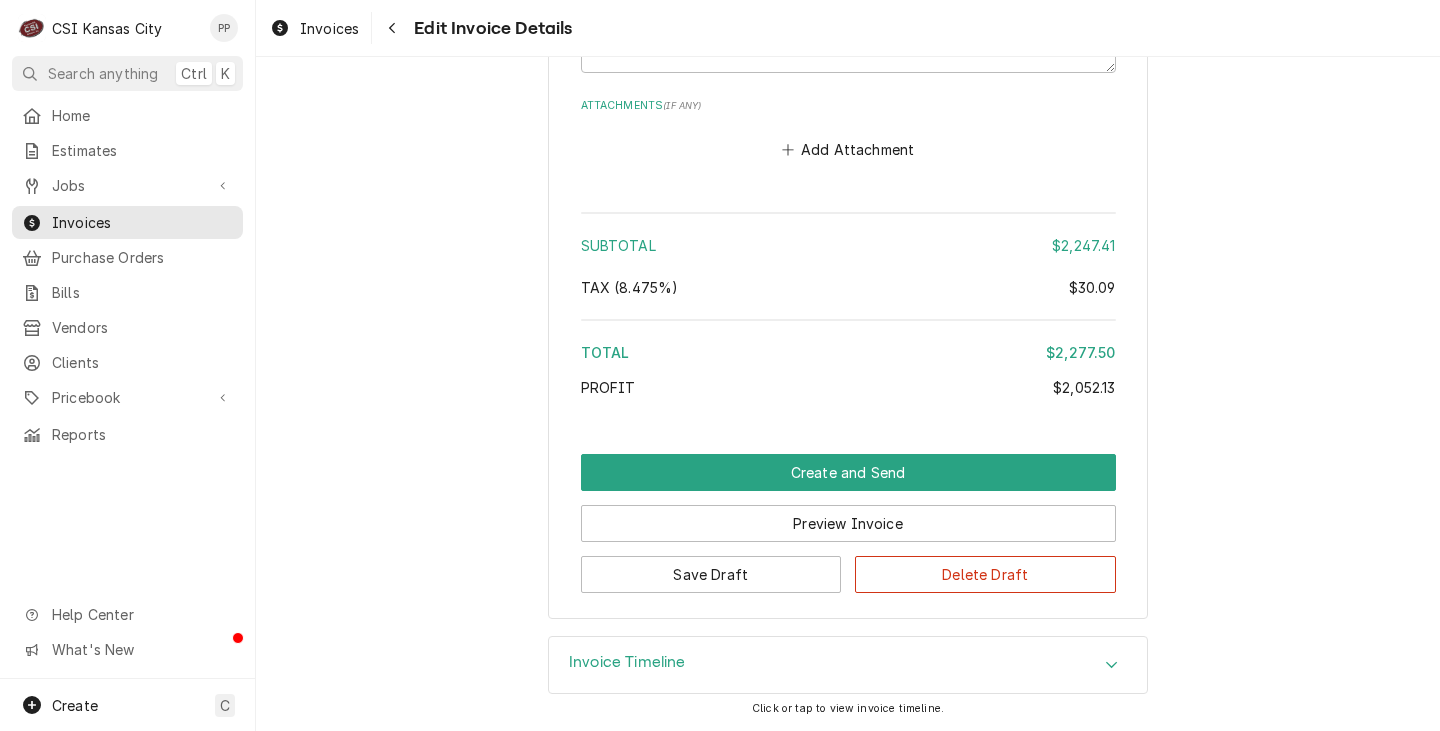 scroll, scrollTop: 4753, scrollLeft: 0, axis: vertical 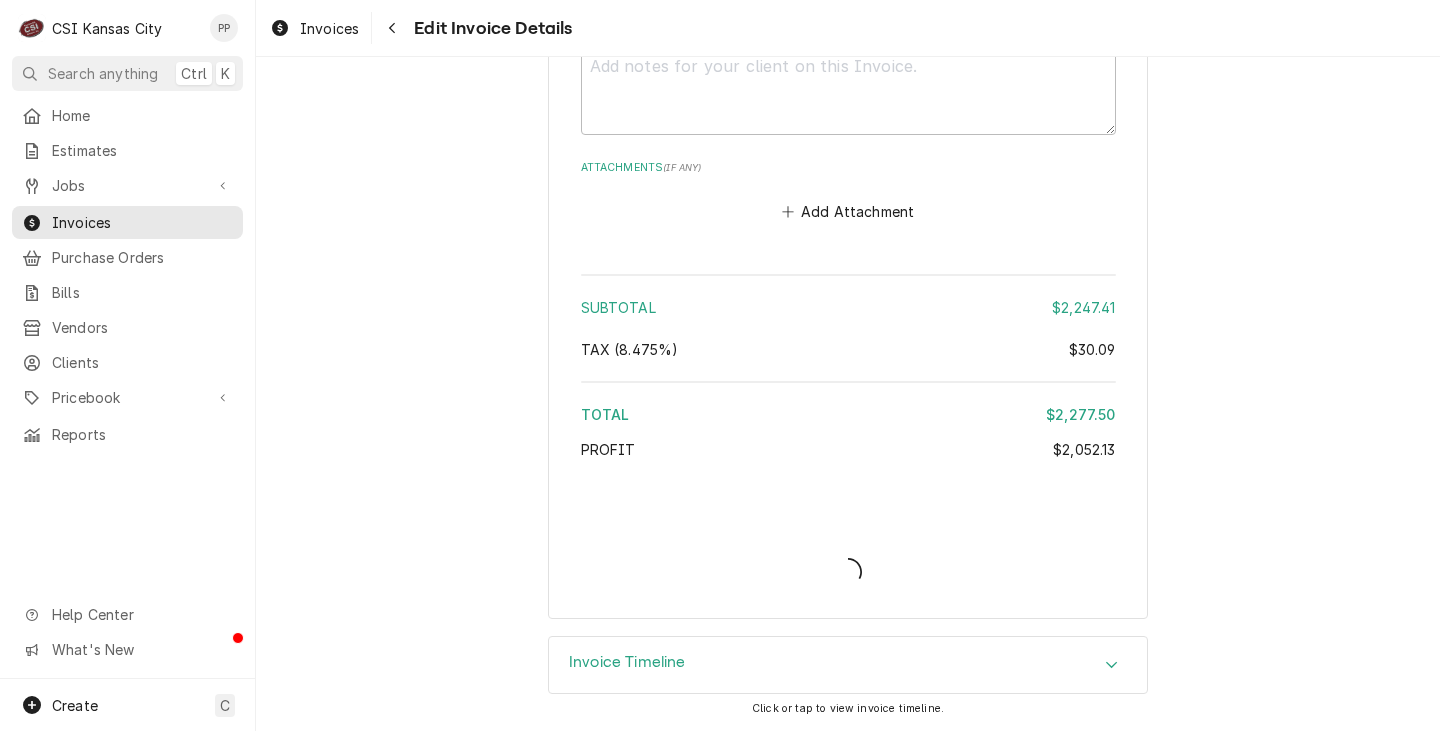 type on "x" 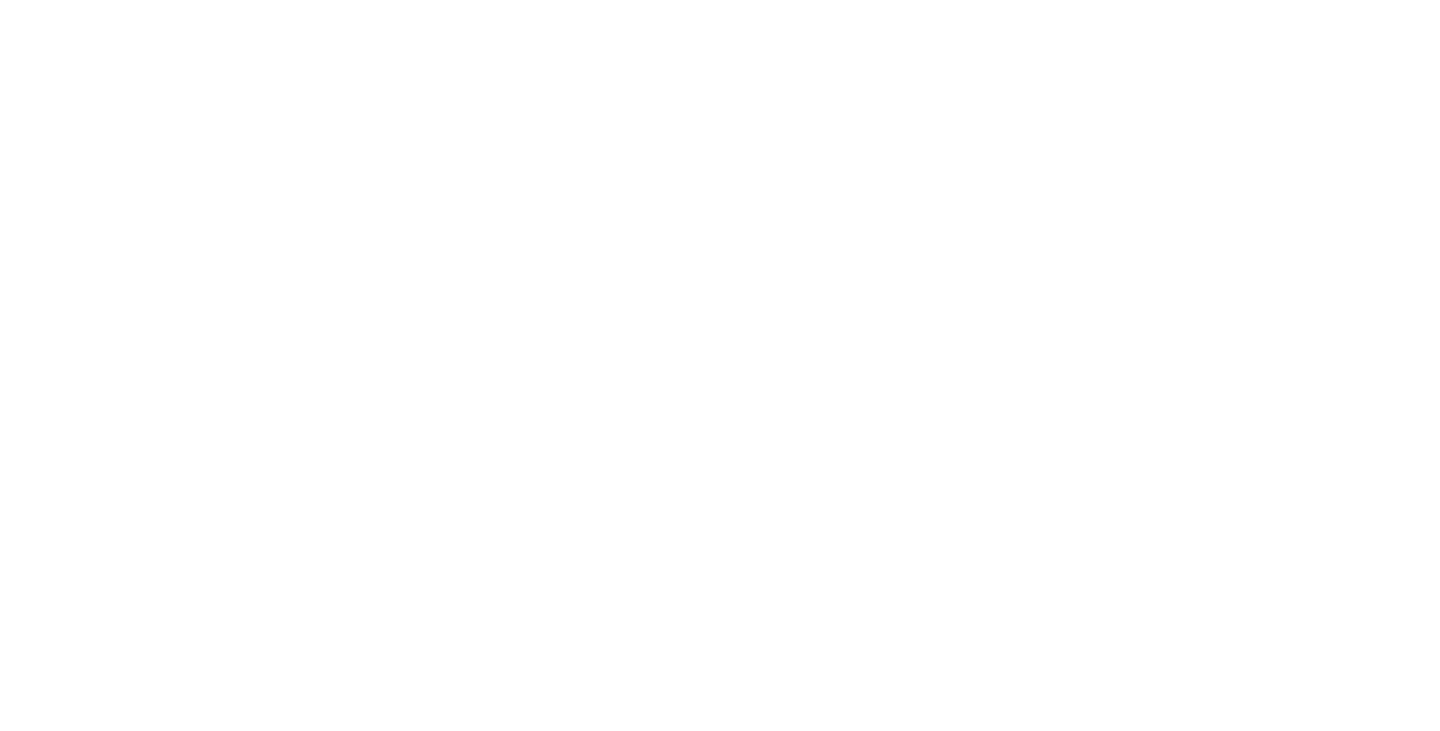 scroll, scrollTop: 0, scrollLeft: 0, axis: both 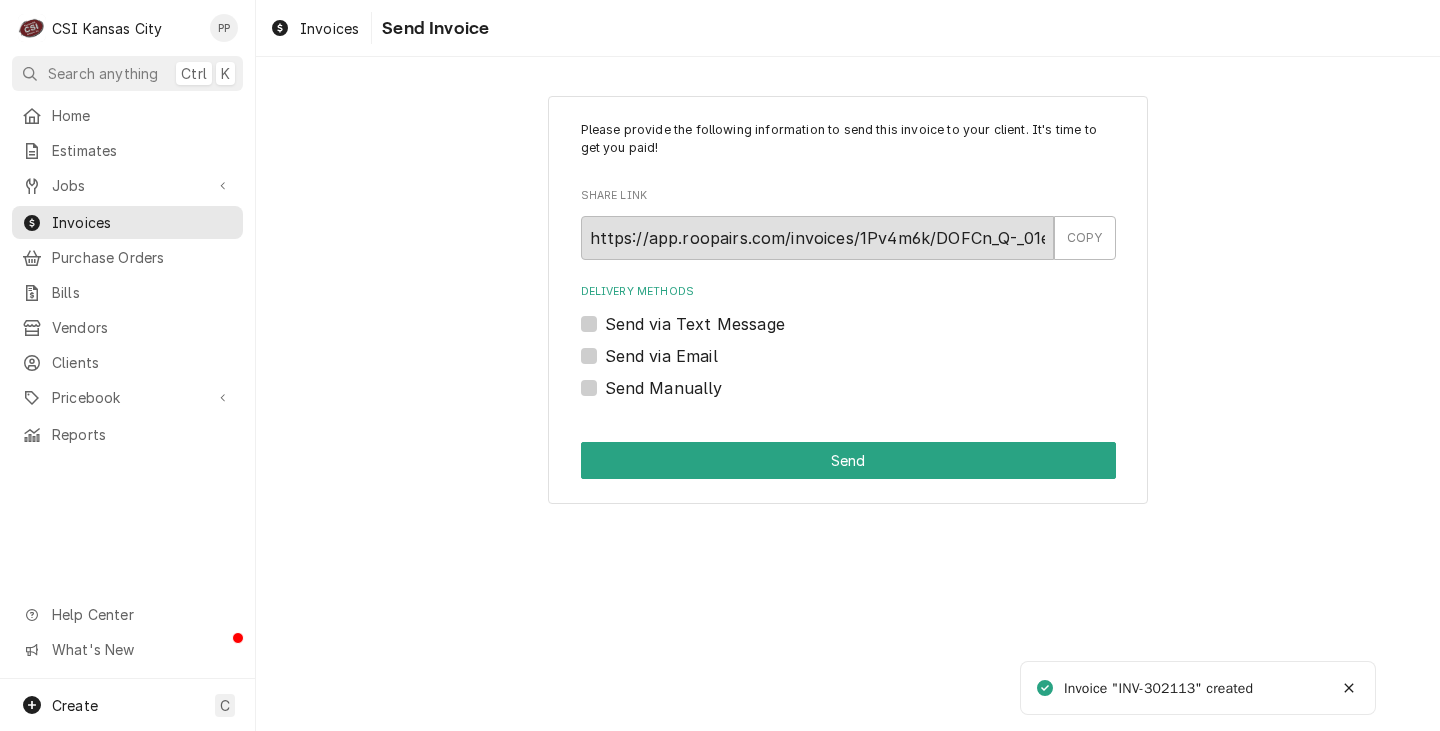 click on "Send via Email" at bounding box center [661, 356] 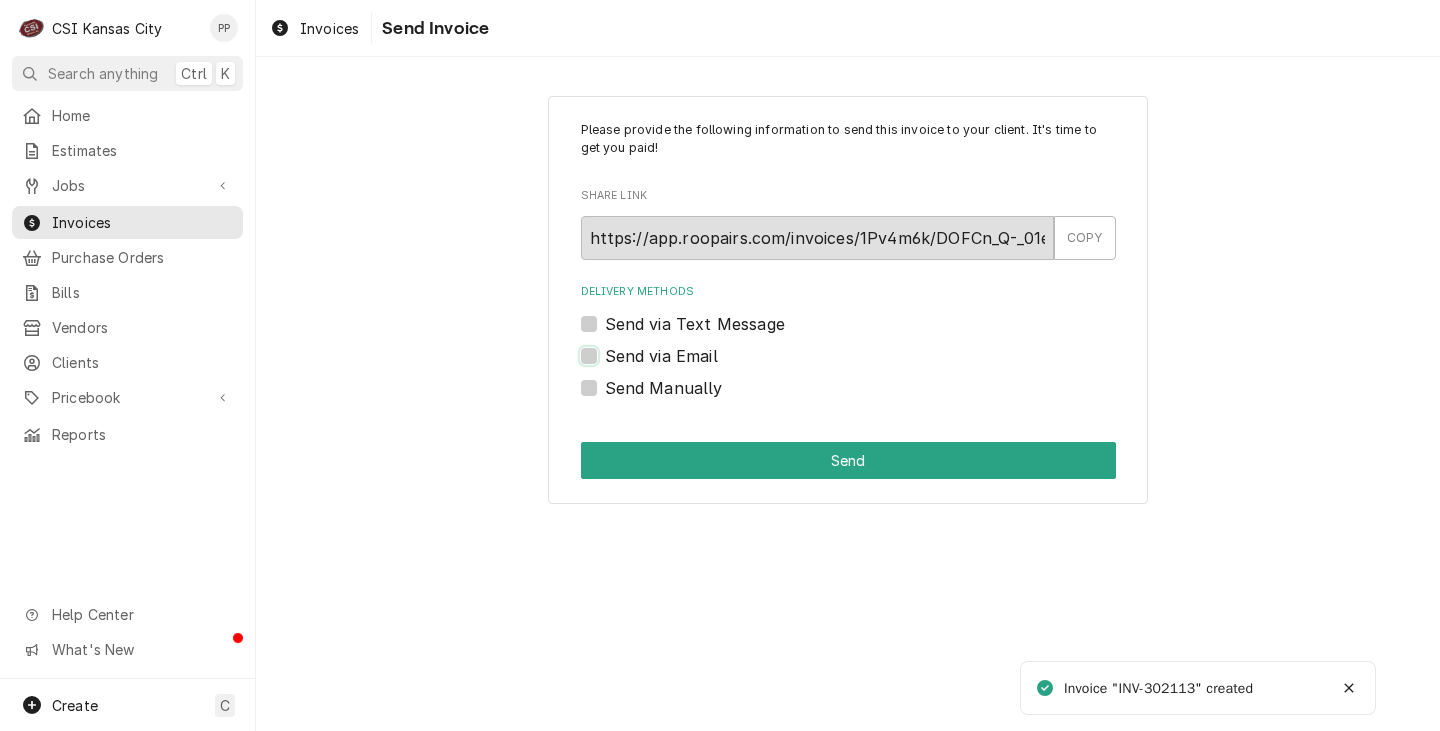 click on "Send via Email" at bounding box center (872, 366) 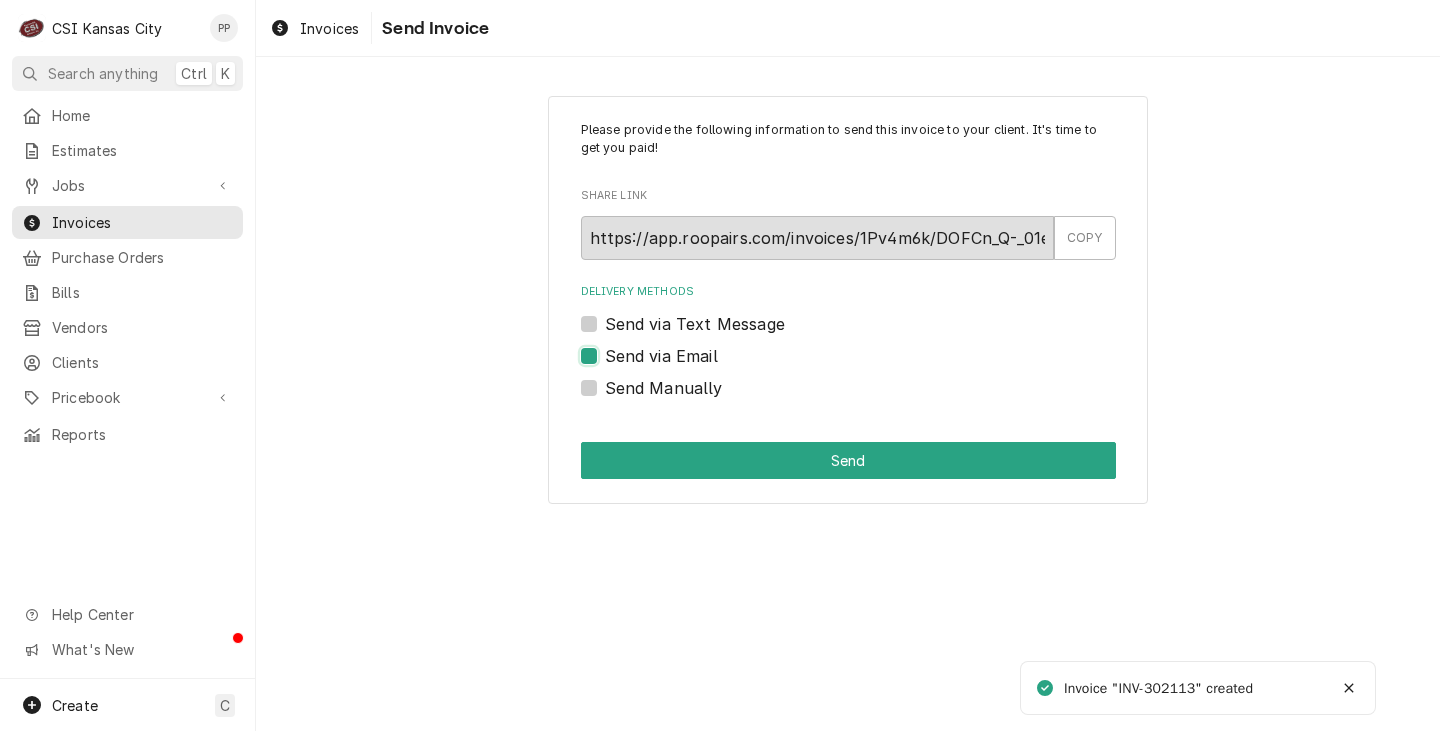 checkbox on "true" 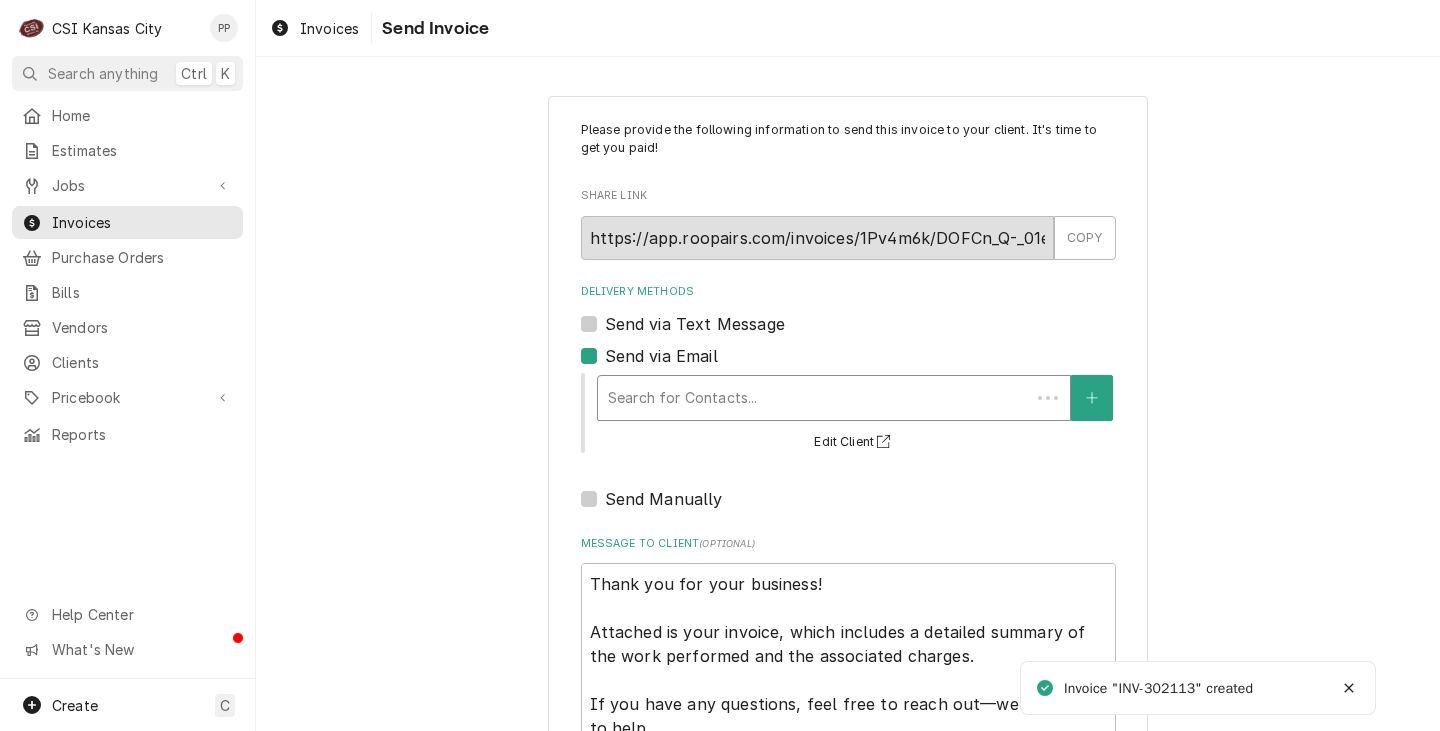 click at bounding box center [814, 398] 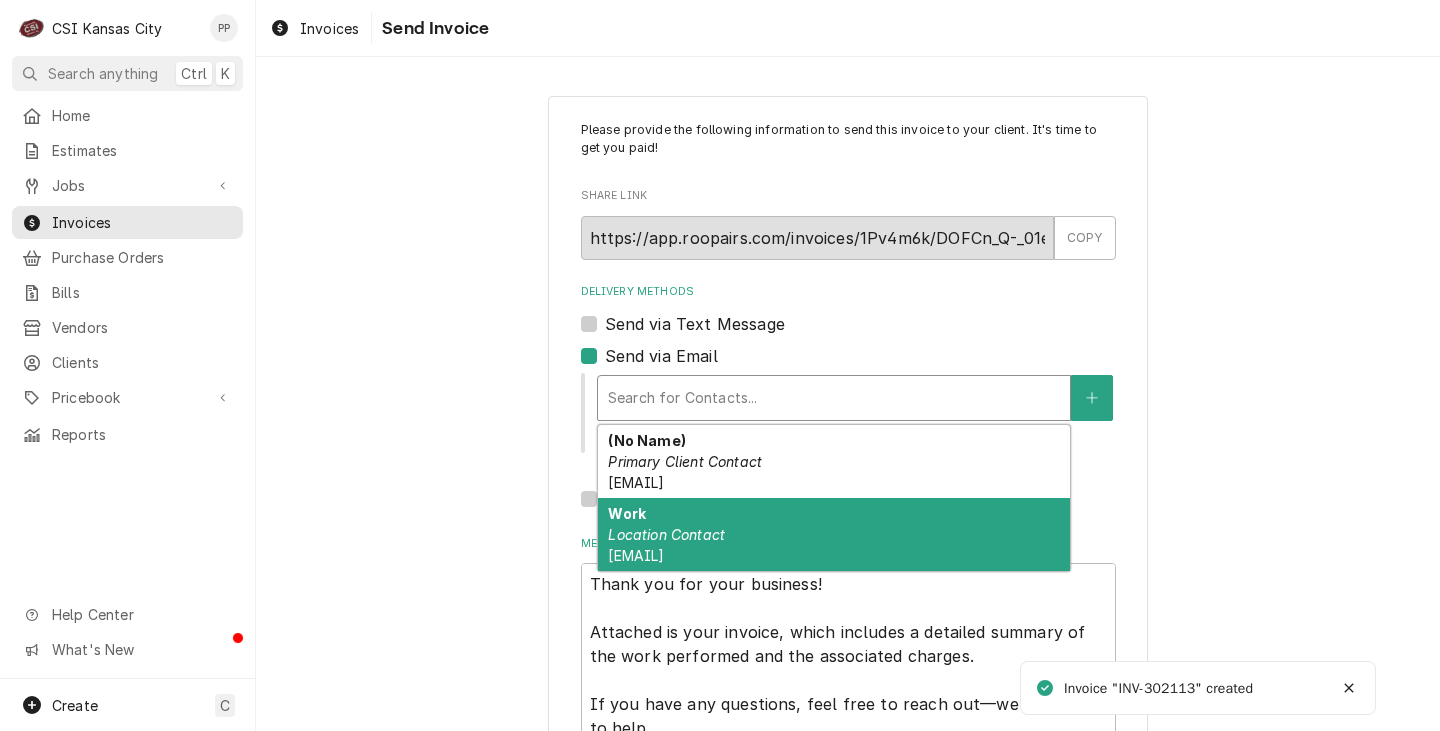 click on "Work Location Contact sonic1283@inspirepartners.net" at bounding box center (834, 534) 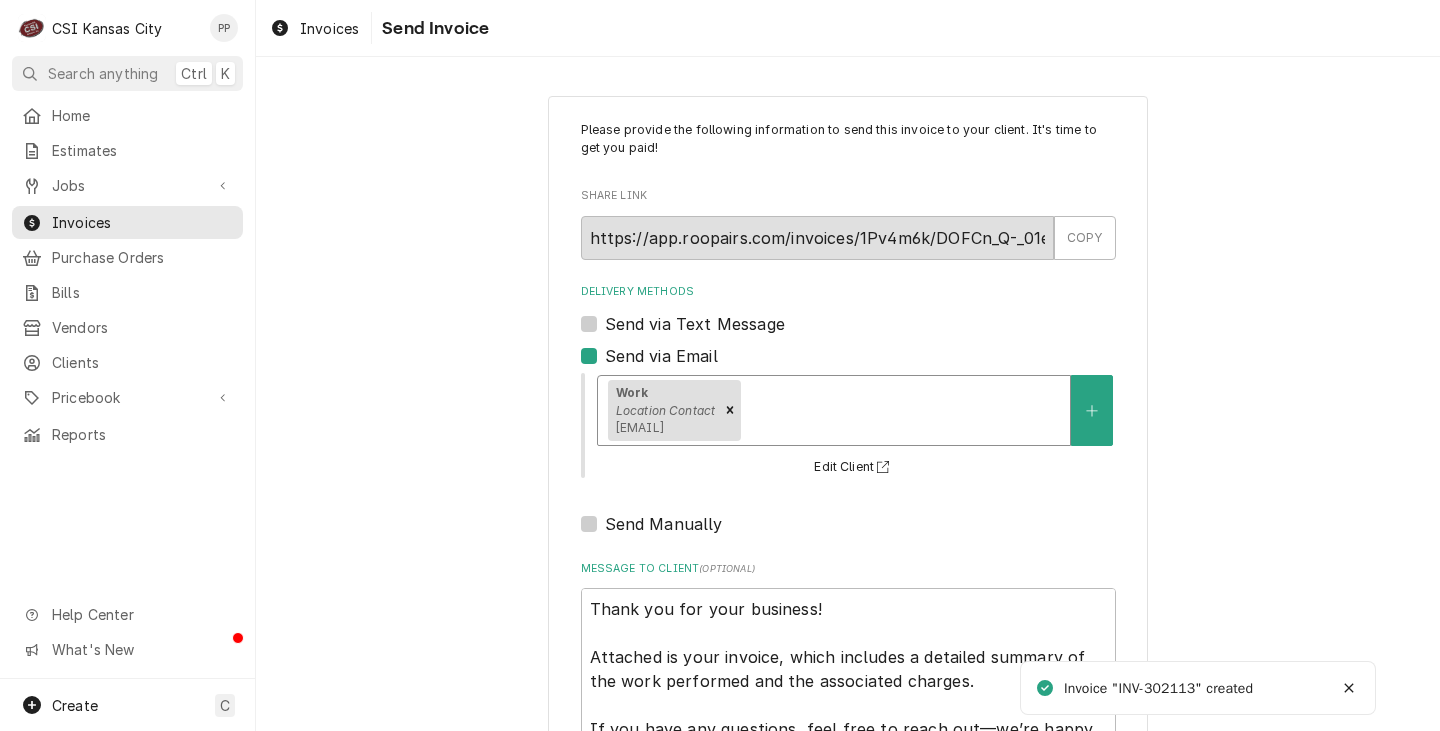 click on "Send Manually" at bounding box center [848, 524] 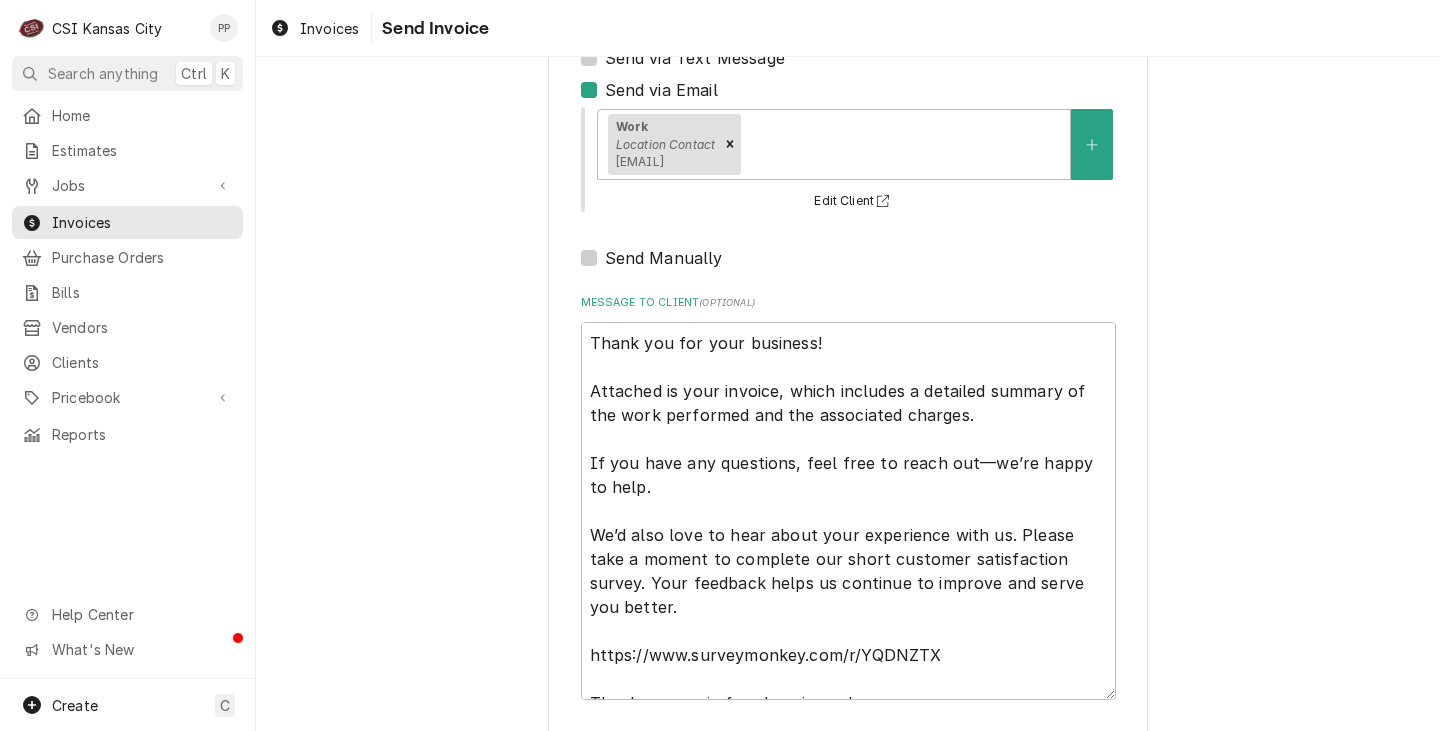 scroll, scrollTop: 357, scrollLeft: 0, axis: vertical 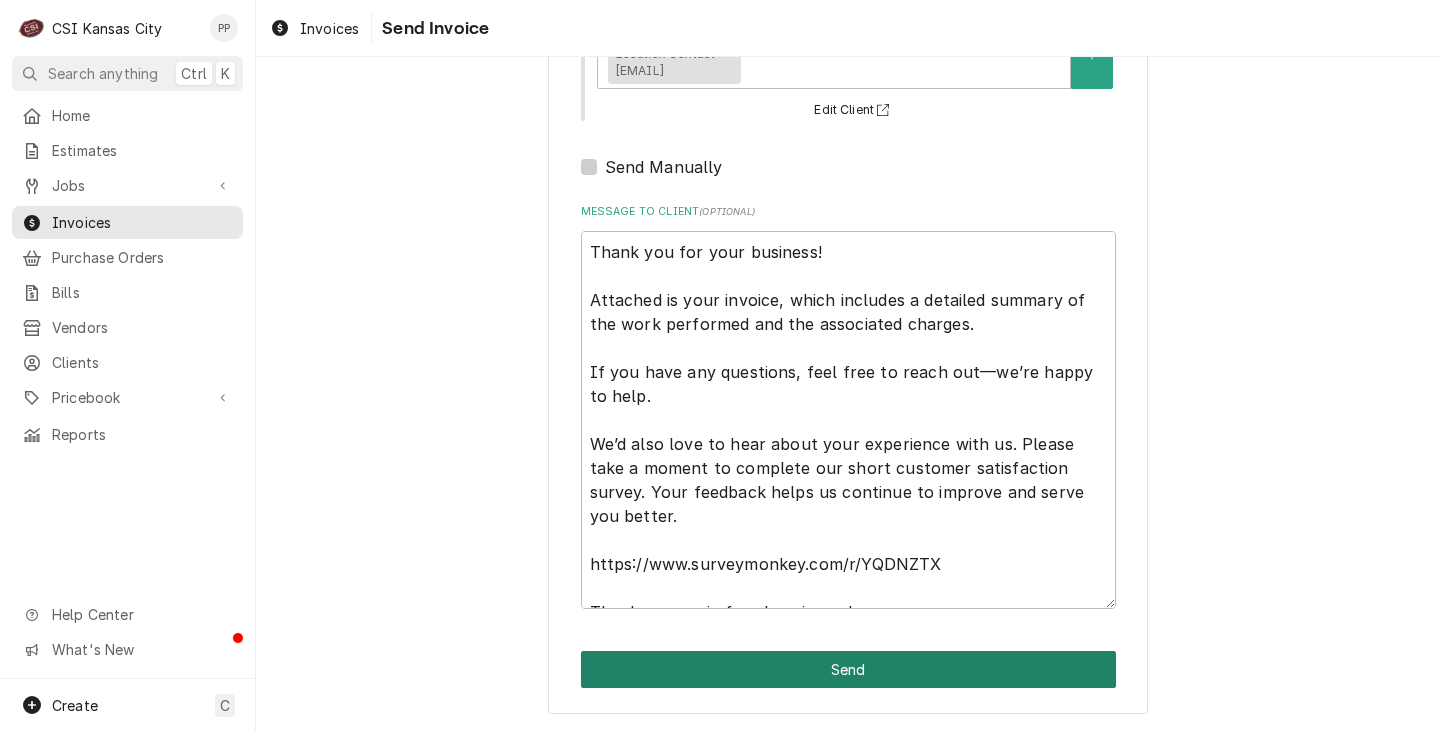 drag, startPoint x: 943, startPoint y: 675, endPoint x: 651, endPoint y: 655, distance: 292.68414 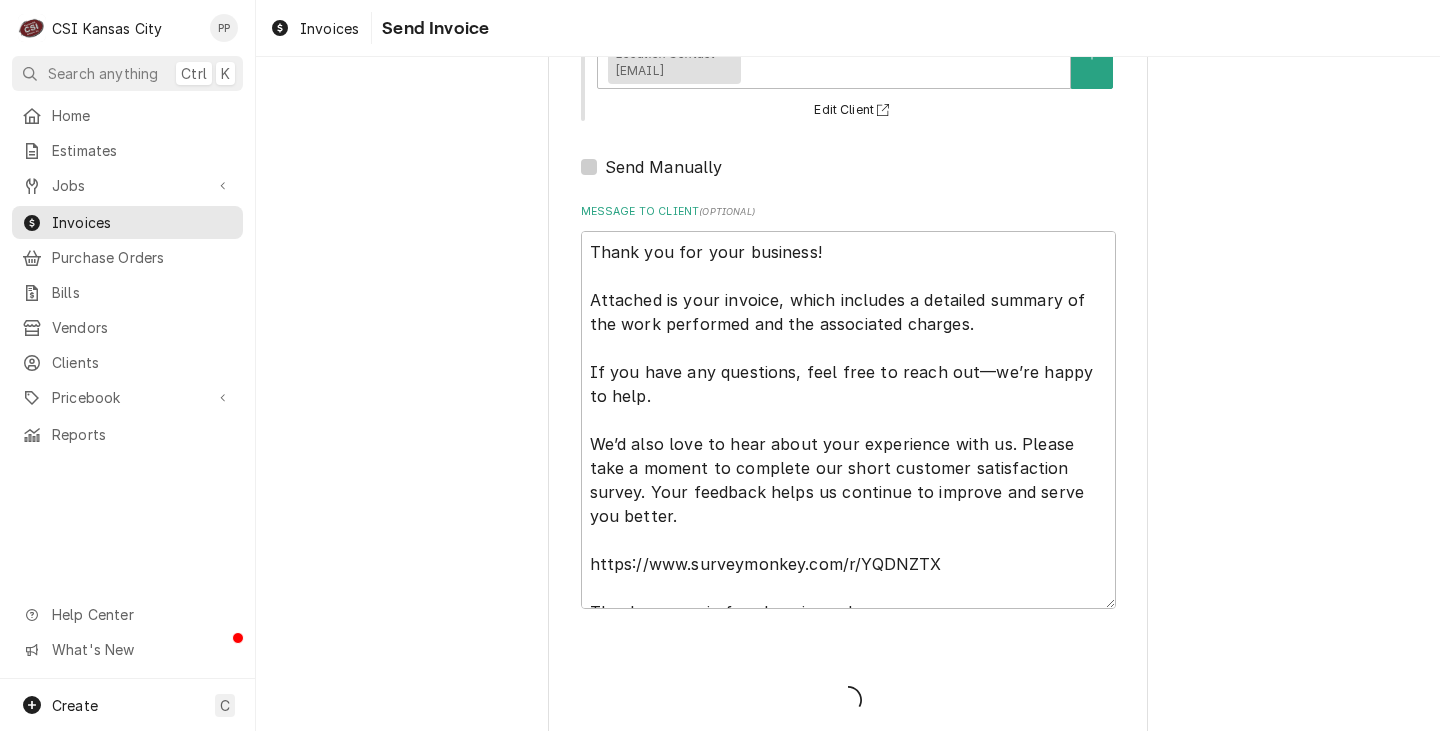 type on "x" 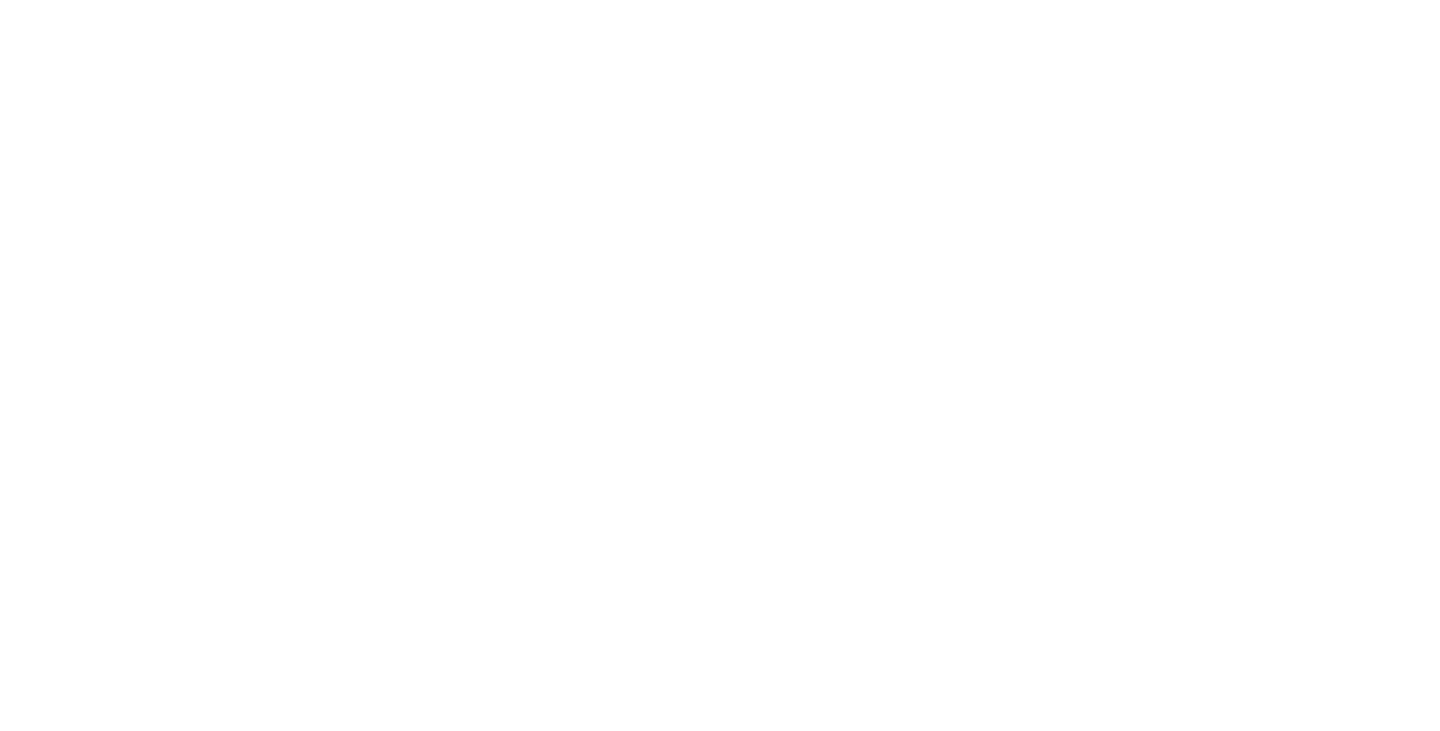 scroll, scrollTop: 0, scrollLeft: 0, axis: both 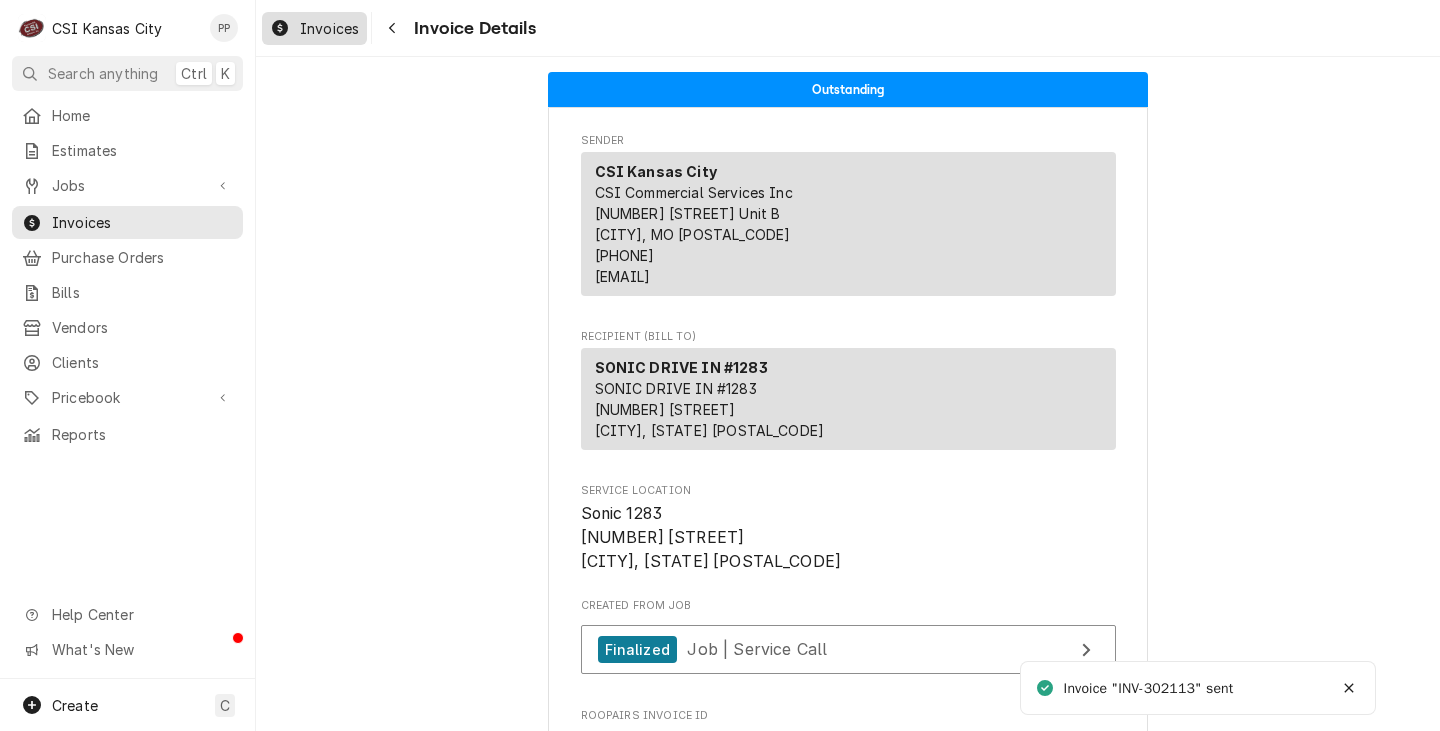 click on "Invoices" at bounding box center (329, 28) 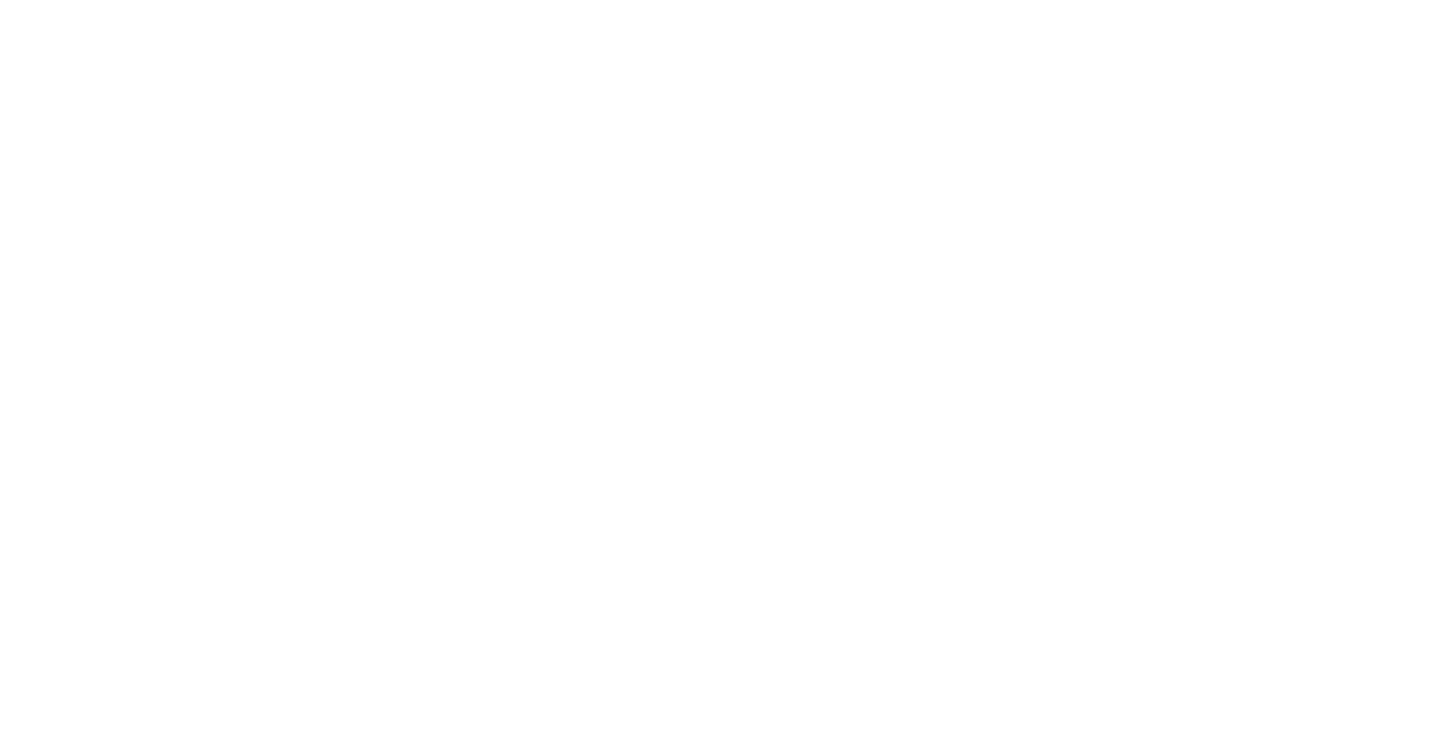 scroll, scrollTop: 0, scrollLeft: 0, axis: both 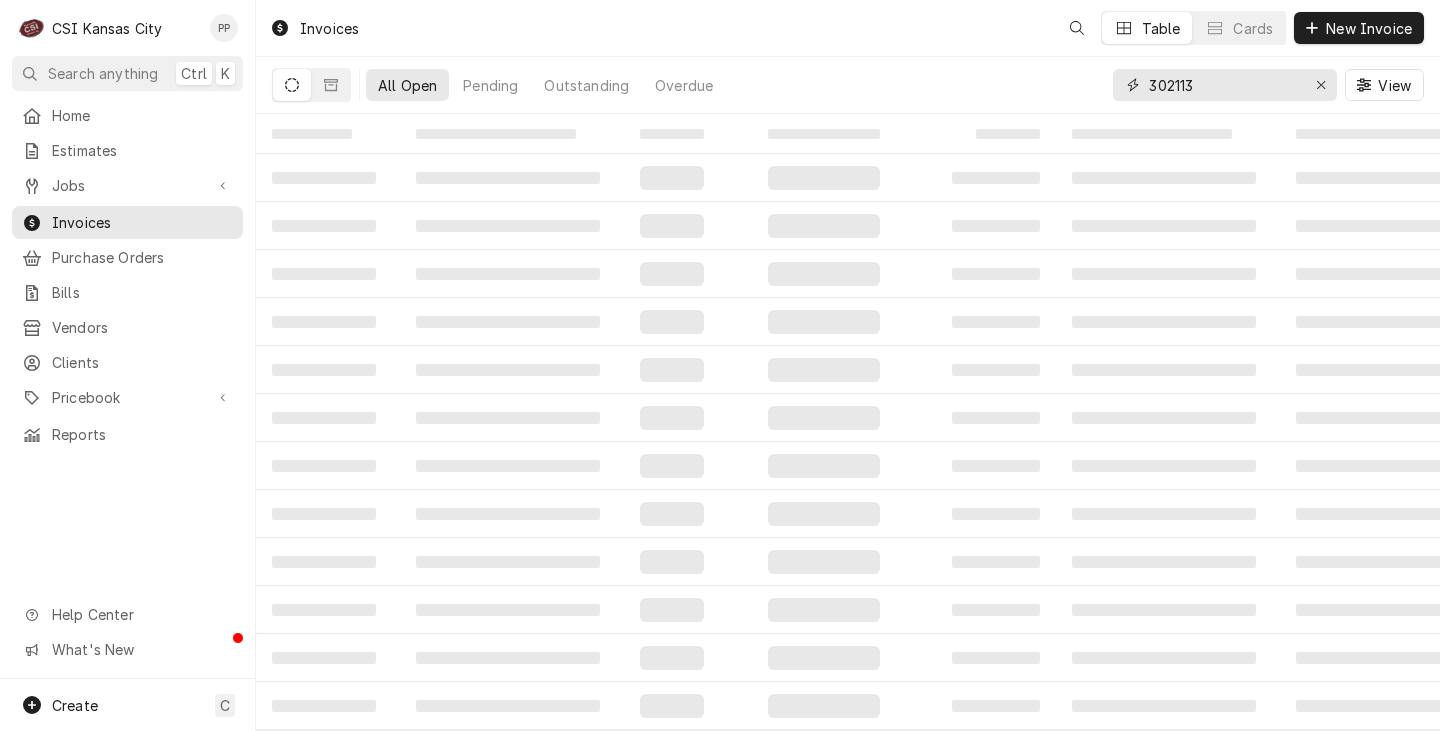 click on "302113" at bounding box center (1224, 85) 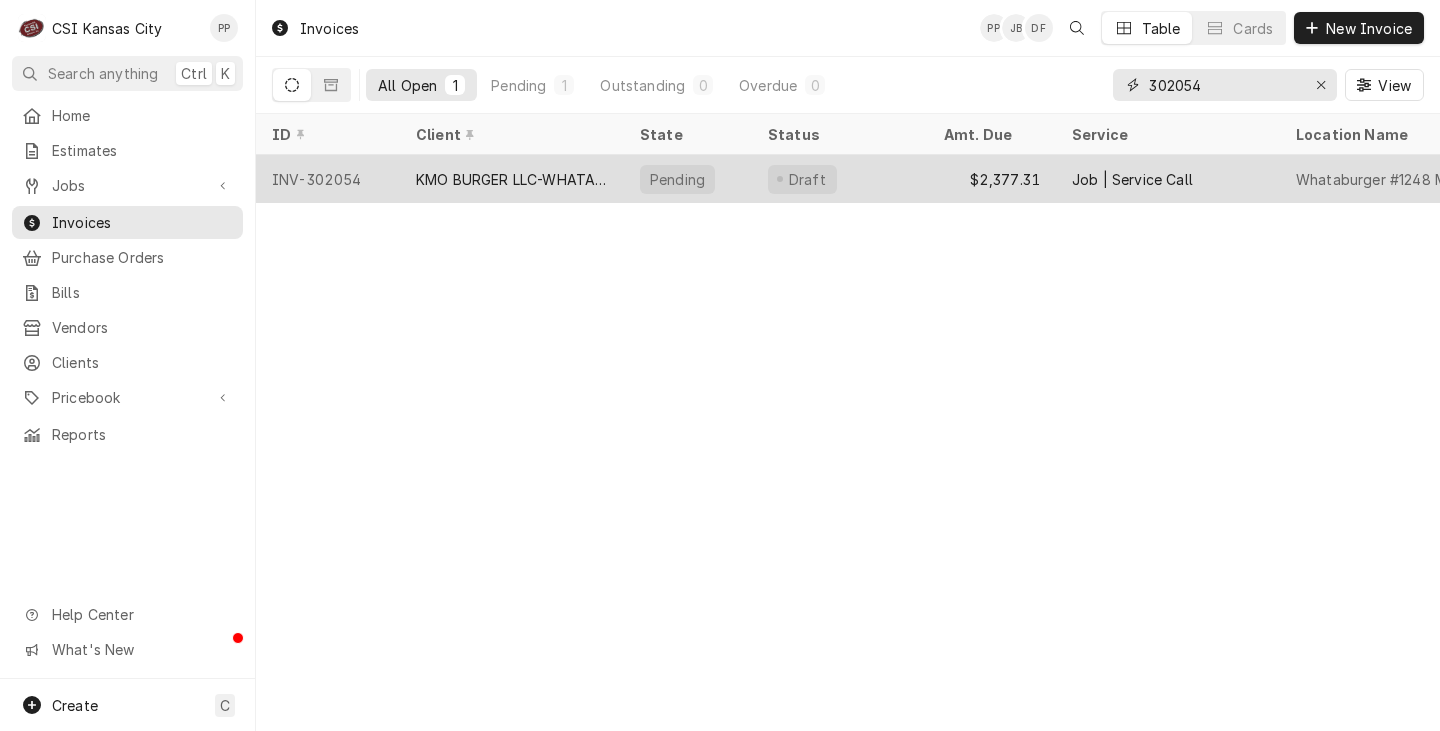 type on "302054" 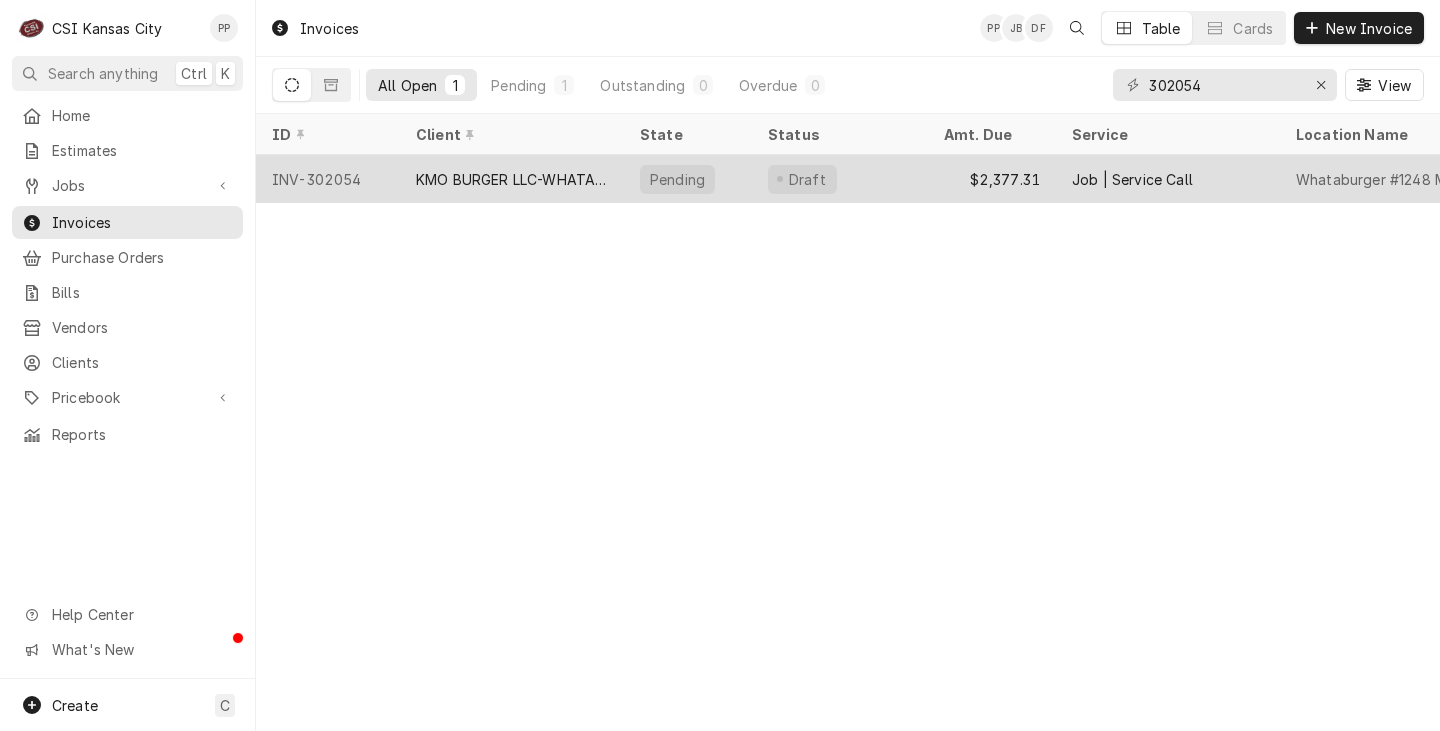 click on "KMO BURGER LLC-WHATABURGER" at bounding box center (512, 179) 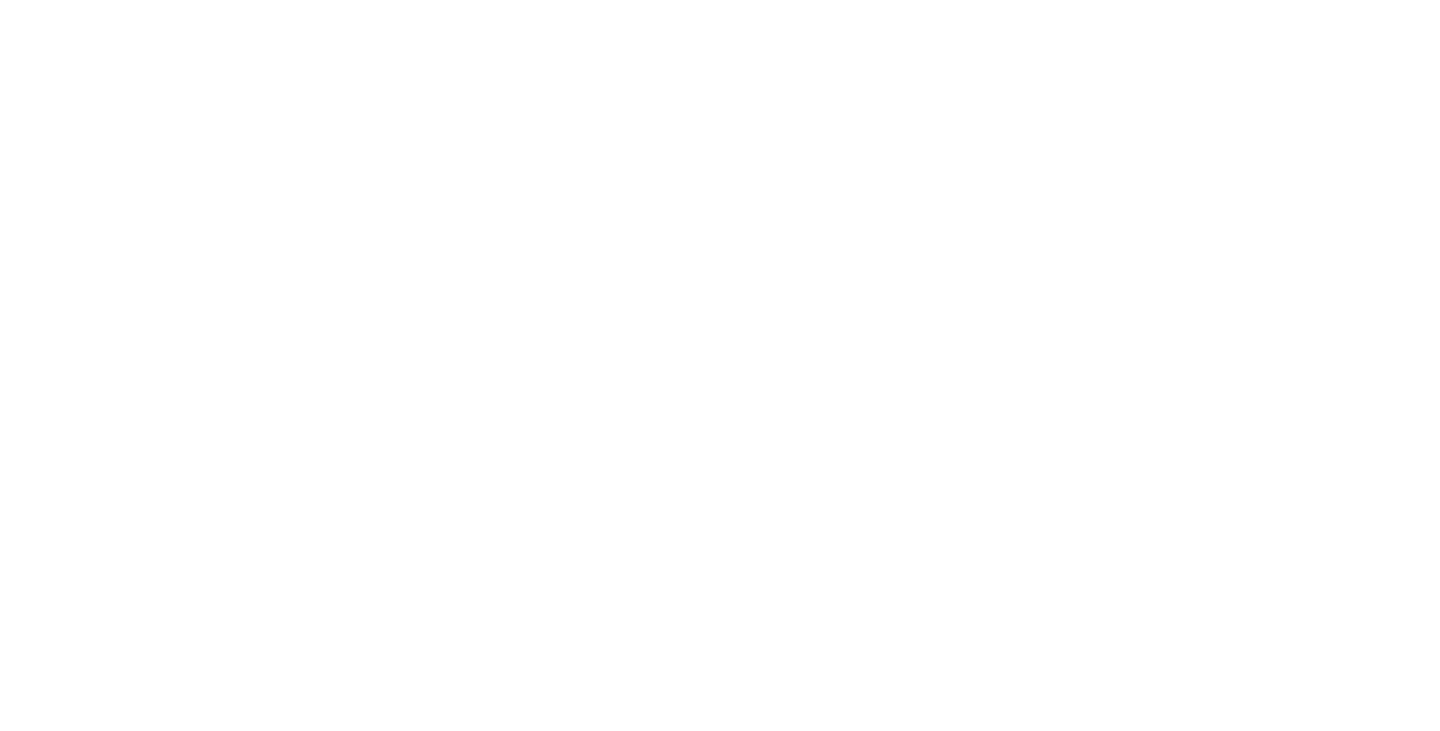 scroll, scrollTop: 0, scrollLeft: 0, axis: both 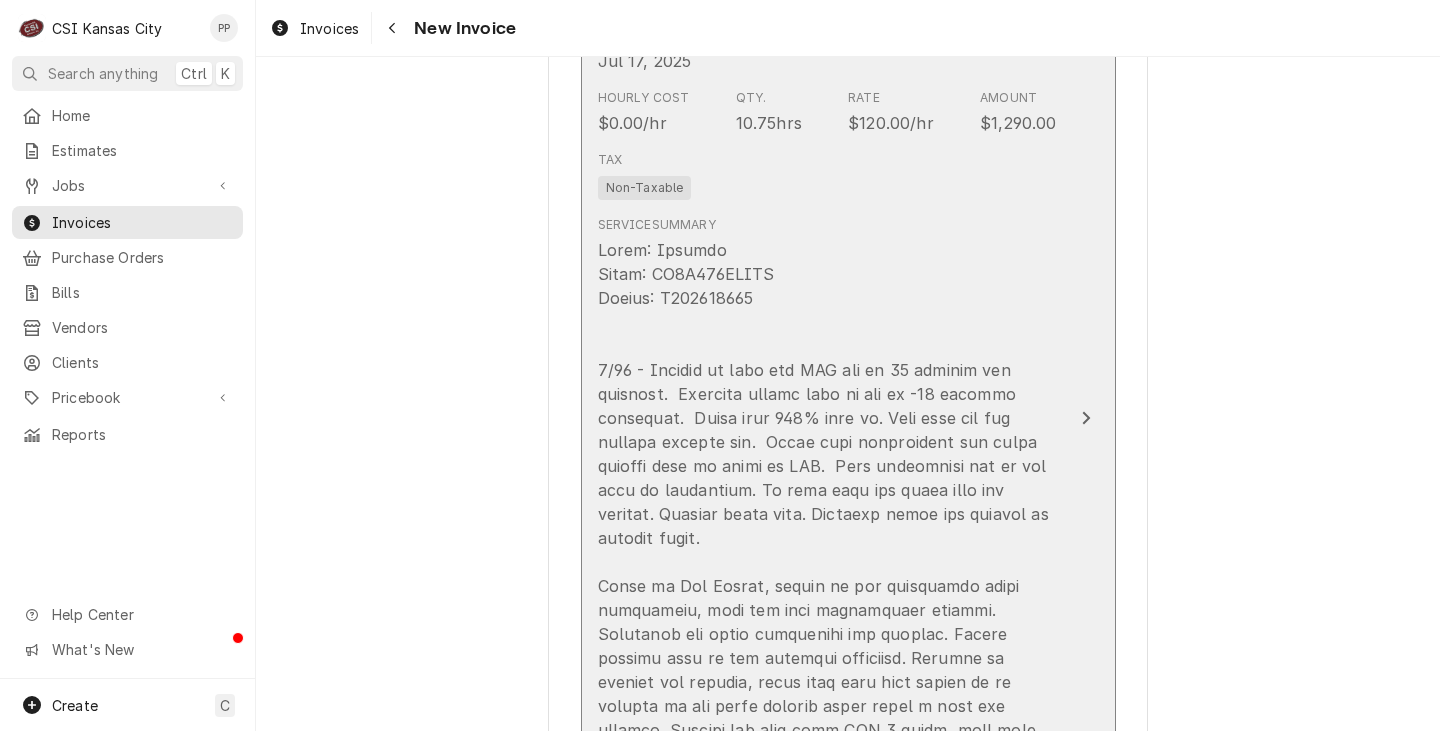 click at bounding box center [827, 586] 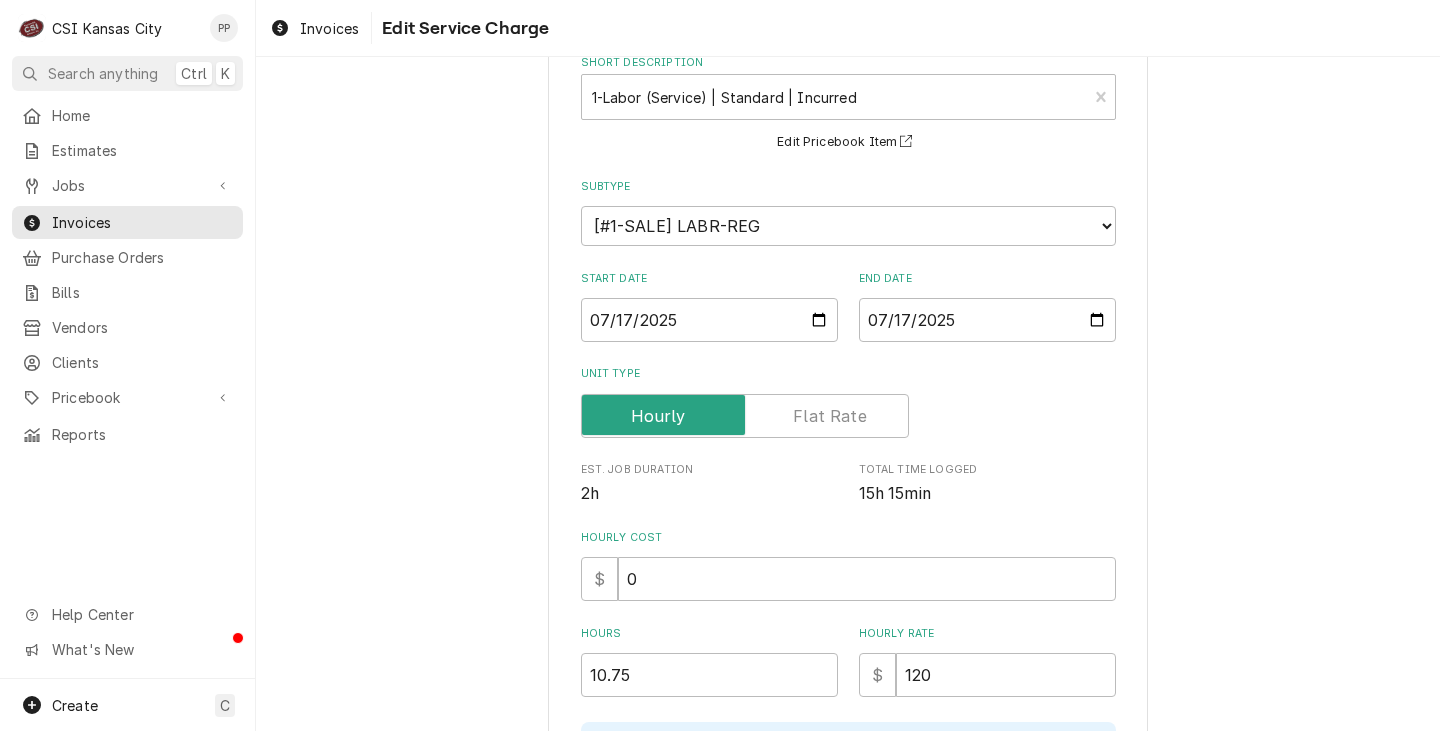 scroll, scrollTop: 300, scrollLeft: 0, axis: vertical 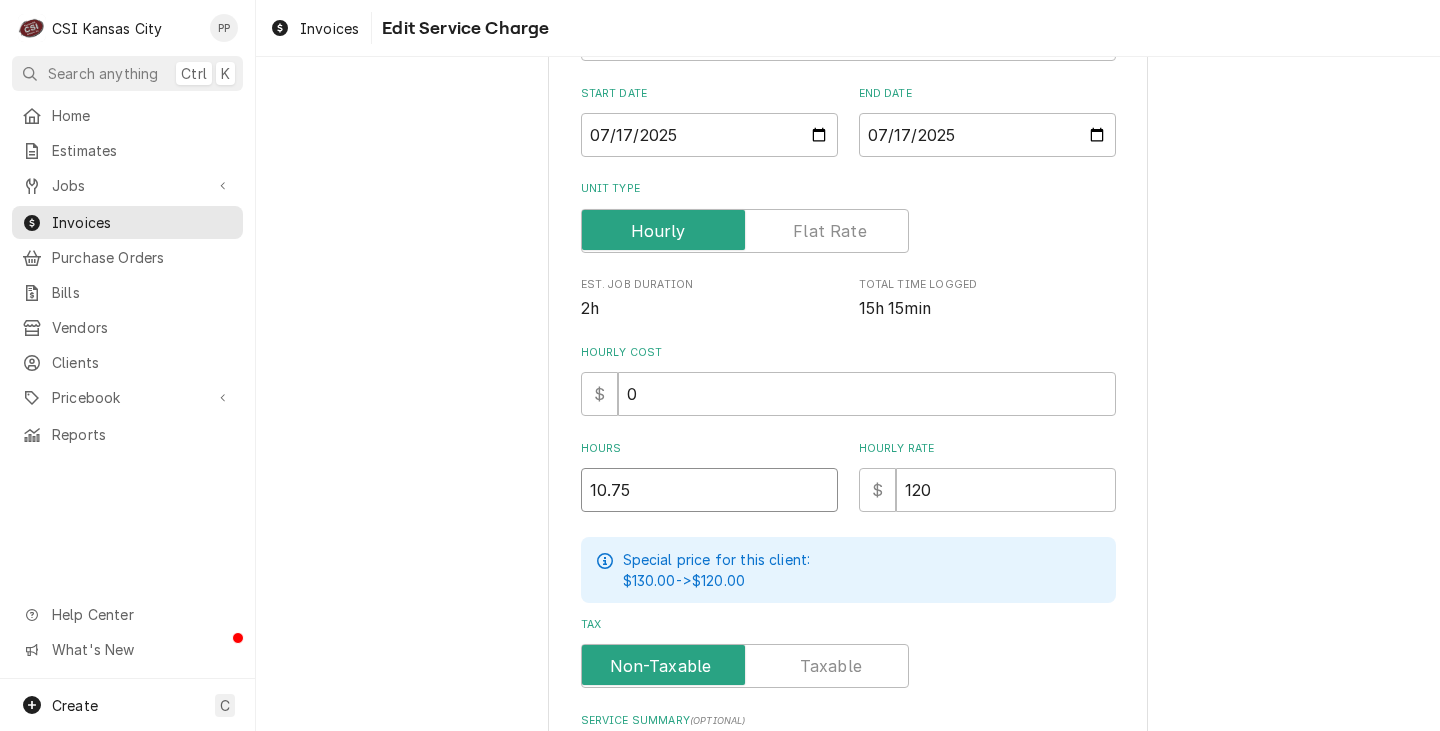 drag, startPoint x: 651, startPoint y: 493, endPoint x: 458, endPoint y: 491, distance: 193.01036 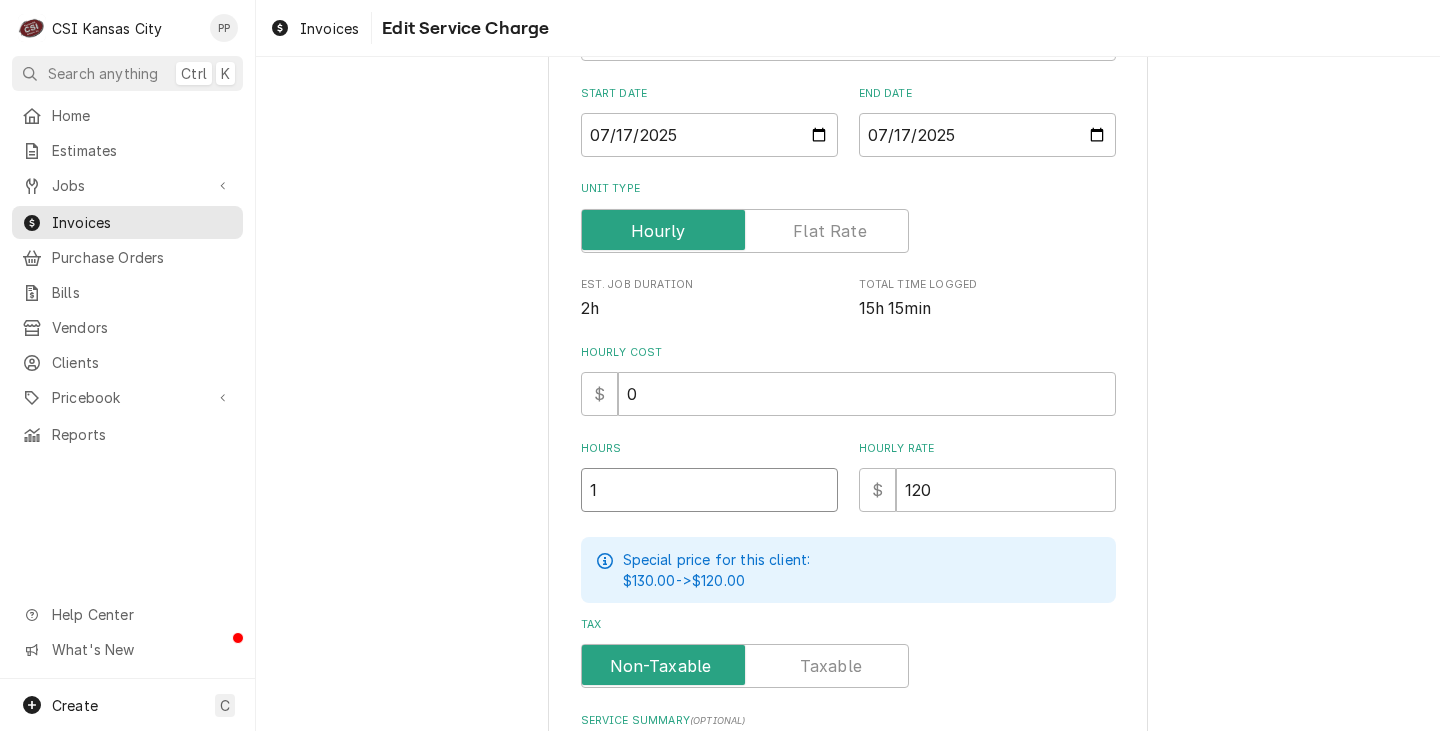 type on "x" 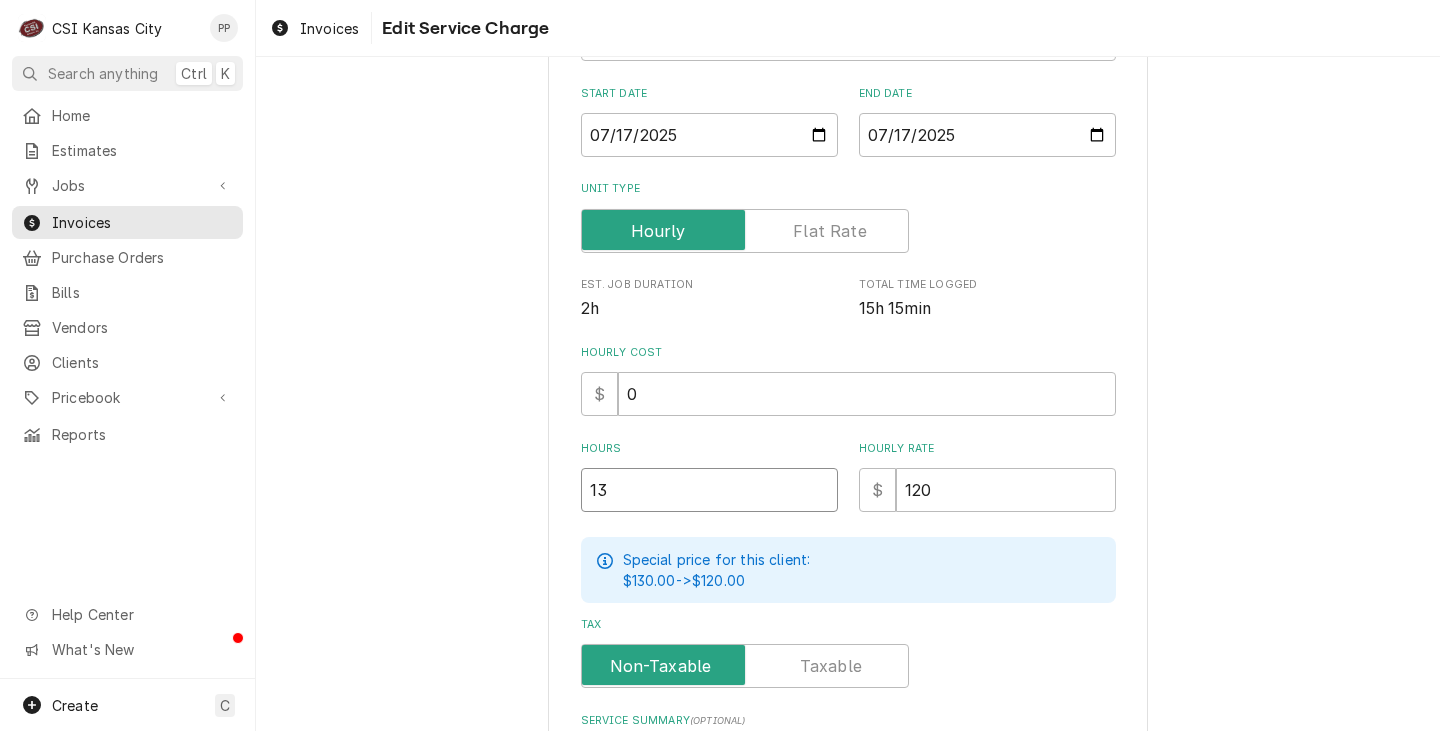 type on "13" 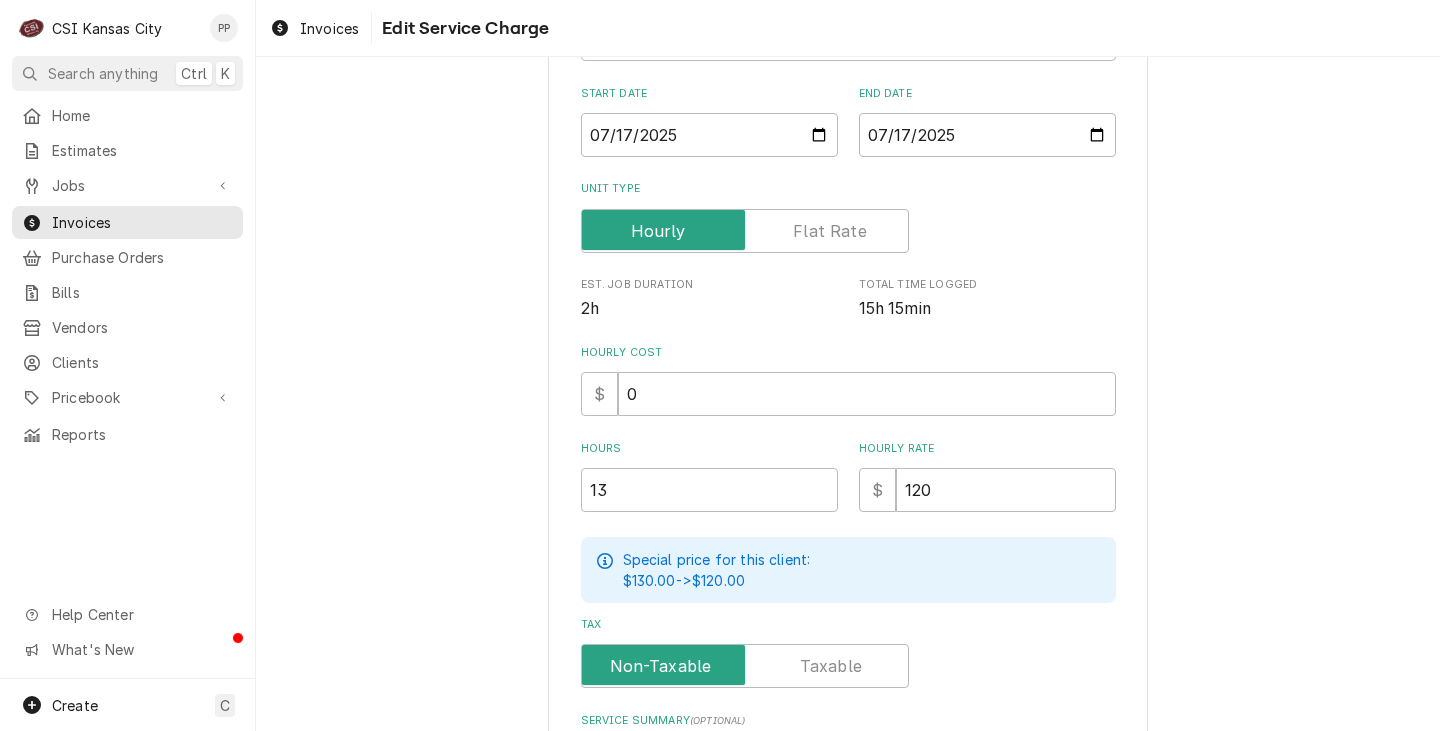 drag, startPoint x: 1117, startPoint y: 605, endPoint x: 984, endPoint y: 586, distance: 134.3503 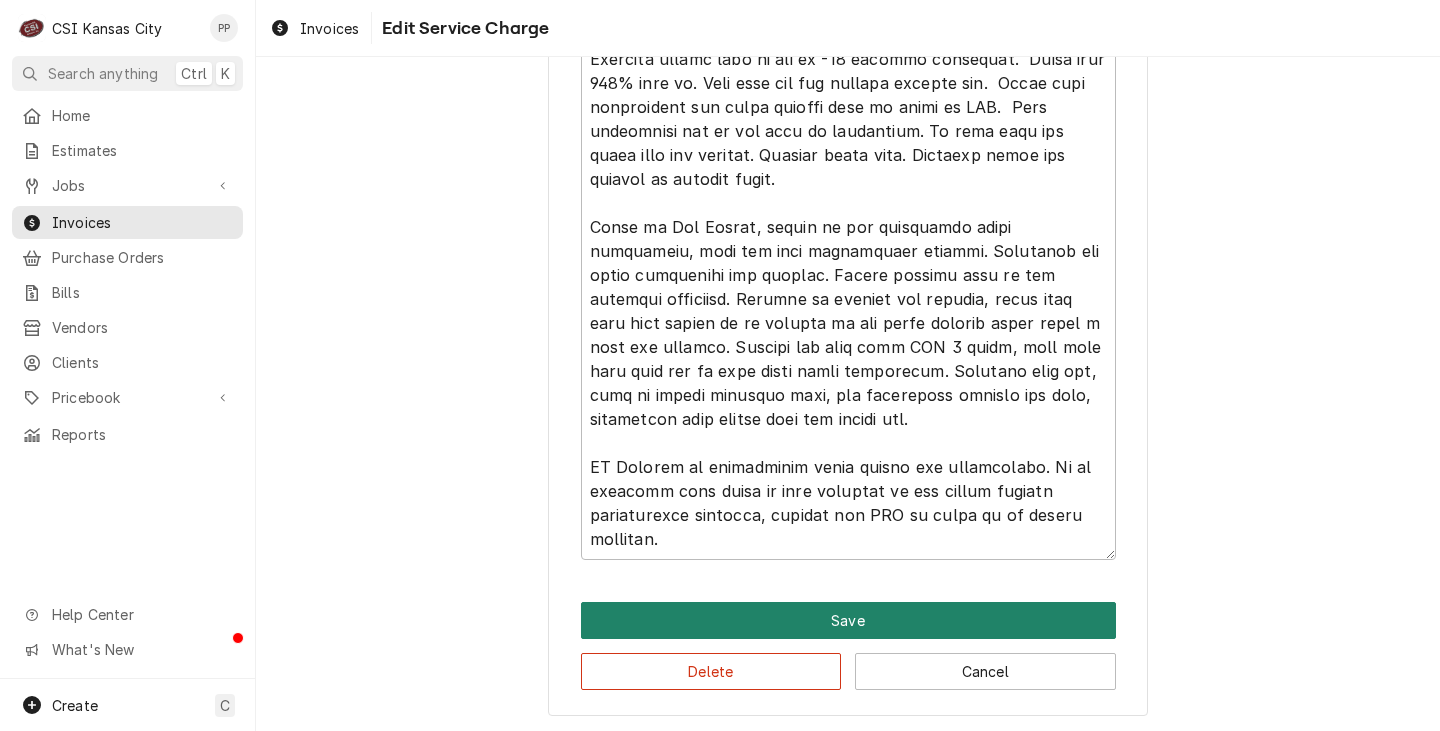 click on "Save" at bounding box center (848, 620) 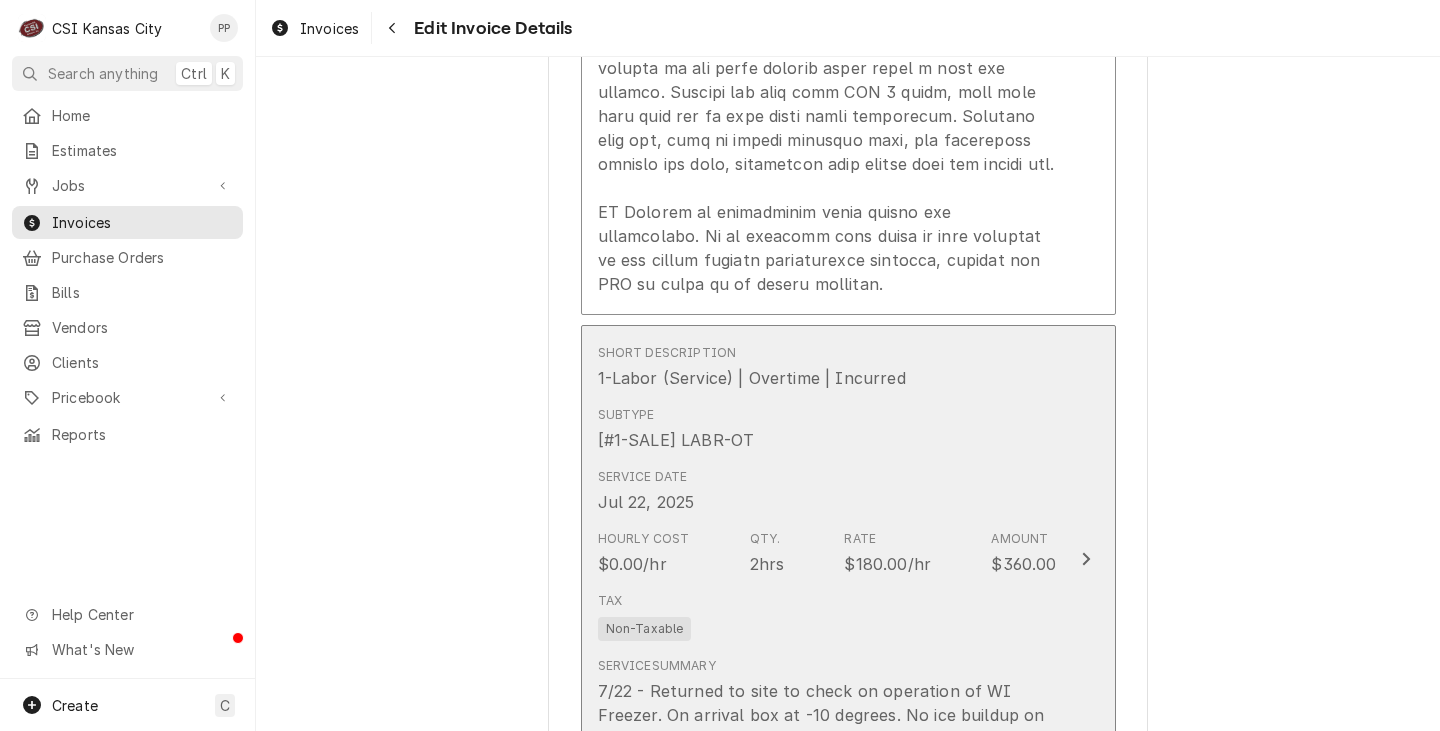 click on "Hourly Cost $0.00/hr Qty. 2hrs Rate $180.00/hr Amount $360.00" at bounding box center [827, 553] 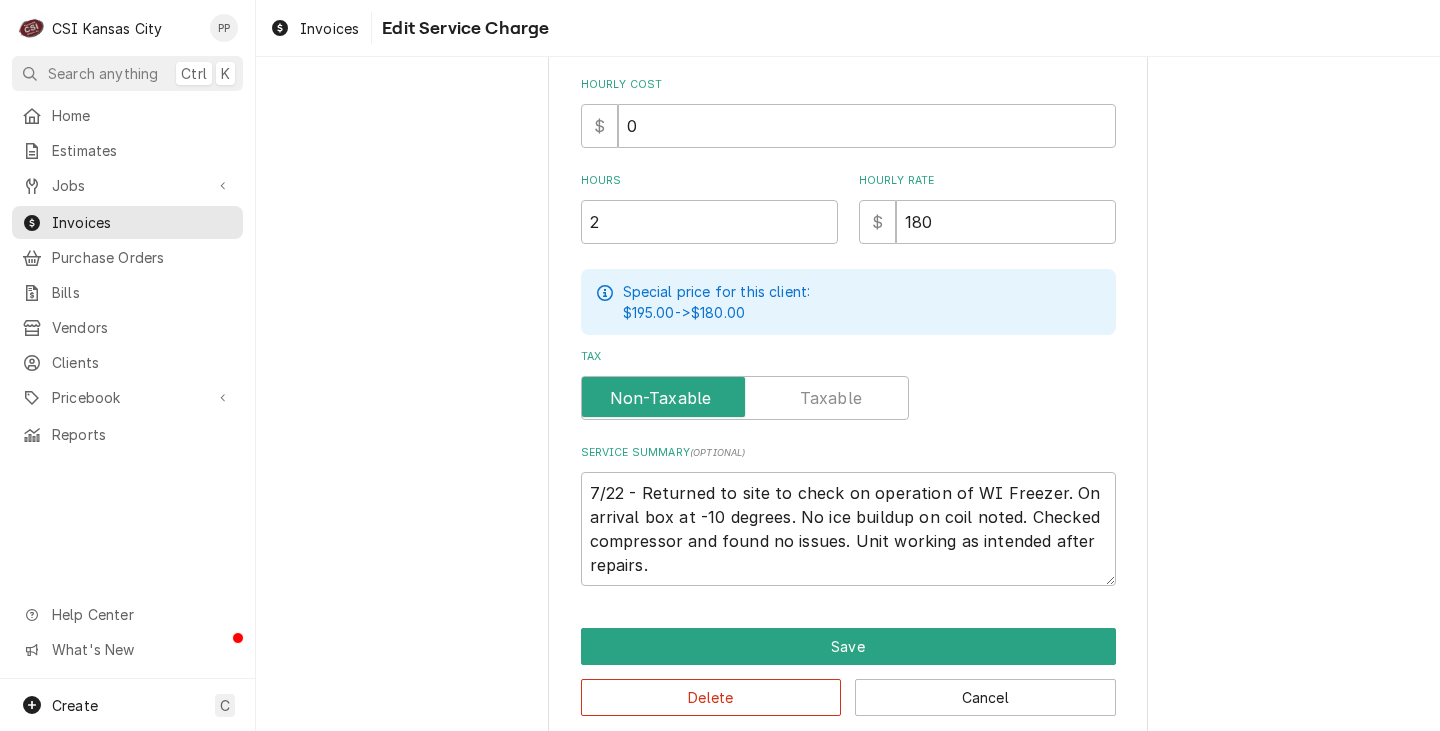 scroll, scrollTop: 594, scrollLeft: 0, axis: vertical 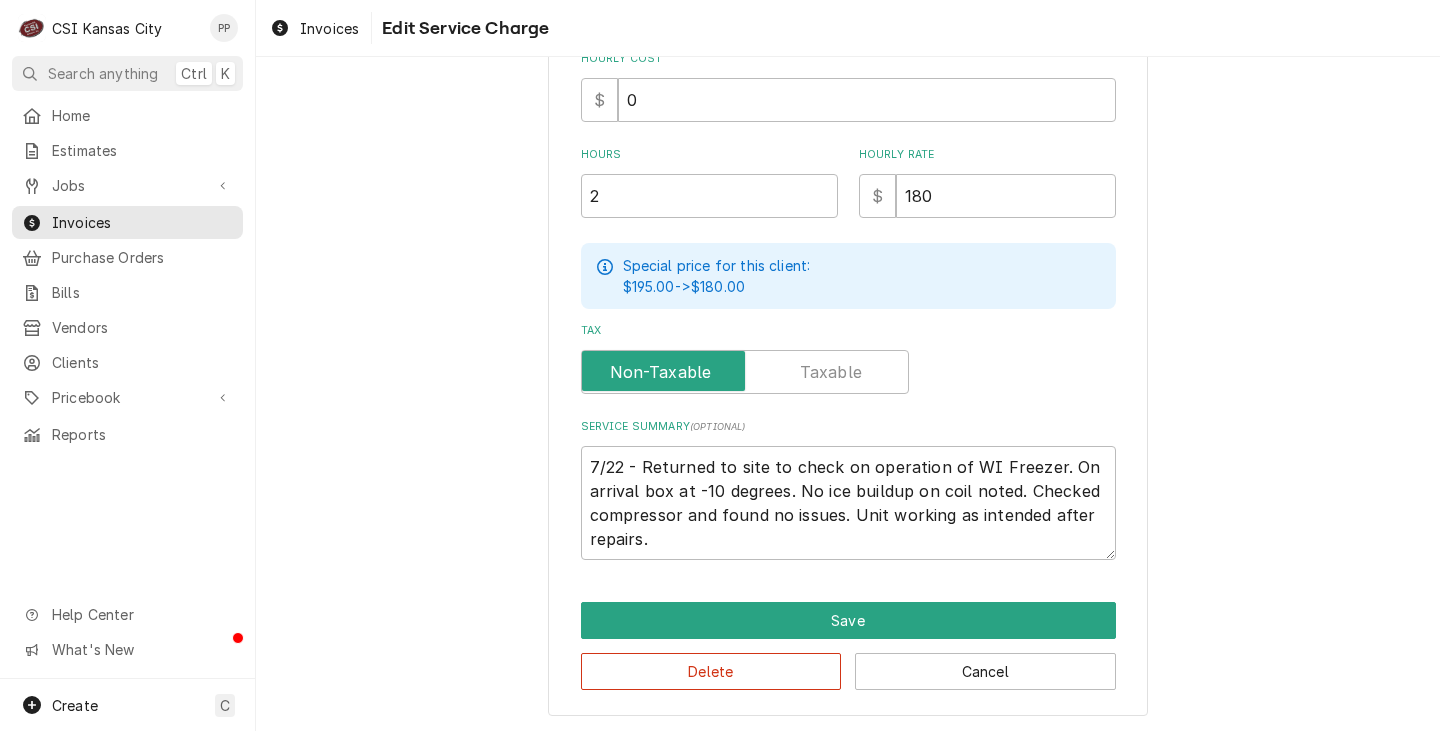 click on "Use the fields below to edit this service charge Short Description 1-Labor (Service) | Overtime | Incurred ² Billing Rate 💸 Edit Pricebook Item    Subtype Choose a subtype... [#1-SALE] LABR-BEV [#1-SALE] LABR-BEV-PM [#1-SALE] LABR-DBL [#1-SALE] LABR-OT [#1-SALE] LABR-PM [#1-SALE] LABR-PROJ [#1-SALE] LABR-REG [#1-SALE] LEASING-1 [#NON-POSTING#] Start Date 2025-07-22 End Date 2025-07-22 Unit Type Est. Job Duration 2h Total Time Logged 15h 15min Hourly Cost $ 0 Hours 2 Hourly Rate $ 180 Special price for this client: $195.00  ->  $180.00 Tax Service Summary  ( optional ) 7/22 - Returned to site to check on operation of WI Freezer. On arrival box at -10 degrees. No ice buildup on coil noted. Checked compressor and found no issues. Unit working as intended after repairs. Save Delete Cancel" at bounding box center (848, 109) 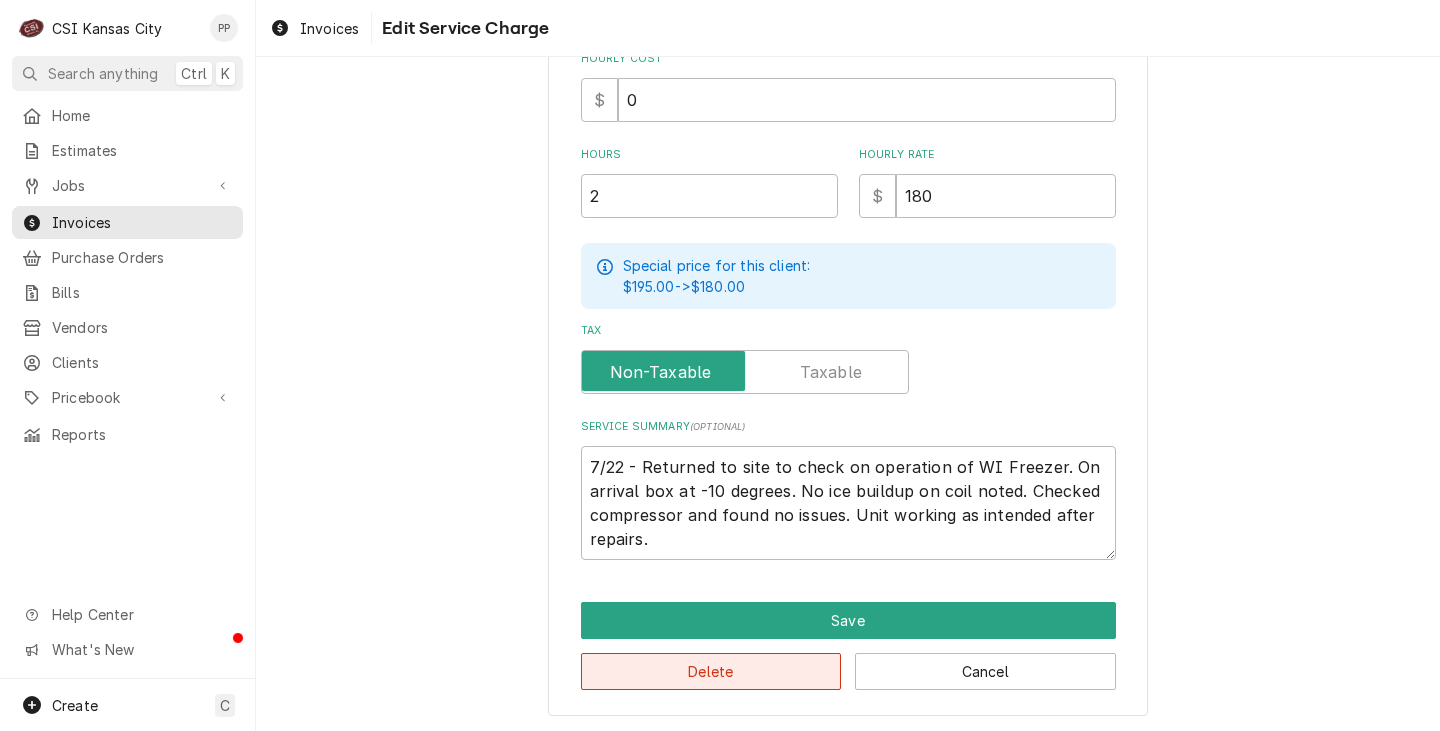 click on "Delete" at bounding box center (711, 671) 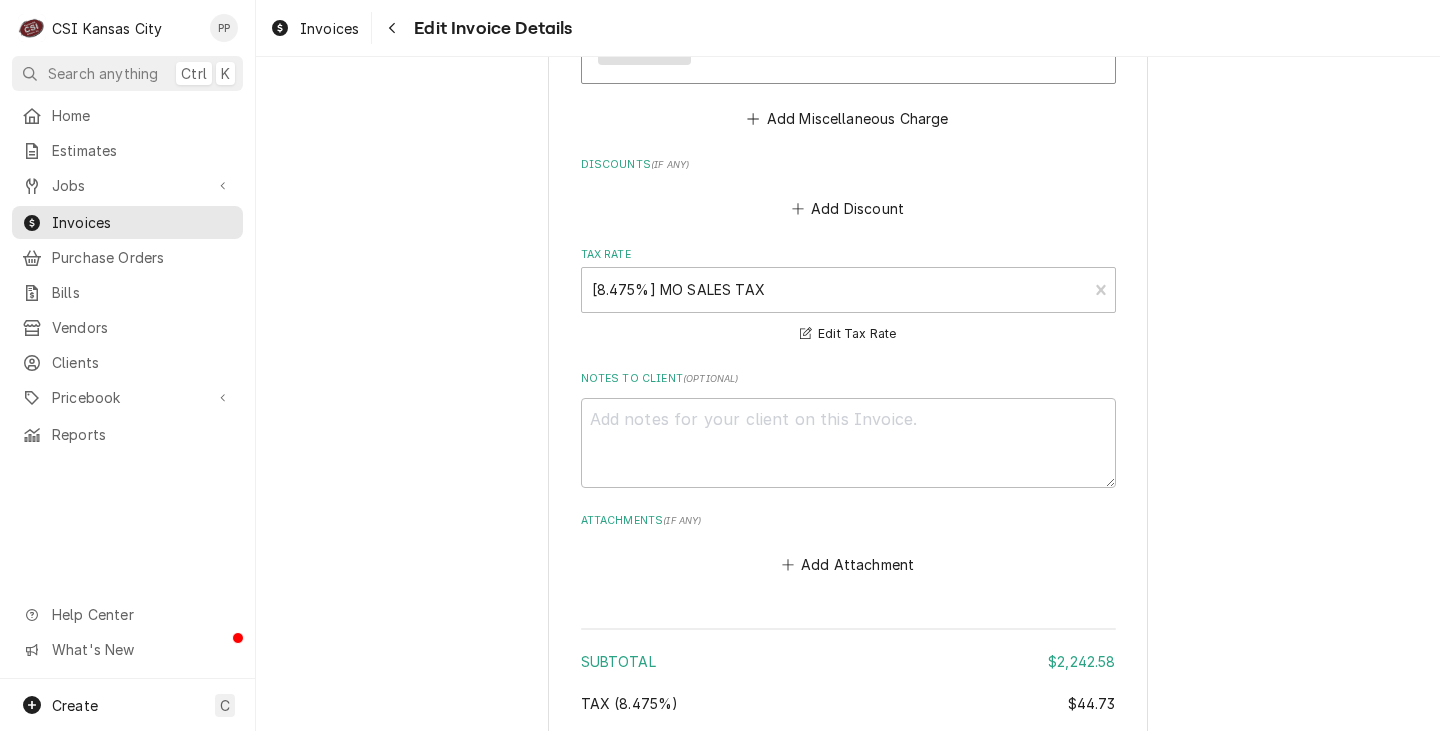 scroll, scrollTop: 6376, scrollLeft: 0, axis: vertical 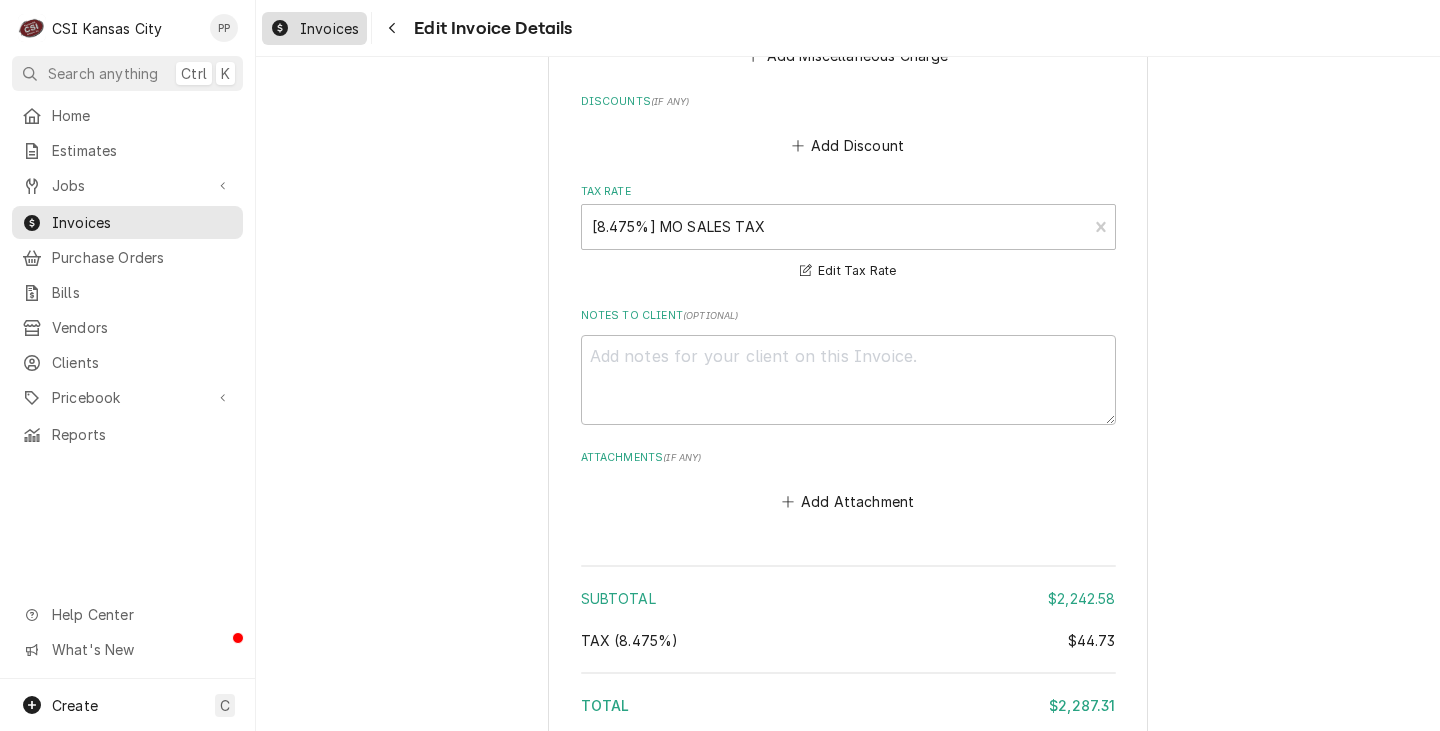 drag, startPoint x: 379, startPoint y: 28, endPoint x: 351, endPoint y: 25, distance: 28.160255 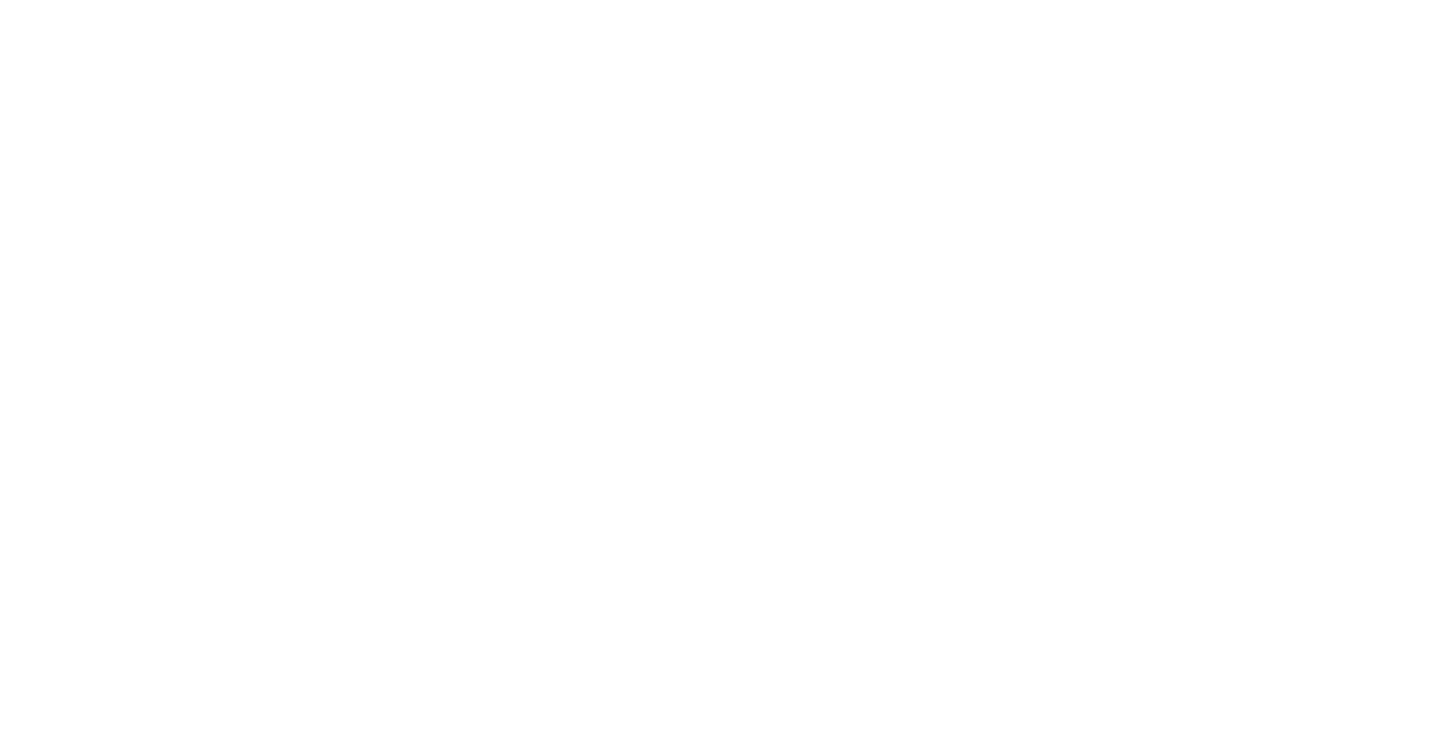 scroll, scrollTop: 0, scrollLeft: 0, axis: both 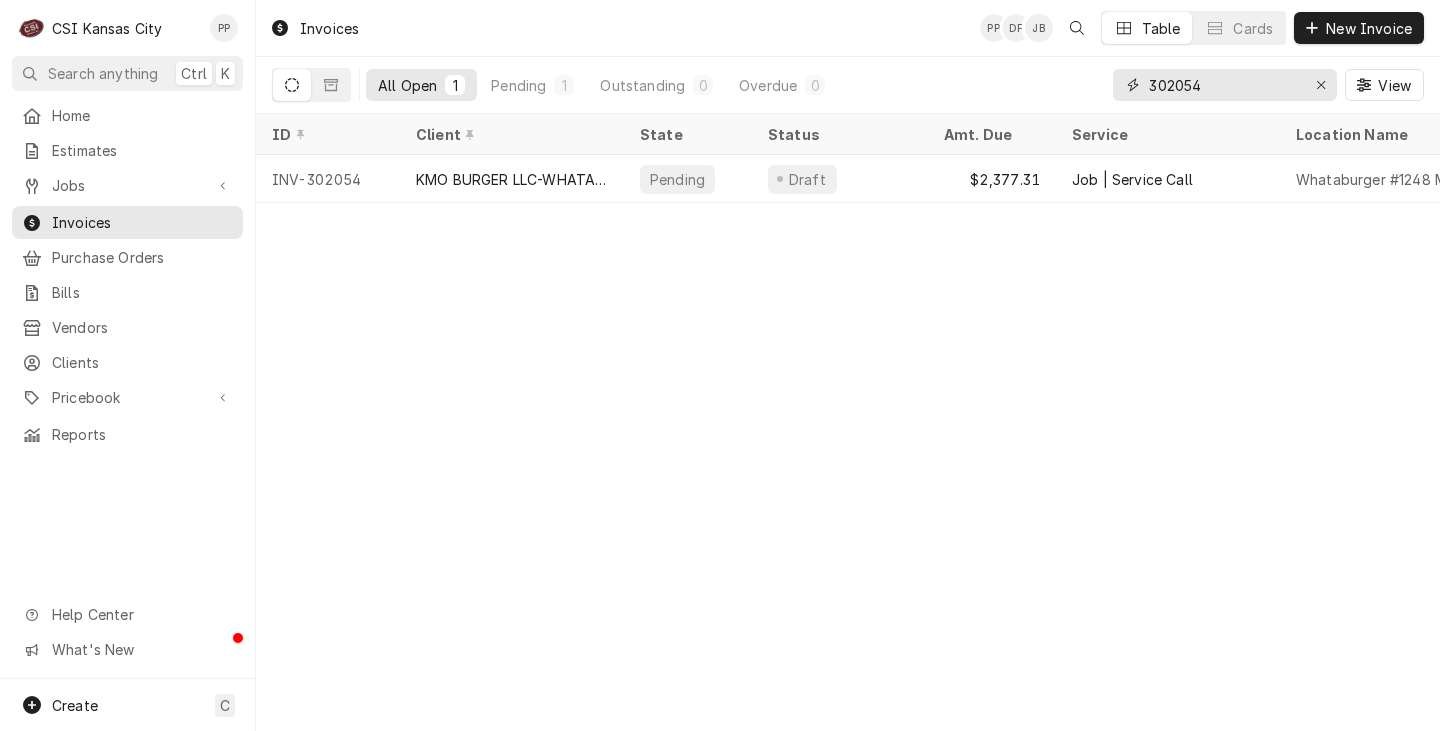 click on "302054" at bounding box center [1224, 85] 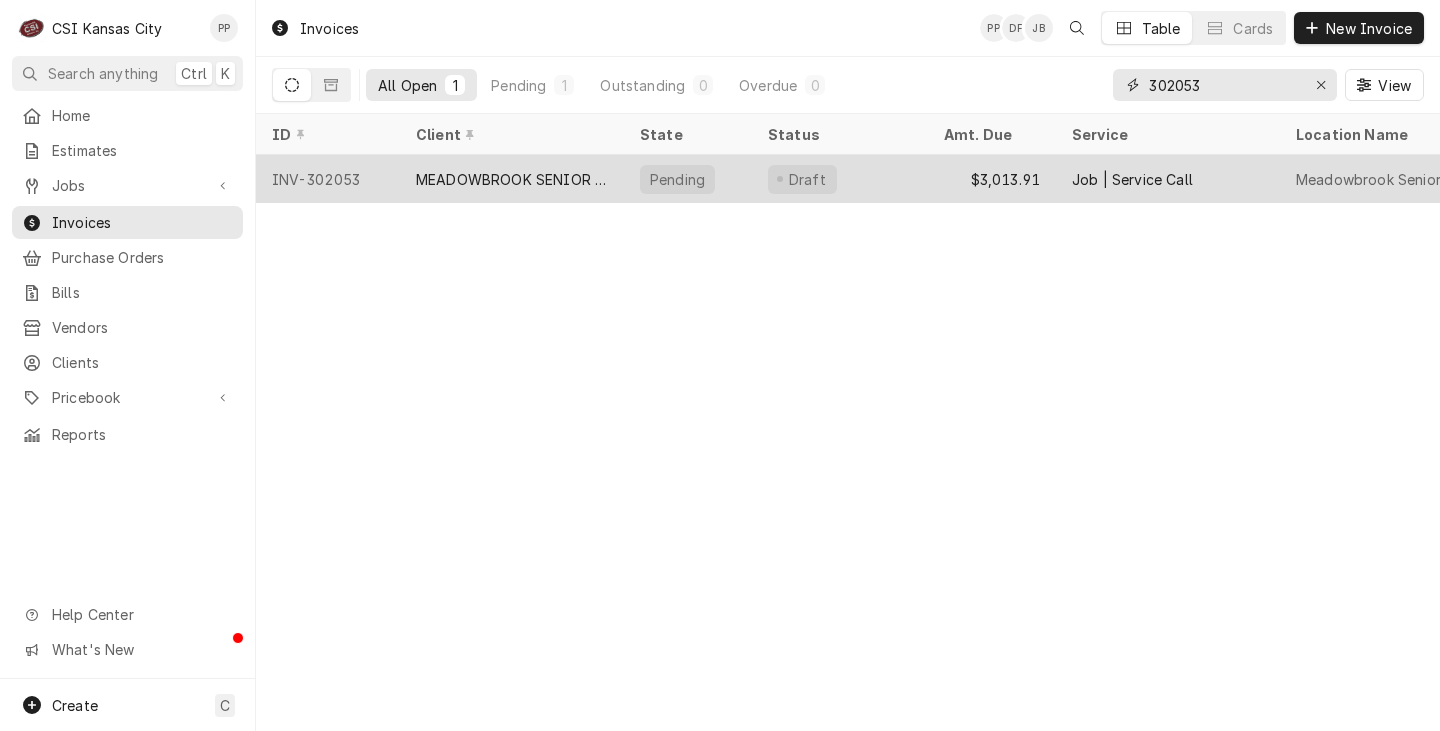 type on "302053" 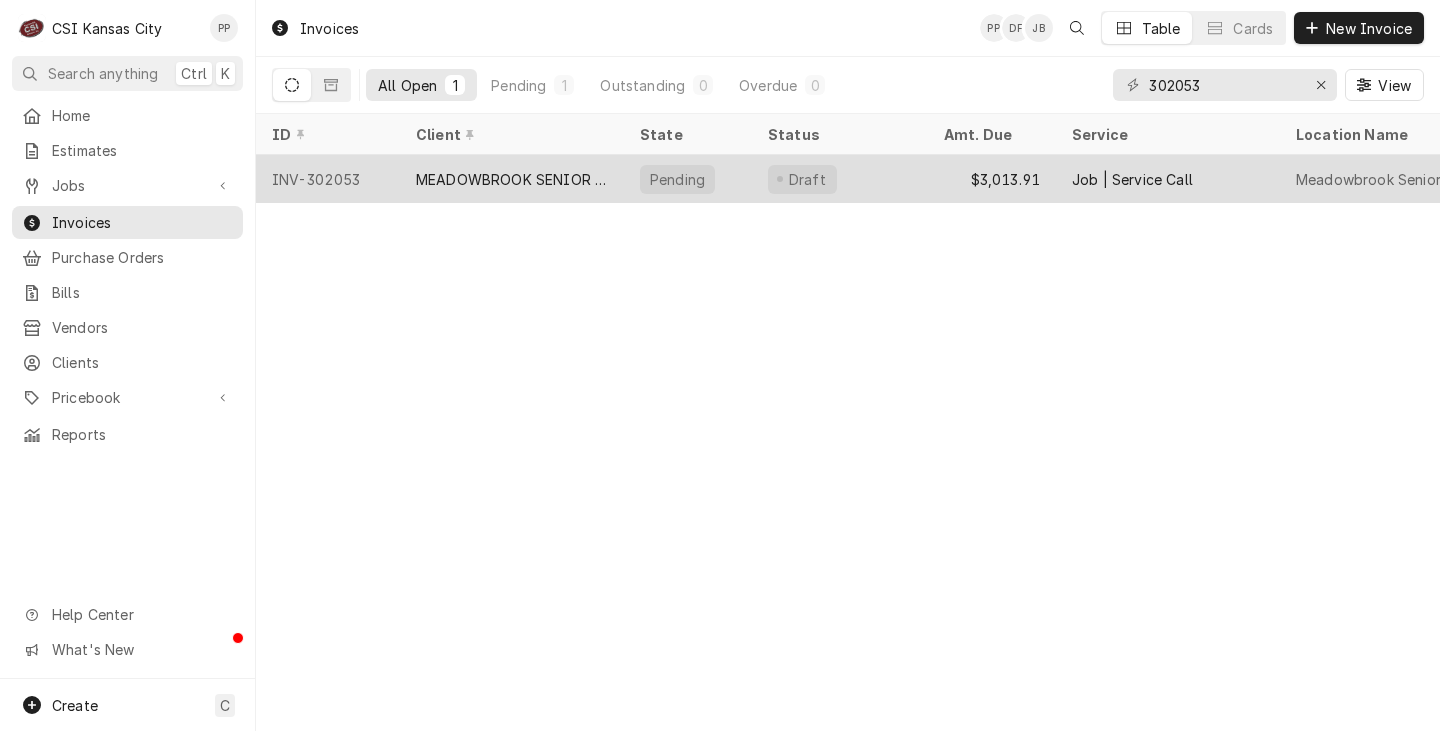 click on "MEADOWBROOK SENIOR LIVING" at bounding box center (512, 179) 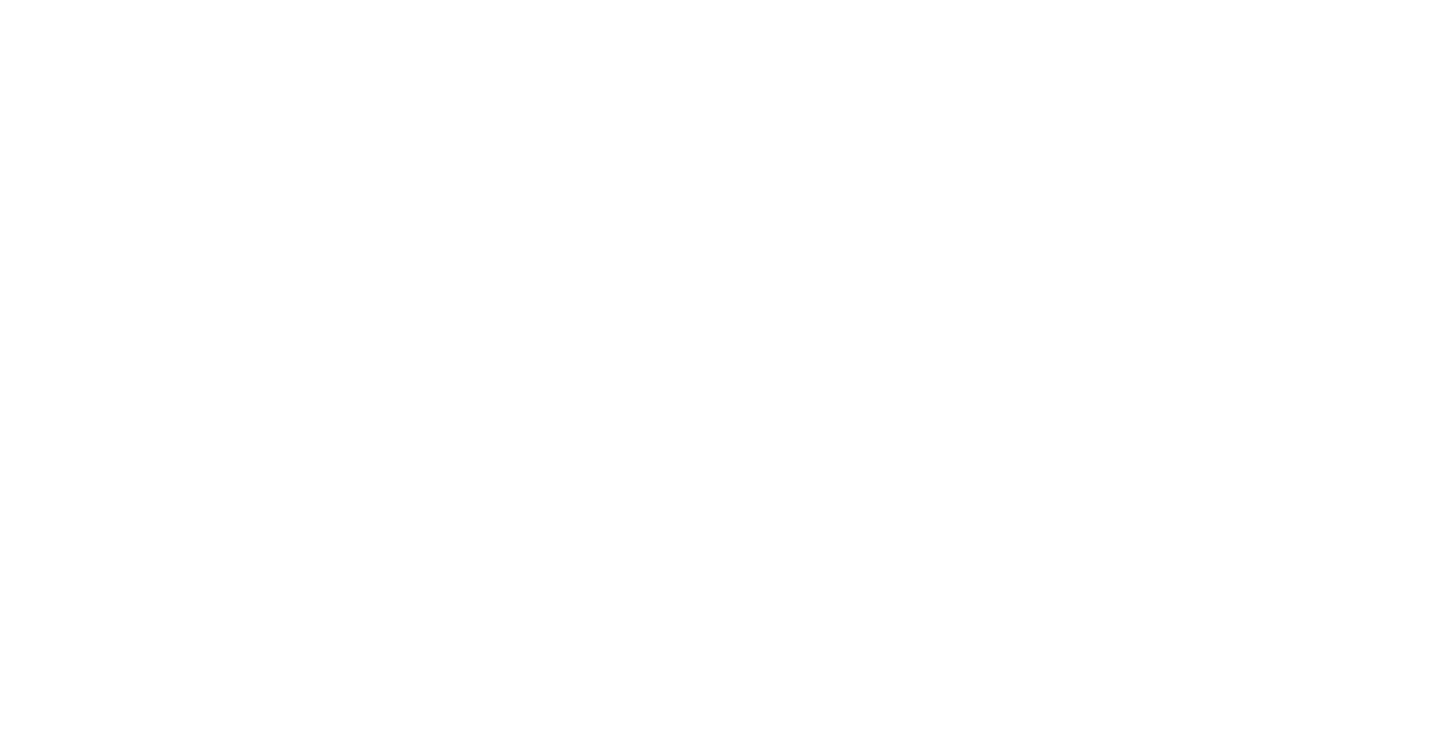 scroll, scrollTop: 0, scrollLeft: 0, axis: both 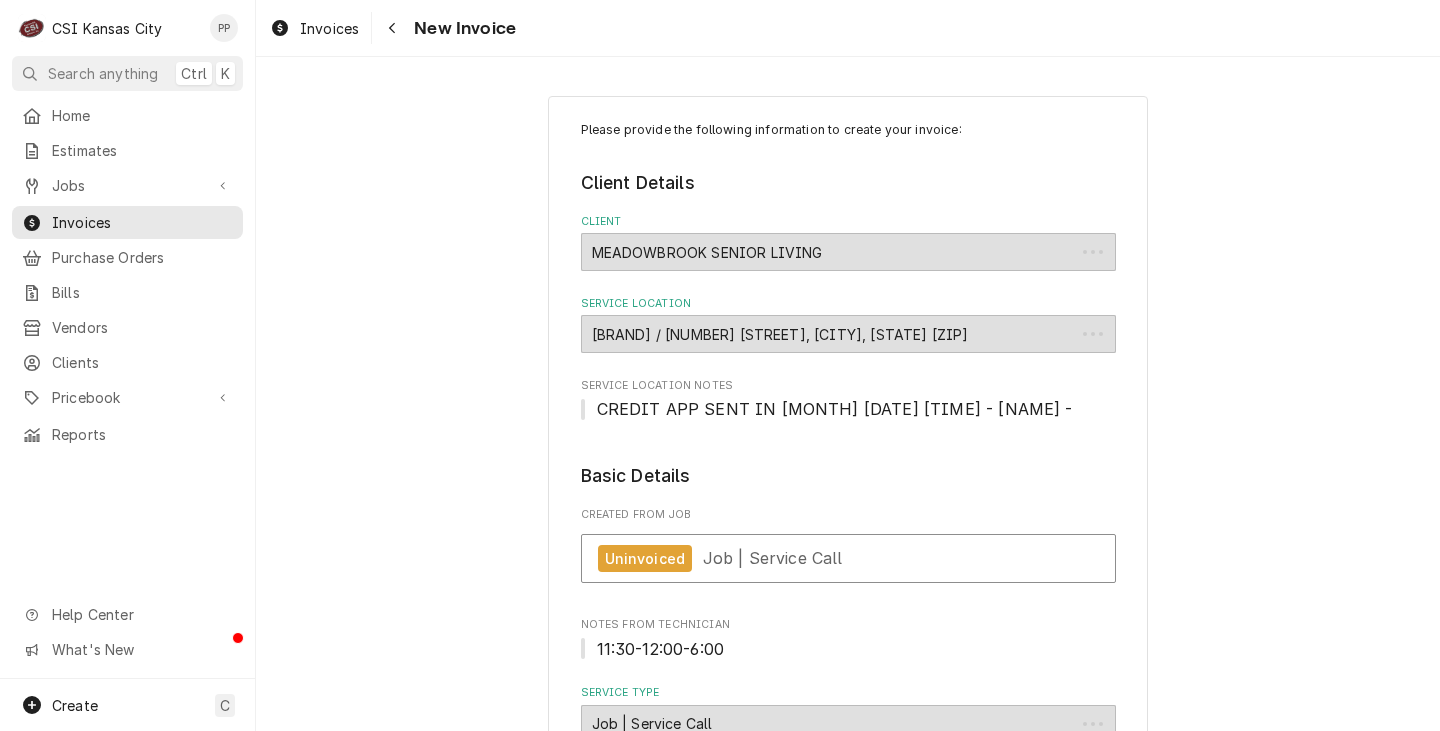 type on "x" 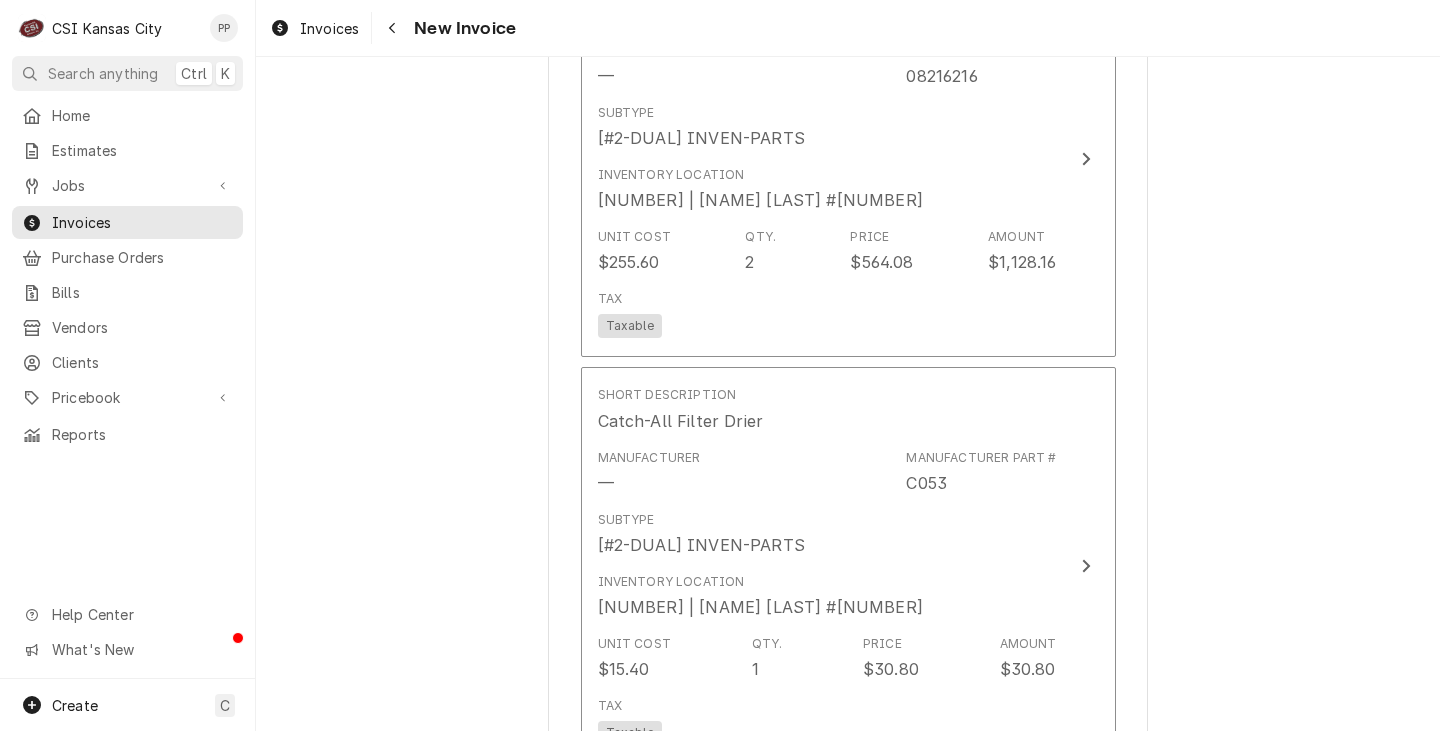 scroll, scrollTop: 2800, scrollLeft: 0, axis: vertical 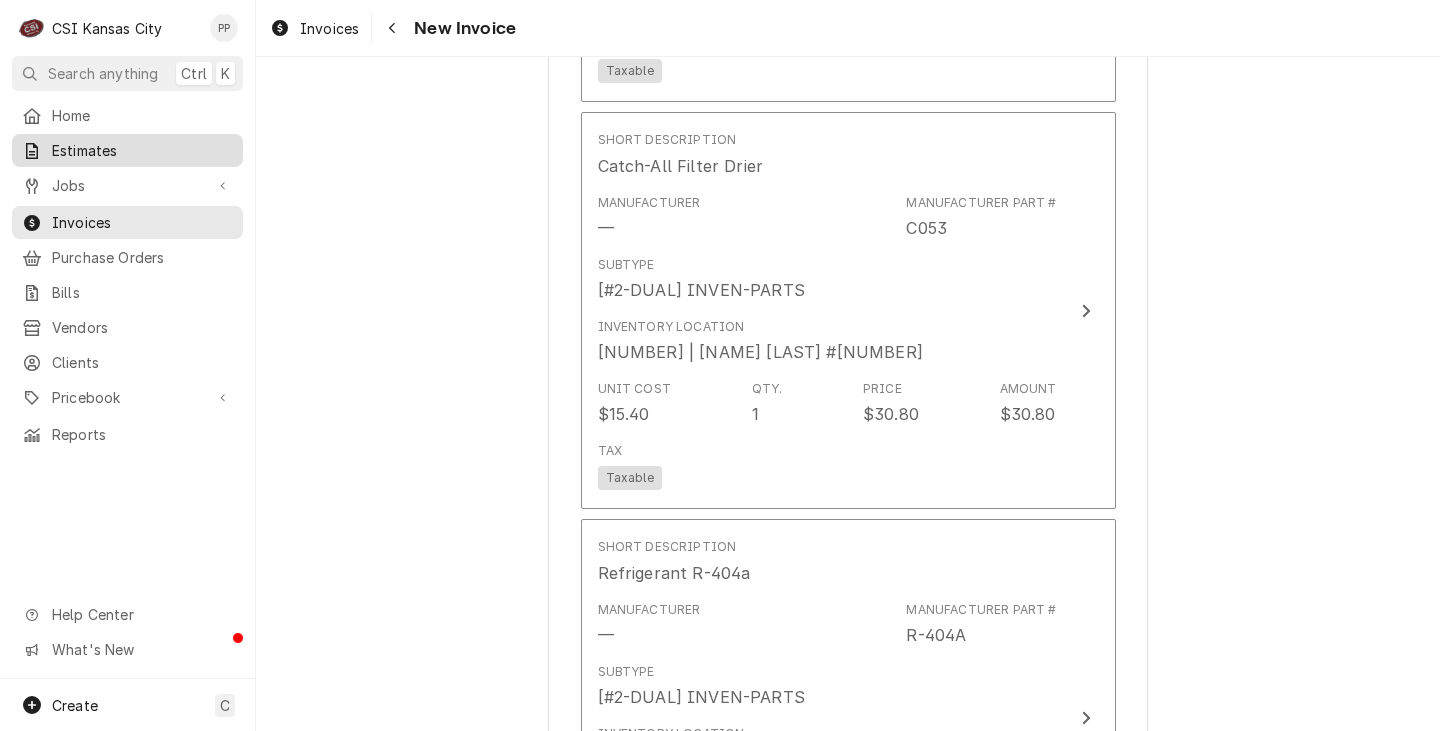click on "Estimates" at bounding box center [142, 150] 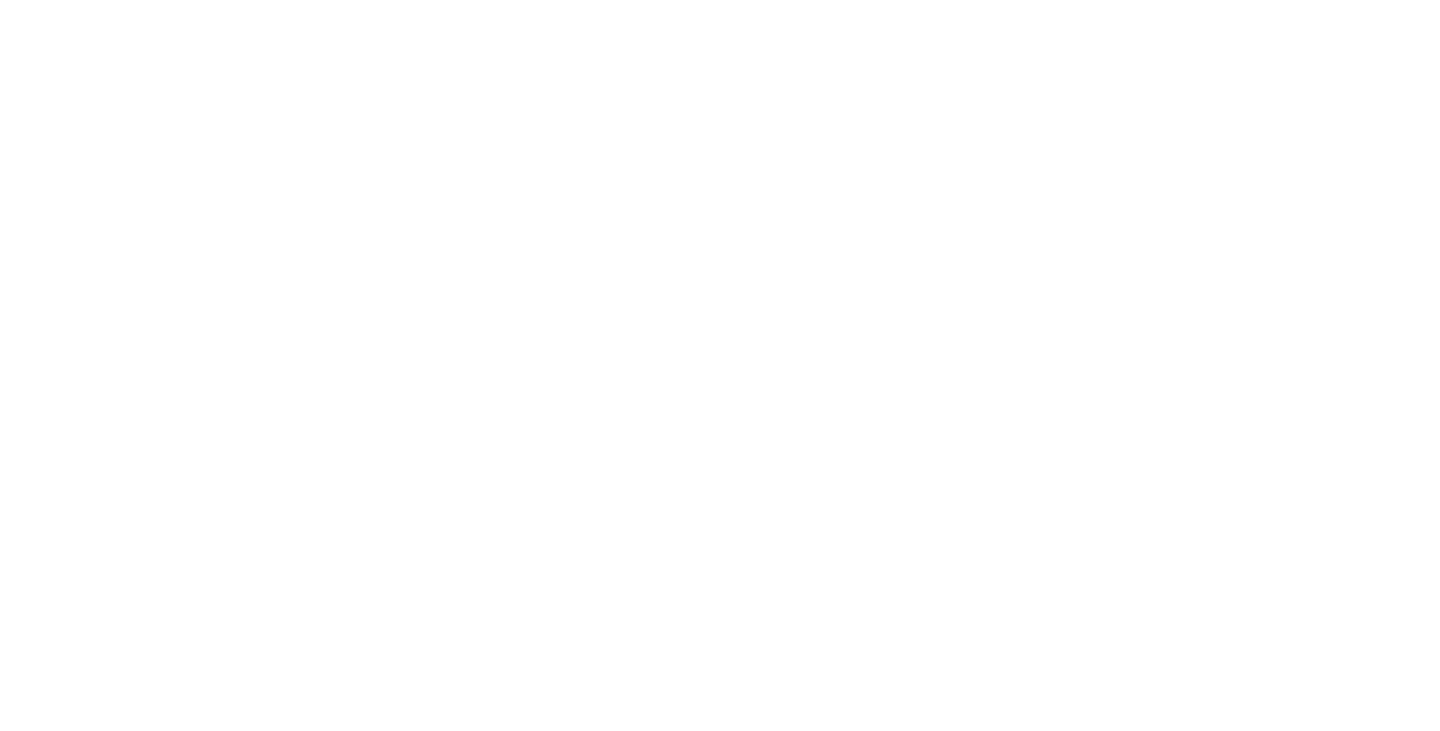 scroll, scrollTop: 0, scrollLeft: 0, axis: both 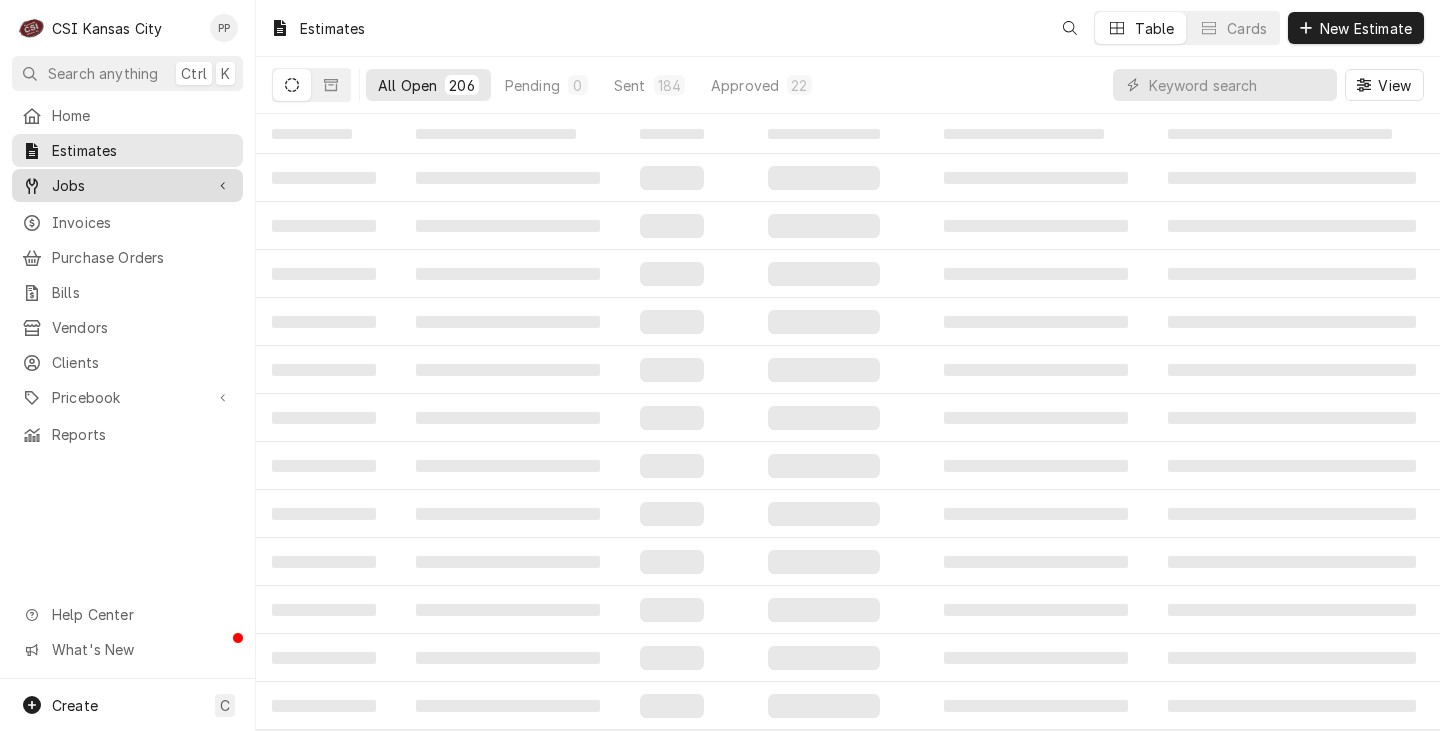 click on "Jobs" at bounding box center (127, 185) 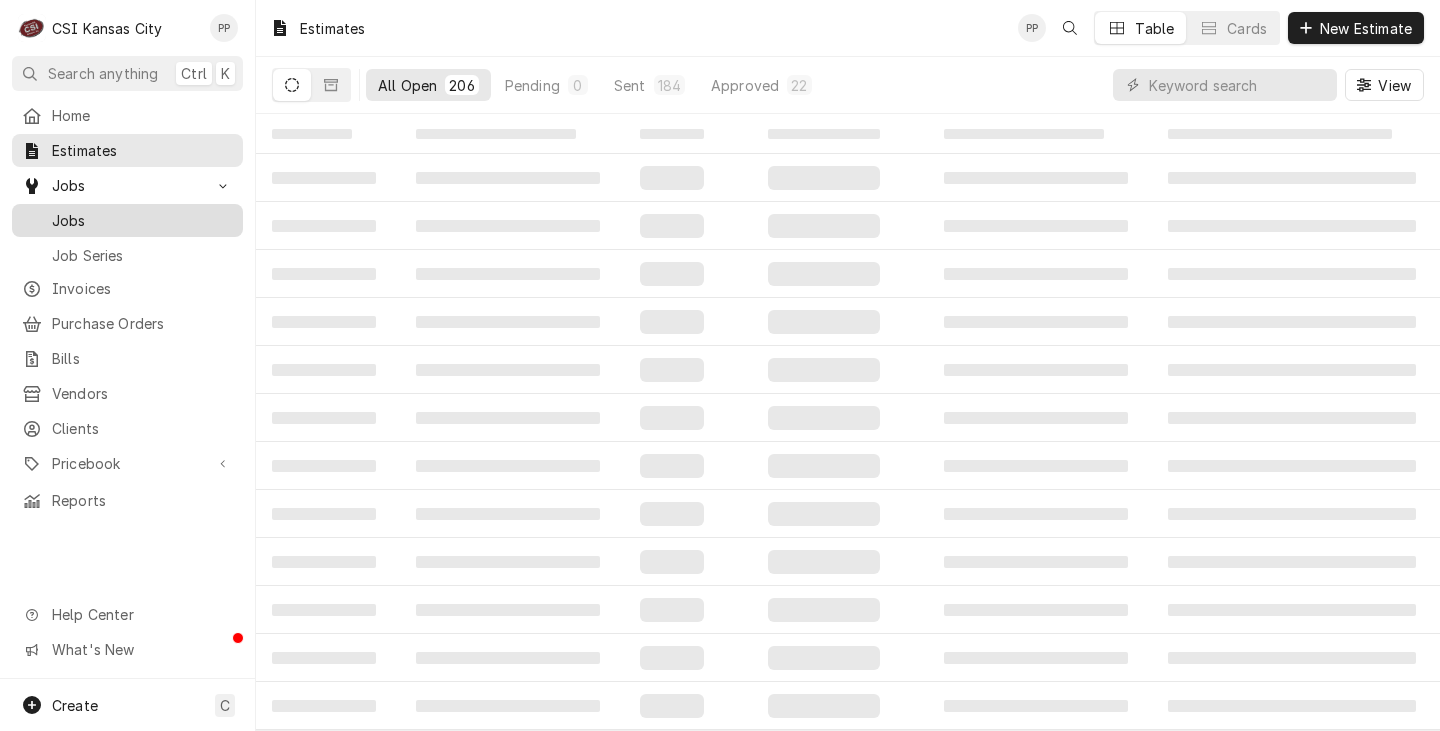 click on "Jobs" at bounding box center [142, 220] 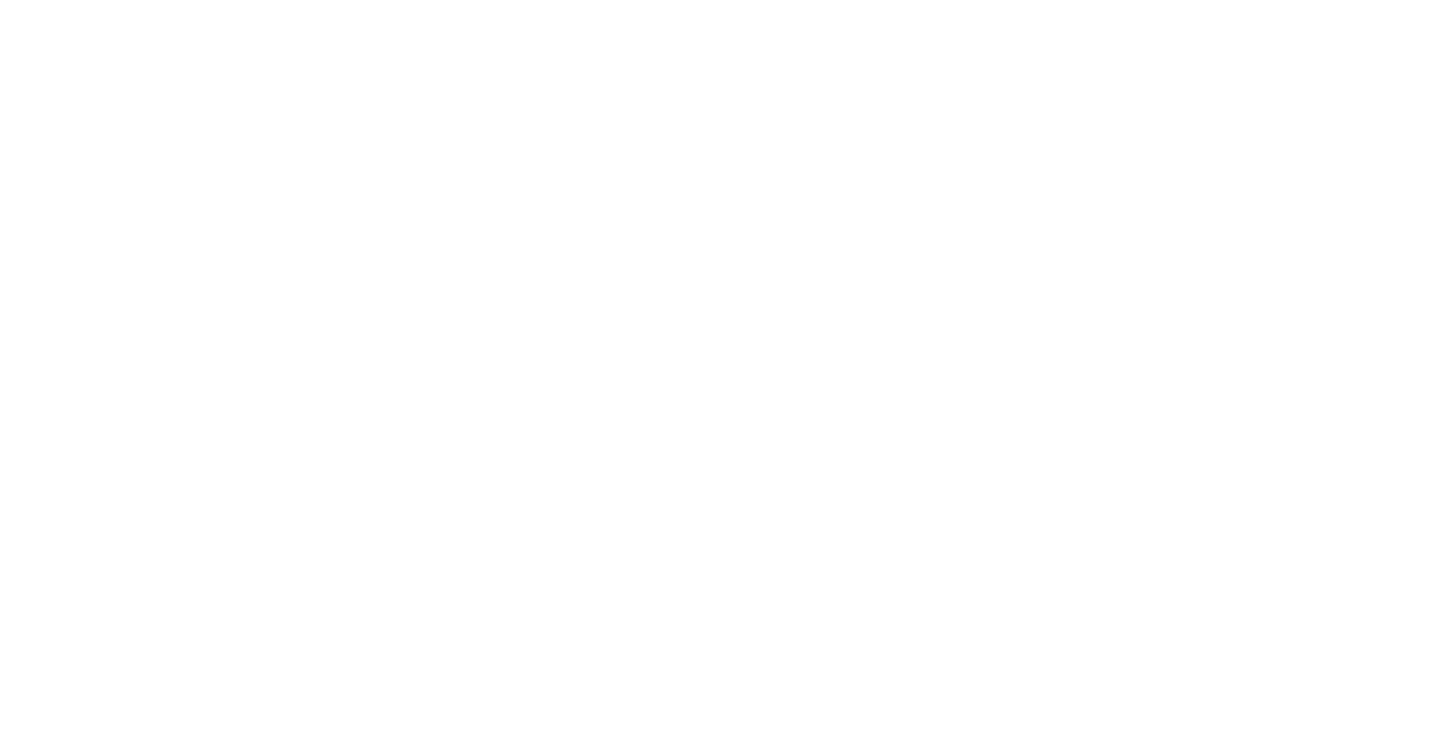 scroll, scrollTop: 0, scrollLeft: 0, axis: both 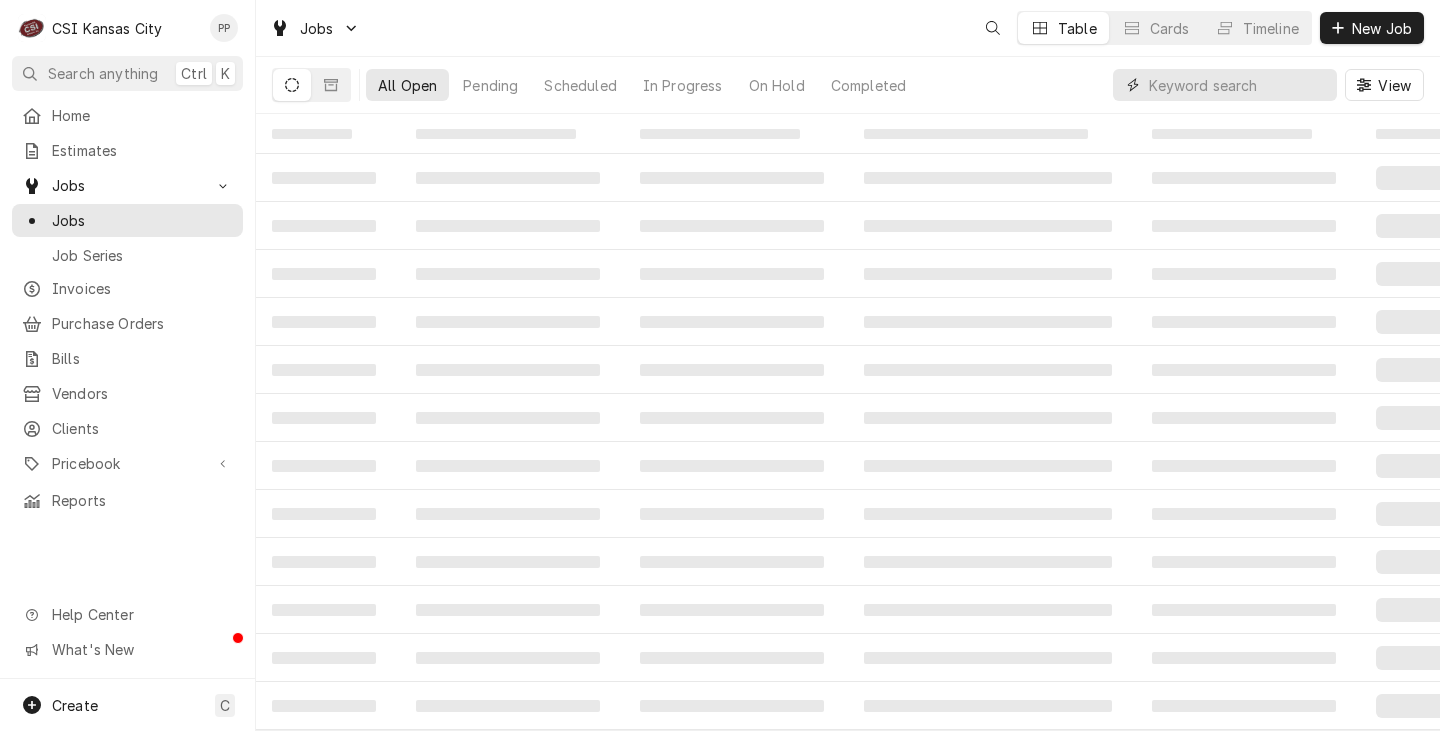 click at bounding box center [1238, 85] 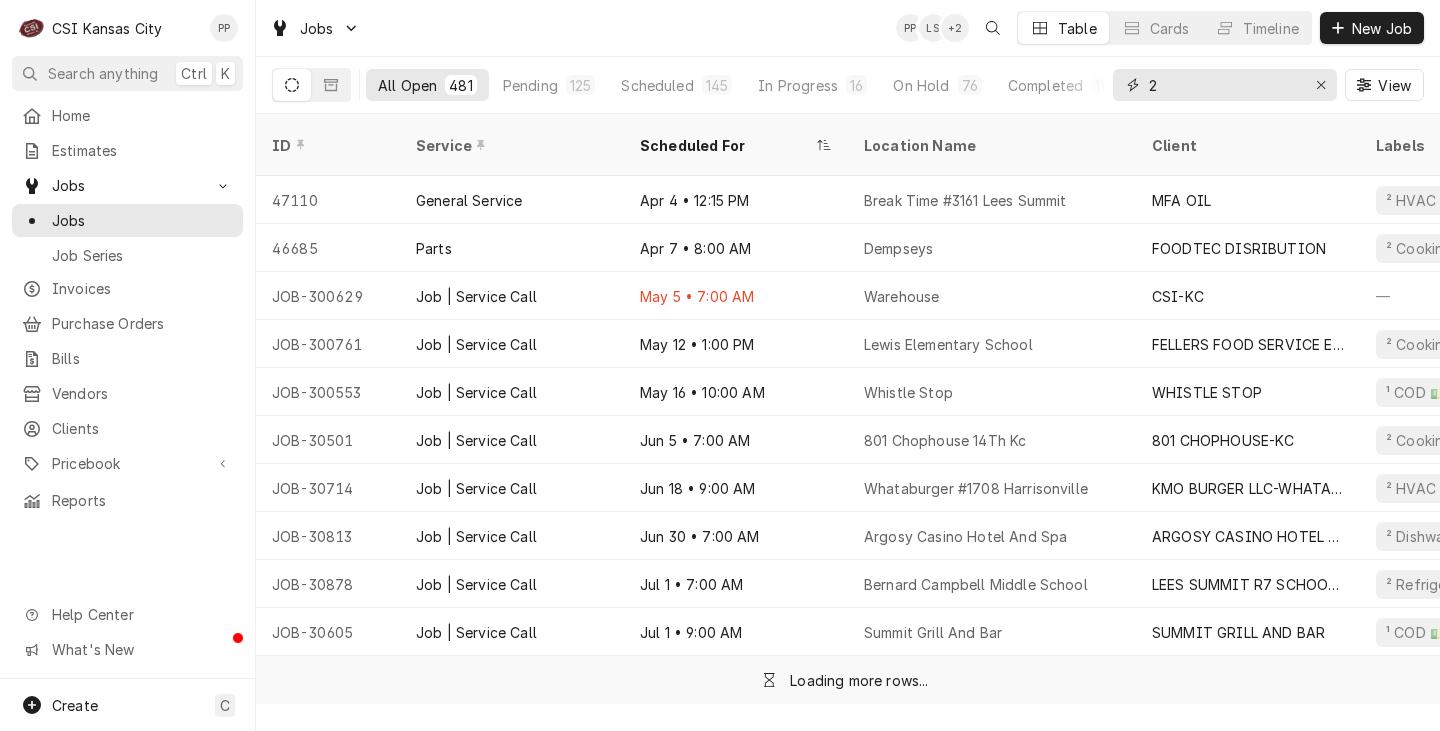 type on "2" 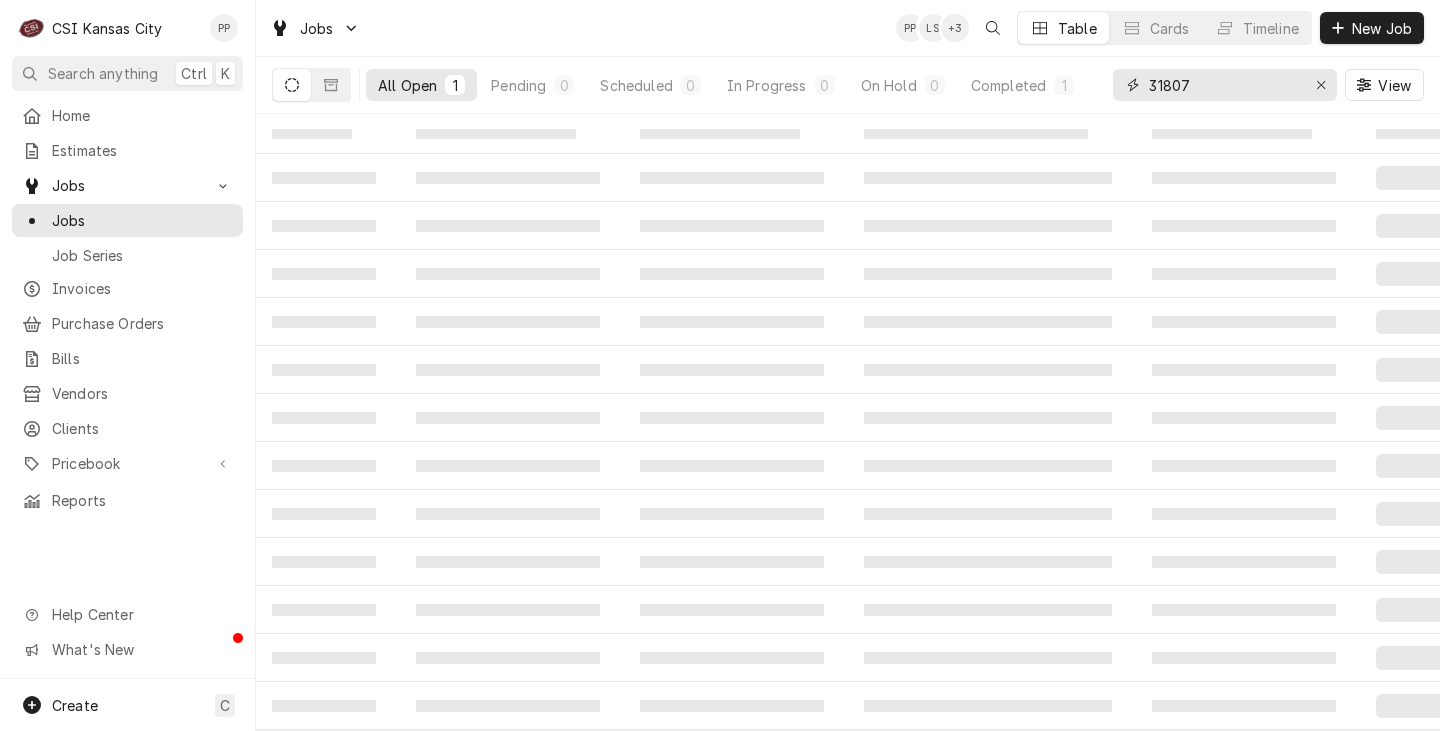 type on "31807" 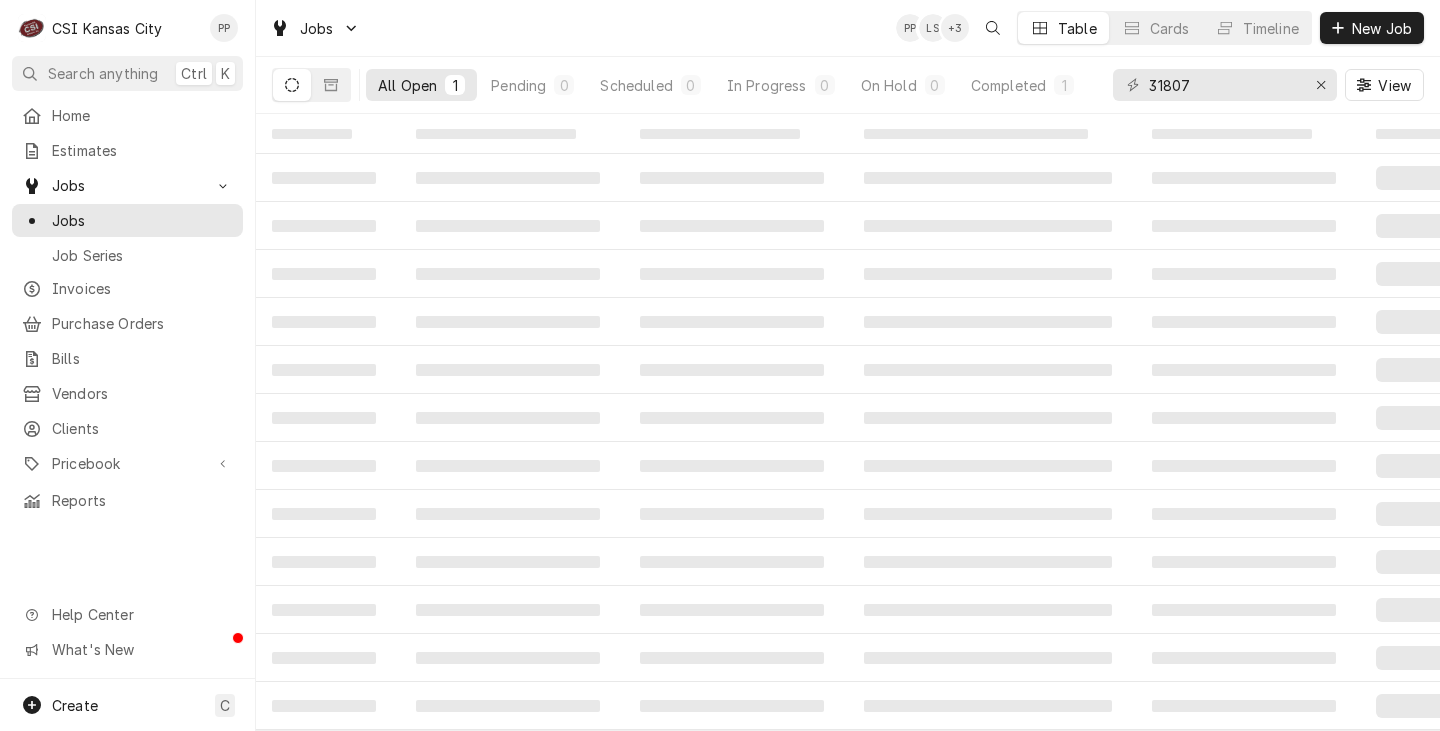 click on "‌" at bounding box center [512, 178] 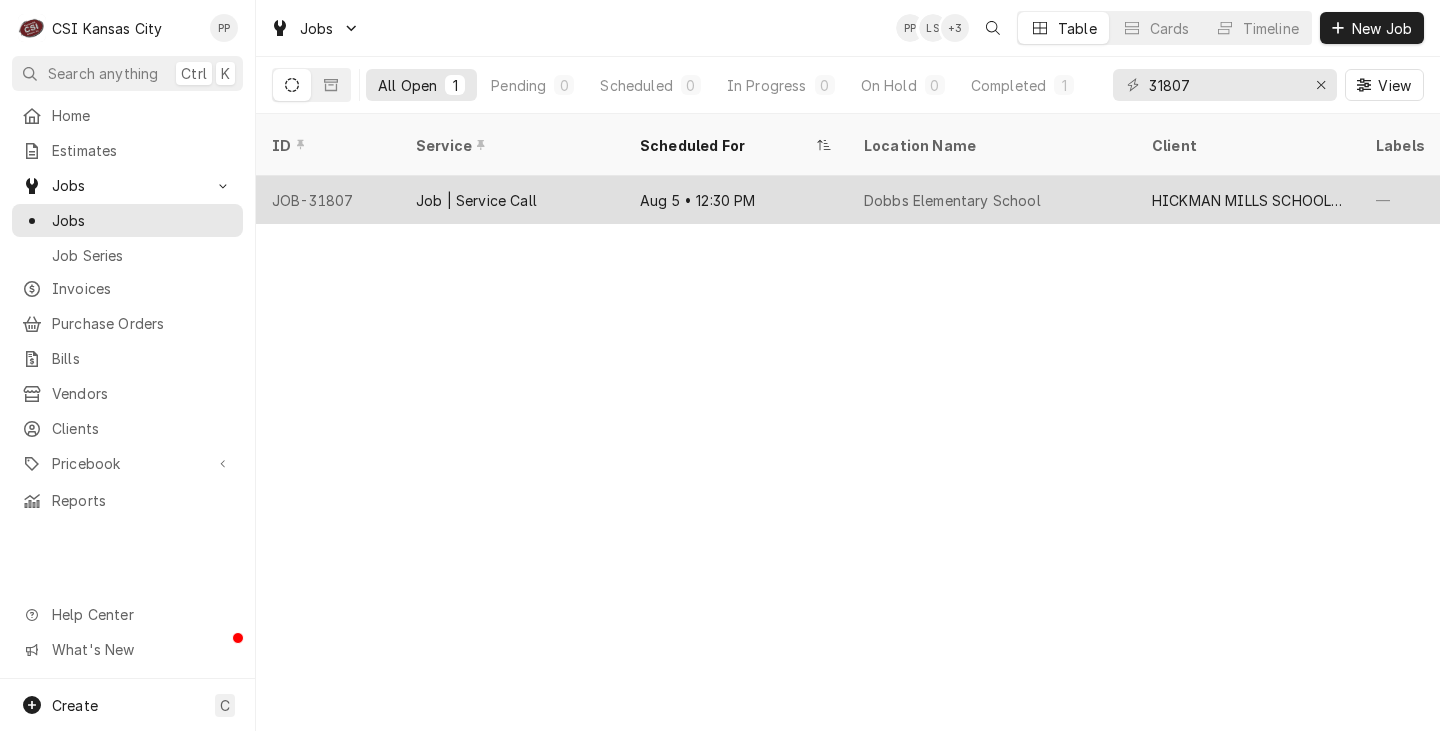 click on "Job | Service Call" at bounding box center [476, 200] 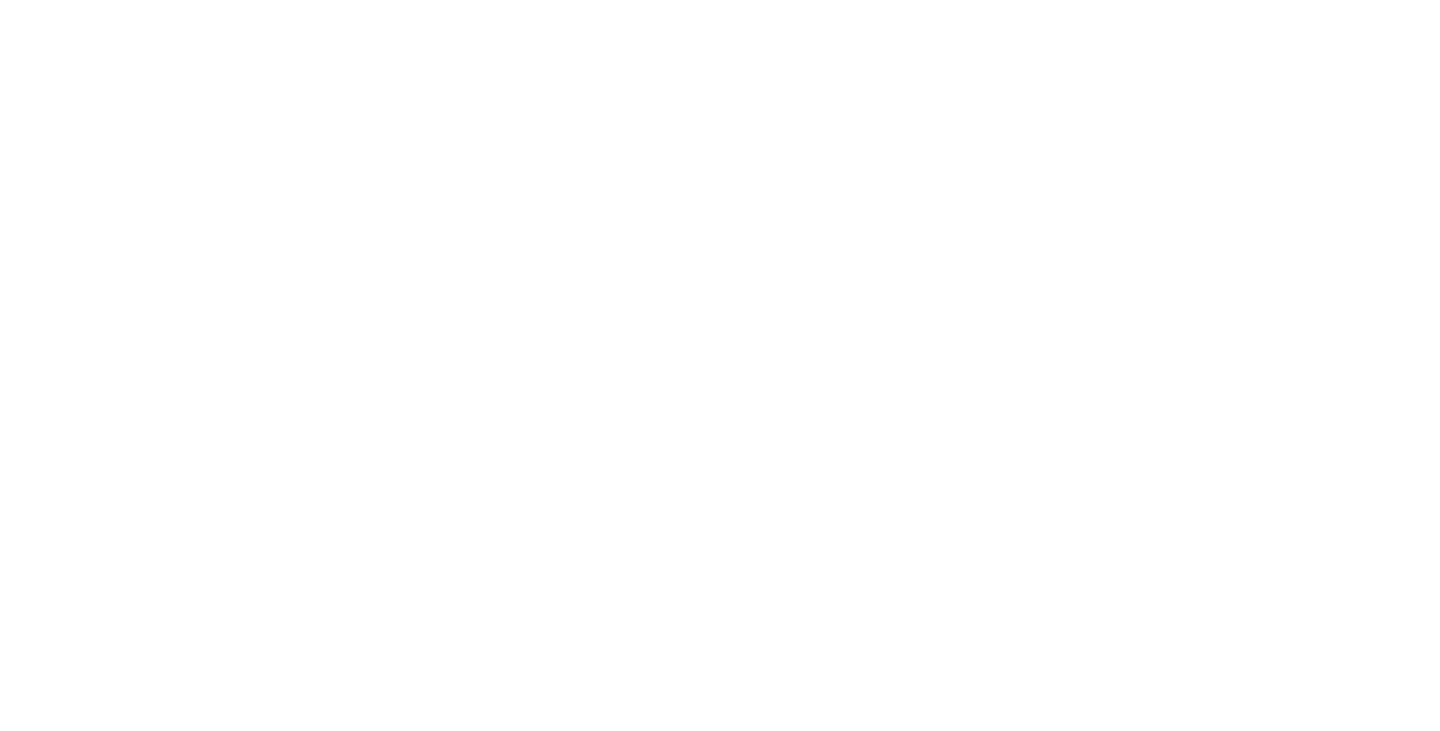scroll, scrollTop: 0, scrollLeft: 0, axis: both 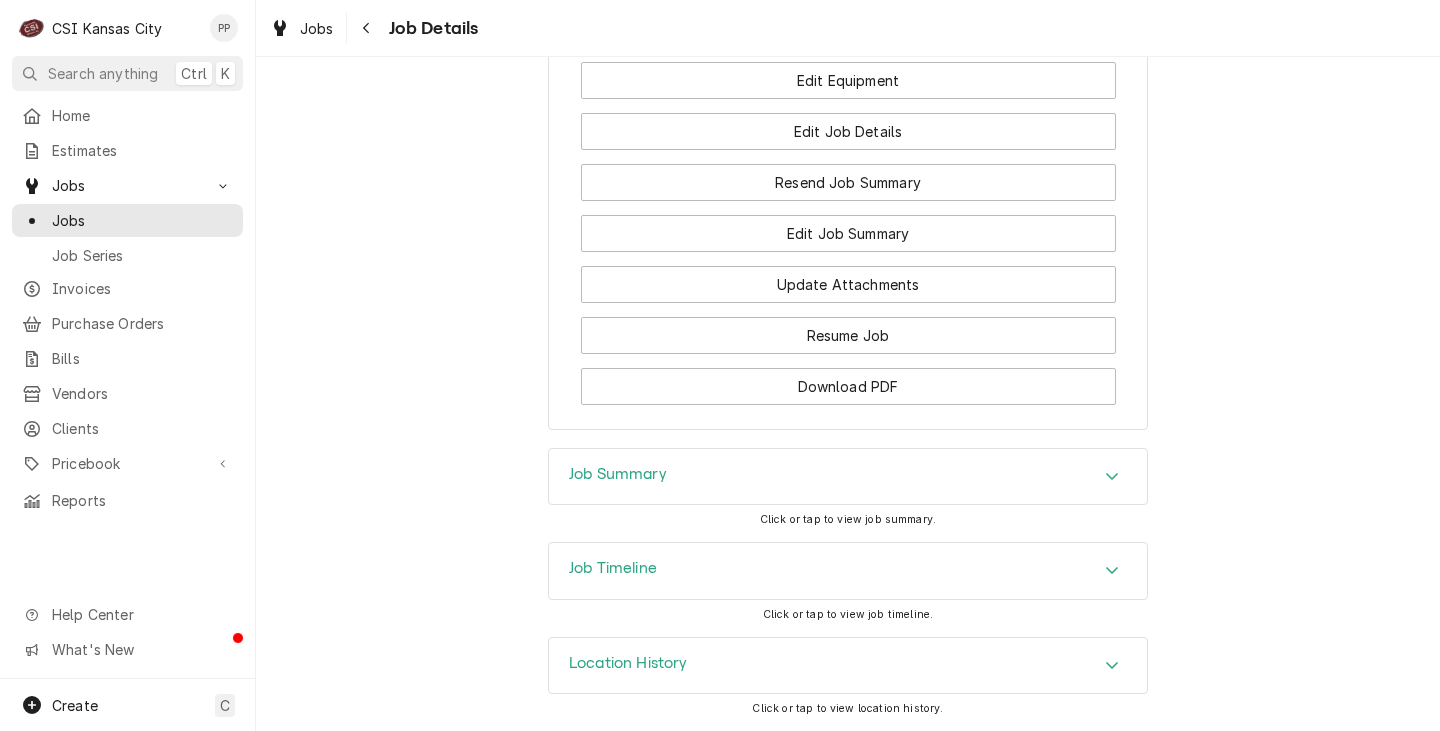 click on "Job Summary" at bounding box center (848, 477) 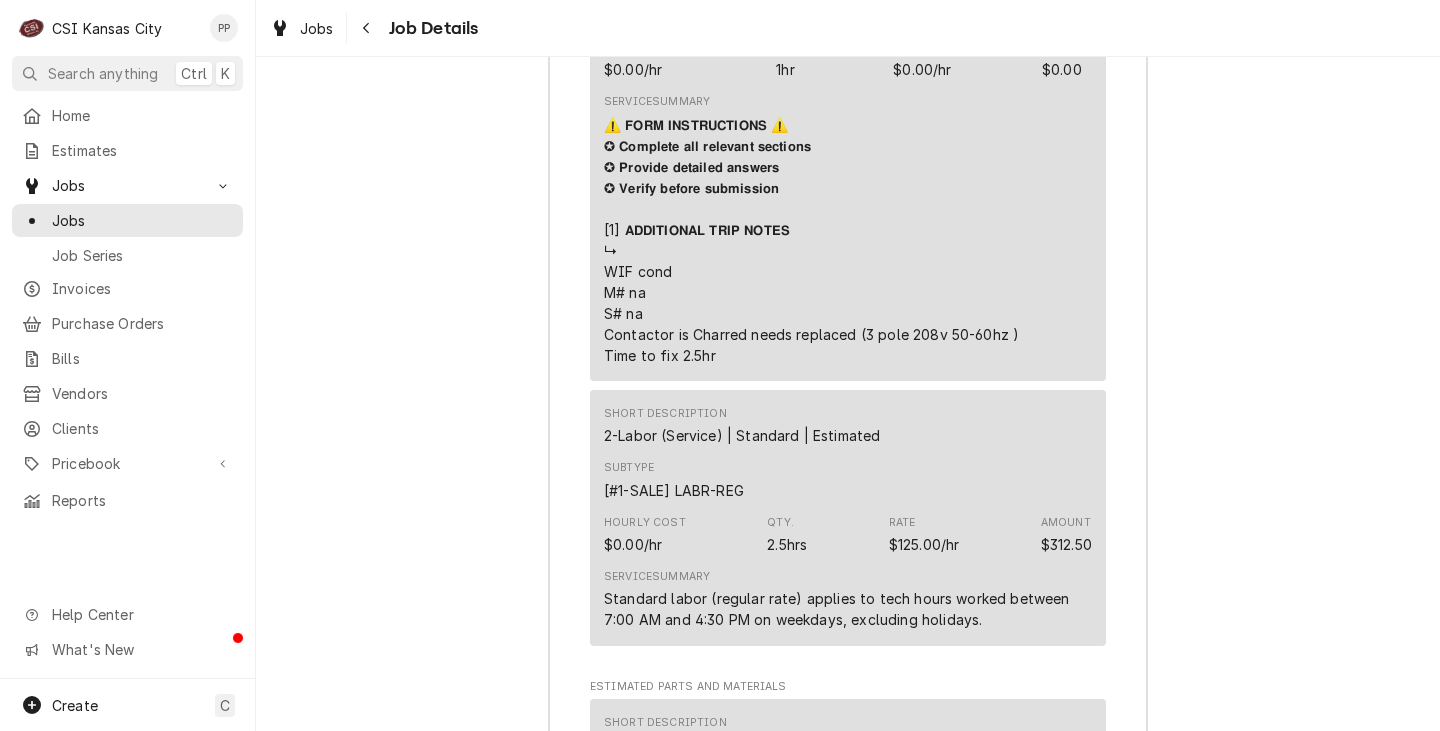 scroll, scrollTop: 2700, scrollLeft: 0, axis: vertical 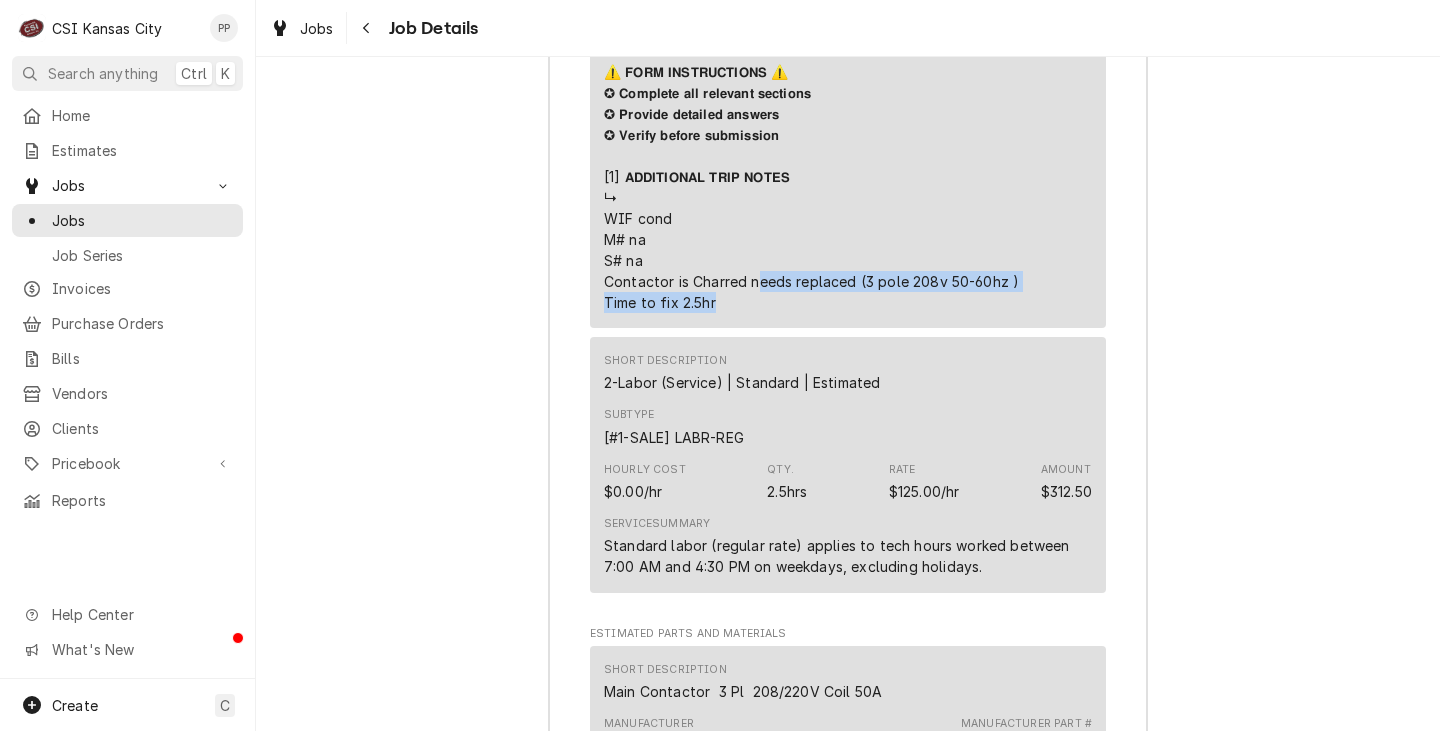 drag, startPoint x: 757, startPoint y: 339, endPoint x: 847, endPoint y: 358, distance: 91.983696 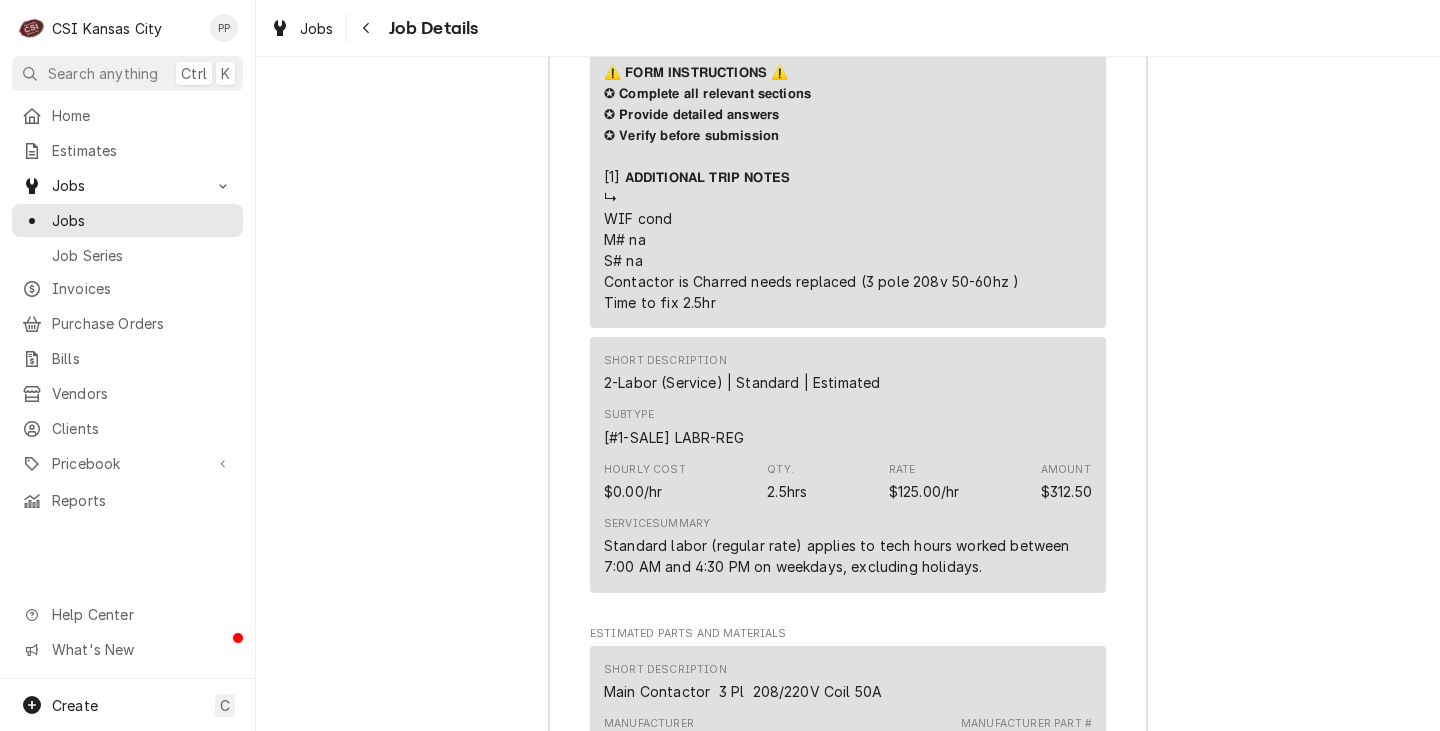 click on "⚠️ 𝗙𝗢𝗥𝗠 𝗜𝗡𝗦𝗧𝗥𝗨𝗖𝗧𝗜𝗢𝗡𝗦 ⚠️
✪ 𝗖𝗼𝗺𝗽𝗹𝗲𝘁𝗲 𝗮𝗹𝗹 𝗿𝗲𝗹𝗲𝘃𝗮𝗻𝘁 𝘀𝗲𝗰𝘁𝗶𝗼𝗻𝘀
✪ 𝗣𝗿𝗼𝘃𝗶𝗱𝗲 𝗱𝗲𝘁𝗮𝗶𝗹𝗲𝗱 𝗮𝗻𝘀𝘄𝗲𝗿𝘀
✪ 𝗩𝗲𝗿𝗶𝗳𝘆 𝗯𝗲𝗳𝗼𝗿𝗲 𝘀𝘂𝗯𝗺𝗶𝘀𝘀𝗶𝗼𝗻
[1] 𝗔𝗗𝗗𝗜𝗧𝗜𝗢𝗡𝗔𝗟 𝗧𝗥𝗜𝗣 𝗡𝗢𝗧𝗘𝗦
↳
WIF cond
M# na
S# na
Contactor is Charred needs replaced (3 pole 208v 50-60hz )
Time to fix 2.5hr" at bounding box center (811, 187) 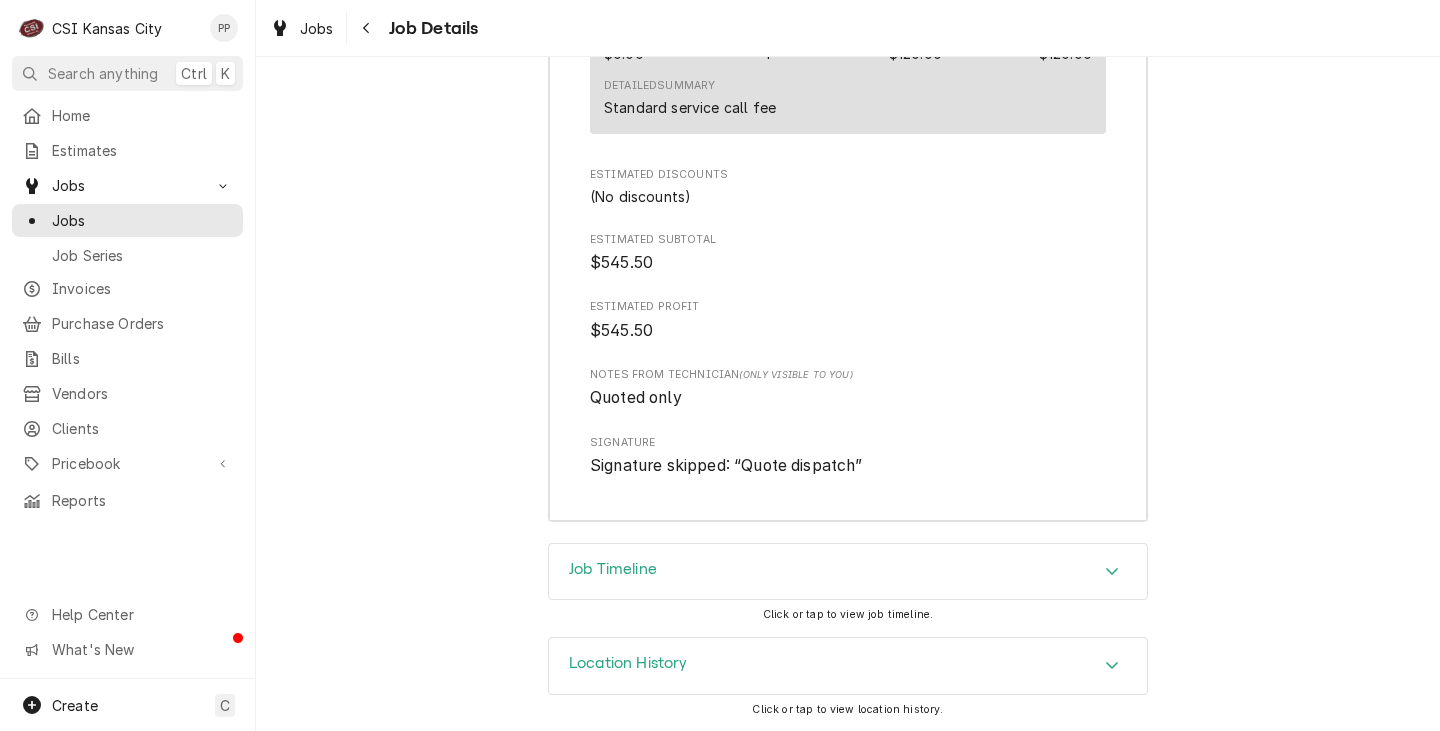 scroll, scrollTop: 3899, scrollLeft: 0, axis: vertical 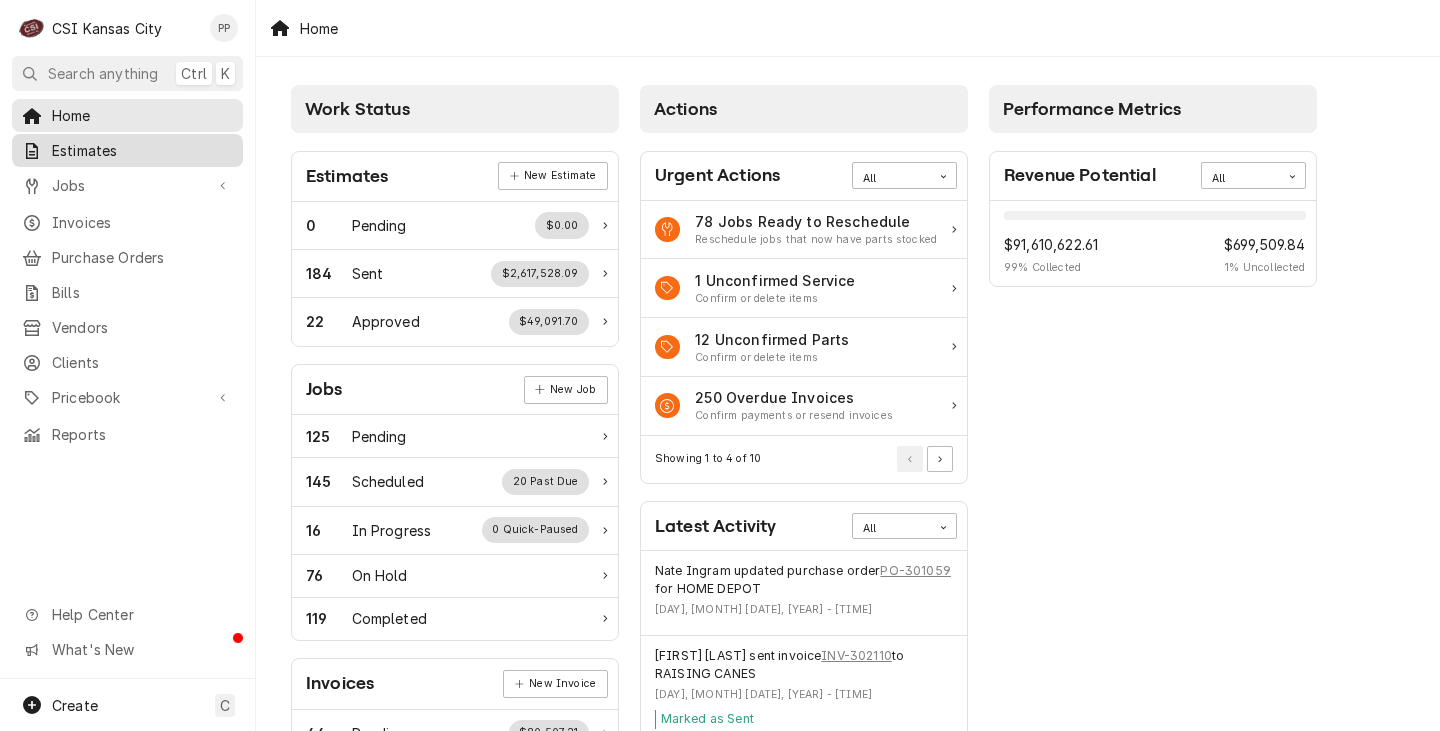 click on "Estimates" at bounding box center [142, 150] 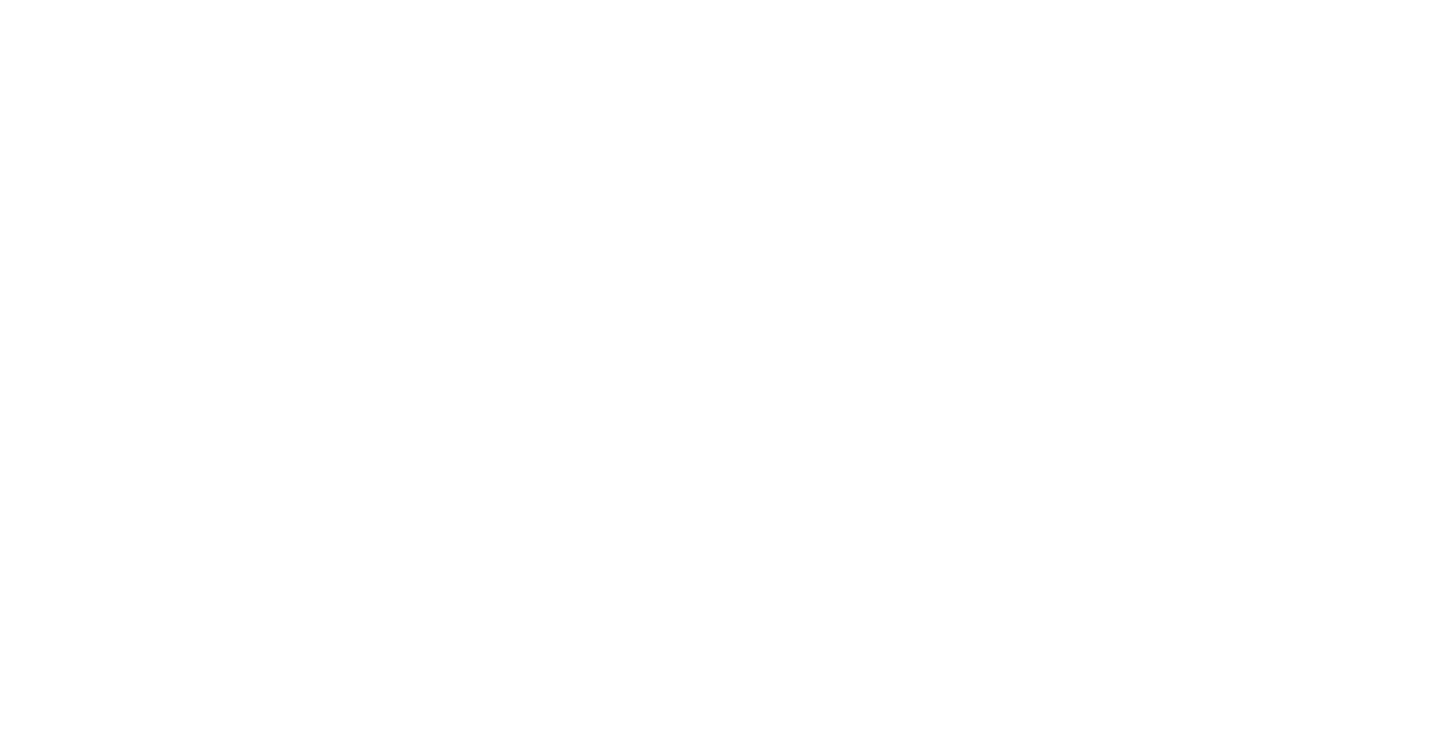 scroll, scrollTop: 0, scrollLeft: 0, axis: both 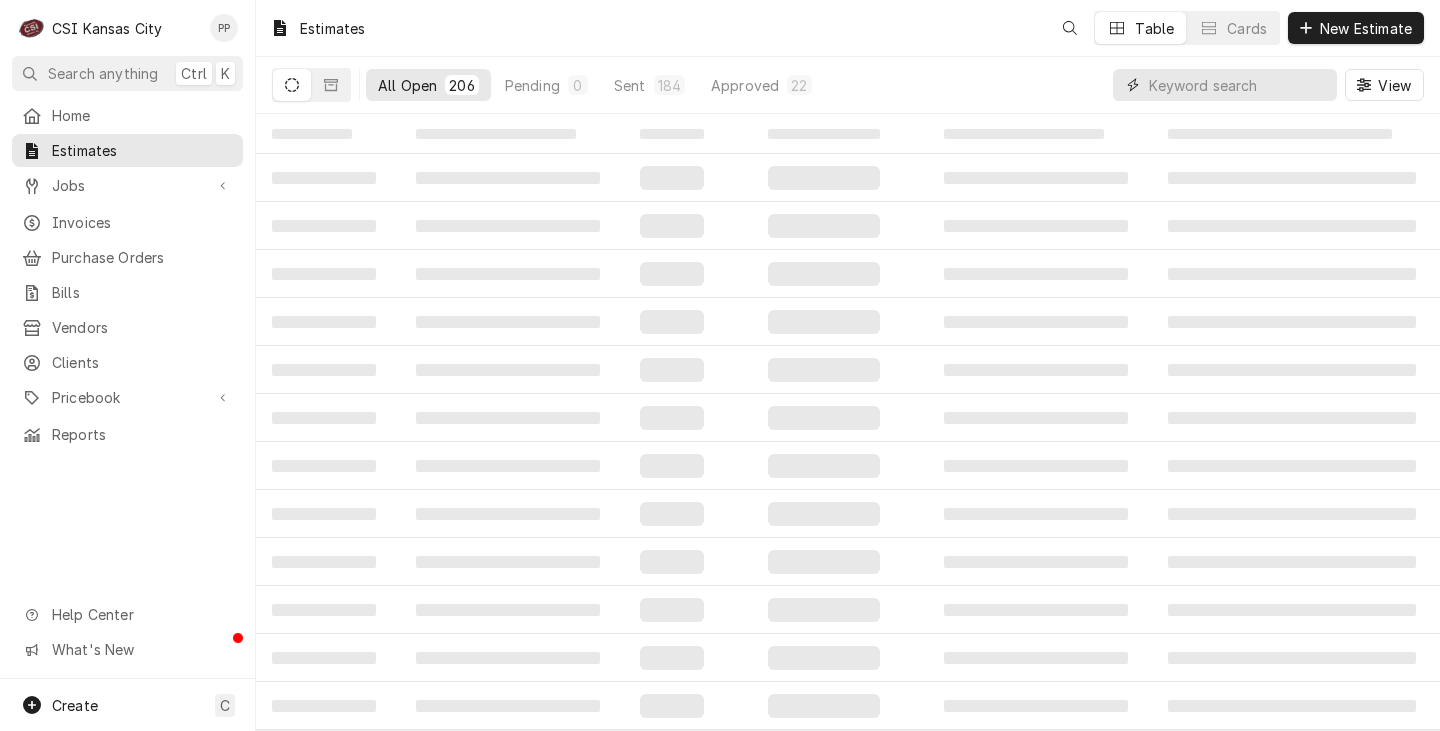 click at bounding box center [1238, 85] 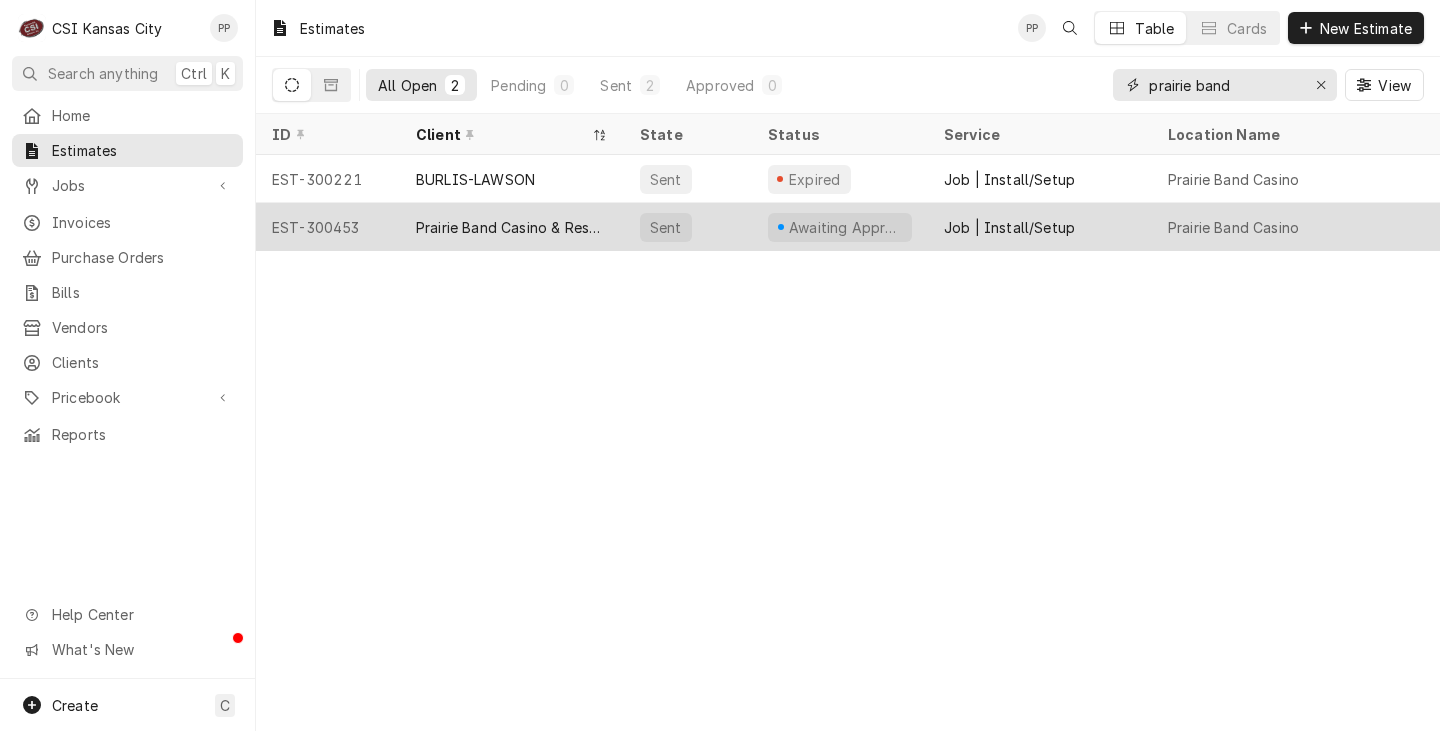 type on "prairie band" 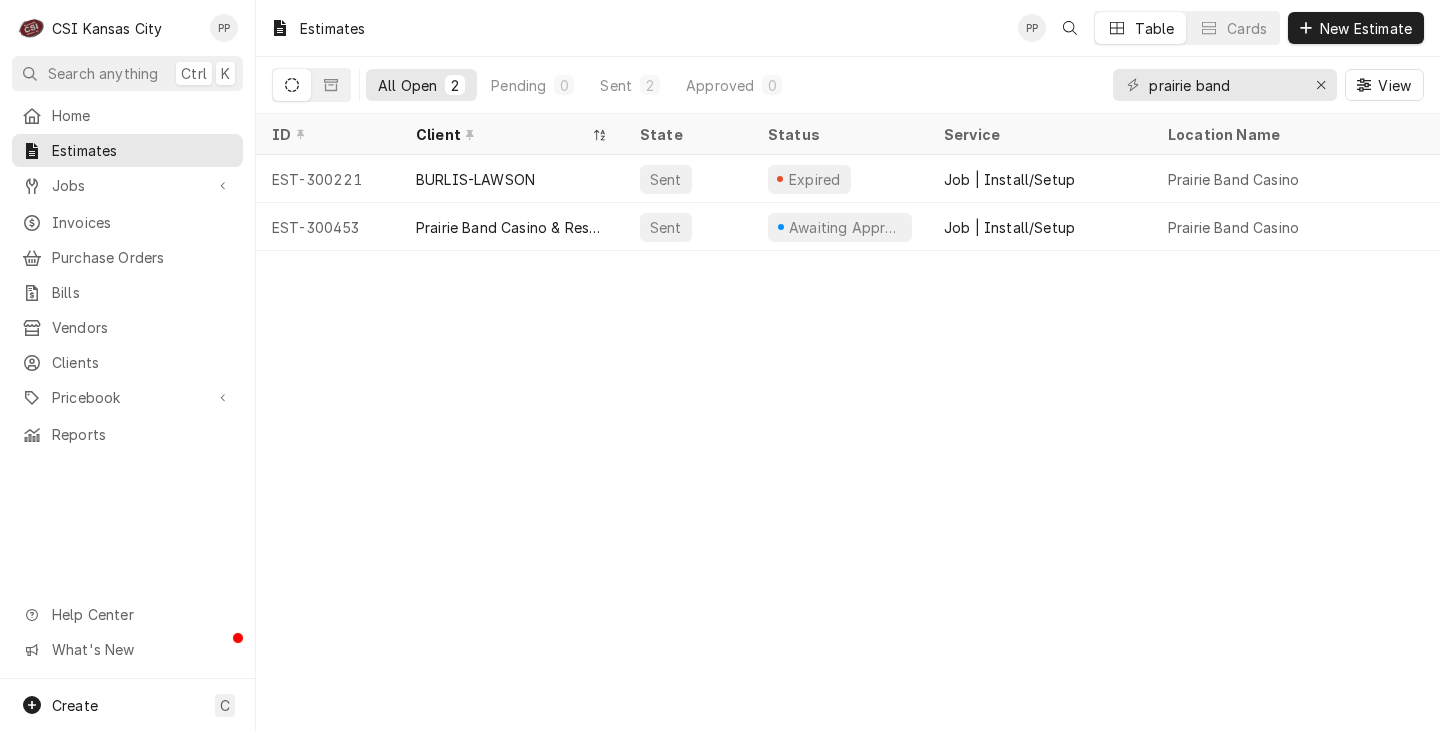 drag, startPoint x: 522, startPoint y: 237, endPoint x: 560, endPoint y: 250, distance: 40.16217 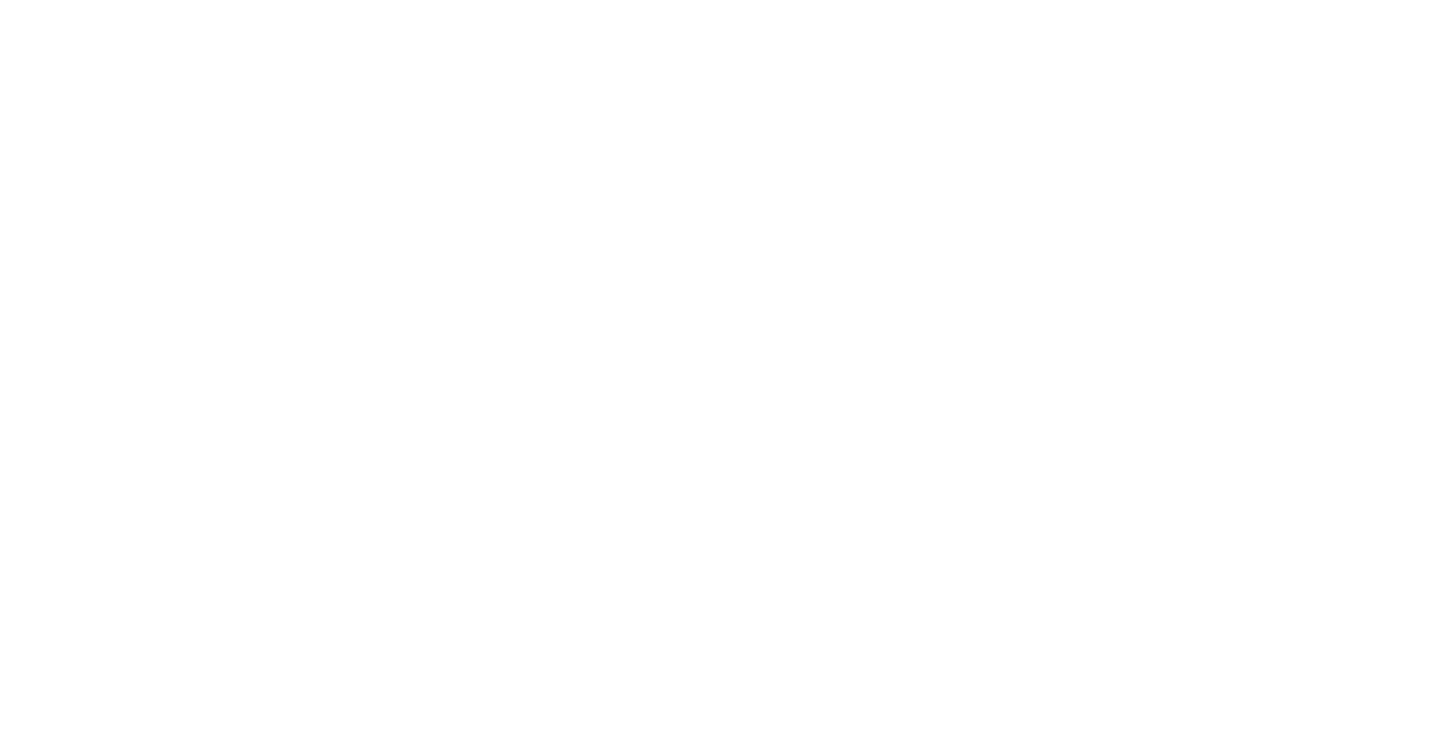 scroll, scrollTop: 0, scrollLeft: 0, axis: both 